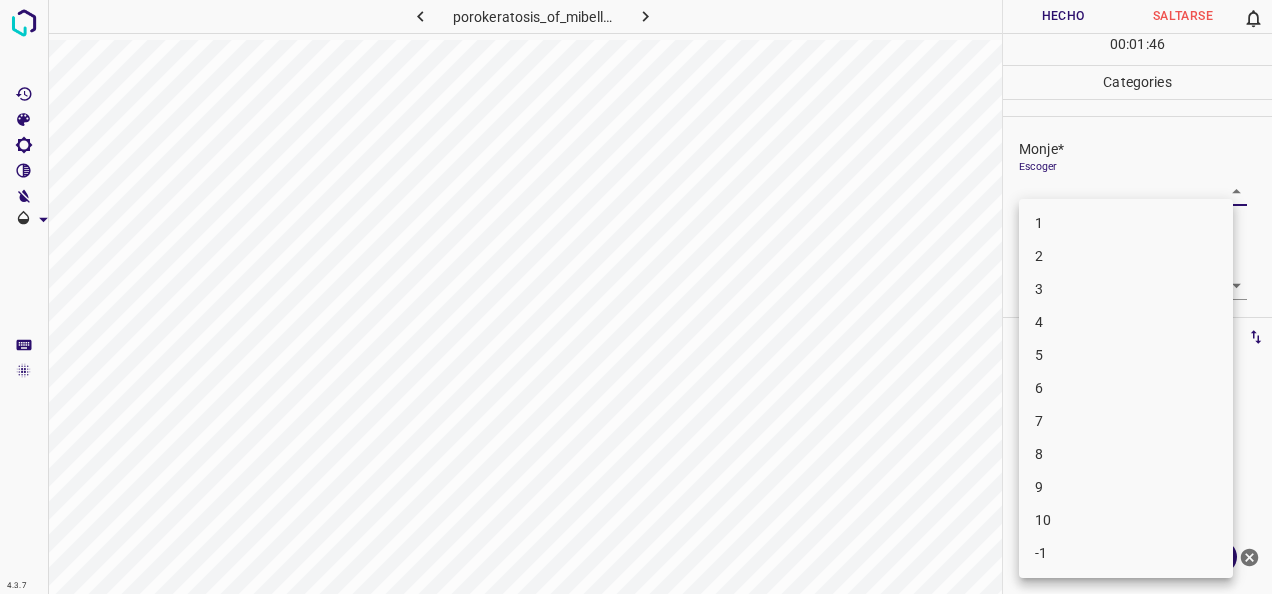 scroll, scrollTop: 0, scrollLeft: 0, axis: both 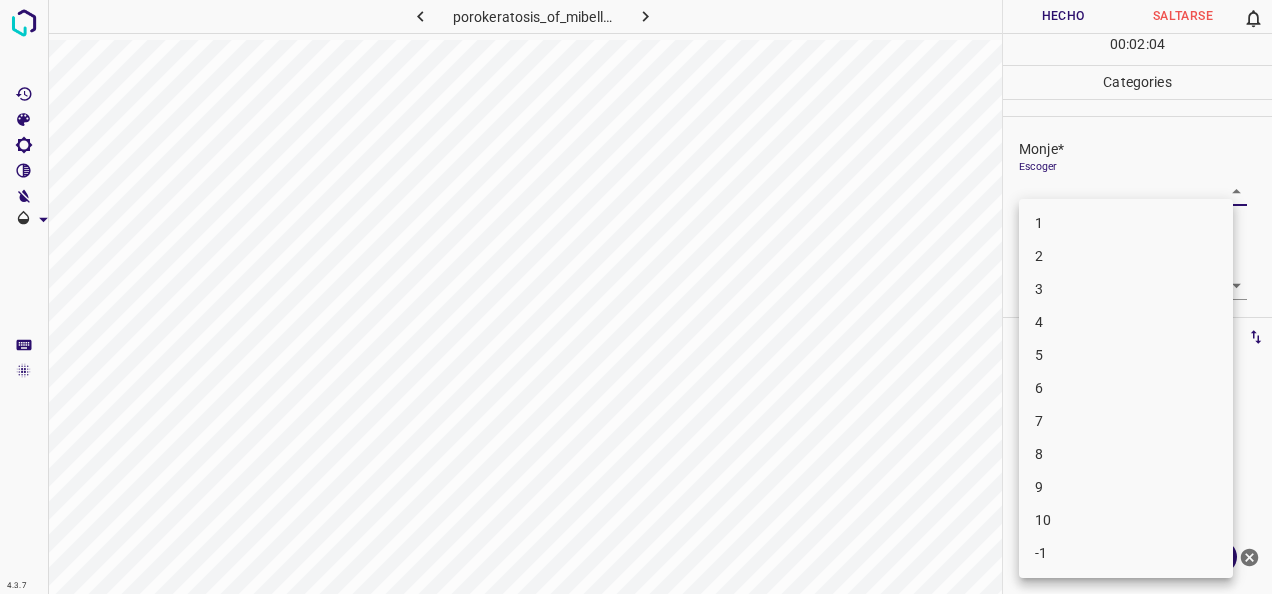 click on "2" at bounding box center (1126, 256) 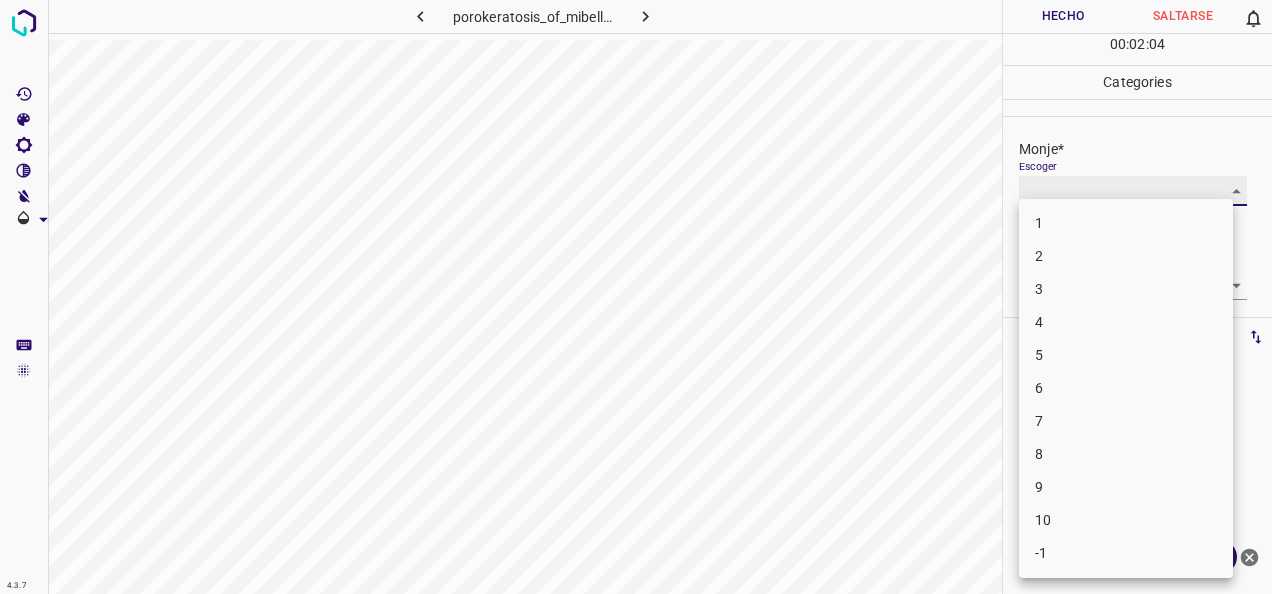 type on "2" 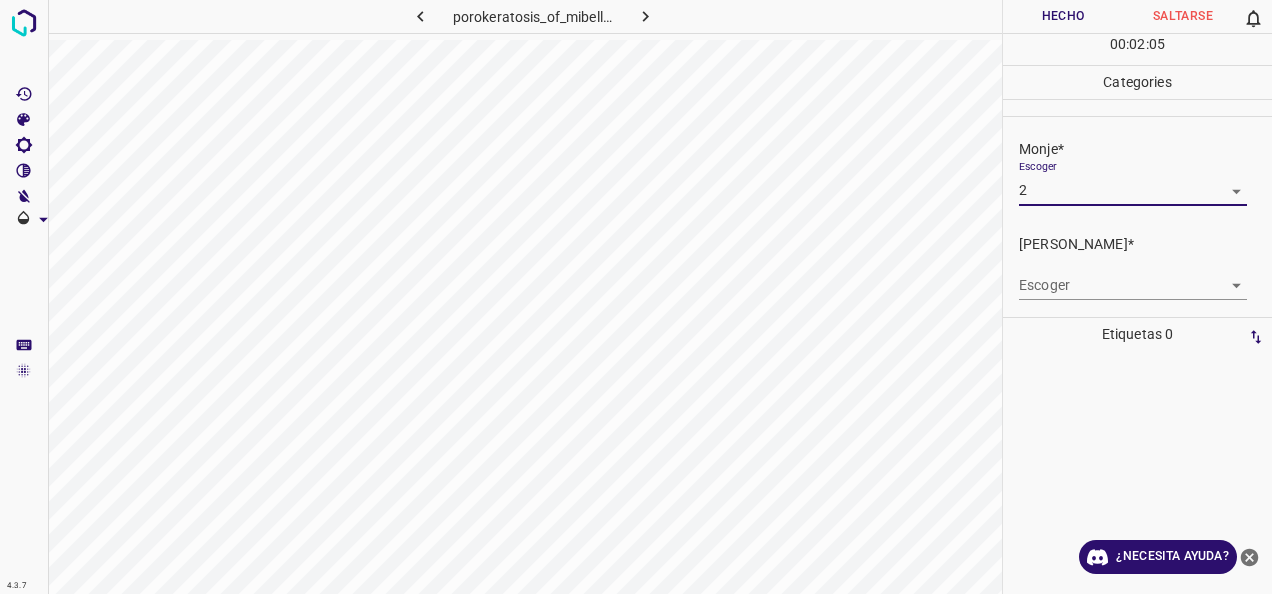 click on "4.3.7 porokeratosis_of_mibelli35.jpg Hecho Saltarse 0 00   : 02   : 05   Categories Monje*  Escoger 2 2  [PERSON_NAME]*  Escoger ​ Etiquetas 0 Categories 1 Monje 2  [PERSON_NAME] Herramientas Espacio Cambiar entre modos (Dibujar y Editar) Yo Etiquetado automático R Restaurar zoom M Acercar N Alejar Borrar Eliminar etiqueta de selección Filtros Z Restaurar filtros X Filtro de saturación C Filtro de brillo V Filtro de contraste B Filtro de escala de grises General O Descargar ¿Necesita ayuda? -Mensaje de texto -Esconder -Borrar" at bounding box center [636, 297] 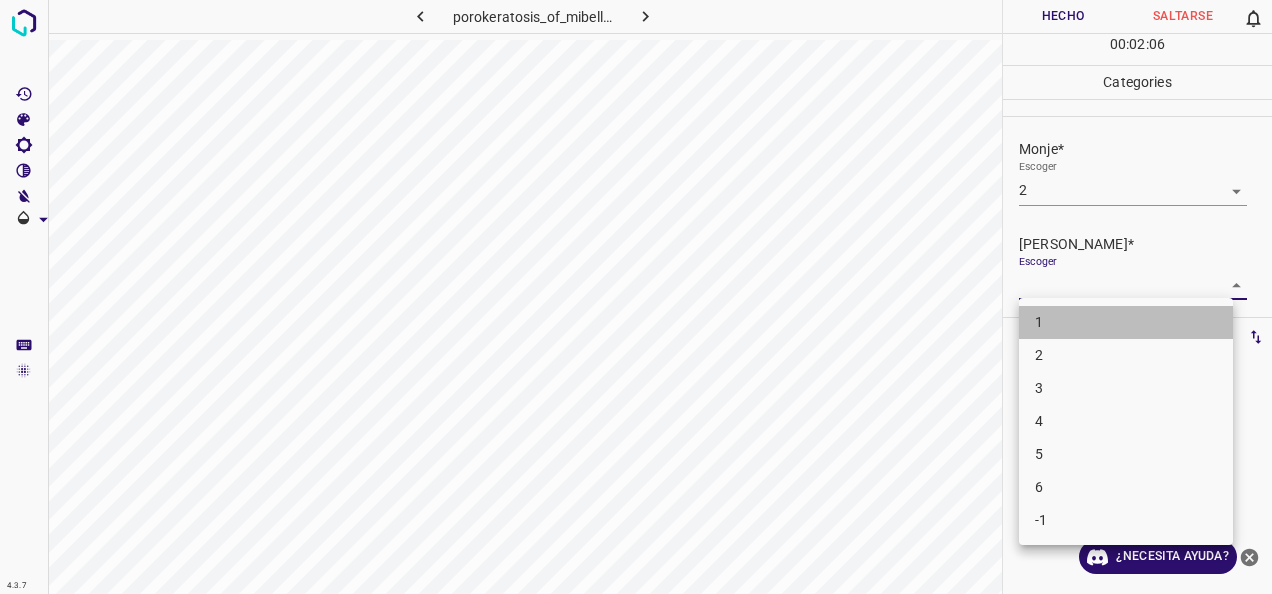 click on "1" at bounding box center (1126, 322) 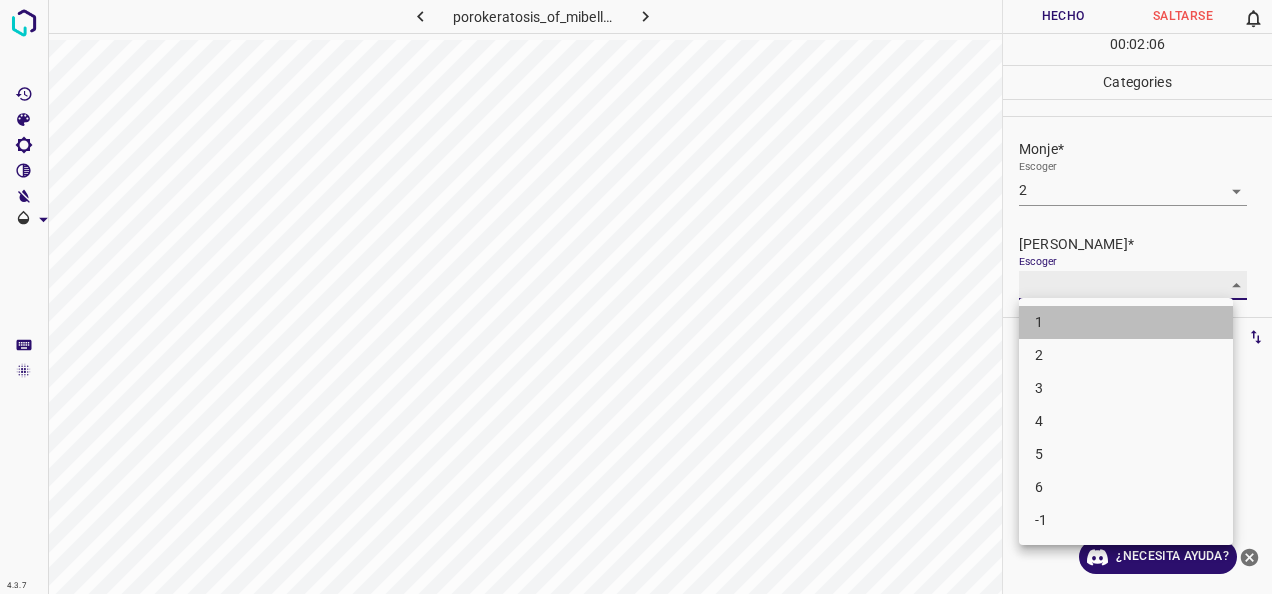 type on "1" 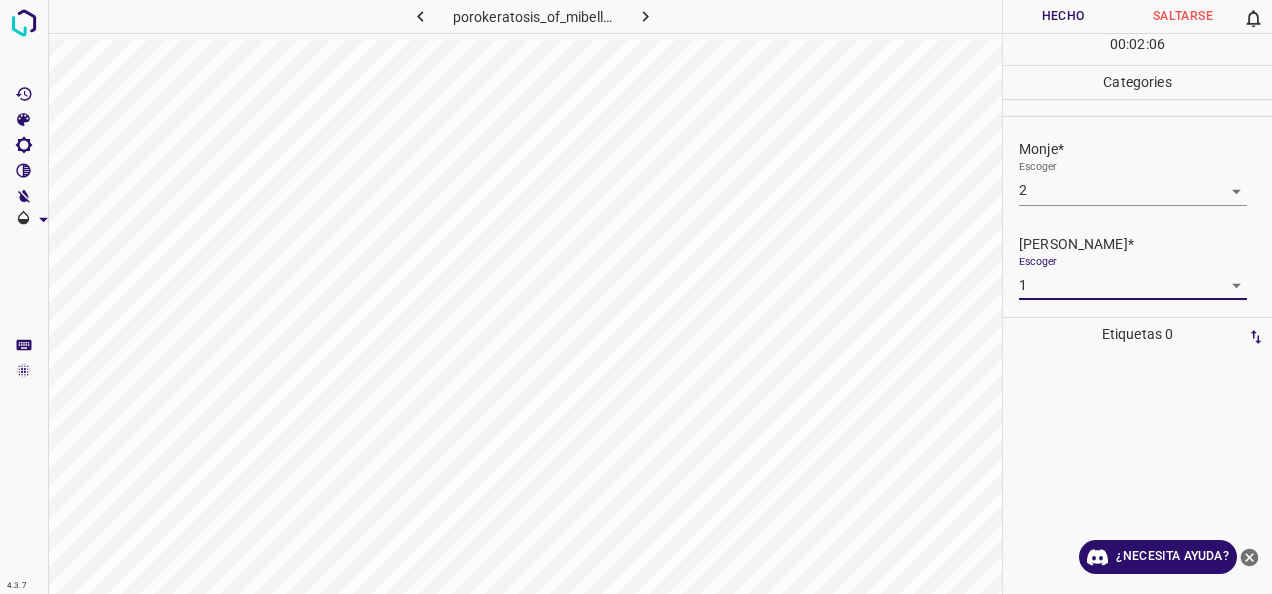click on "Hecho" at bounding box center (1063, 16) 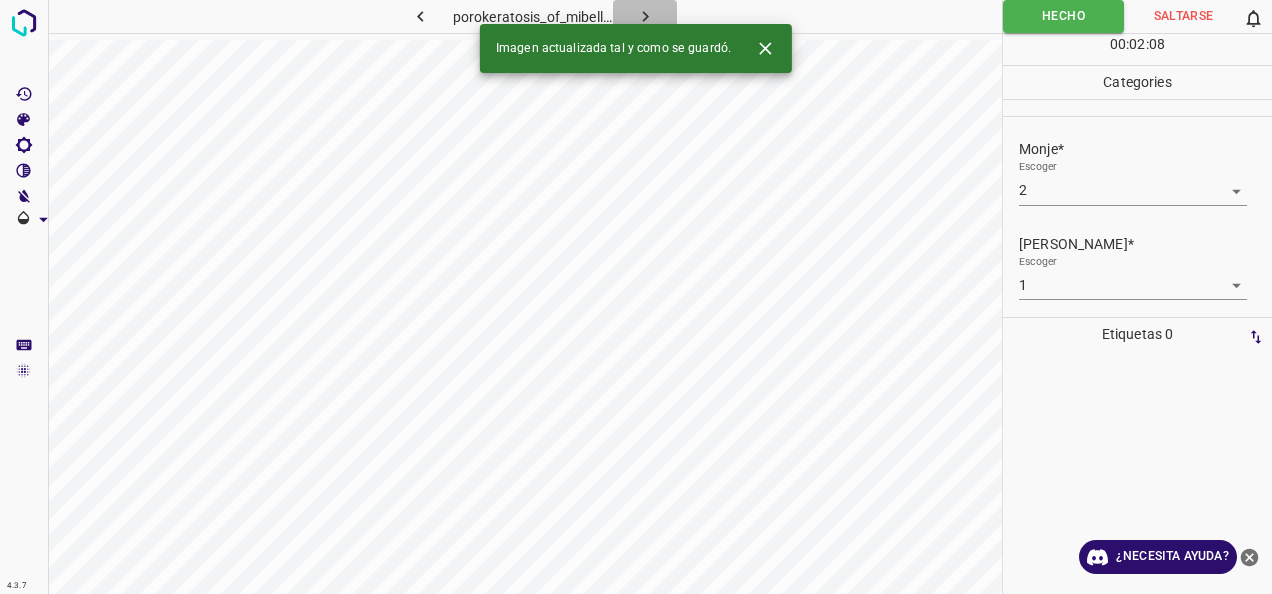 click at bounding box center (645, 16) 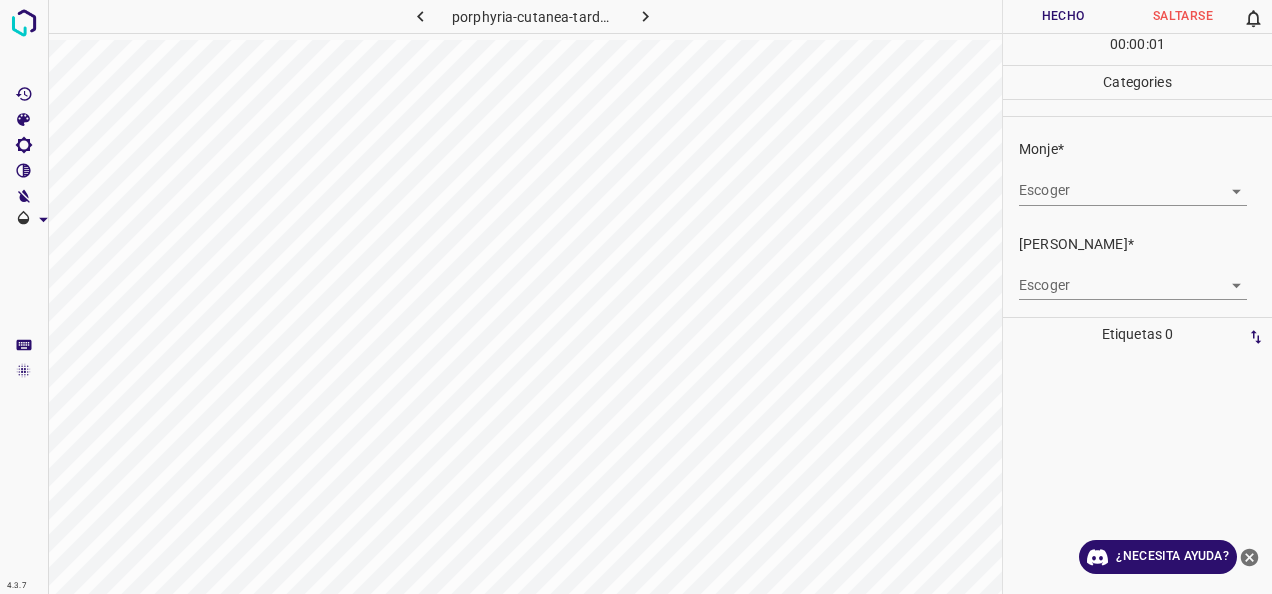 click on "Monje*  Escoger ​" at bounding box center (1137, 172) 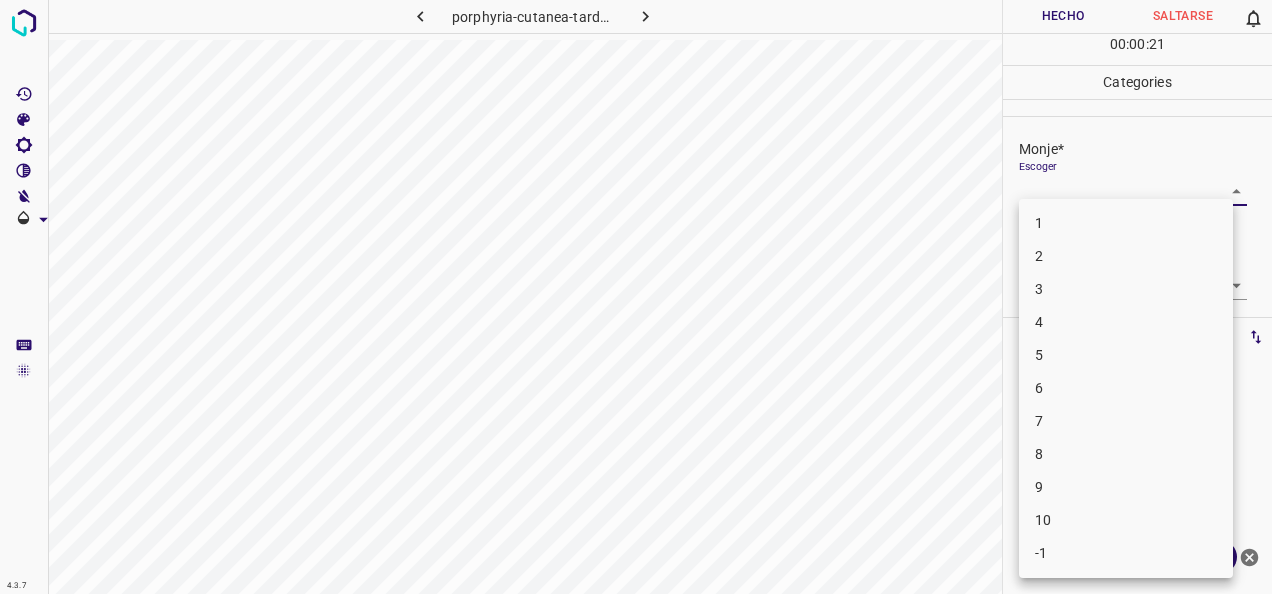click on "4.3.7 porphyria-cutanea-tarda62.jpg Hecho Saltarse 0 00   : 00   : 21   Categories Monje*  Escoger ​  [PERSON_NAME]*  Escoger ​ Etiquetas 0 Categories 1 Monje 2  [PERSON_NAME] Herramientas Espacio Cambiar entre modos (Dibujar y Editar) Yo Etiquetado automático R Restaurar zoom M Acercar N Alejar Borrar Eliminar etiqueta de selección Filtros Z Restaurar filtros X Filtro de saturación C Filtro de brillo V Filtro de contraste B Filtro de escala de grises General O Descargar ¿Necesita ayuda? -Mensaje de texto -Esconder -Borrar 1 2 3 4 5 6 7 8 9 10 -1" at bounding box center [636, 297] 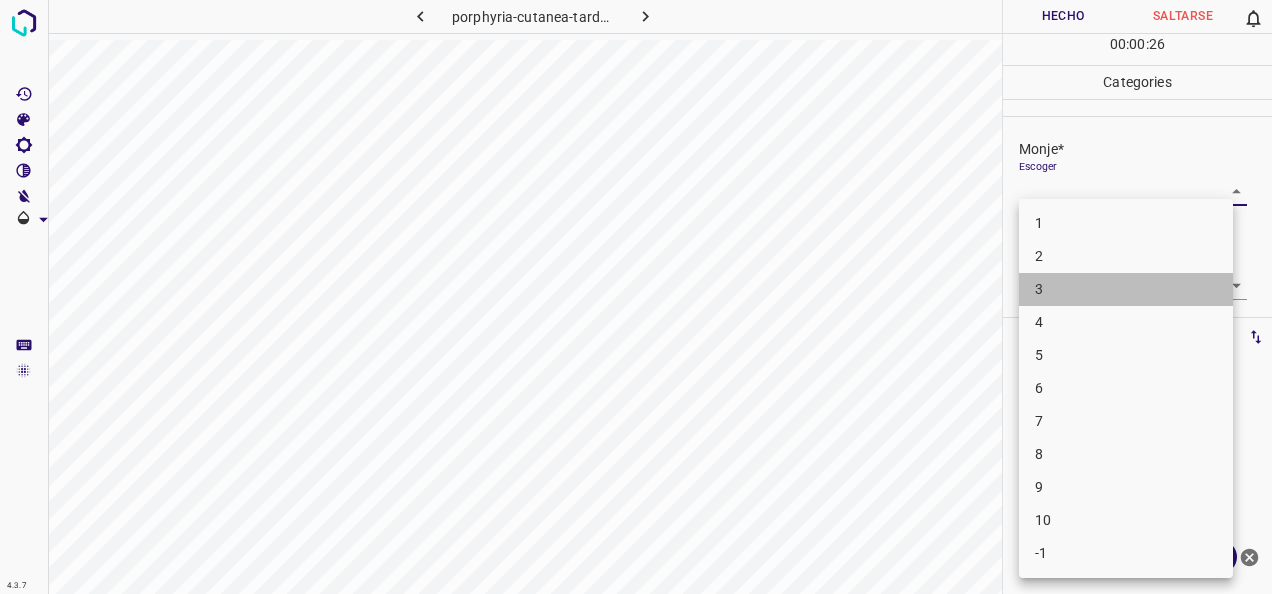 click on "3" at bounding box center [1126, 289] 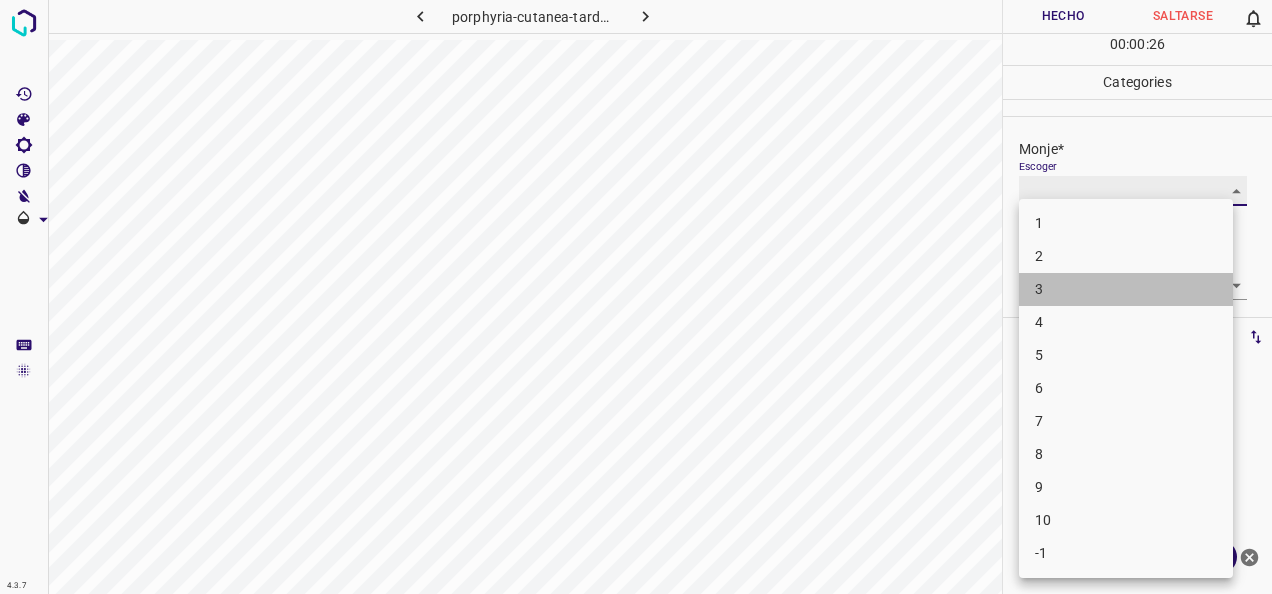 type on "3" 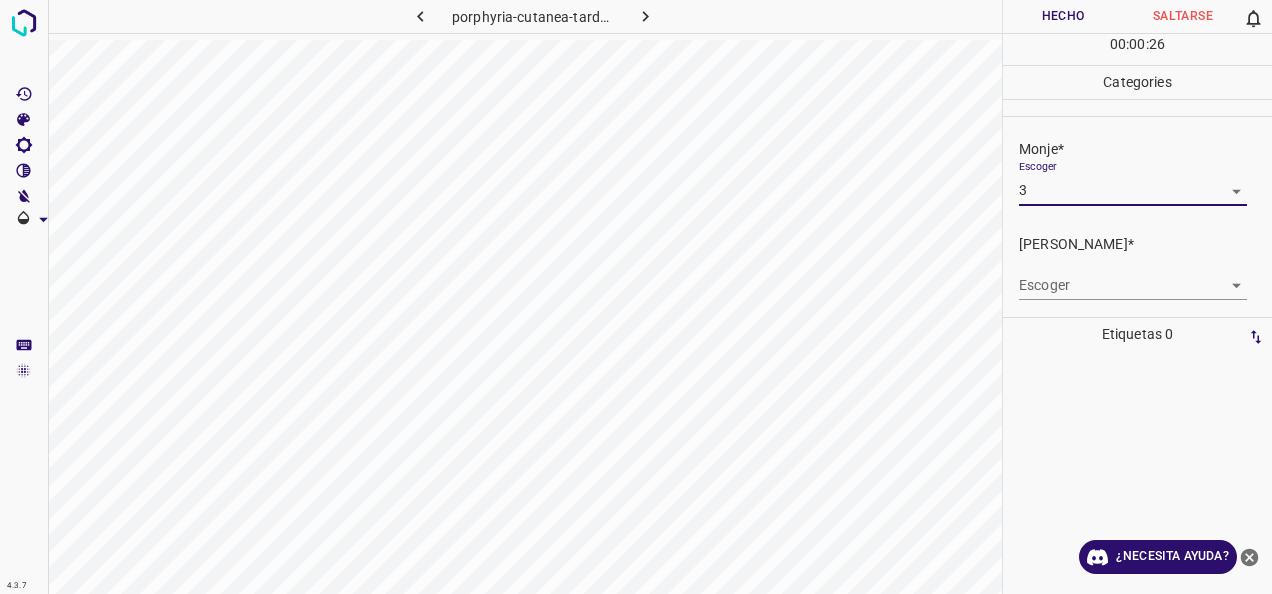 click on "4.3.7 porphyria-cutanea-tarda62.jpg Hecho Saltarse 0 00   : 00   : 26   Categories Monje*  Escoger 3 3  [PERSON_NAME]*  Escoger ​ Etiquetas 0 Categories 1 Monje 2  [PERSON_NAME] Herramientas Espacio Cambiar entre modos (Dibujar y Editar) Yo Etiquetado automático R Restaurar zoom M Acercar N Alejar Borrar Eliminar etiqueta de selección Filtros Z Restaurar filtros X Filtro de saturación C Filtro de brillo V Filtro de contraste B Filtro de escala de grises General O Descargar ¿Necesita ayuda? -Mensaje de texto -Esconder -Borrar" at bounding box center [636, 297] 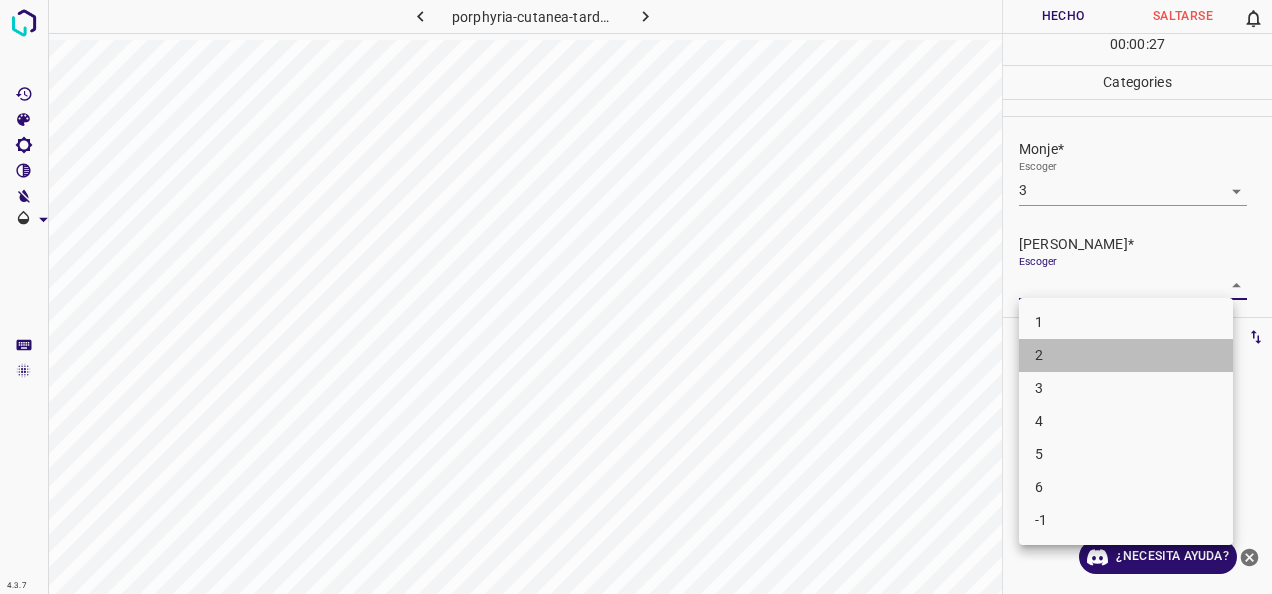 click on "2" at bounding box center [1126, 355] 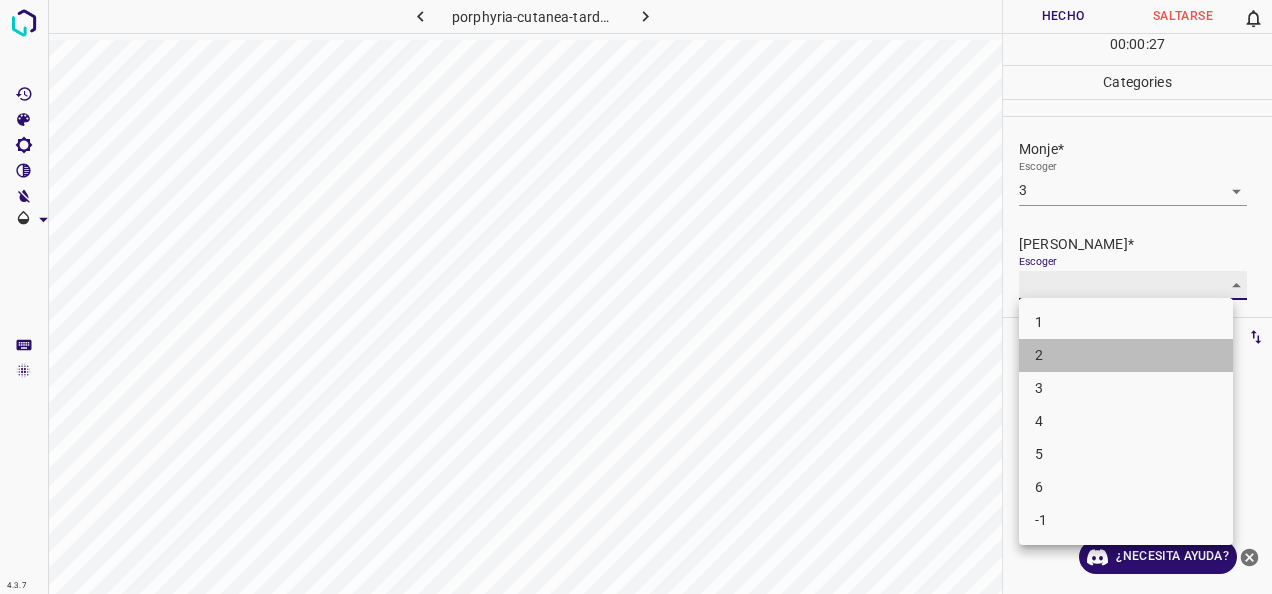 type on "2" 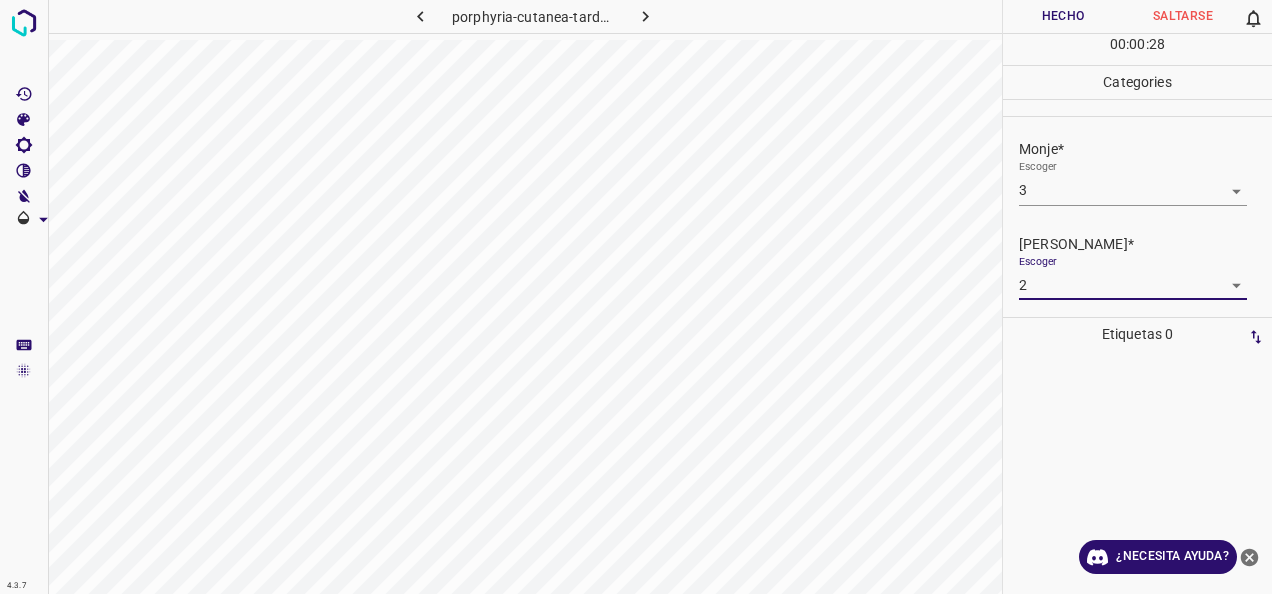 click on "Hecho" at bounding box center [1063, 16] 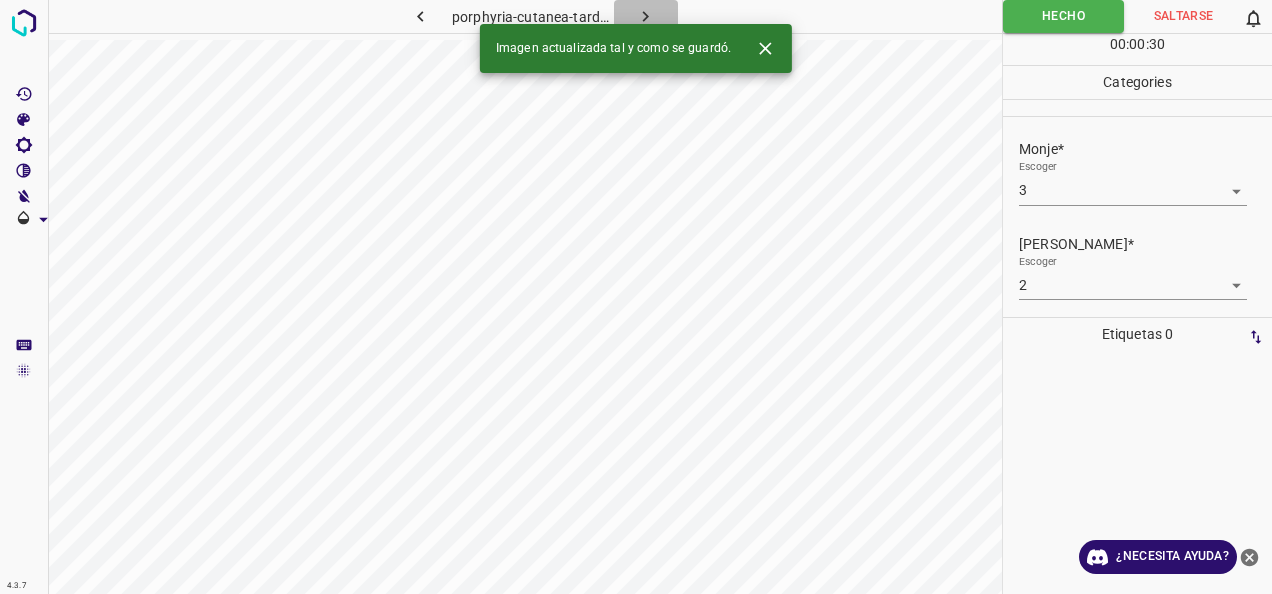 click at bounding box center [646, 16] 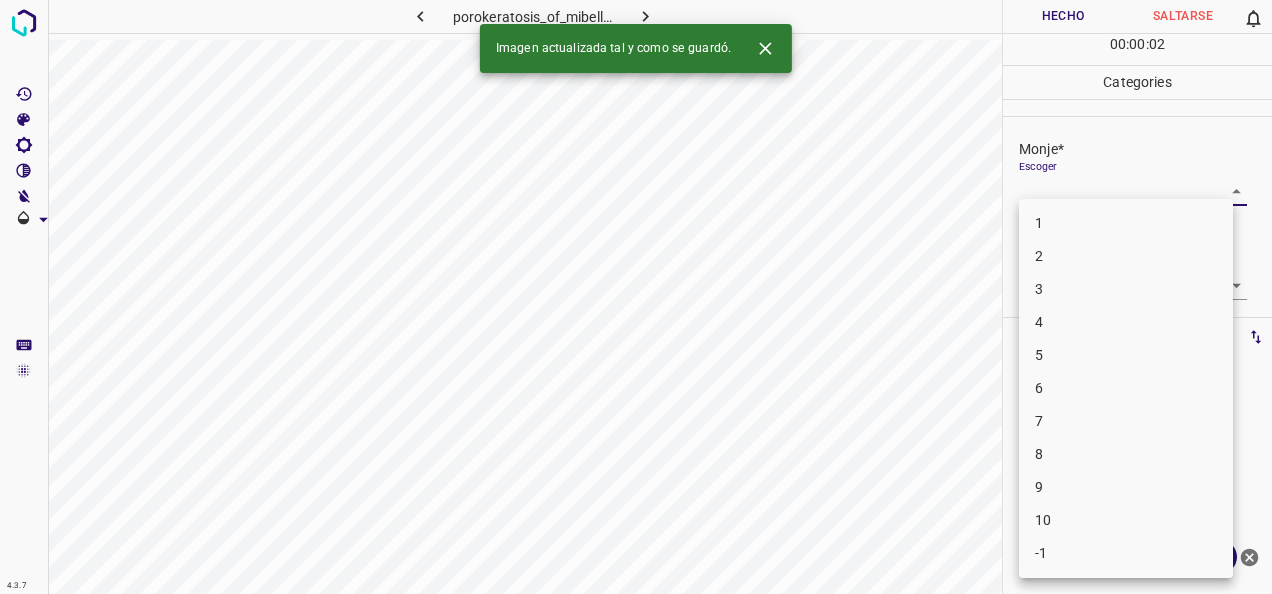 click on "4.3.7 porokeratosis_of_mibelli45.jpg Hecho Saltarse 0 00   : 00   : 02   Categories Monje*  Escoger ​  [PERSON_NAME]*  Escoger ​ Etiquetas 0 Categories 1 Monje 2  [PERSON_NAME] Herramientas Espacio Cambiar entre modos (Dibujar y Editar) Yo Etiquetado automático R Restaurar zoom M Acercar N Alejar Borrar Eliminar etiqueta de selección Filtros Z Restaurar filtros X Filtro de saturación C Filtro de brillo V Filtro de contraste B Filtro de escala de grises General O Descargar Imagen actualizada tal y como se guardó. ¿Necesita ayuda? -Mensaje de texto -Esconder -Borrar 1 2 3 4 5 6 7 8 9 10 -1" at bounding box center [636, 297] 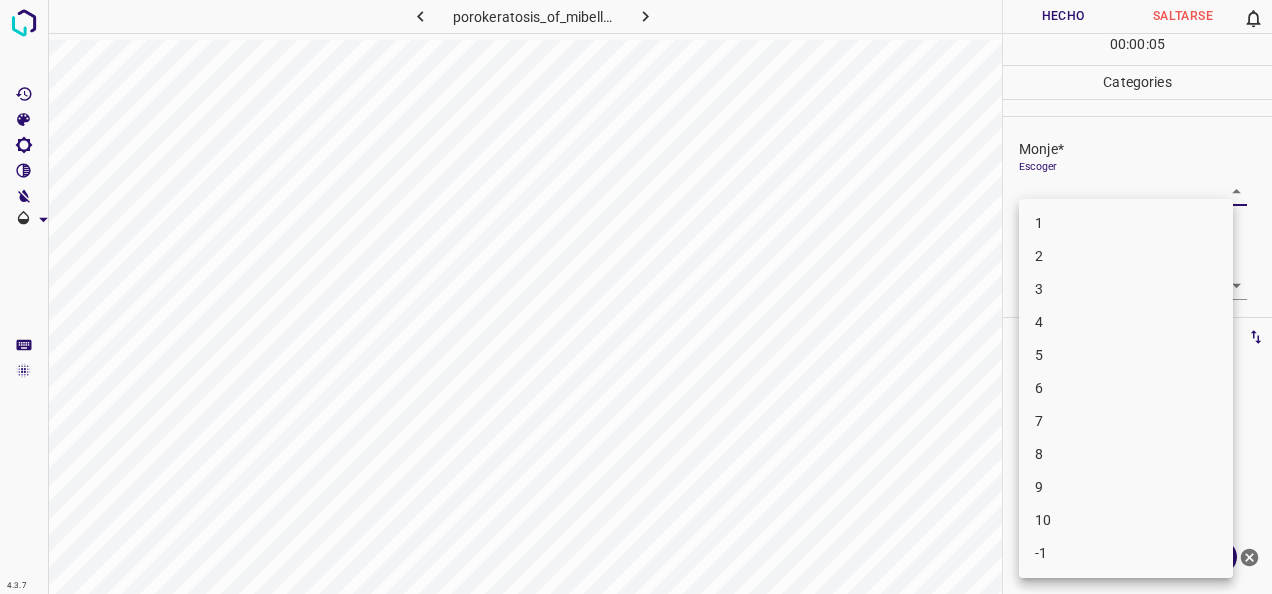 click on "5" at bounding box center [1126, 355] 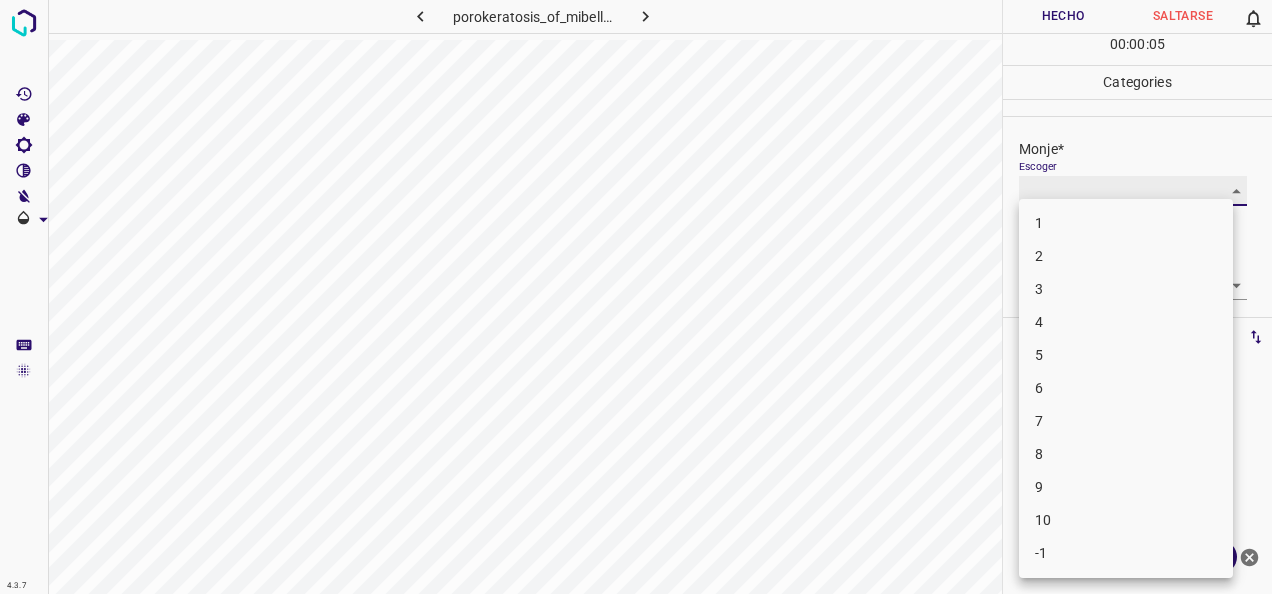 type on "5" 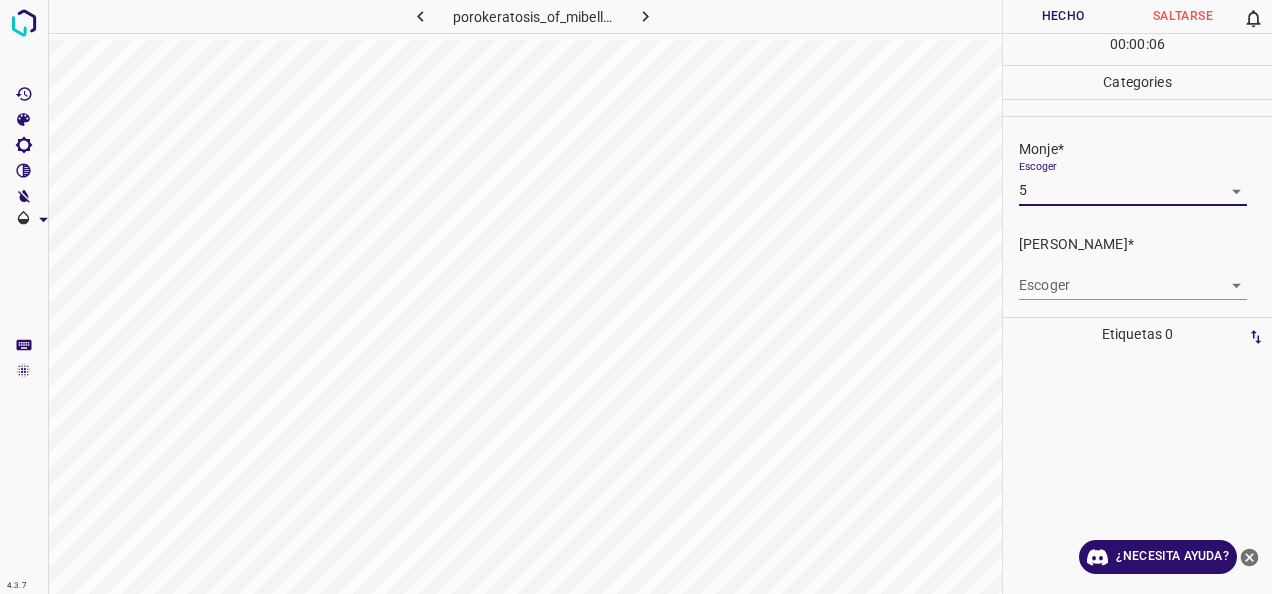 click on "4.3.7 porokeratosis_of_mibelli45.jpg Hecho Saltarse 0 00   : 00   : 06   Categories Monje*  Escoger 5 5  [PERSON_NAME]*  Escoger ​ Etiquetas 0 Categories 1 Monje 2  [PERSON_NAME] Herramientas Espacio Cambiar entre modos (Dibujar y Editar) Yo Etiquetado automático R Restaurar zoom M Acercar N Alejar Borrar Eliminar etiqueta de selección Filtros Z Restaurar filtros X Filtro de saturación C Filtro de brillo V Filtro de contraste B Filtro de escala de grises General O Descargar ¿Necesita ayuda? -Mensaje de texto -Esconder -Borrar" at bounding box center (636, 297) 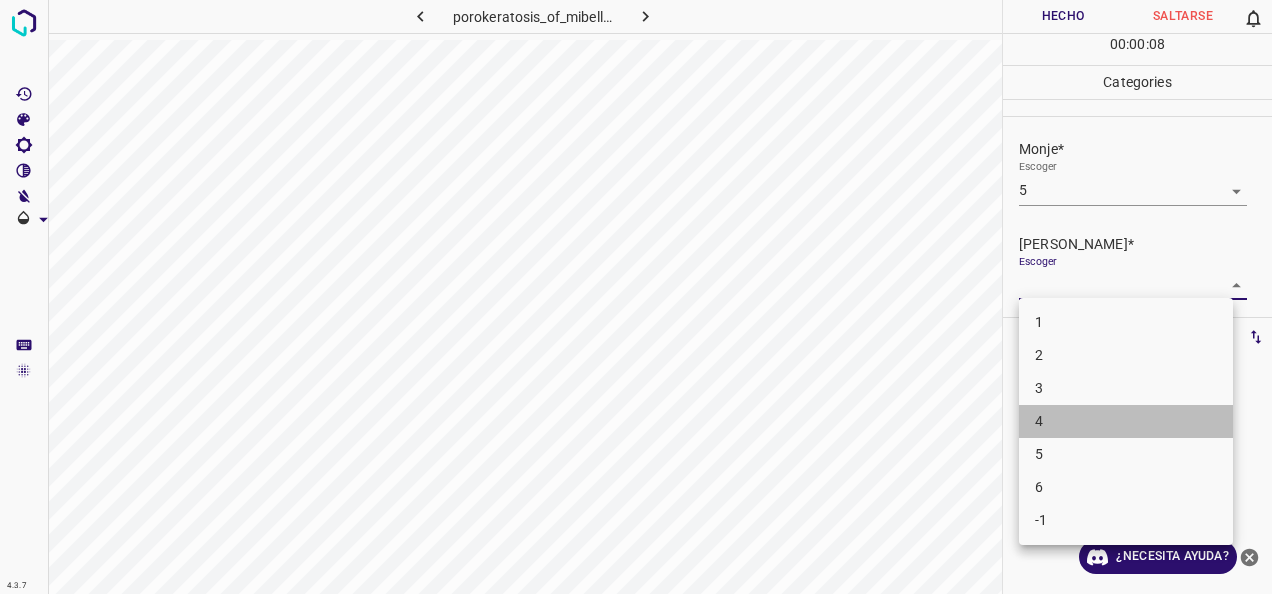 click on "4" at bounding box center (1126, 421) 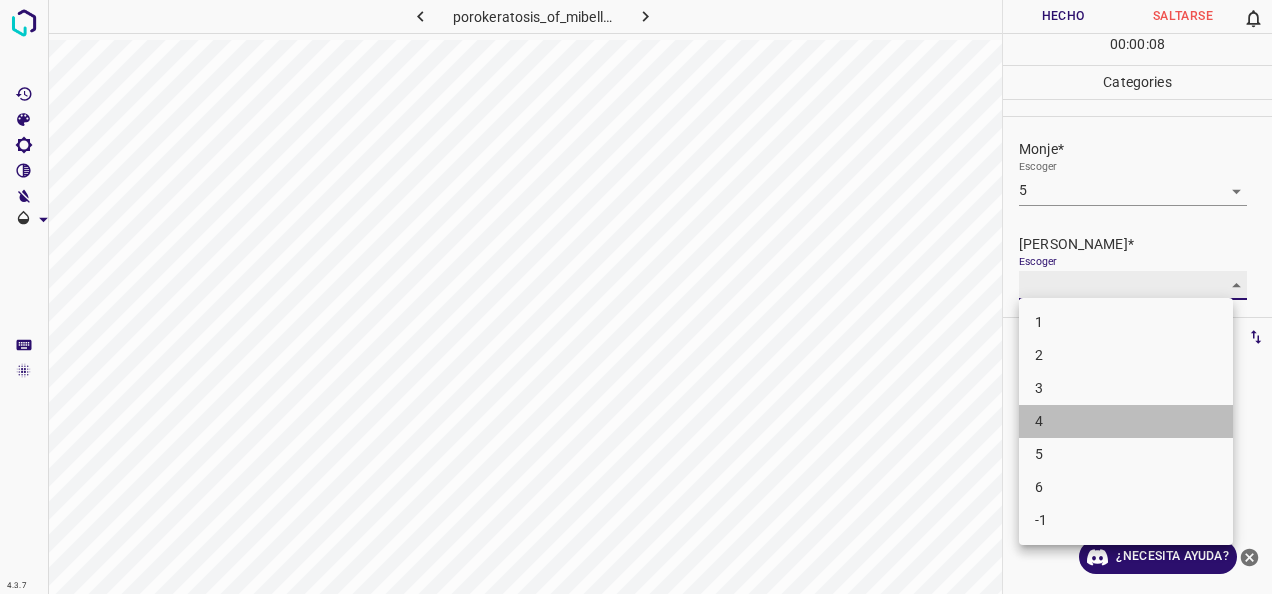 type on "4" 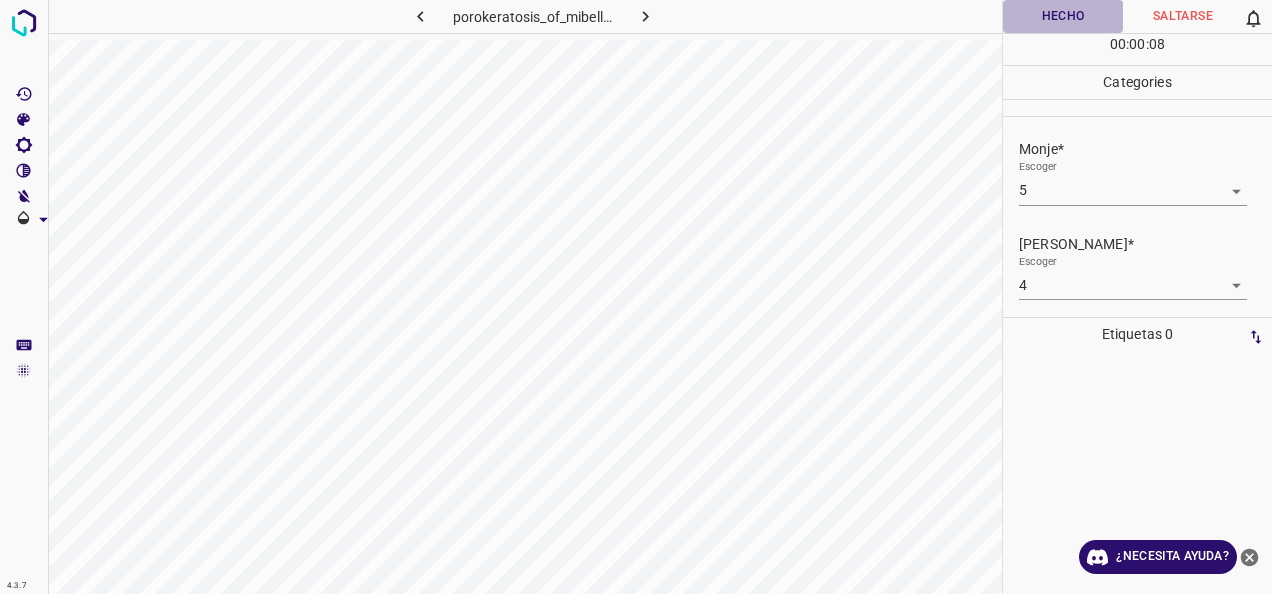 click on "Hecho" at bounding box center [1063, 16] 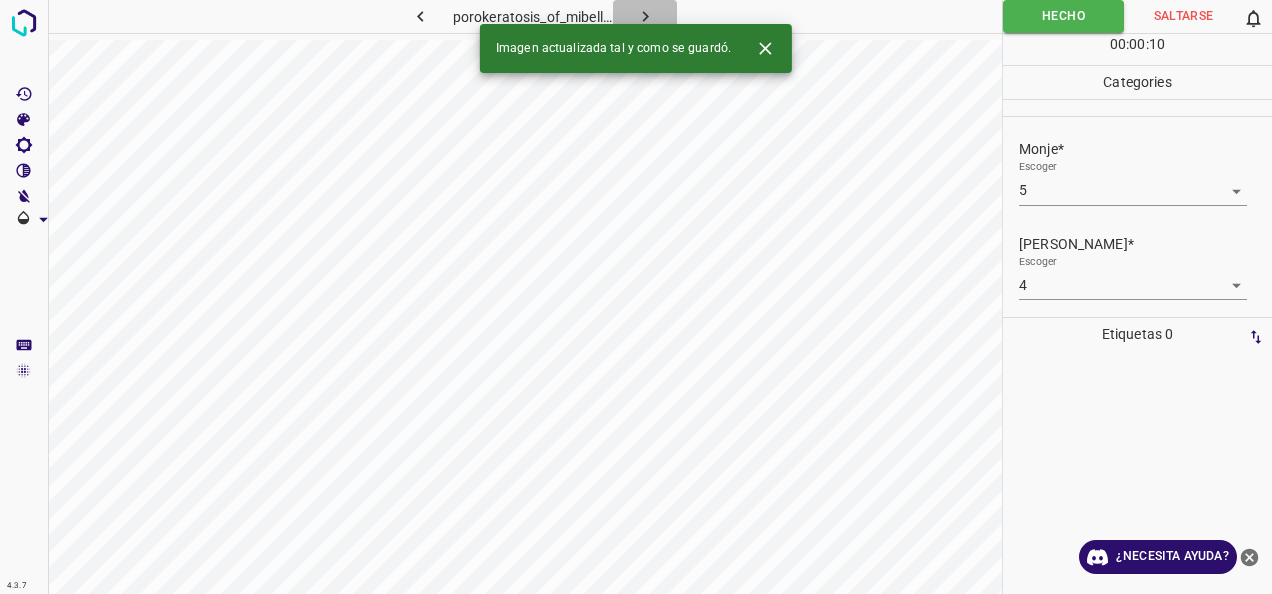 click at bounding box center (645, 16) 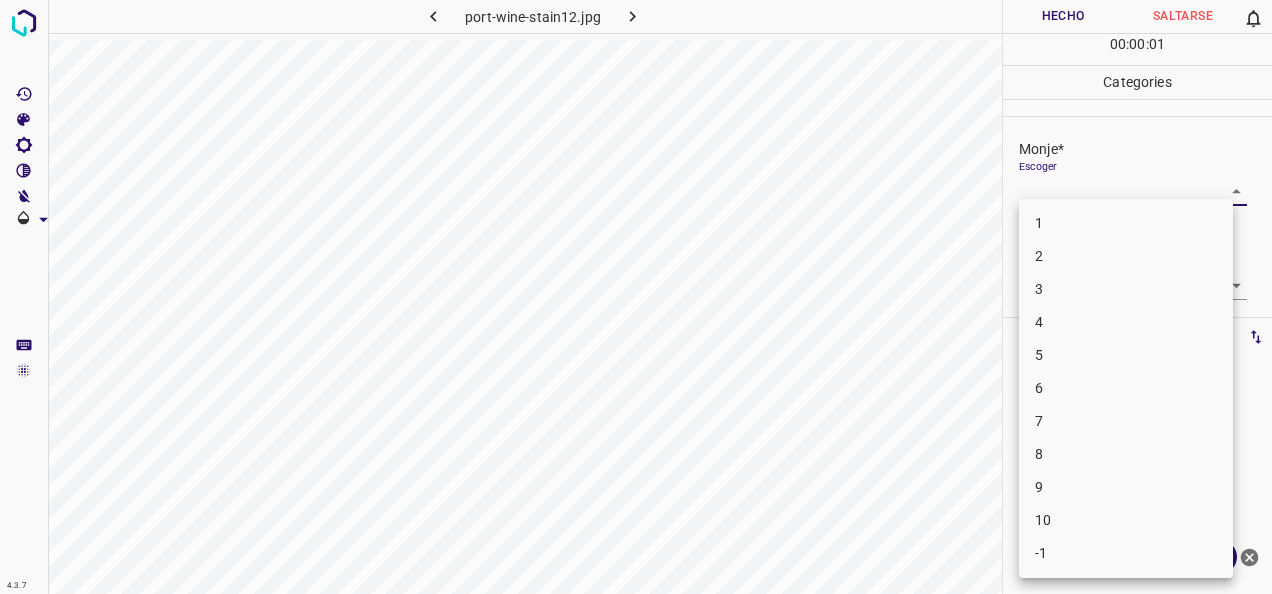 click on "4.3.7 port-wine-stain12.jpg Hecho Saltarse 0 00   : 00   : 01   Categories Monje*  Escoger ​  [PERSON_NAME]*  Escoger ​ Etiquetas 0 Categories 1 Monje 2  [PERSON_NAME] Herramientas Espacio Cambiar entre modos (Dibujar y Editar) Yo Etiquetado automático R Restaurar zoom M Acercar N Alejar Borrar Eliminar etiqueta de selección Filtros Z Restaurar filtros X Filtro de saturación C Filtro de brillo V Filtro de contraste B Filtro de escala de grises General O Descargar ¿Necesita ayuda? -Mensaje de texto -Esconder -Borrar 1 2 3 4 5 6 7 8 9 10 -1" at bounding box center [636, 297] 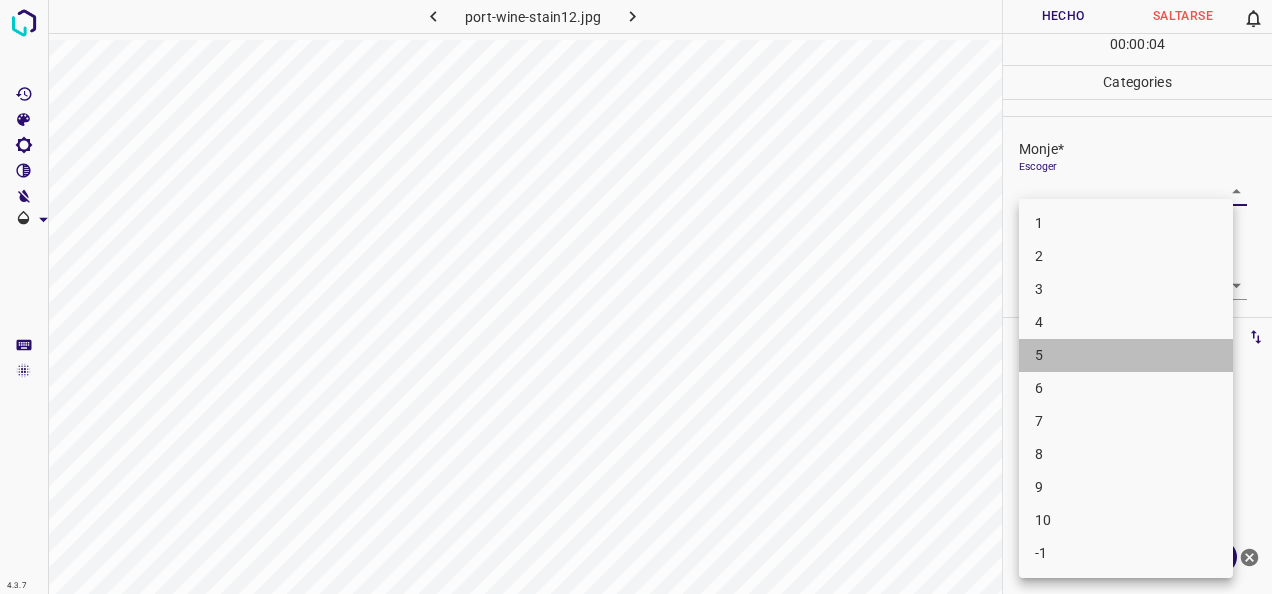 click on "5" at bounding box center (1126, 355) 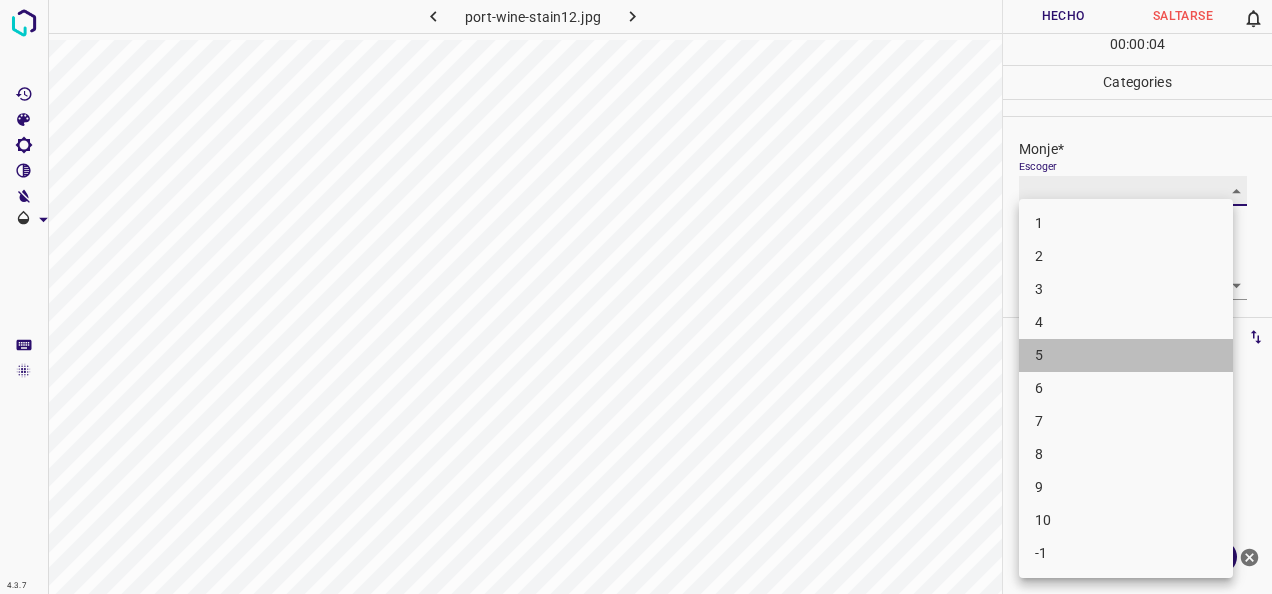 type on "5" 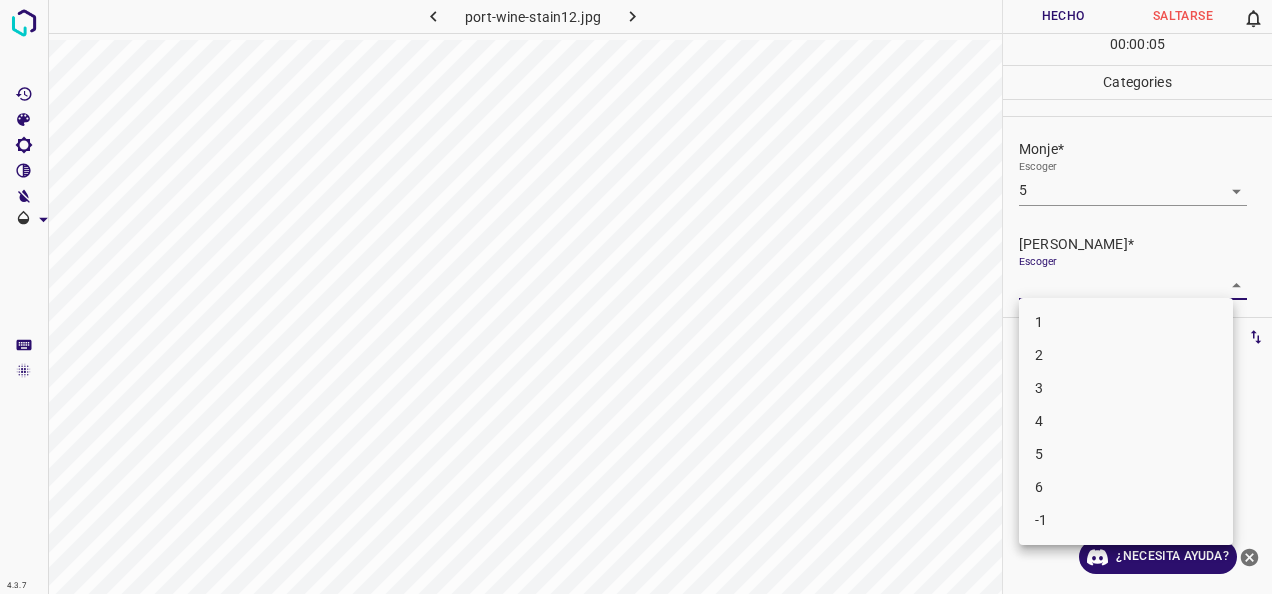 click on "4.3.7 port-wine-stain12.jpg [PERSON_NAME] 0 00   : 00   : 05   Categories Monje*  Escoger 5 5  [PERSON_NAME]*  Escoger ​ Etiquetas 0 Categories 1 Monje 2  [PERSON_NAME] Herramientas Espacio Cambiar entre modos (Dibujar y Editar) Yo Etiquetado automático R Restaurar zoom M Acercar N Alejar Borrar Eliminar etiqueta de selección Filtros Z Restaurar filtros X Filtro de saturación C Filtro de brillo V Filtro de contraste B Filtro de escala de grises General O Descargar ¿Necesita ayuda? -Mensaje de texto -Esconder -Borrar 1 2 3 4 5 6 -1" at bounding box center (636, 297) 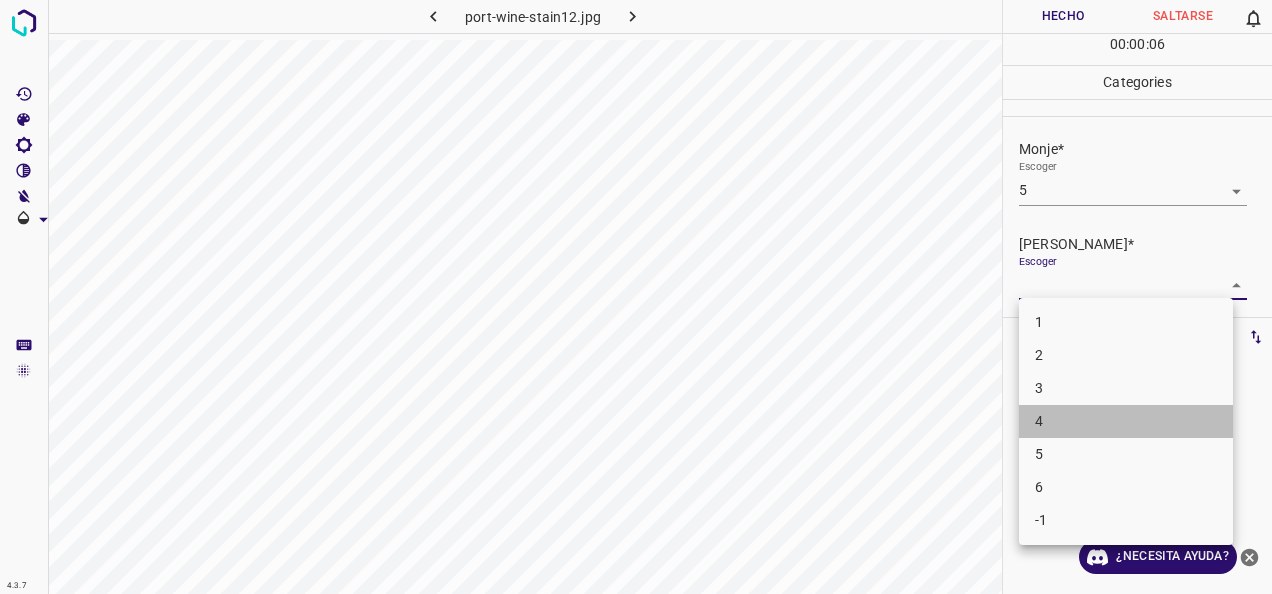 click on "4" at bounding box center (1126, 421) 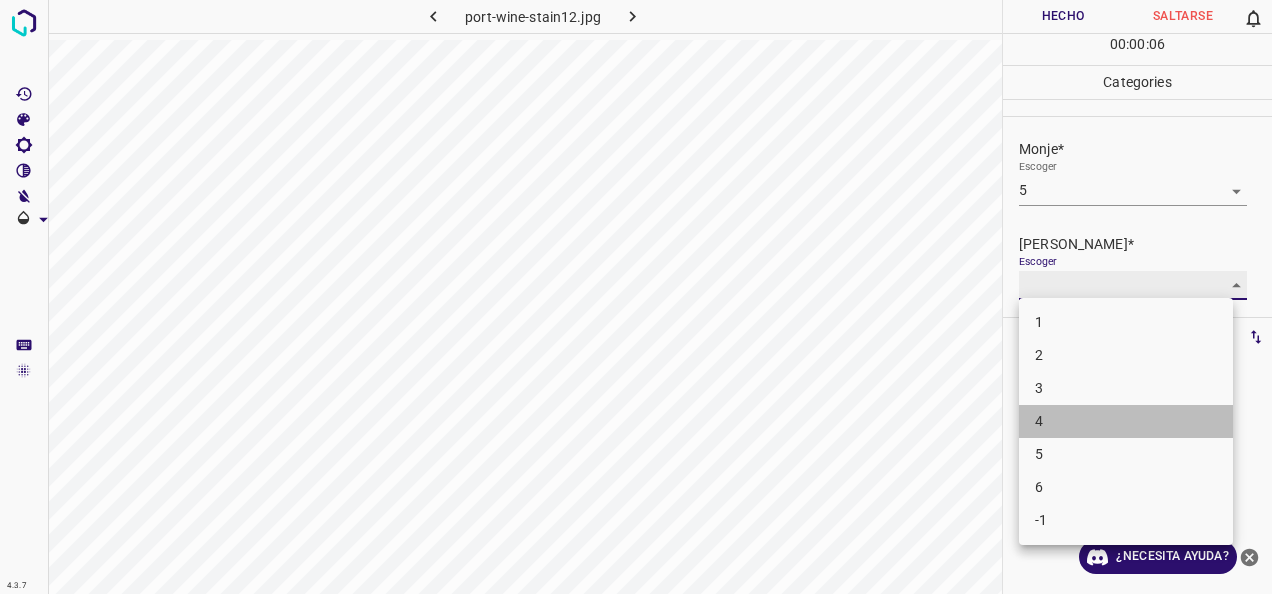 type on "4" 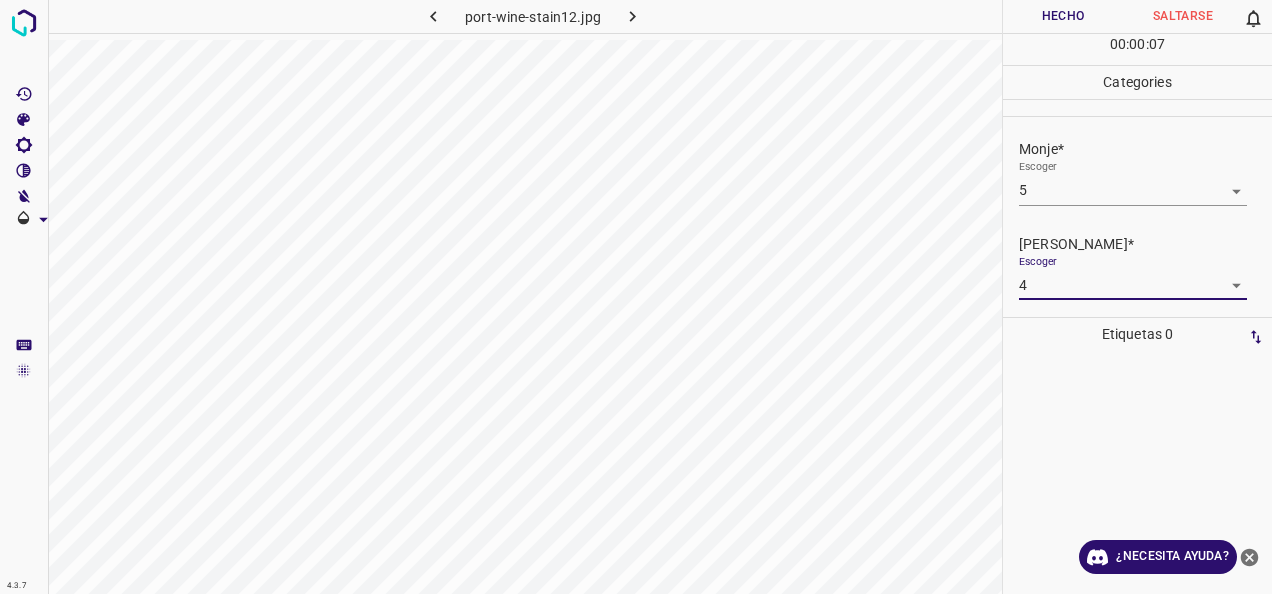 click on "Hecho" at bounding box center (1063, 16) 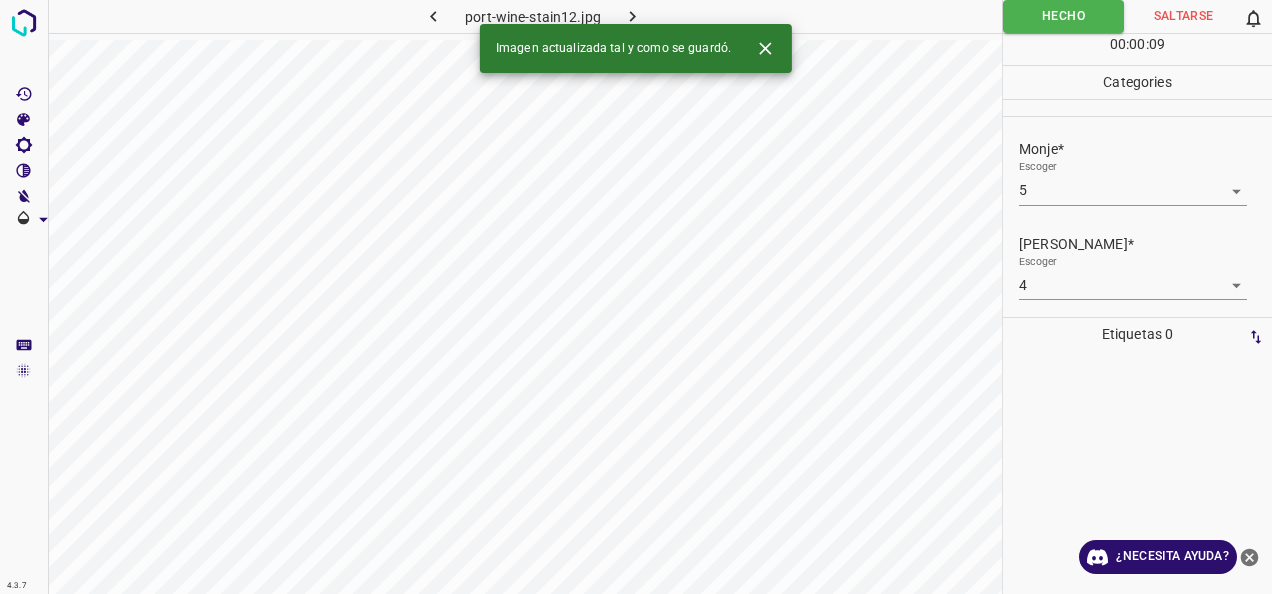 click 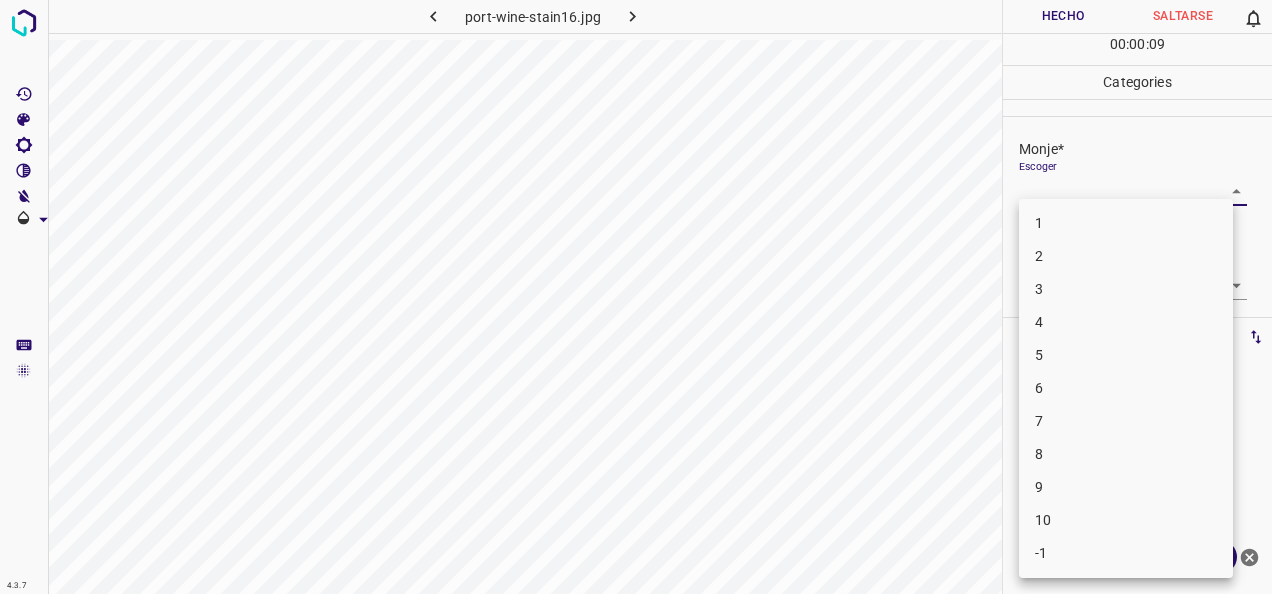 click on "4.3.7 port-wine-stain16.jpg Hecho Saltarse 0 00   : 00   : 09   Categories Monje*  Escoger ​  [PERSON_NAME]*  Escoger ​ Etiquetas 0 Categories 1 Monje 2  [PERSON_NAME] Herramientas Espacio Cambiar entre modos (Dibujar y Editar) Yo Etiquetado automático R Restaurar zoom M Acercar N Alejar Borrar Eliminar etiqueta de selección Filtros Z Restaurar filtros X Filtro de saturación C Filtro de brillo V Filtro de contraste B Filtro de escala de grises General O Descargar ¿Necesita ayuda? -Mensaje de texto -Esconder -Borrar 1 2 3 4 5 6 7 8 9 10 -1" at bounding box center [636, 297] 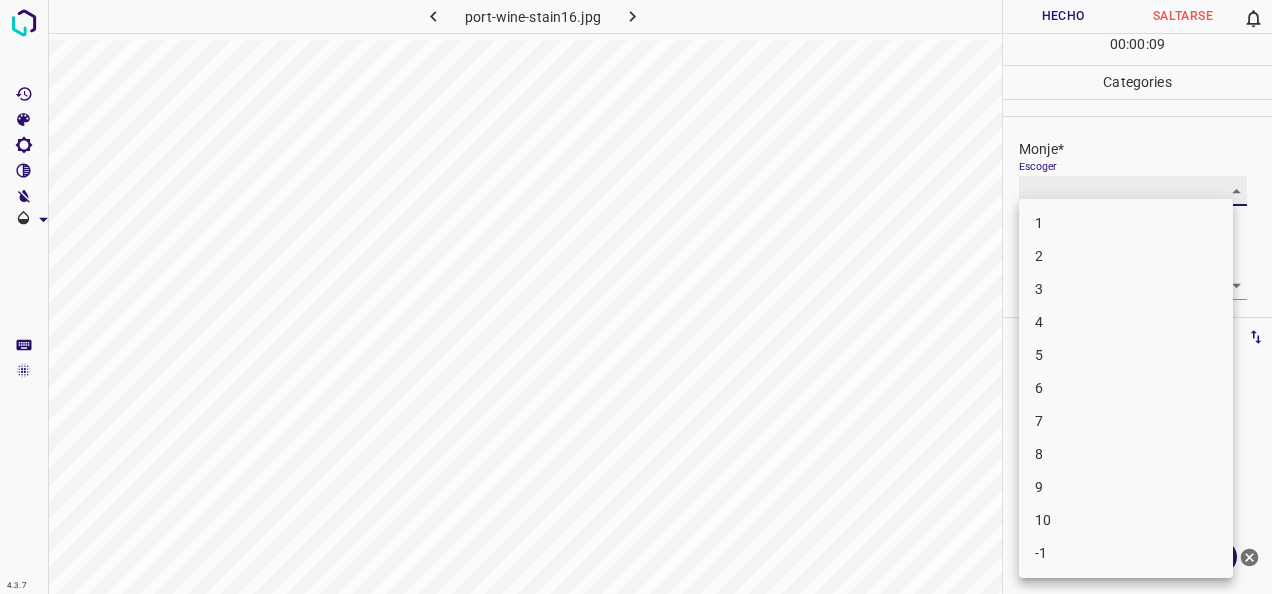type on "3" 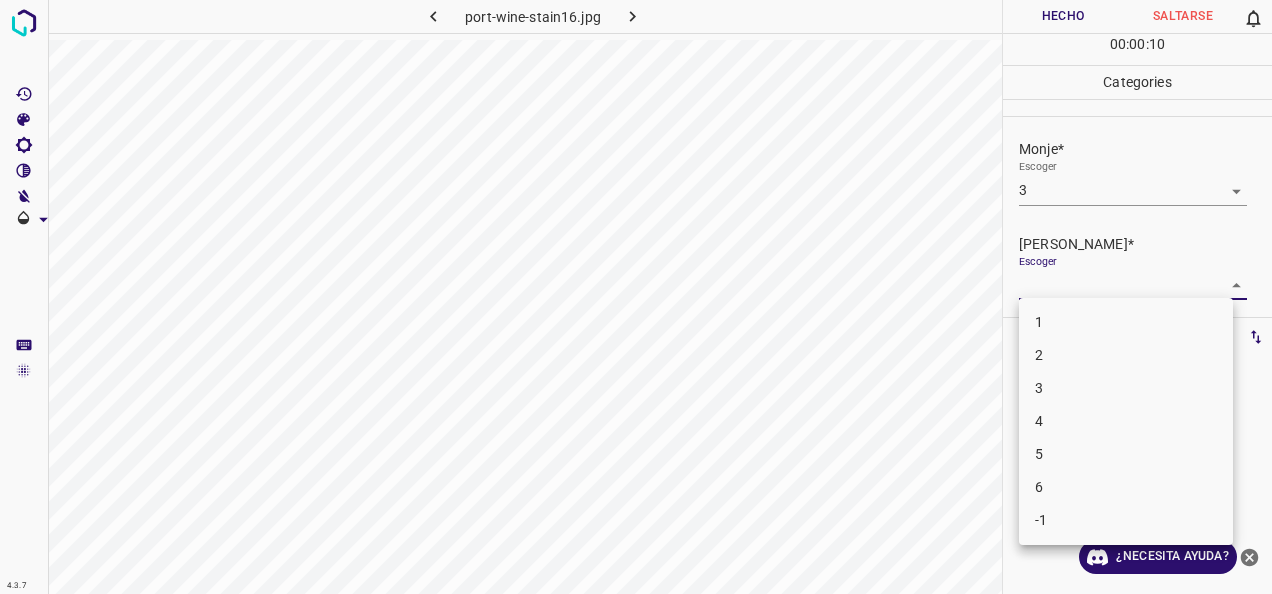 click on "4.3.7 port-wine-stain16.jpg Hecho Saltarse 0 00   : 00   : 10   Categories Monje*  Escoger 3 3  [PERSON_NAME]*  Escoger ​ Etiquetas 0 Categories 1 Monje 2  [PERSON_NAME] Herramientas Espacio Cambiar entre modos (Dibujar y Editar) Yo Etiquetado automático R Restaurar zoom M Acercar N Alejar Borrar Eliminar etiqueta de selección Filtros Z Restaurar filtros X Filtro de saturación C Filtro de brillo V Filtro de contraste B Filtro de escala de grises General O Descargar ¿Necesita ayuda? -Mensaje de texto -Esconder -Borrar 1 2 3 4 5 6 -1" at bounding box center (636, 297) 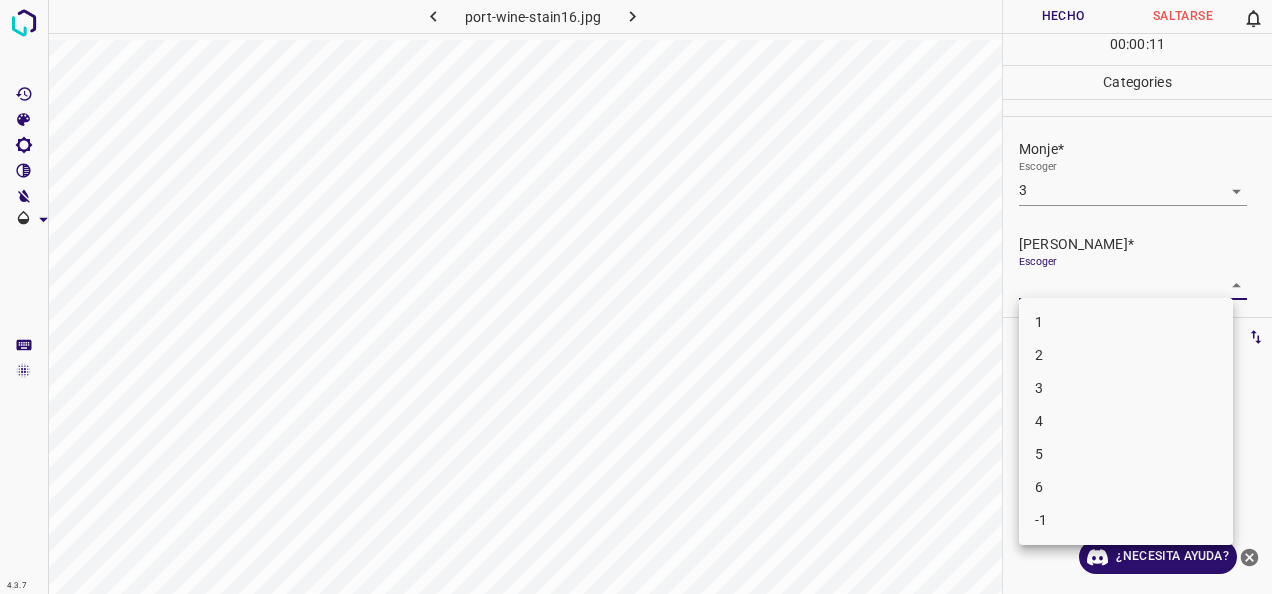 click on "2" at bounding box center (1126, 355) 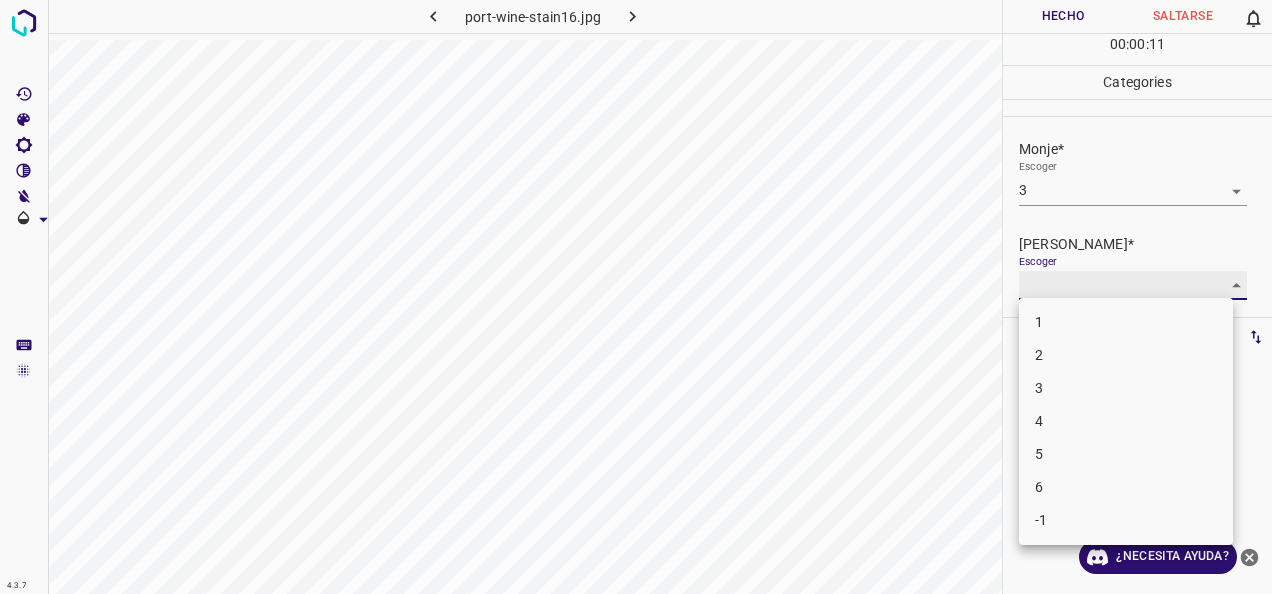 type on "2" 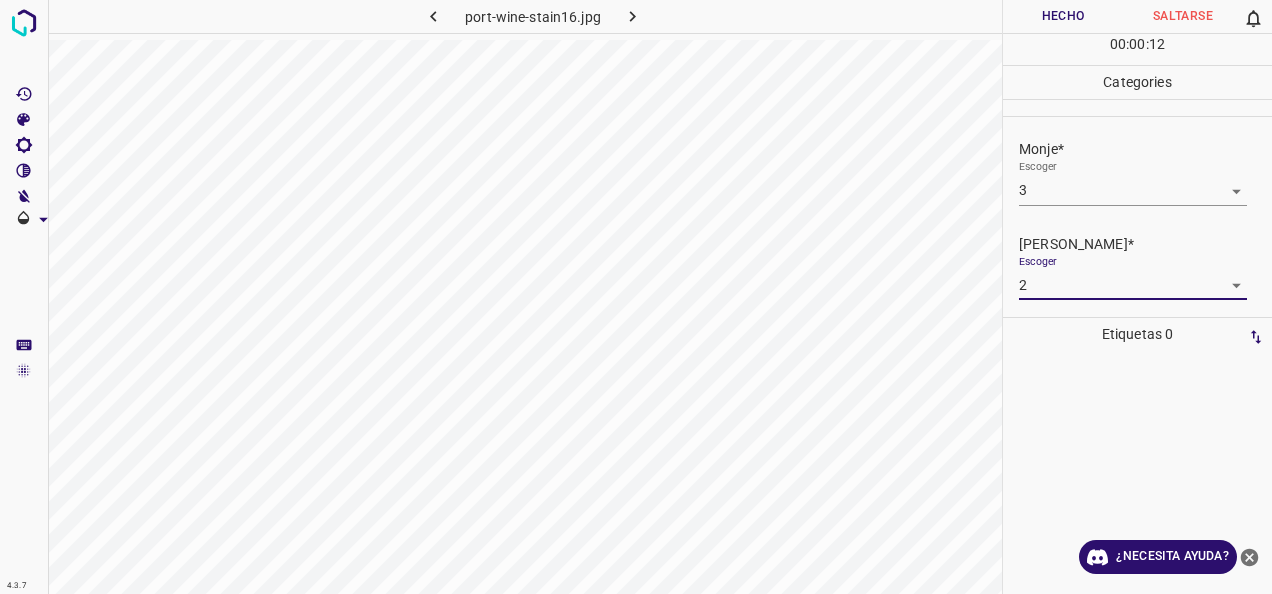 click on "Hecho" at bounding box center (1063, 16) 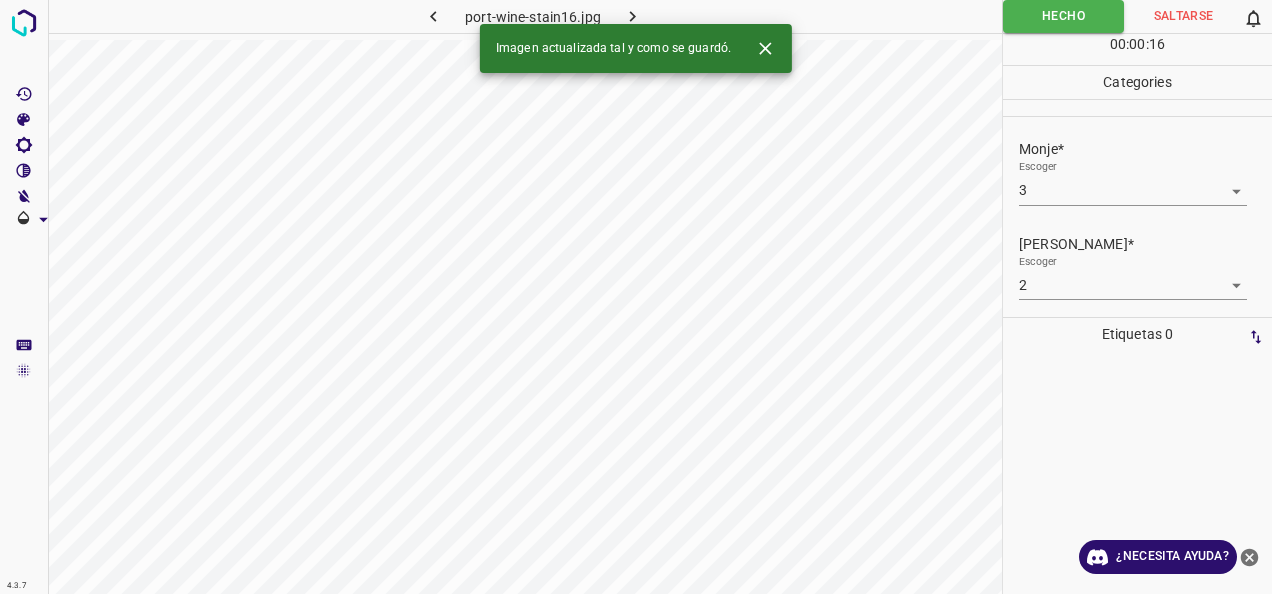 click 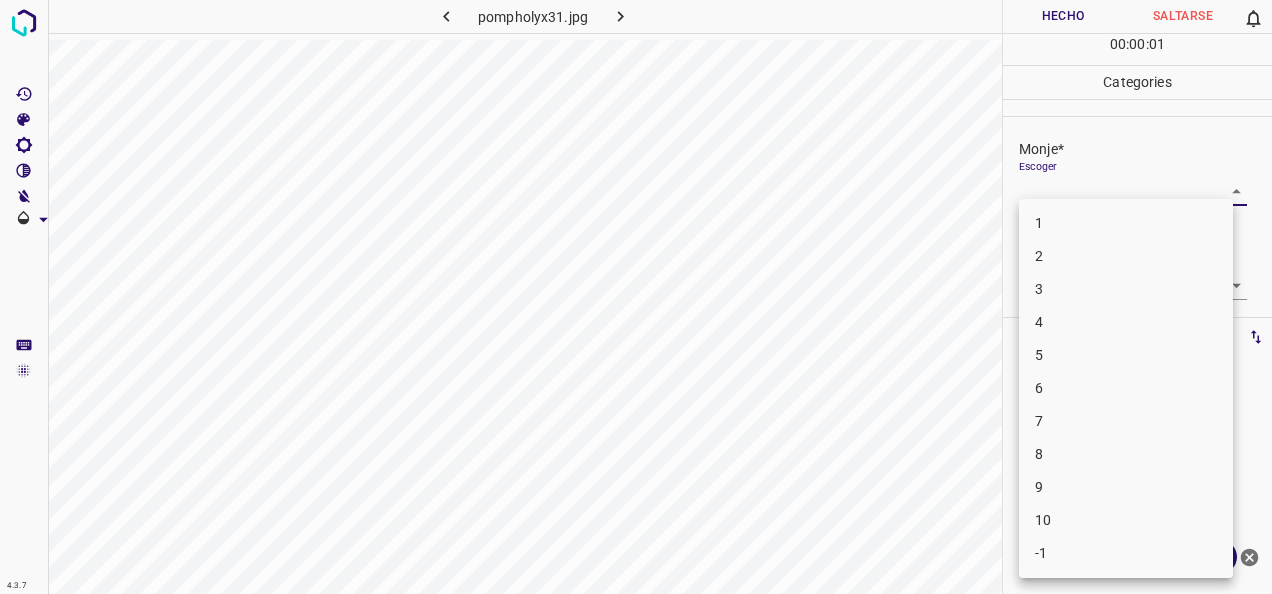 click on "4.3.7 pompholyx31.jpg Hecho Saltarse 0 00   : 00   : 01   Categories Monje*  Escoger ​  [PERSON_NAME]*  Escoger ​ Etiquetas 0 Categories 1 Monje 2  [PERSON_NAME] Herramientas Espacio Cambiar entre modos (Dibujar y Editar) Yo Etiquetado automático R Restaurar zoom M Acercar N Alejar Borrar Eliminar etiqueta de selección Filtros Z Restaurar filtros X Filtro de saturación C Filtro de brillo V Filtro de contraste B Filtro de escala de grises General O Descargar ¿Necesita ayuda? -Mensaje de texto -Esconder -Borrar 1 2 3 4 5 6 7 8 9 10 -1" at bounding box center [636, 297] 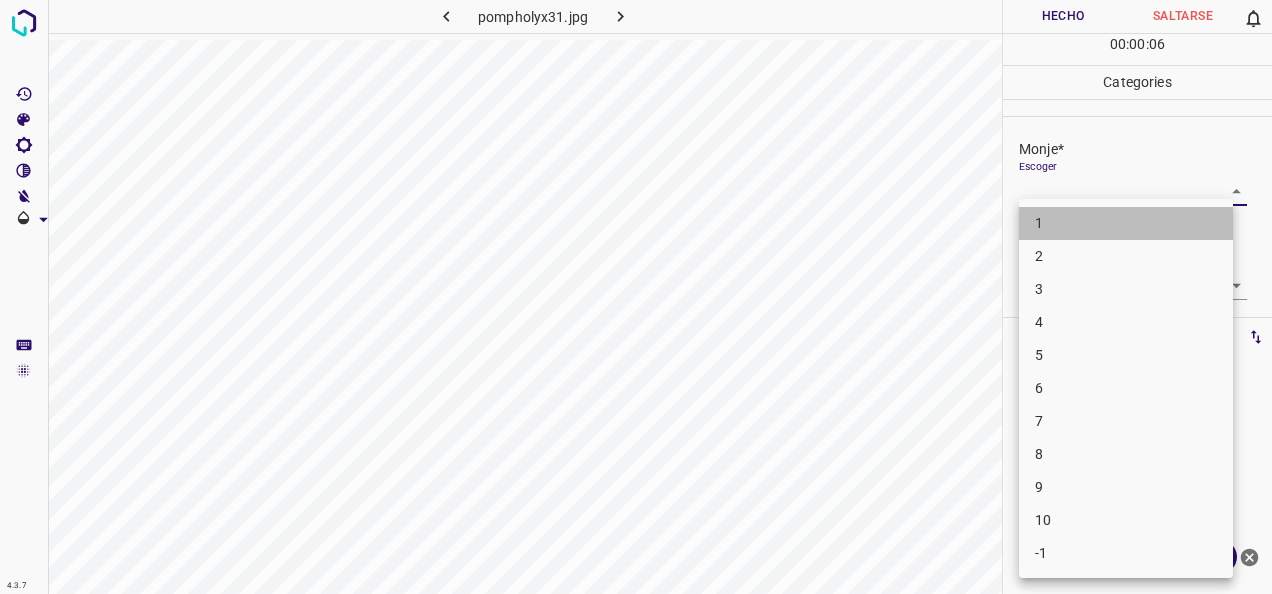 click on "1" at bounding box center (1126, 223) 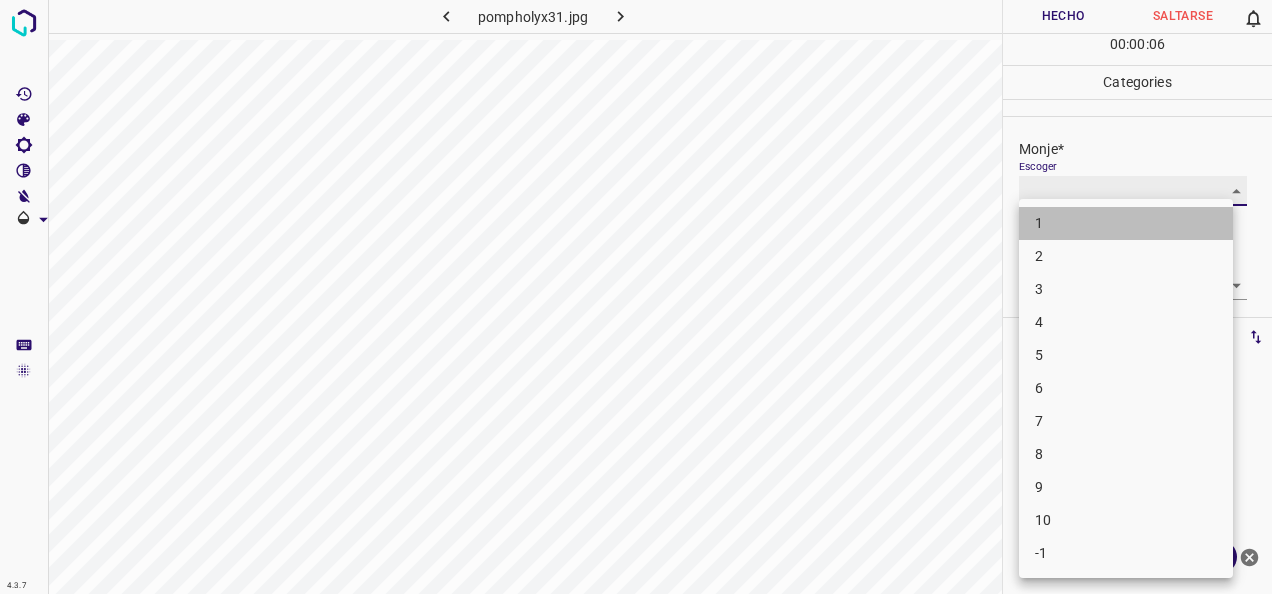 type on "1" 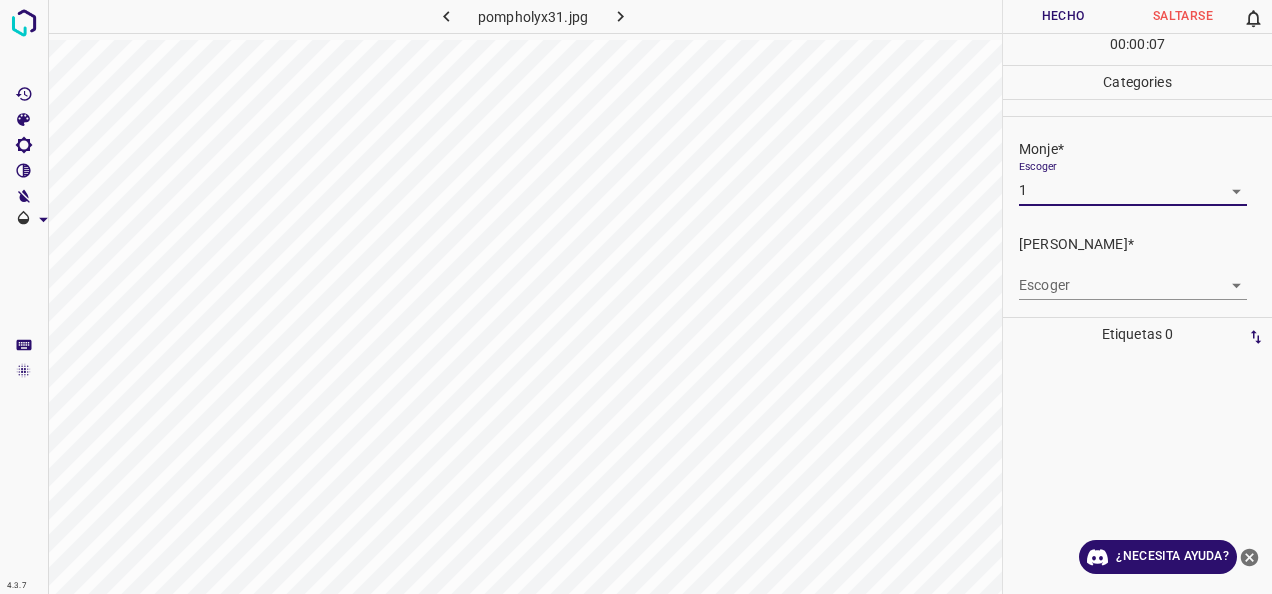 click on "4.3.7 pompholyx31.jpg Hecho Saltarse 0 00   : 00   : 07   Categories Monje*  Escoger 1 1  [PERSON_NAME]*  Escoger ​ Etiquetas 0 Categories 1 Monje 2  [PERSON_NAME] Herramientas Espacio Cambiar entre modos (Dibujar y Editar) Yo Etiquetado automático R Restaurar zoom M Acercar N Alejar Borrar Eliminar etiqueta de selección Filtros Z Restaurar filtros X Filtro de saturación C Filtro de brillo V Filtro de contraste B Filtro de escala de grises General O Descargar ¿Necesita ayuda? -Mensaje de texto -Esconder -Borrar" at bounding box center [636, 297] 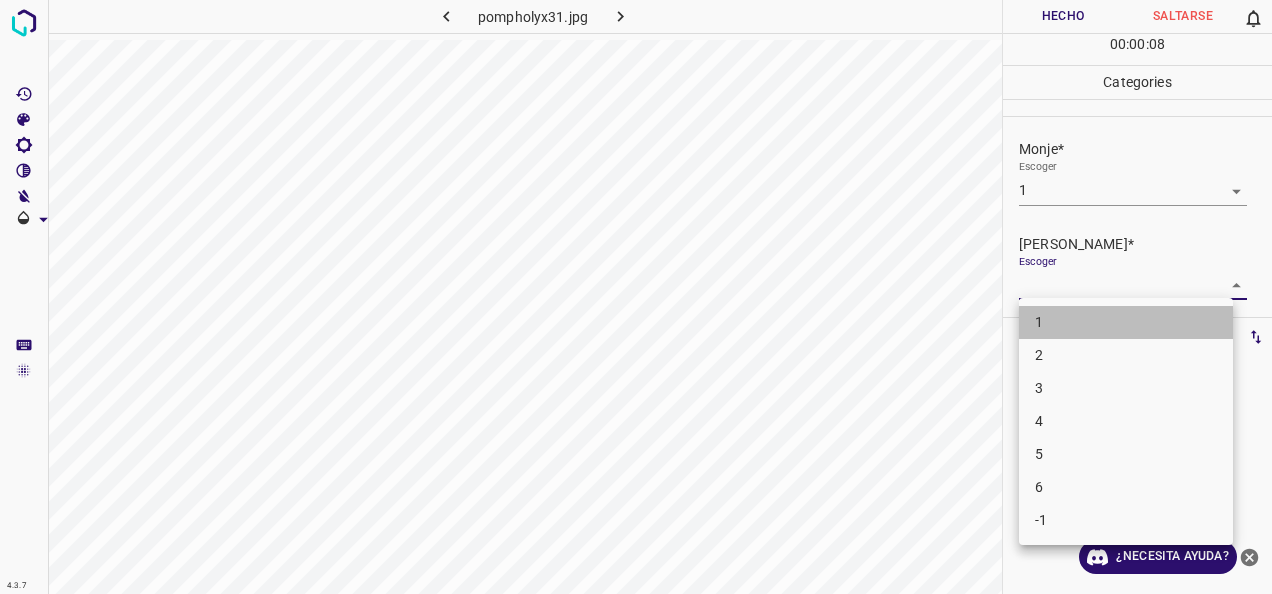 click on "1" at bounding box center [1126, 322] 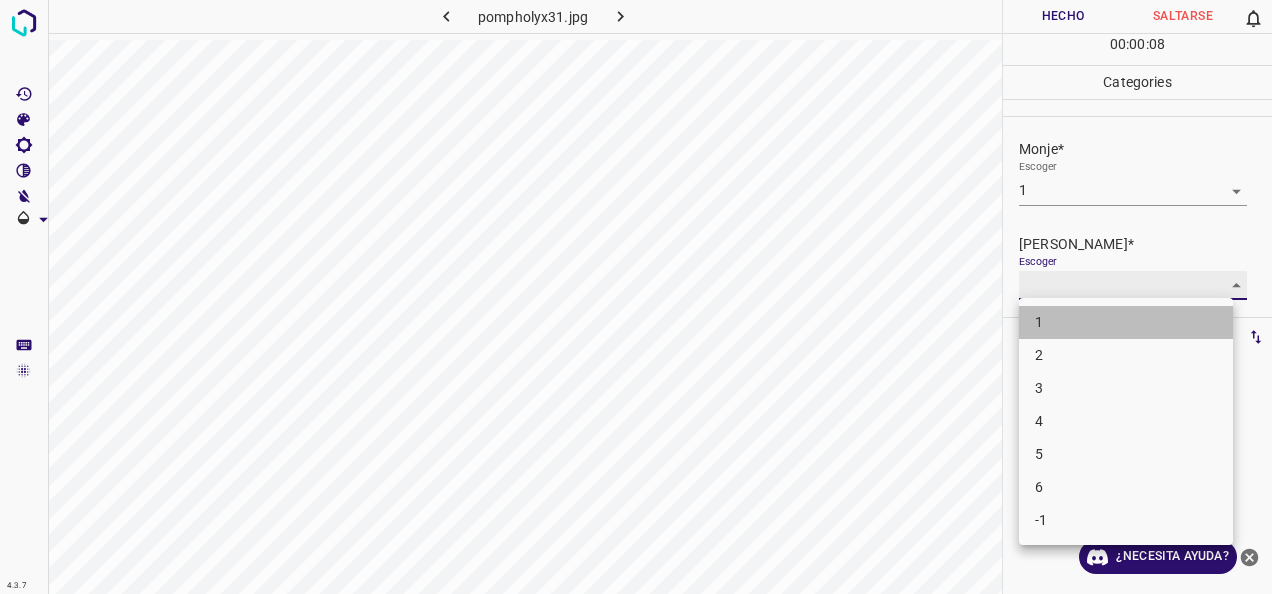 type on "1" 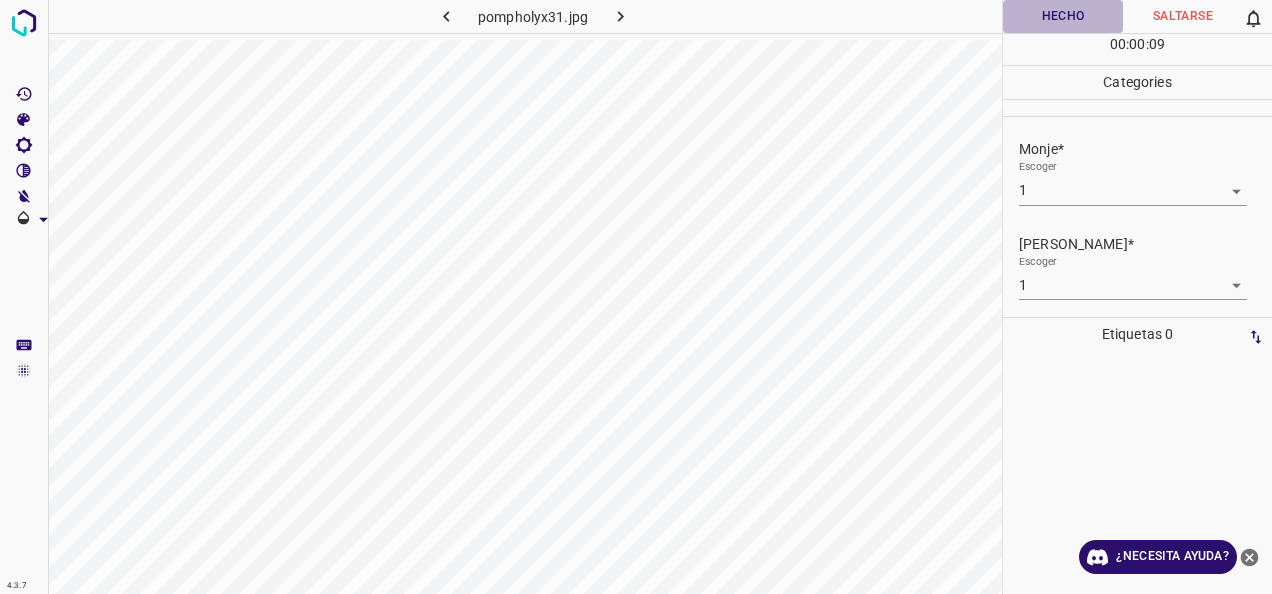 click on "Hecho" at bounding box center [1063, 16] 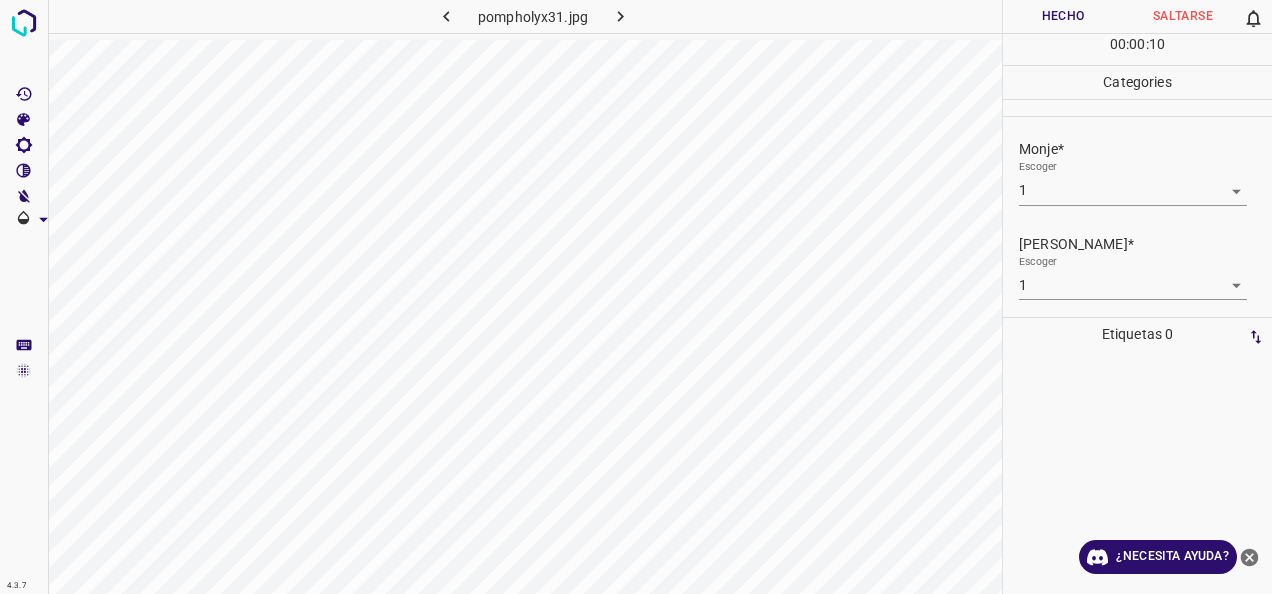 click 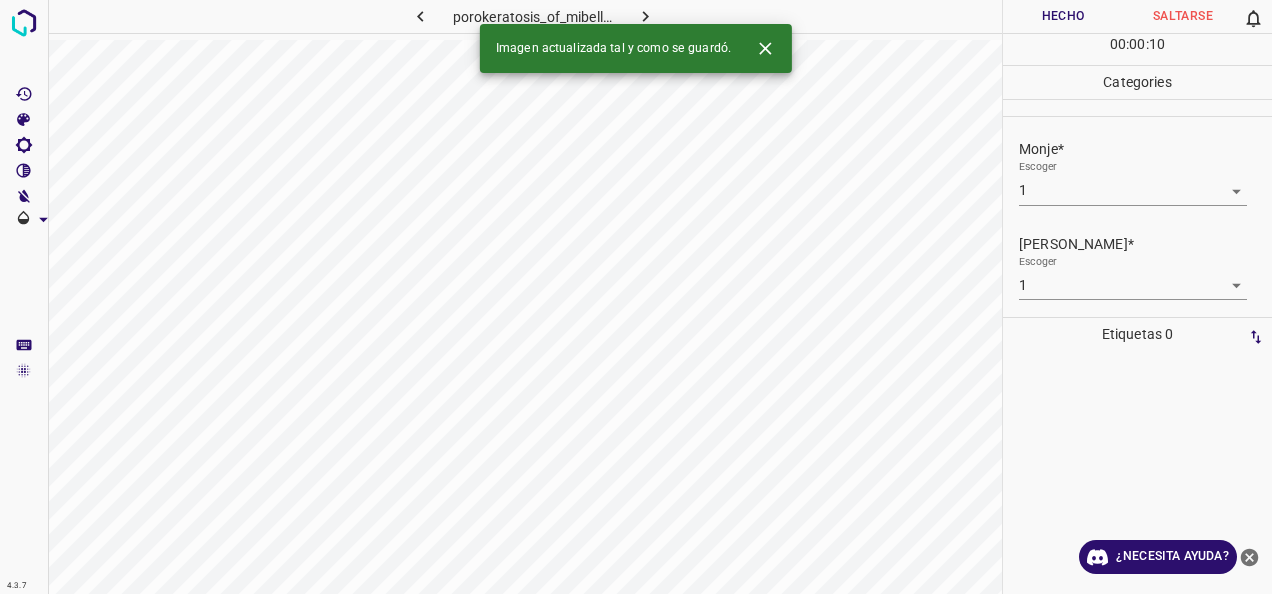 type 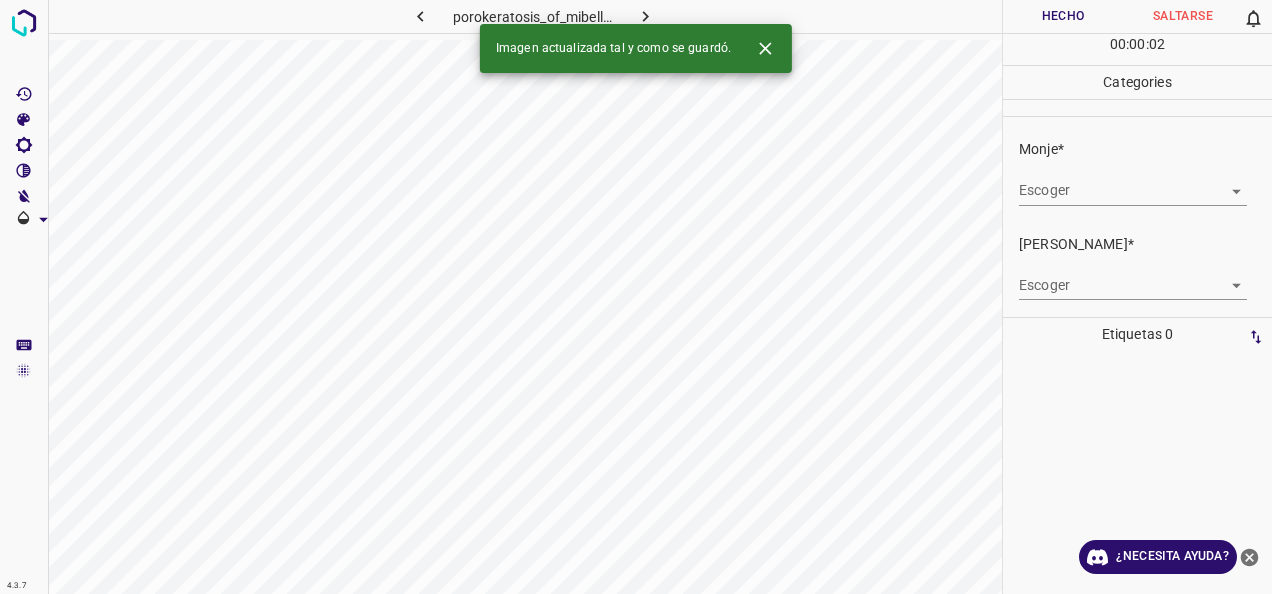 click on "Escoger ​" at bounding box center (1145, 182) 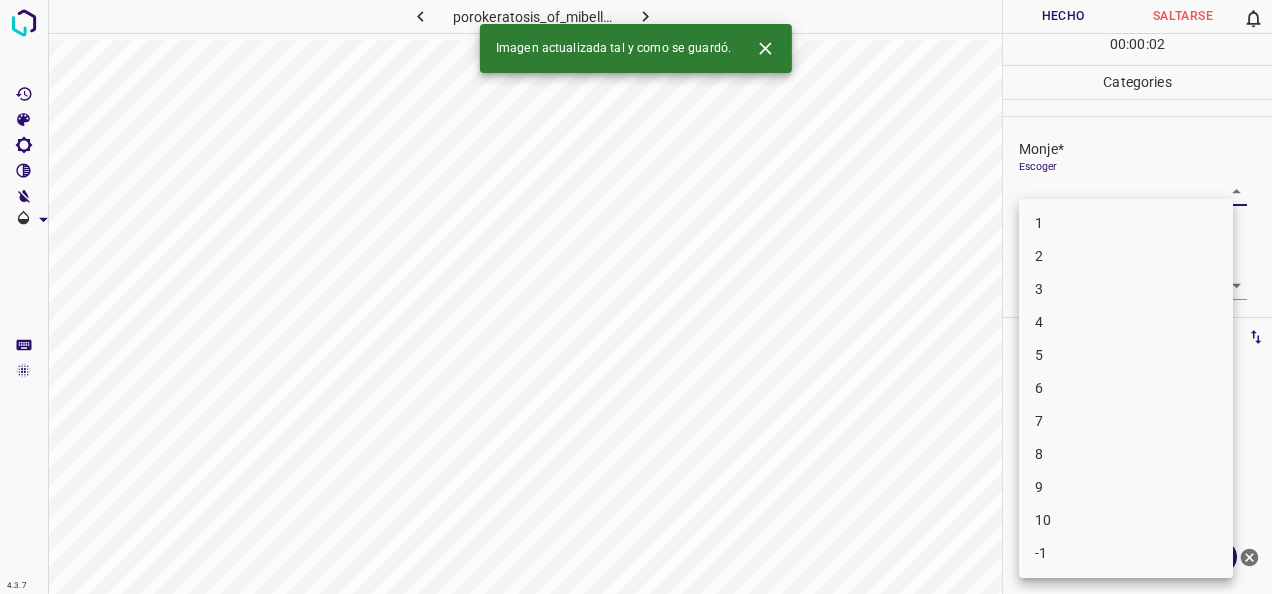 click on "4.3.7 porokeratosis_of_mibelli21.jpg Hecho Saltarse 0 00   : 00   : 02   Categories Monje*  Escoger ​  [PERSON_NAME]*  Escoger ​ Etiquetas 0 Categories 1 Monje 2  [PERSON_NAME] Herramientas Espacio Cambiar entre modos (Dibujar y Editar) Yo Etiquetado automático R Restaurar zoom M Acercar N Alejar Borrar Eliminar etiqueta de selección Filtros Z Restaurar filtros X Filtro de saturación C Filtro de brillo V Filtro de contraste B Filtro de escala de grises General O Descargar Imagen actualizada tal y como se guardó. ¿Necesita ayuda? -Mensaje de texto -Esconder -Borrar 1 2 3 4 5 6 7 8 9 10 -1" at bounding box center (636, 297) 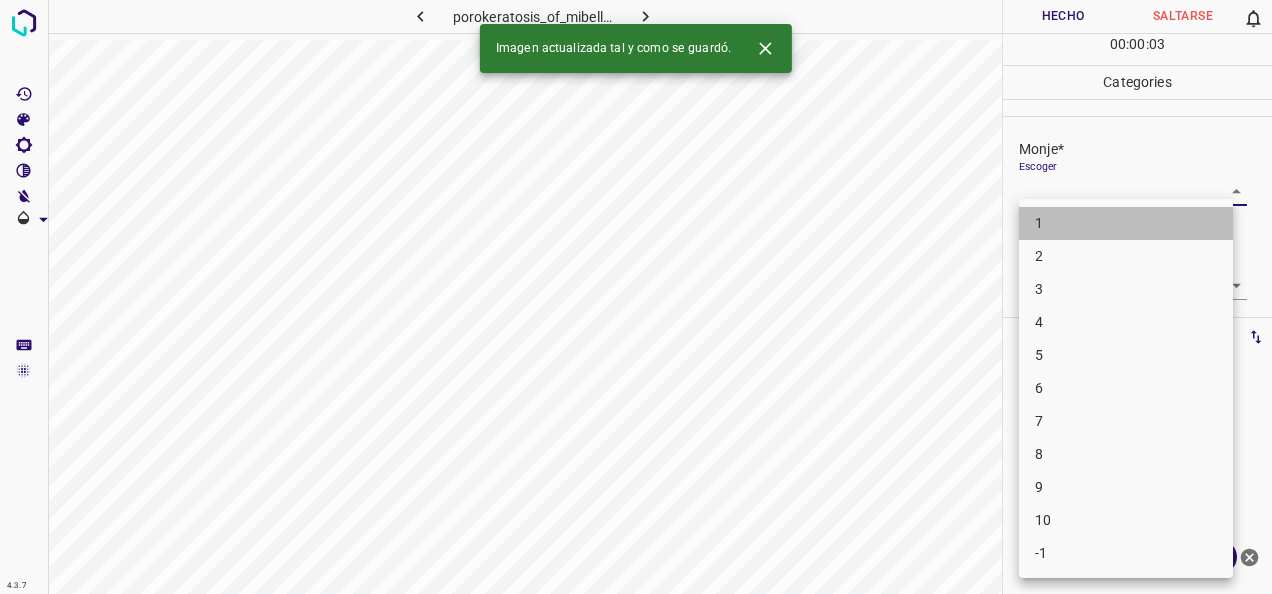 click on "1" at bounding box center [1126, 223] 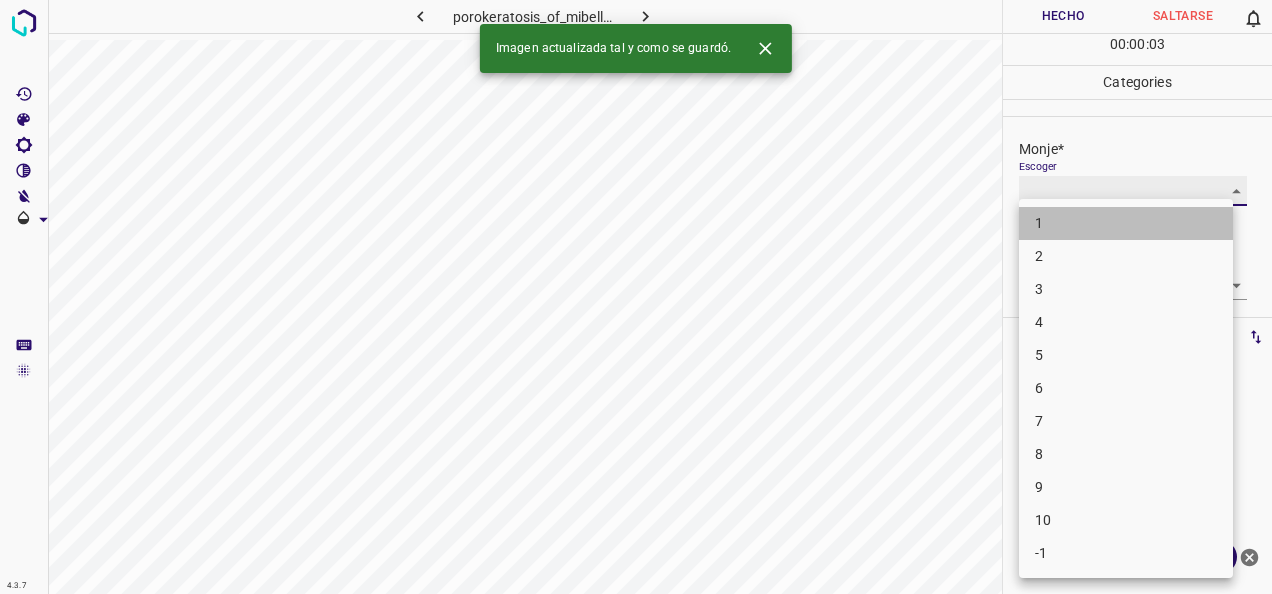 type on "1" 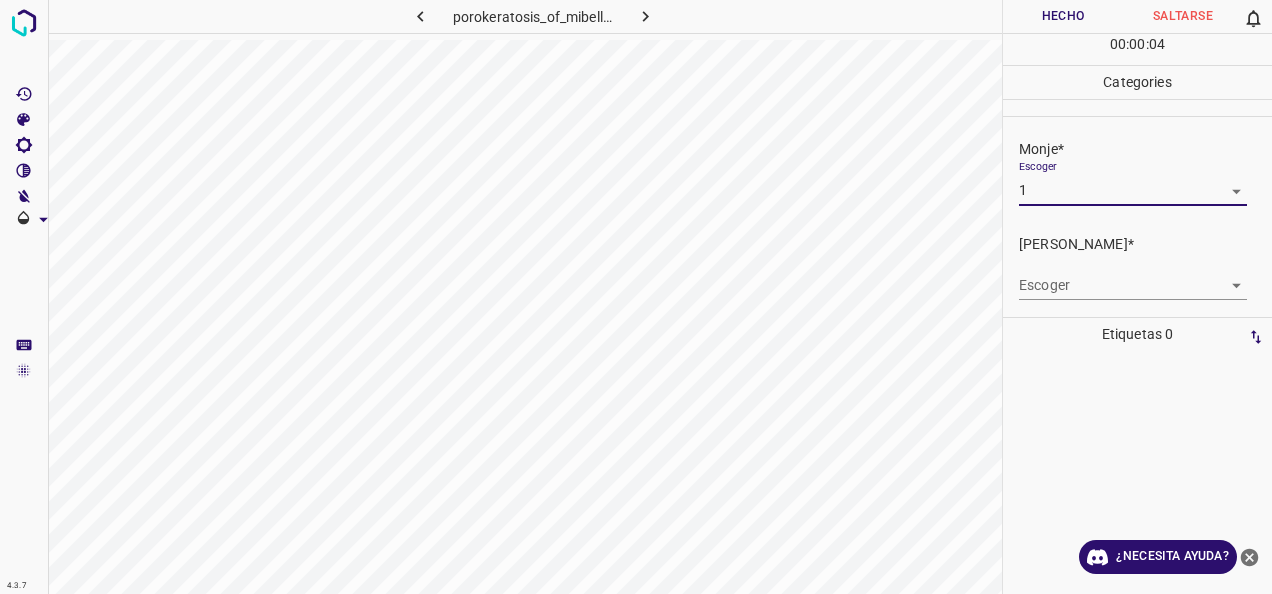 click on "4.3.7 porokeratosis_of_mibelli21.jpg Hecho Saltarse 0 00   : 00   : 04   Categories Monje*  Escoger 1 1  [PERSON_NAME]*  Escoger ​ Etiquetas 0 Categories 1 Monje 2  [PERSON_NAME] Herramientas Espacio Cambiar entre modos (Dibujar y Editar) Yo Etiquetado automático R Restaurar zoom M Acercar N Alejar Borrar Eliminar etiqueta de selección Filtros Z Restaurar filtros X Filtro de saturación C Filtro de brillo V Filtro de contraste B Filtro de escala de grises General O Descargar ¿Necesita ayuda? -Mensaje de texto -Esconder -Borrar" at bounding box center (636, 297) 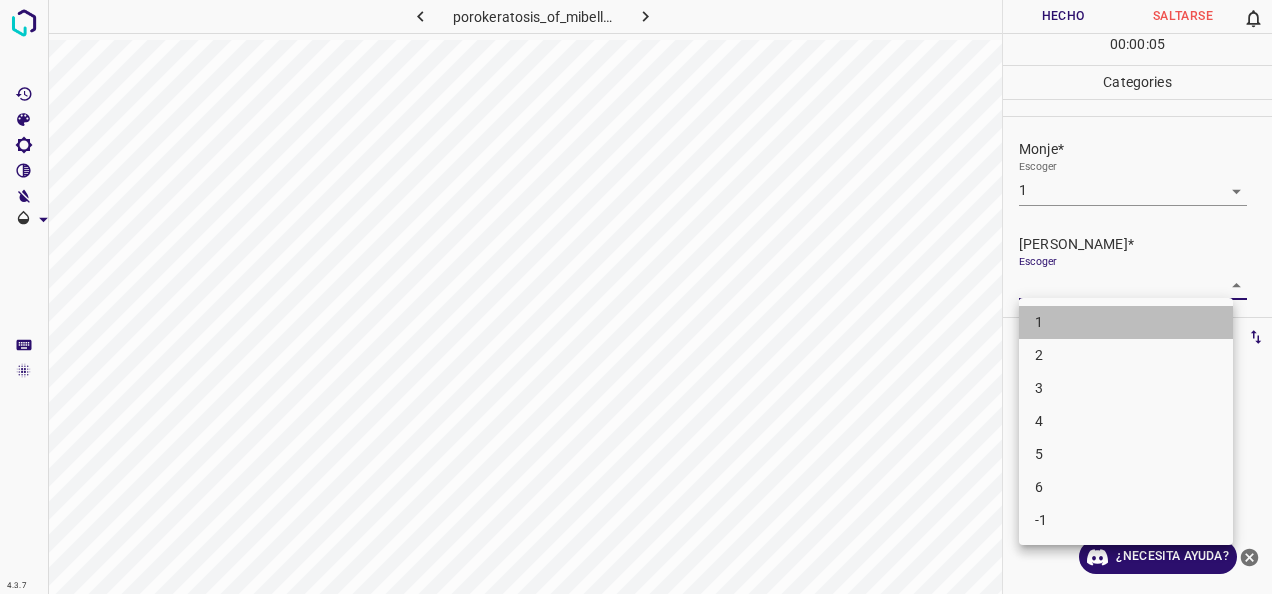 click on "1" at bounding box center (1126, 322) 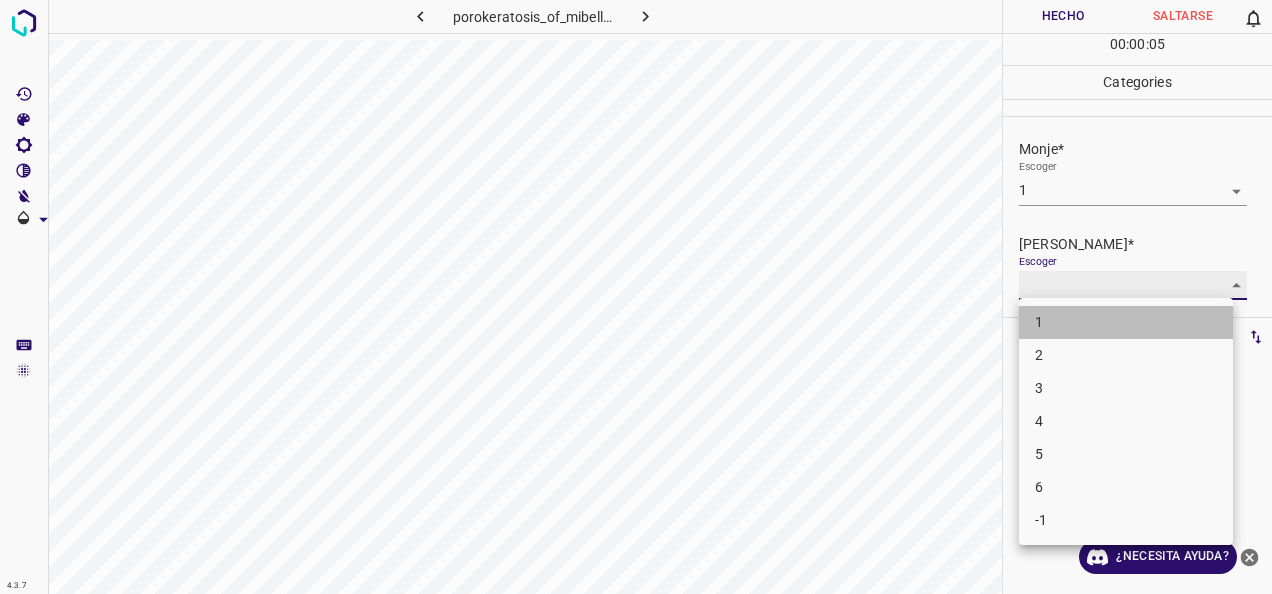 type on "1" 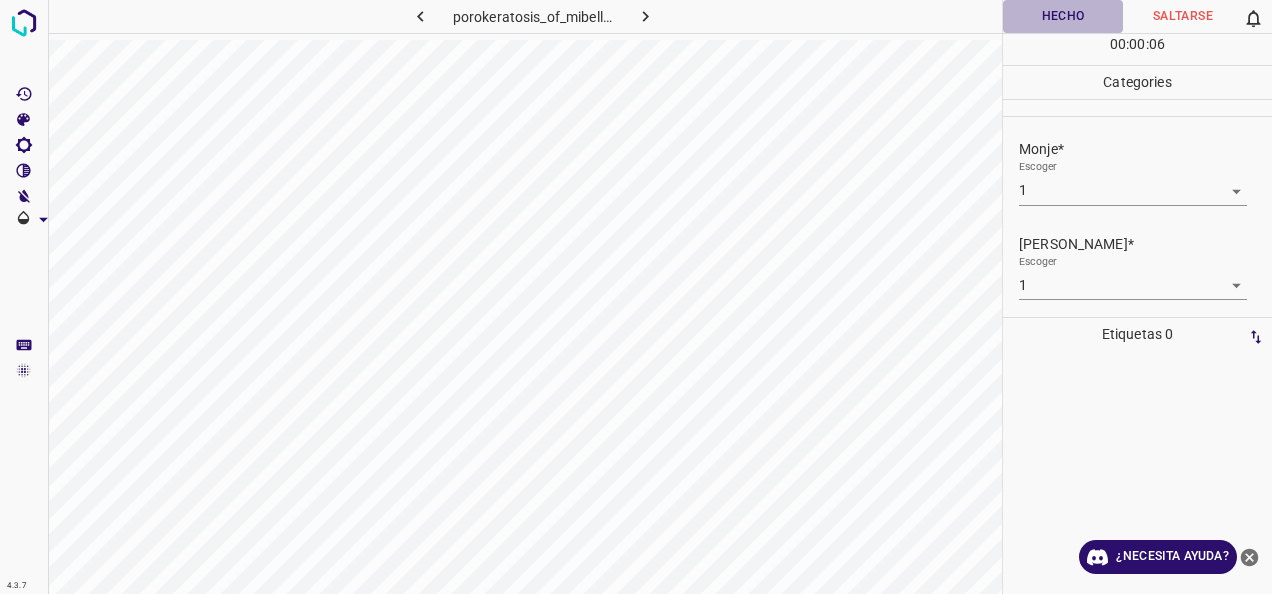 click on "Hecho" at bounding box center [1063, 16] 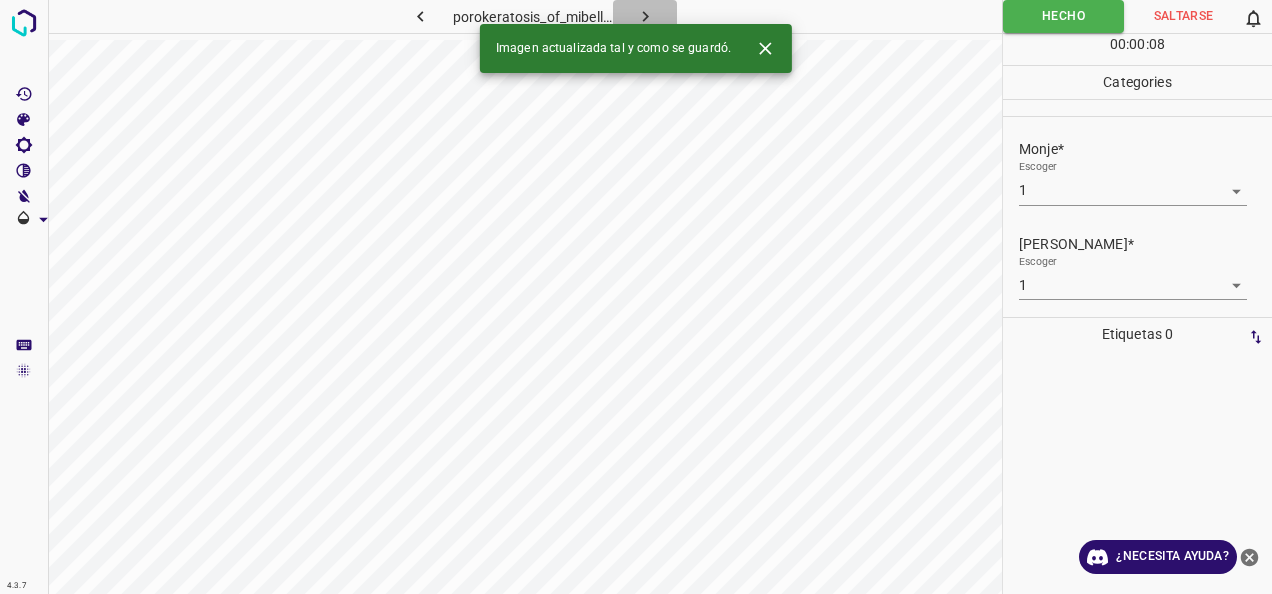 click 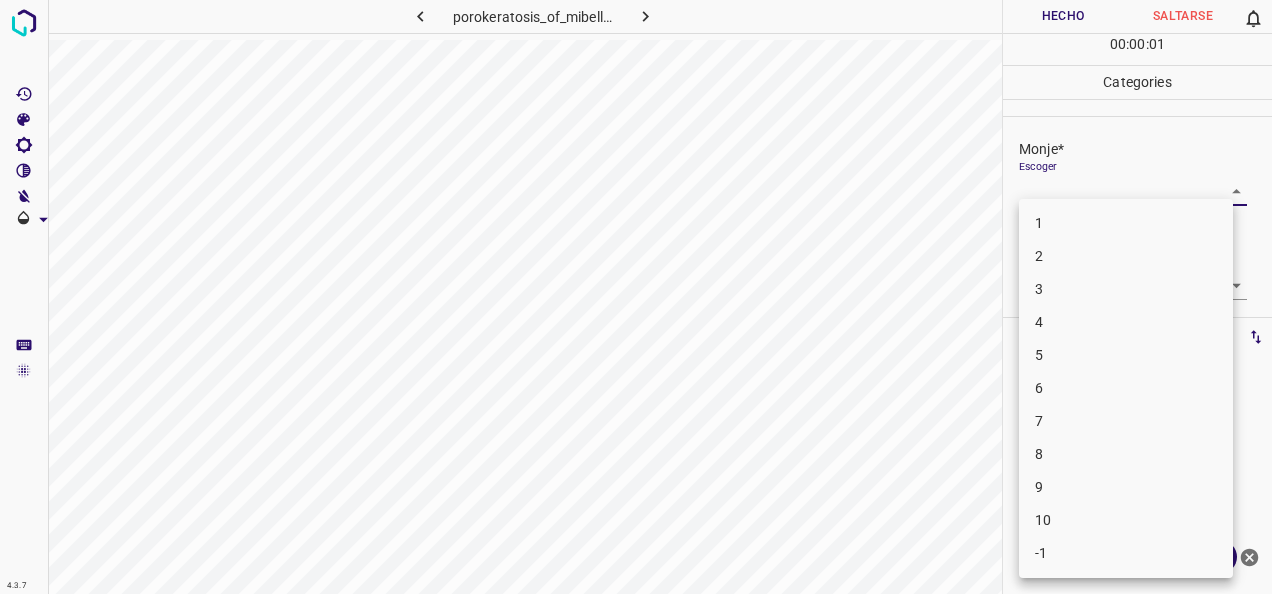 click on "4.3.7 porokeratosis_of_mibelli43.jpg Hecho Saltarse 0 00   : 00   : 01   Categories Monje*  Escoger ​  [PERSON_NAME]*  Escoger ​ Etiquetas 0 Categories 1 Monje 2  [PERSON_NAME] Herramientas Espacio Cambiar entre modos (Dibujar y Editar) Yo Etiquetado automático R Restaurar zoom M Acercar N Alejar Borrar Eliminar etiqueta de selección Filtros Z Restaurar filtros X Filtro de saturación C Filtro de brillo V Filtro de contraste B Filtro de escala de grises General O Descargar ¿Necesita ayuda? -Mensaje de texto -Esconder -Borrar 1 2 3 4 5 6 7 8 9 10 -1" at bounding box center [636, 297] 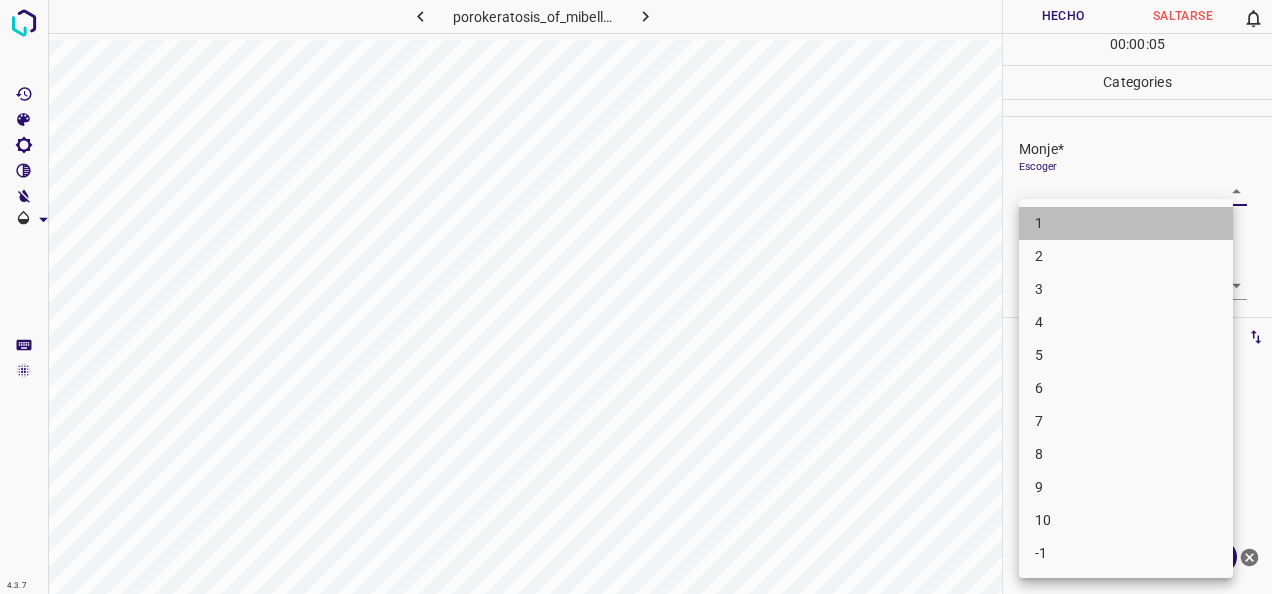 click on "1" at bounding box center [1126, 223] 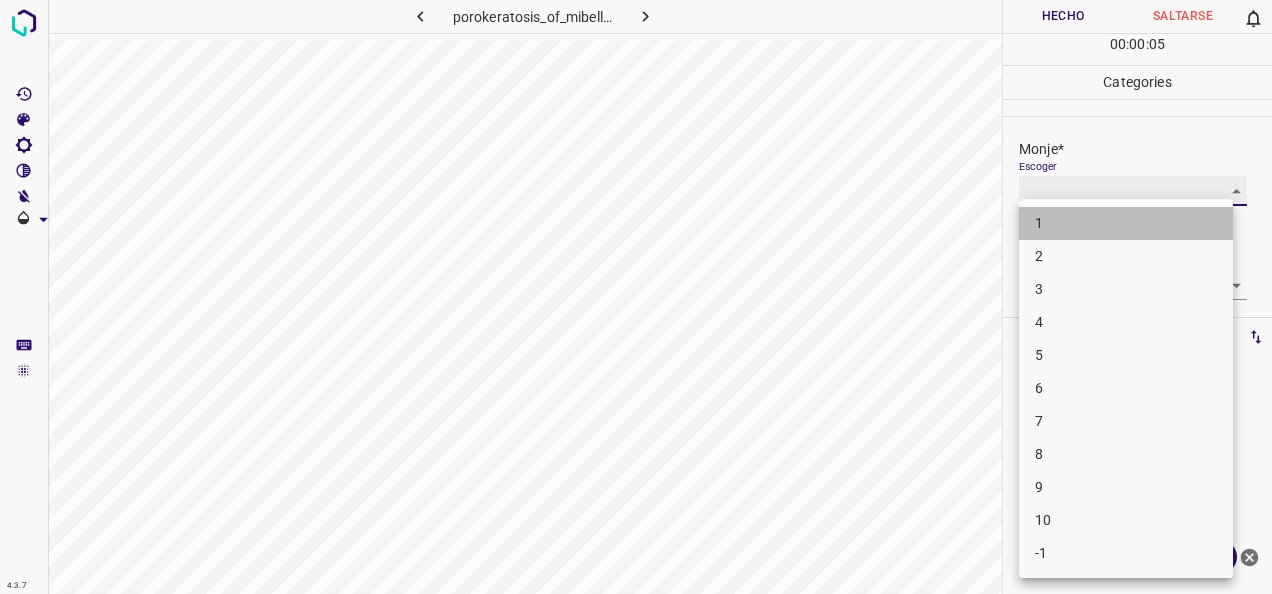 type on "1" 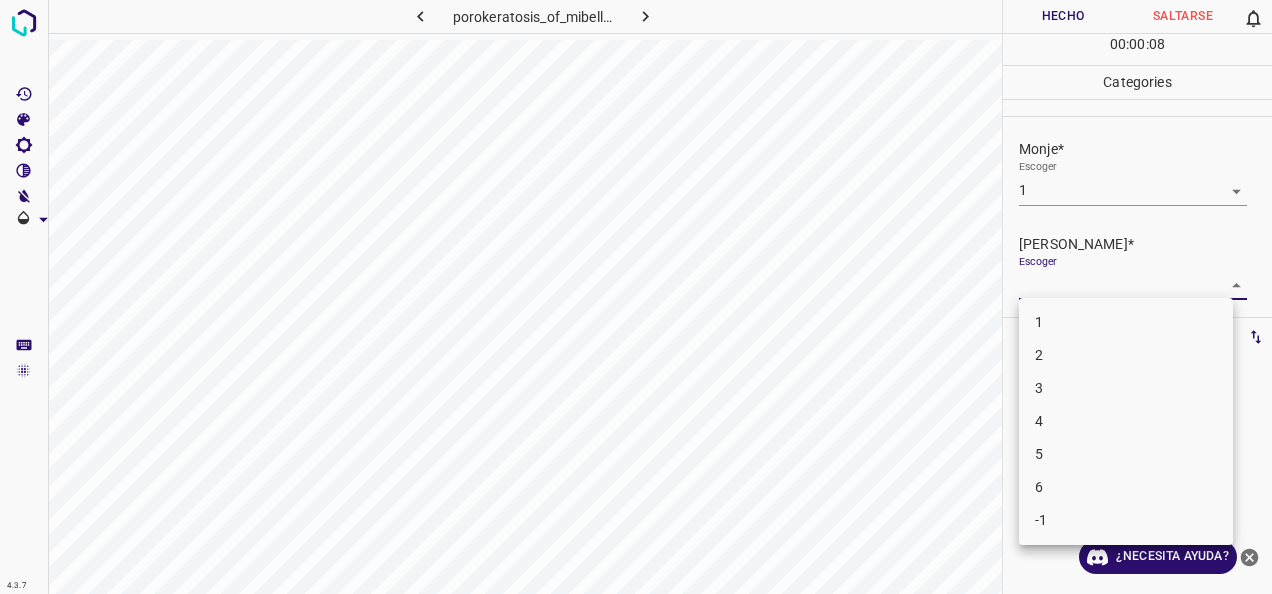 click on "4.3.7 porokeratosis_of_mibelli43.jpg Hecho Saltarse 0 00   : 00   : 08   Categories Monje*  Escoger 1 1  [PERSON_NAME]*  Escoger ​ Etiquetas 0 Categories 1 Monje 2  [PERSON_NAME] Herramientas Espacio Cambiar entre modos (Dibujar y Editar) Yo Etiquetado automático R Restaurar zoom M Acercar N Alejar Borrar Eliminar etiqueta de selección Filtros Z Restaurar filtros X Filtro de saturación C Filtro de brillo V Filtro de contraste B Filtro de escala de grises General O Descargar ¿Necesita ayuda? -Mensaje de texto -Esconder -Borrar 1 2 3 4 5 6 -1" at bounding box center [636, 297] 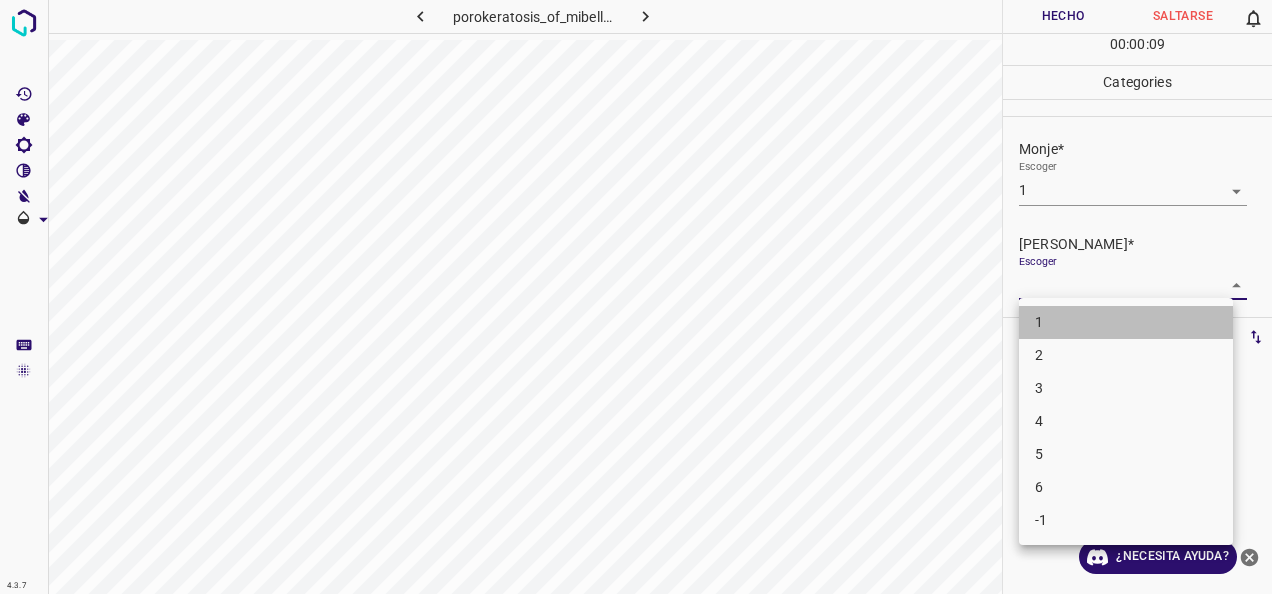 click on "1" at bounding box center (1126, 322) 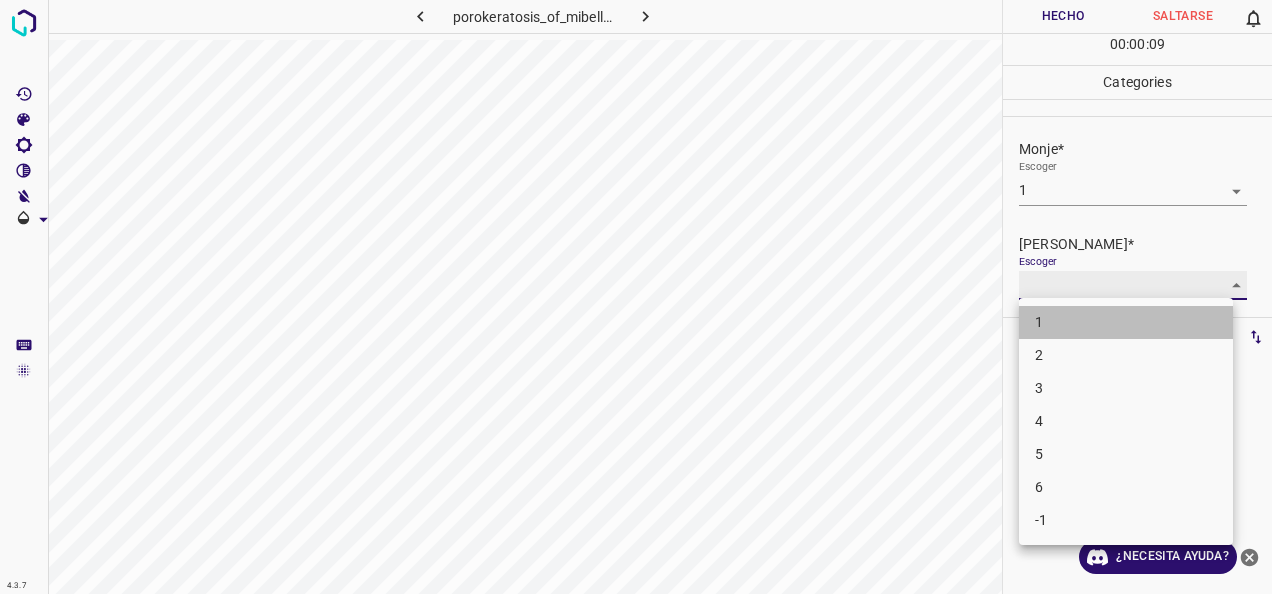 type on "1" 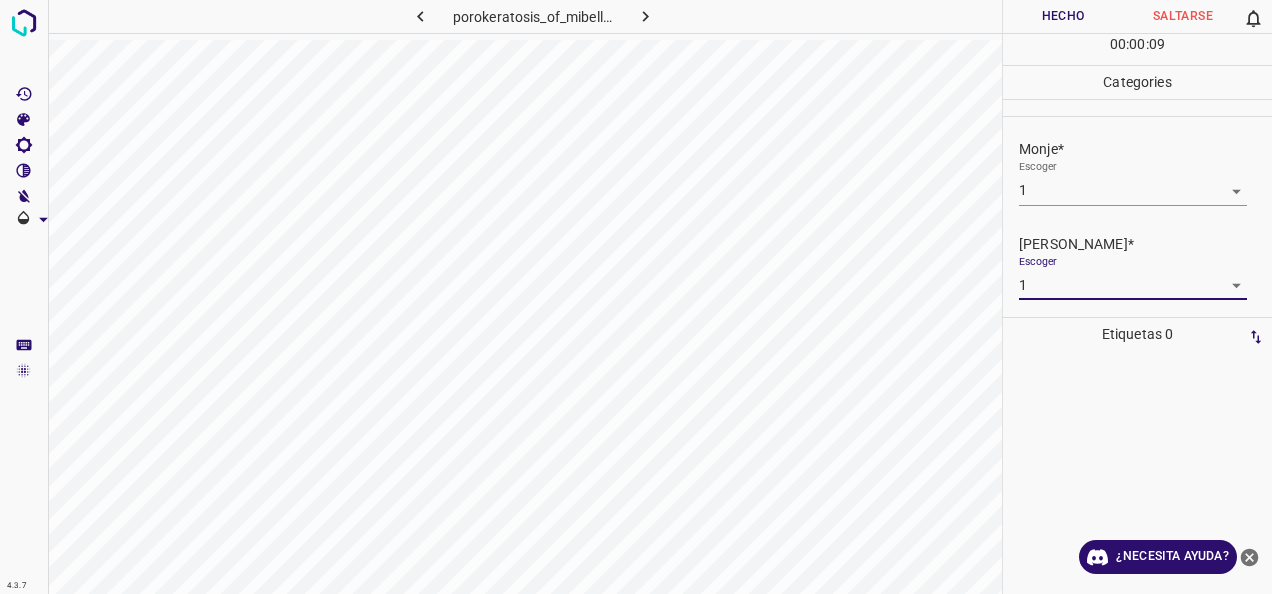 click on "Hecho" at bounding box center (1063, 16) 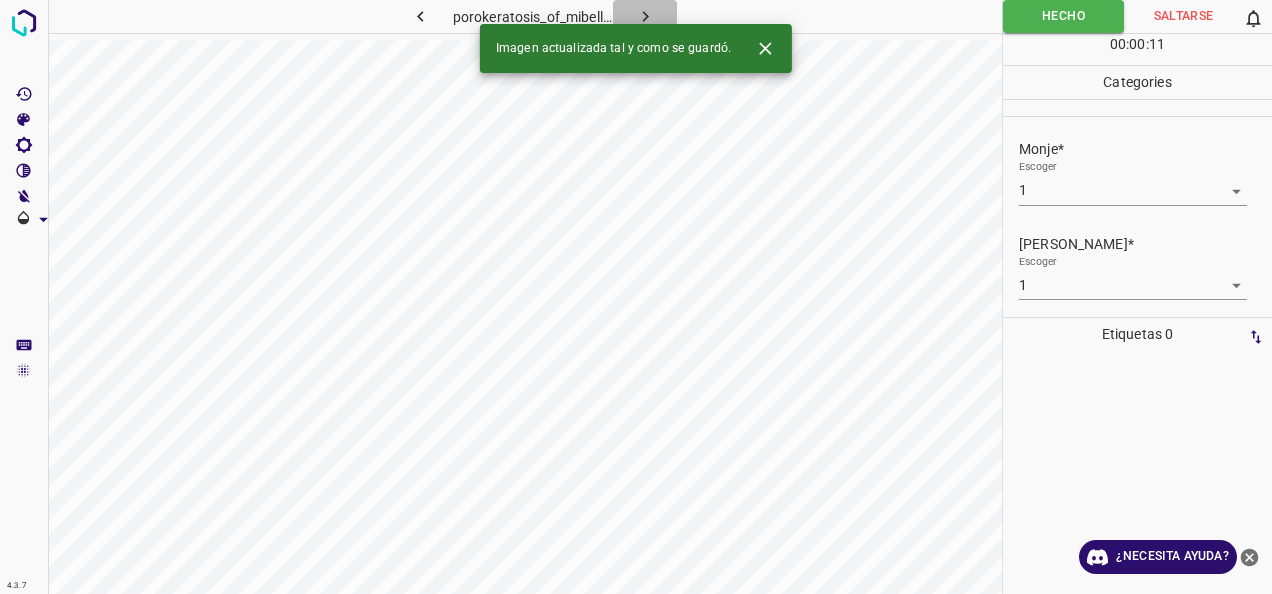 click 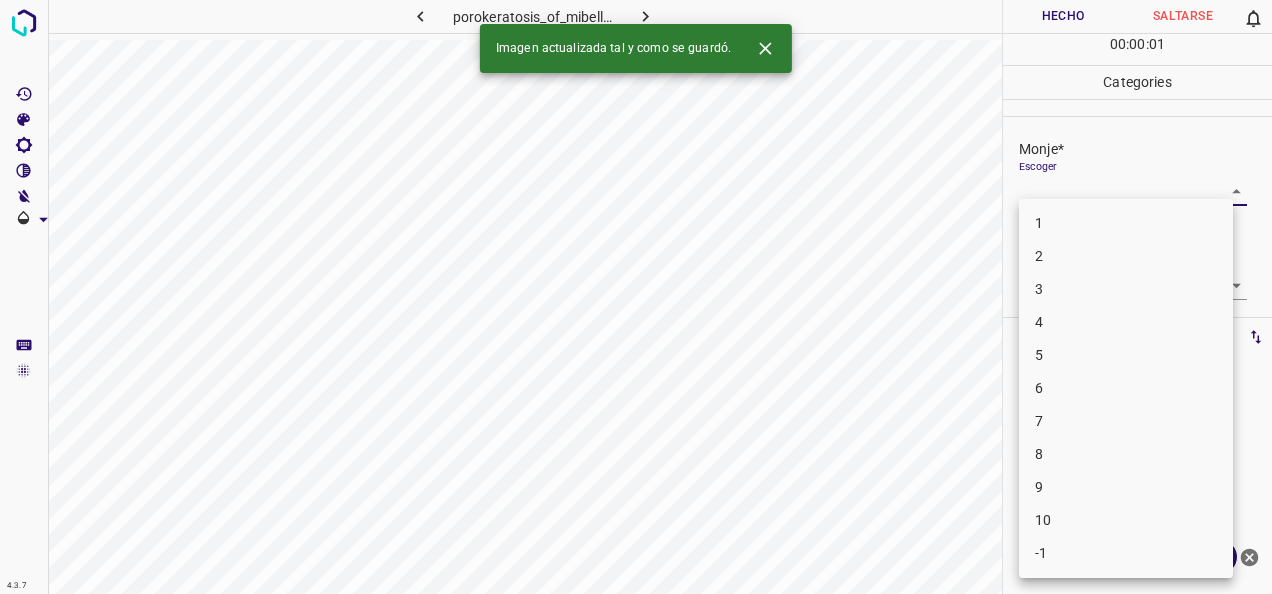 click on "4.3.7 porokeratosis_of_mibelli53.jpg Hecho Saltarse 0 00   : 00   : 01   Categories Monje*  Escoger ​  [PERSON_NAME]*  Escoger ​ Etiquetas 0 Categories 1 Monje 2  [PERSON_NAME] Herramientas Espacio Cambiar entre modos (Dibujar y Editar) Yo Etiquetado automático R Restaurar zoom M Acercar N Alejar Borrar Eliminar etiqueta de selección Filtros Z Restaurar filtros X Filtro de saturación C Filtro de brillo V Filtro de contraste B Filtro de escala de grises General O Descargar Imagen actualizada tal y como se guardó. ¿Necesita ayuda? -Mensaje de texto -Esconder -Borrar 1 2 3 4 5 6 7 8 9 10 -1" at bounding box center (636, 297) 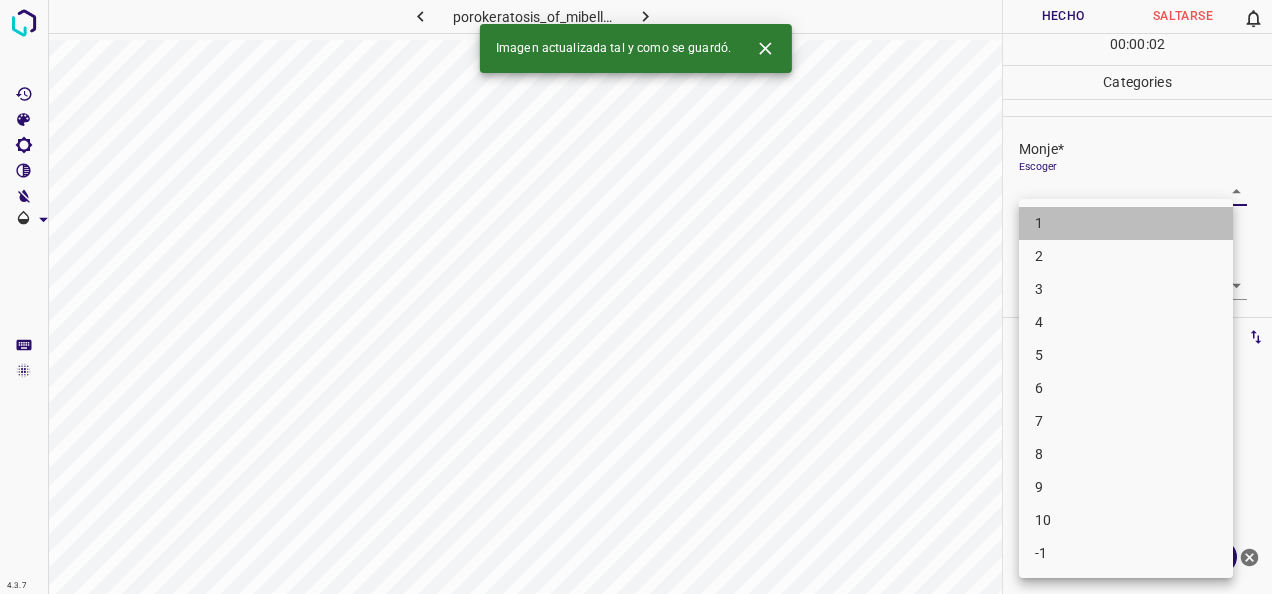 click on "1" at bounding box center [1126, 223] 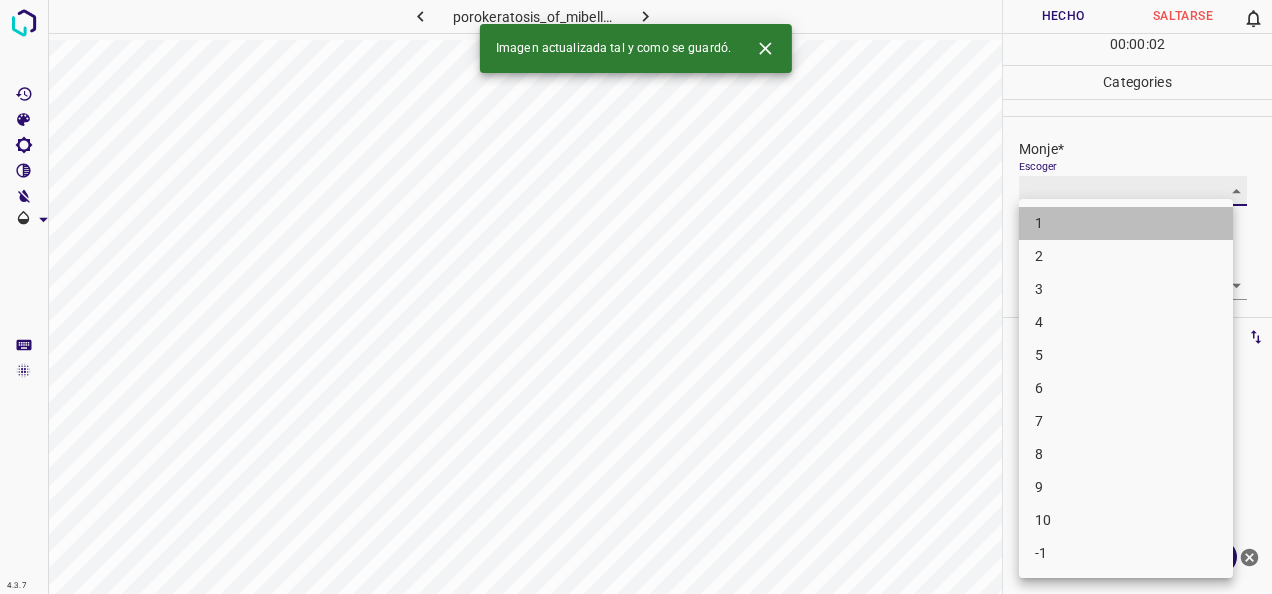type on "1" 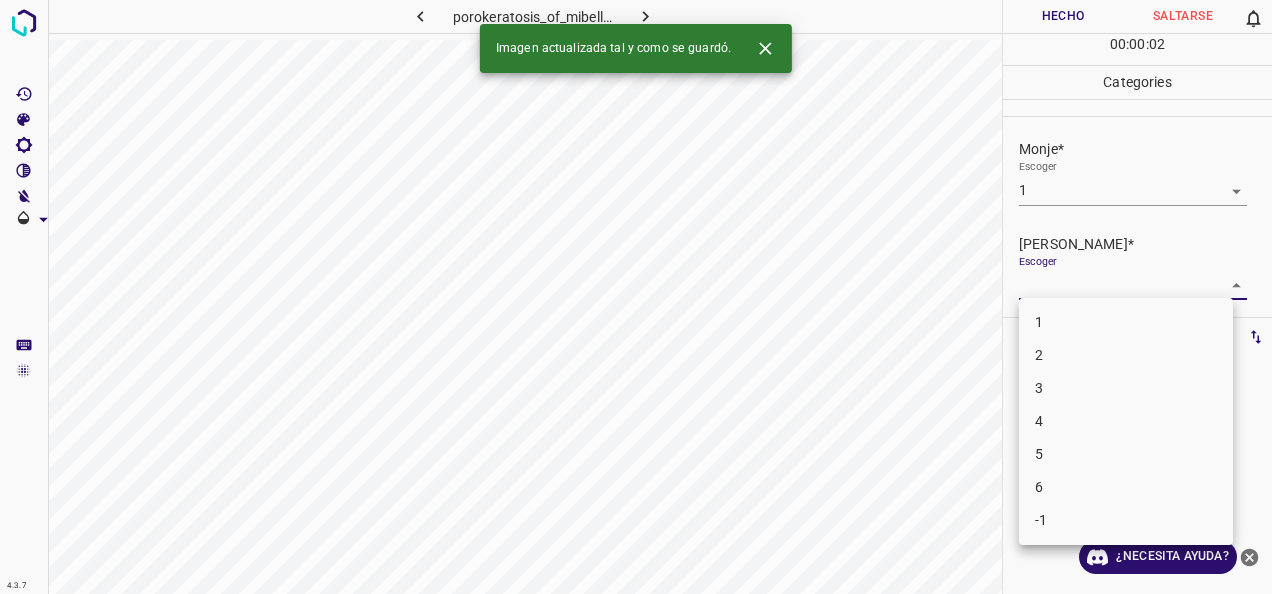 click on "4.3.7 porokeratosis_of_mibelli53.jpg Hecho Saltarse 0 00   : 00   : 02   Categories Monje*  Escoger 1 1  [PERSON_NAME]*  Escoger ​ Etiquetas 0 Categories 1 Monje 2  [PERSON_NAME] Herramientas Espacio Cambiar entre modos (Dibujar y Editar) Yo Etiquetado automático R Restaurar zoom M Acercar N Alejar Borrar Eliminar etiqueta de selección Filtros Z Restaurar filtros X Filtro de saturación C Filtro de brillo V Filtro de contraste B Filtro de escala de grises General O Descargar Imagen actualizada tal y como se guardó. ¿Necesita ayuda? -Mensaje de texto -Esconder -Borrar 1 2 3 4 5 6 -1" at bounding box center (636, 297) 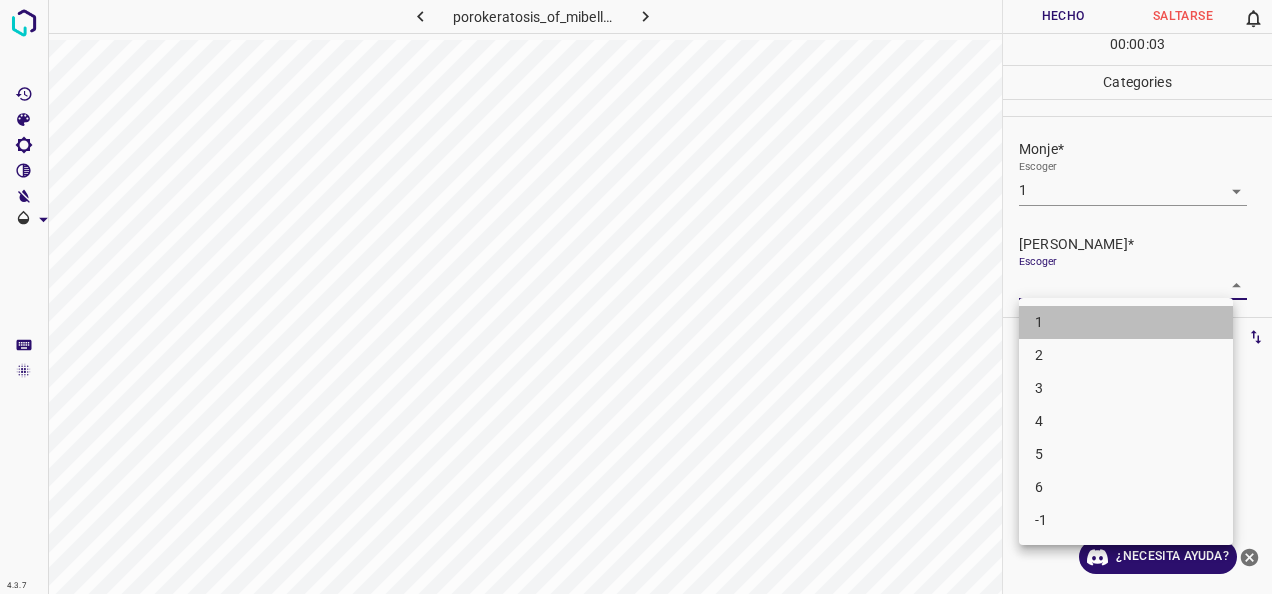 click on "1" at bounding box center (1126, 322) 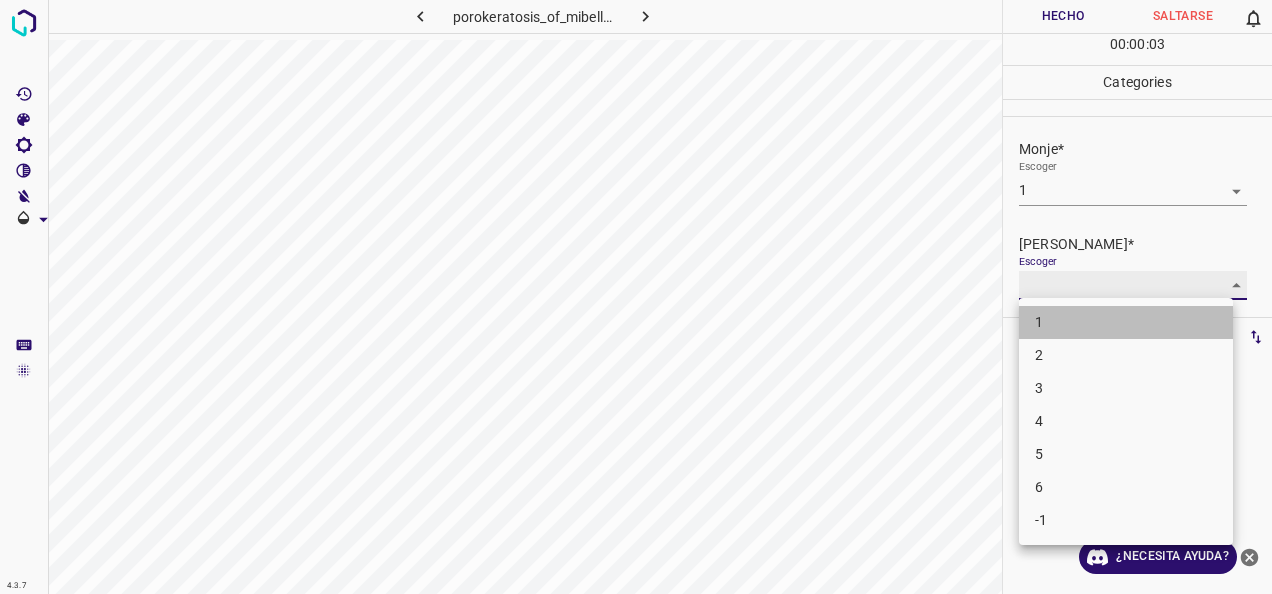 type on "1" 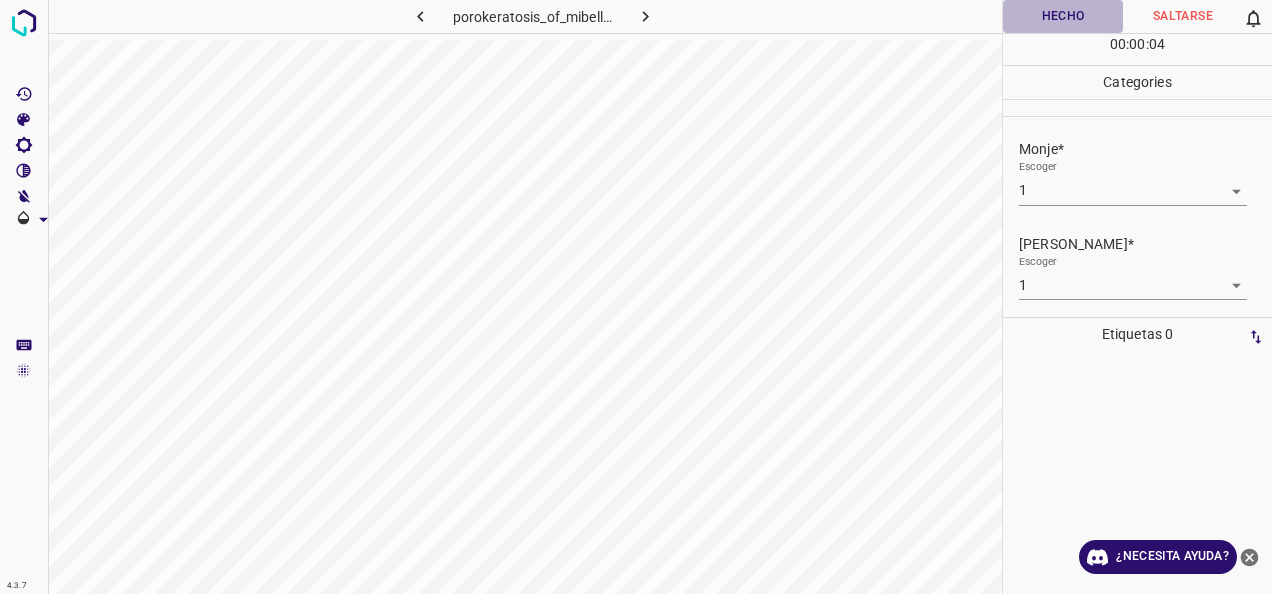 click on "Hecho" at bounding box center (1063, 16) 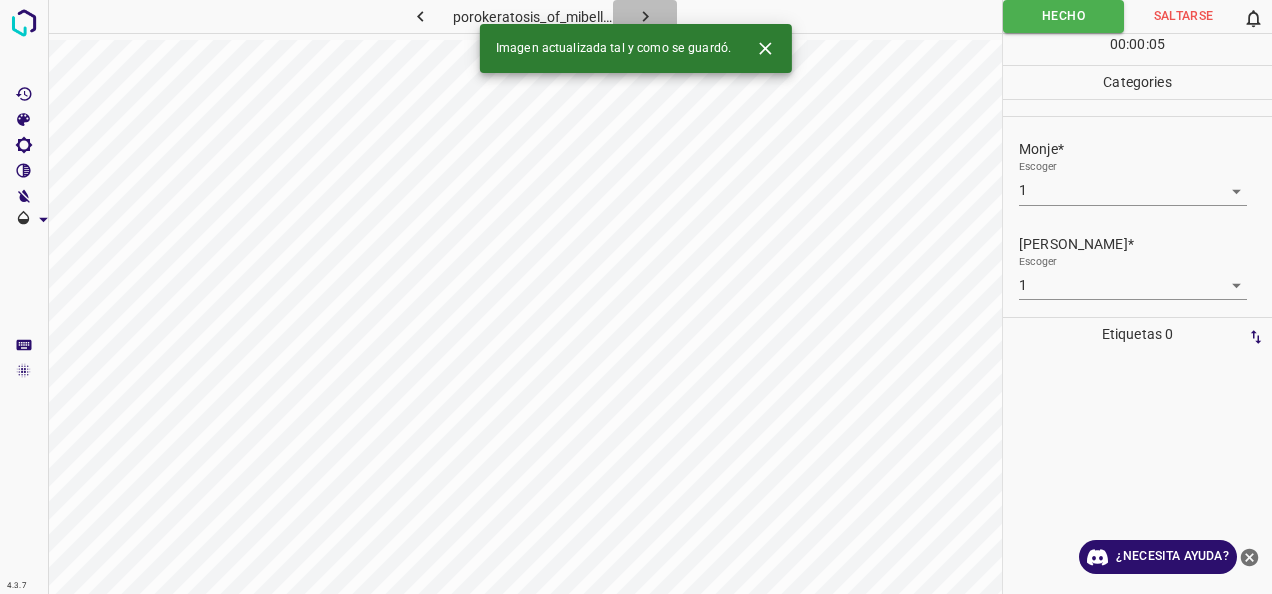 click 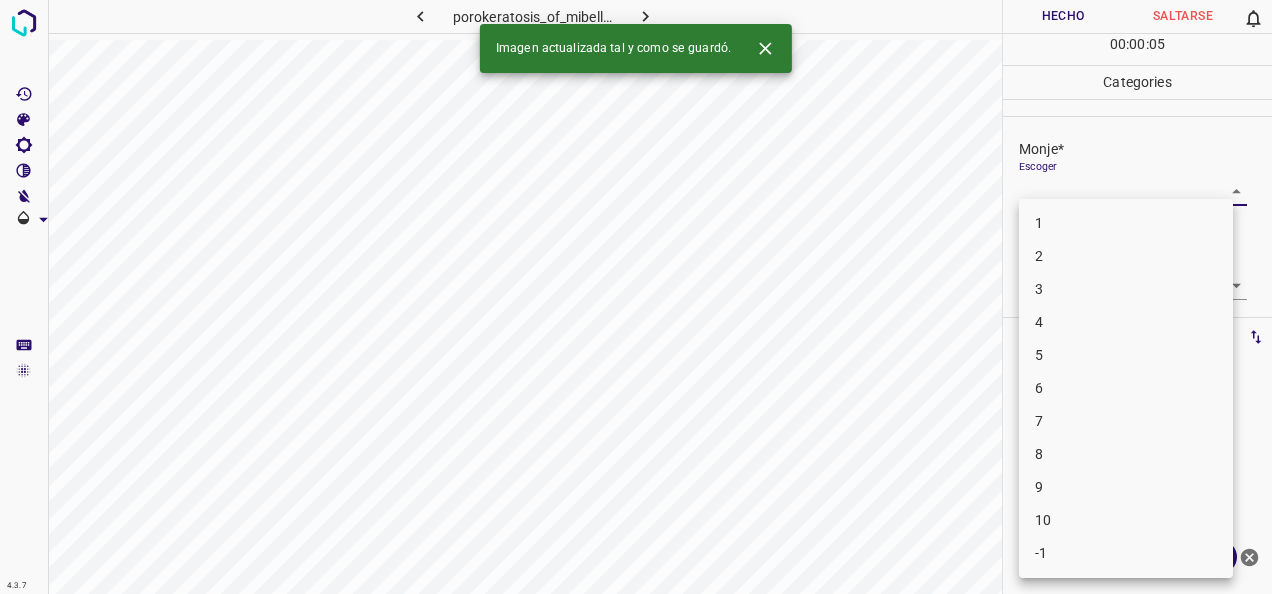 click on "4.3.7 porokeratosis_of_mibelli52.jpg Hecho Saltarse 0 00   : 00   : 05   Categories Monje*  Escoger ​  [PERSON_NAME]*  Escoger ​ Etiquetas 0 Categories 1 Monje 2  [PERSON_NAME] Herramientas Espacio Cambiar entre modos (Dibujar y Editar) Yo Etiquetado automático R Restaurar zoom M Acercar N Alejar Borrar Eliminar etiqueta de selección Filtros Z Restaurar filtros X Filtro de saturación C Filtro de brillo V Filtro de contraste B Filtro de escala de grises General O Descargar Imagen actualizada tal y como se guardó. ¿Necesita ayuda? -Mensaje de texto -Esconder -Borrar 1 2 3 4 5 6 7 8 9 10 -1" at bounding box center [636, 297] 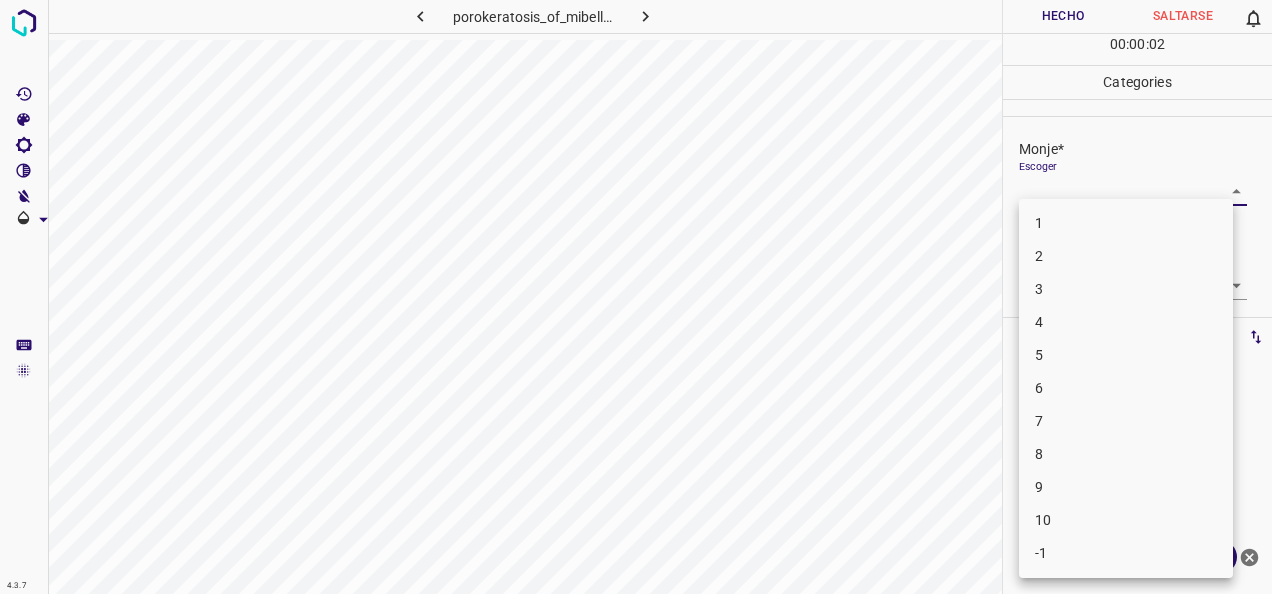click on "6" at bounding box center (1126, 388) 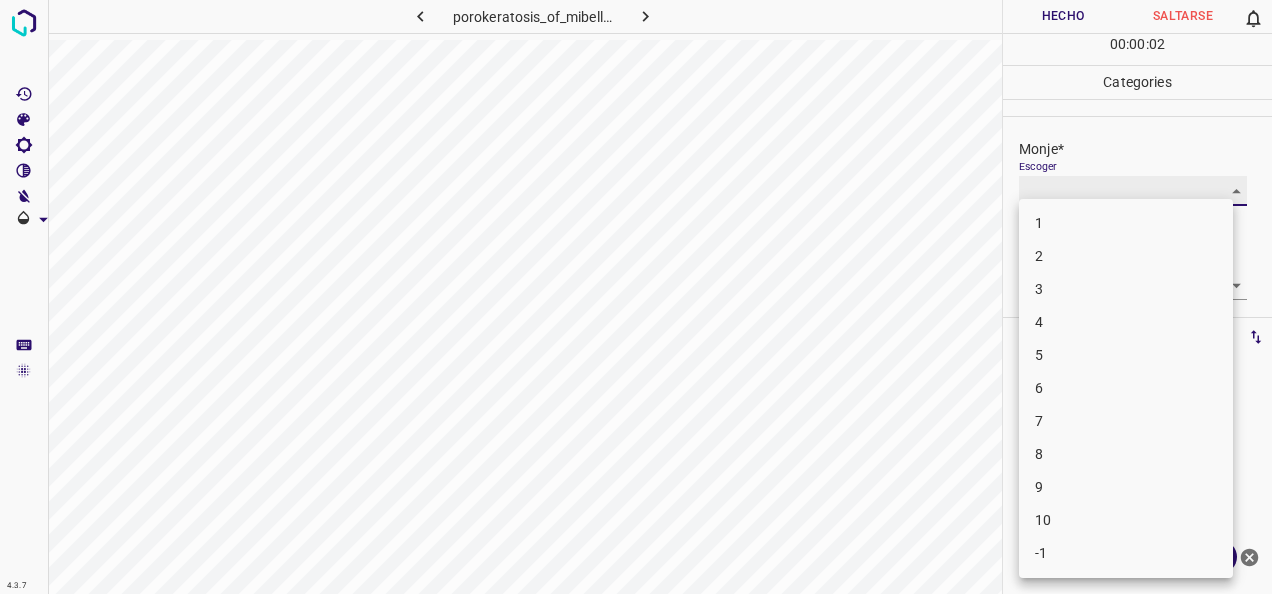 type on "6" 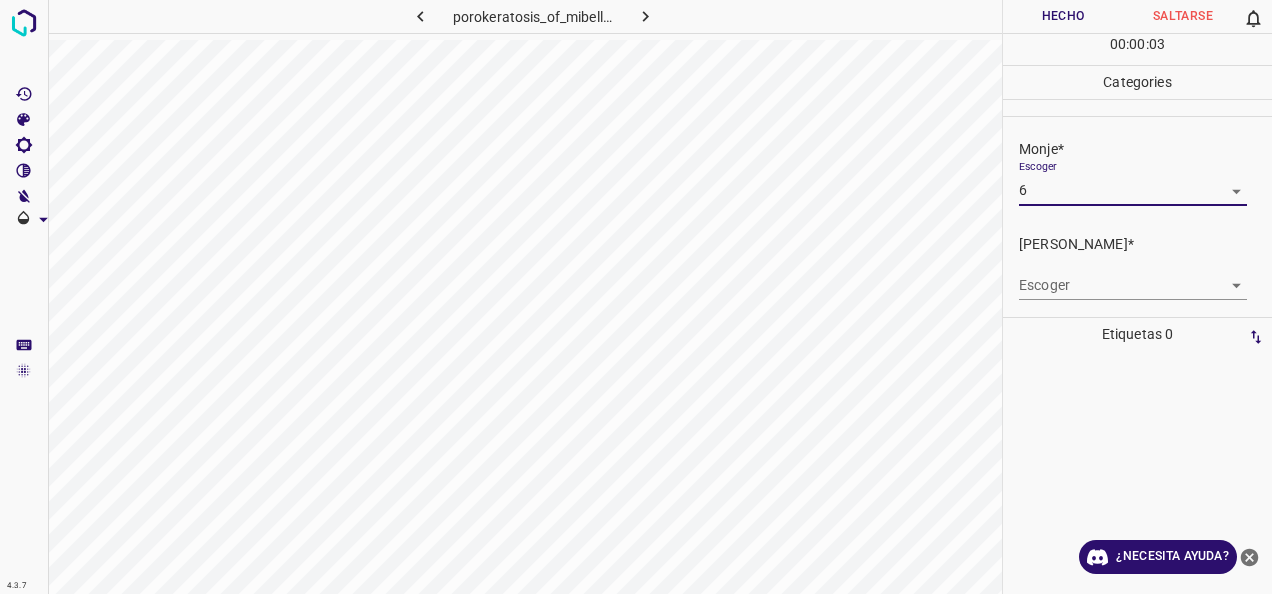 click on "4.3.7 porokeratosis_of_mibelli52.jpg Hecho Saltarse 0 00   : 00   : 03   Categories Monje*  Escoger 6 6  [PERSON_NAME]*  Escoger ​ Etiquetas 0 Categories 1 Monje 2  [PERSON_NAME] Herramientas Espacio Cambiar entre modos (Dibujar y Editar) Yo Etiquetado automático R Restaurar zoom M Acercar N Alejar Borrar Eliminar etiqueta de selección Filtros Z Restaurar filtros X Filtro de saturación C Filtro de brillo V Filtro de contraste B Filtro de escala de grises General O Descargar ¿Necesita ayuda? -Mensaje de texto -Esconder -Borrar" at bounding box center (636, 297) 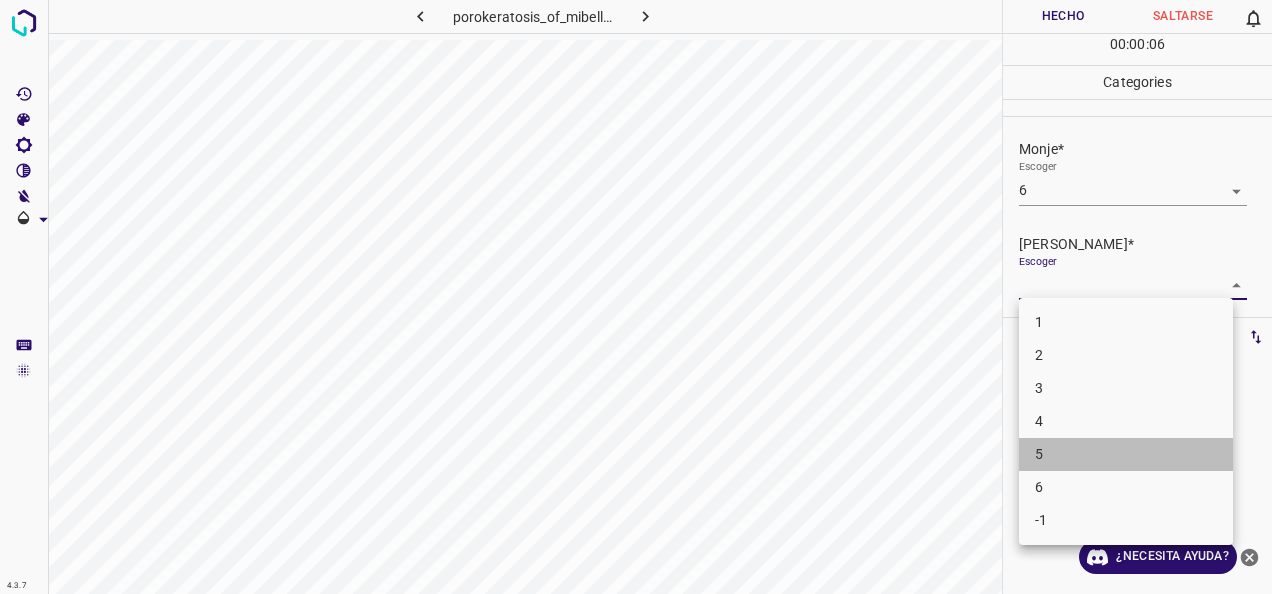 click on "5" at bounding box center [1126, 454] 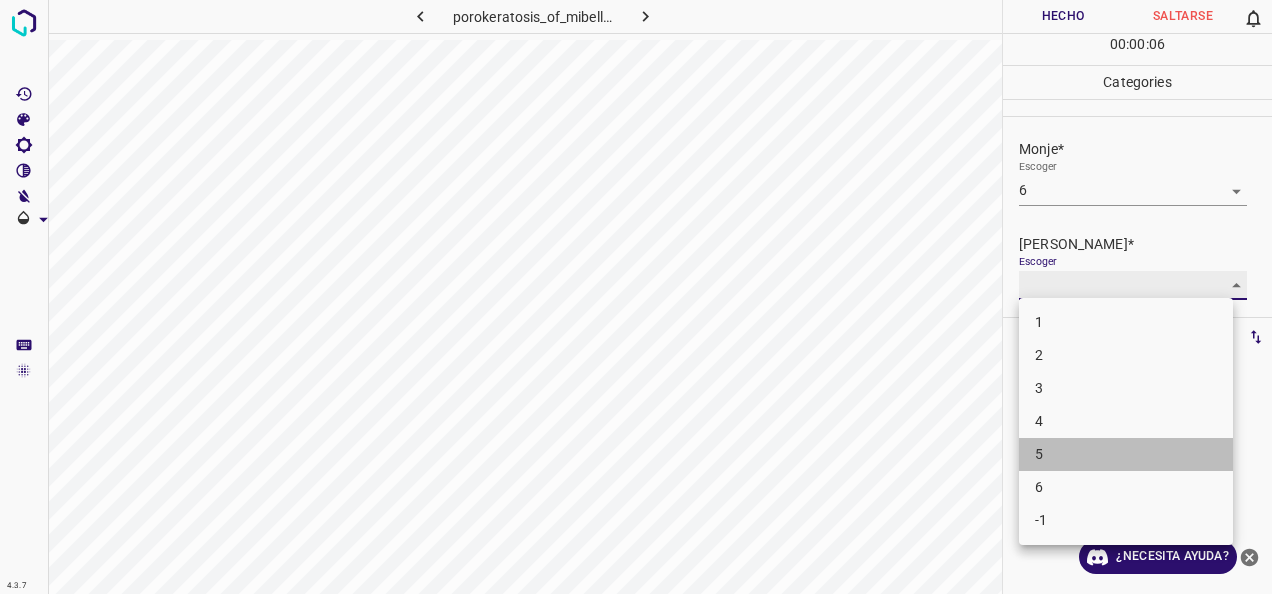 type on "5" 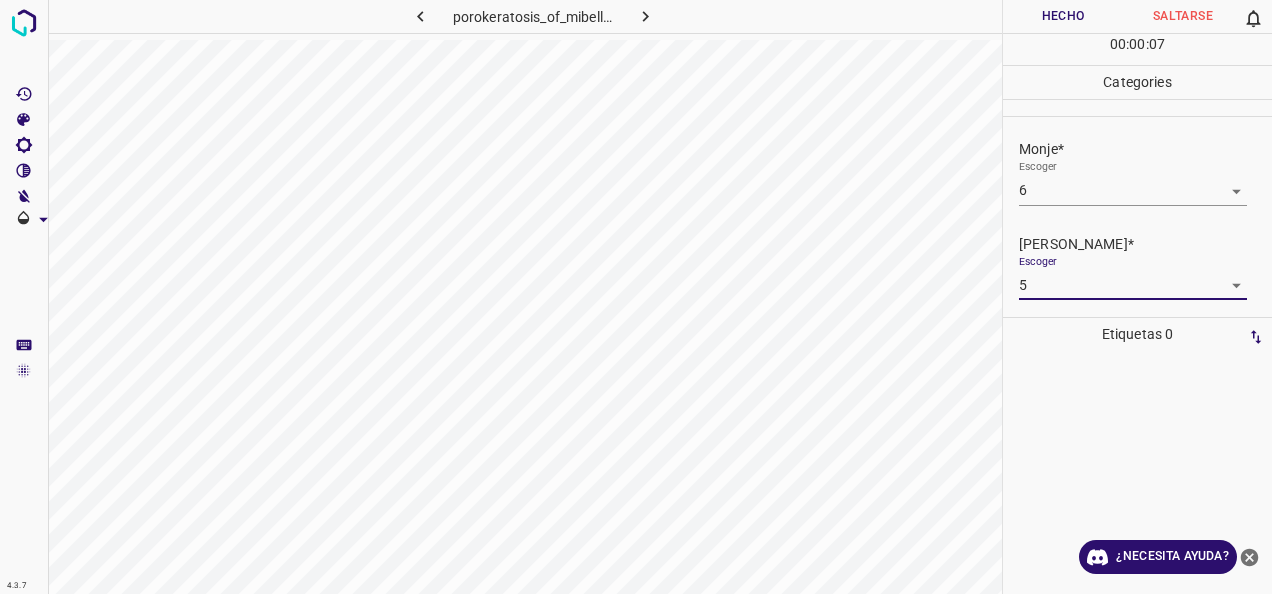 click on "Hecho" at bounding box center [1063, 16] 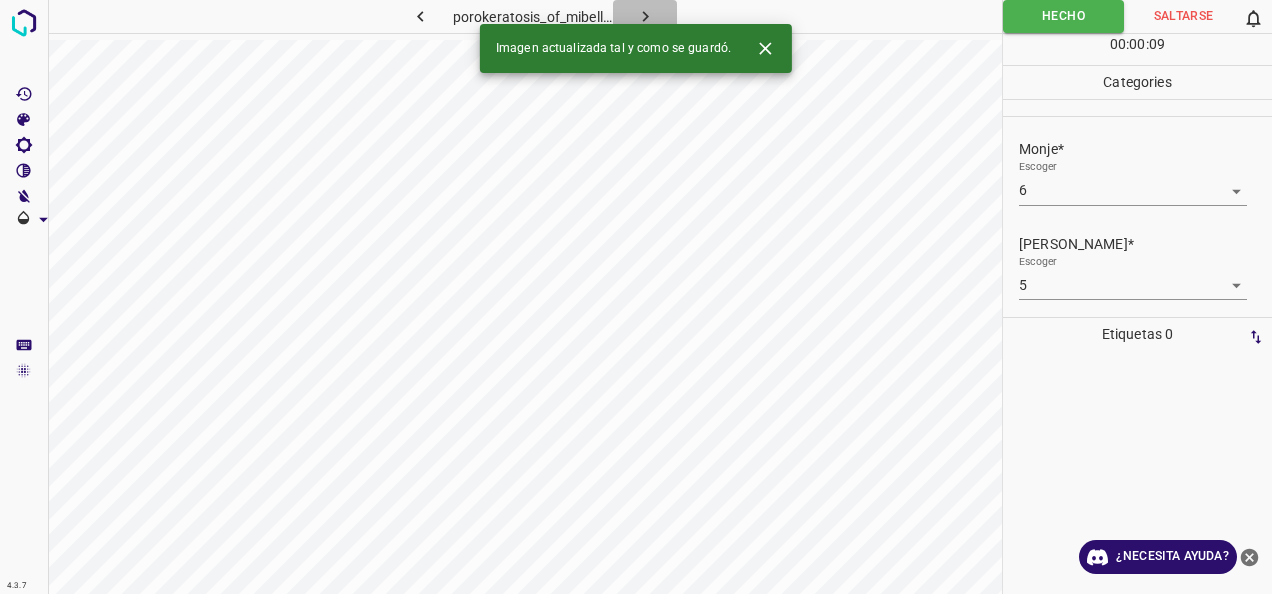 click 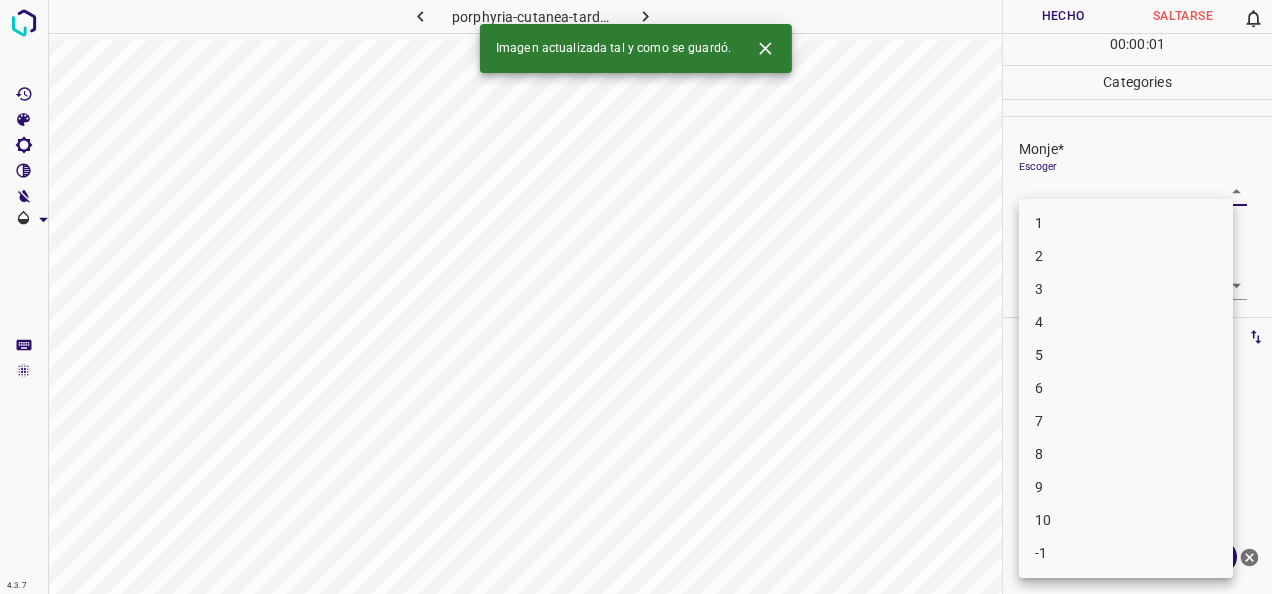 click on "4.3.7 porphyria-cutanea-tarda26.jpg Hecho Saltarse 0 00   : 00   : 01   Categories Monje*  Escoger ​  [PERSON_NAME]*  Escoger ​ Etiquetas 0 Categories 1 Monje 2  [PERSON_NAME] Herramientas Espacio Cambiar entre modos (Dibujar y Editar) Yo Etiquetado automático R Restaurar zoom M Acercar N Alejar Borrar Eliminar etiqueta de selección Filtros Z Restaurar filtros X Filtro de saturación C Filtro de brillo V Filtro de contraste B Filtro de escala de grises General O Descargar Imagen actualizada tal y como se guardó. ¿Necesita ayuda? -Mensaje de texto -Esconder -Borrar 1 2 3 4 5 6 7 8 9 10 -1" at bounding box center (636, 297) 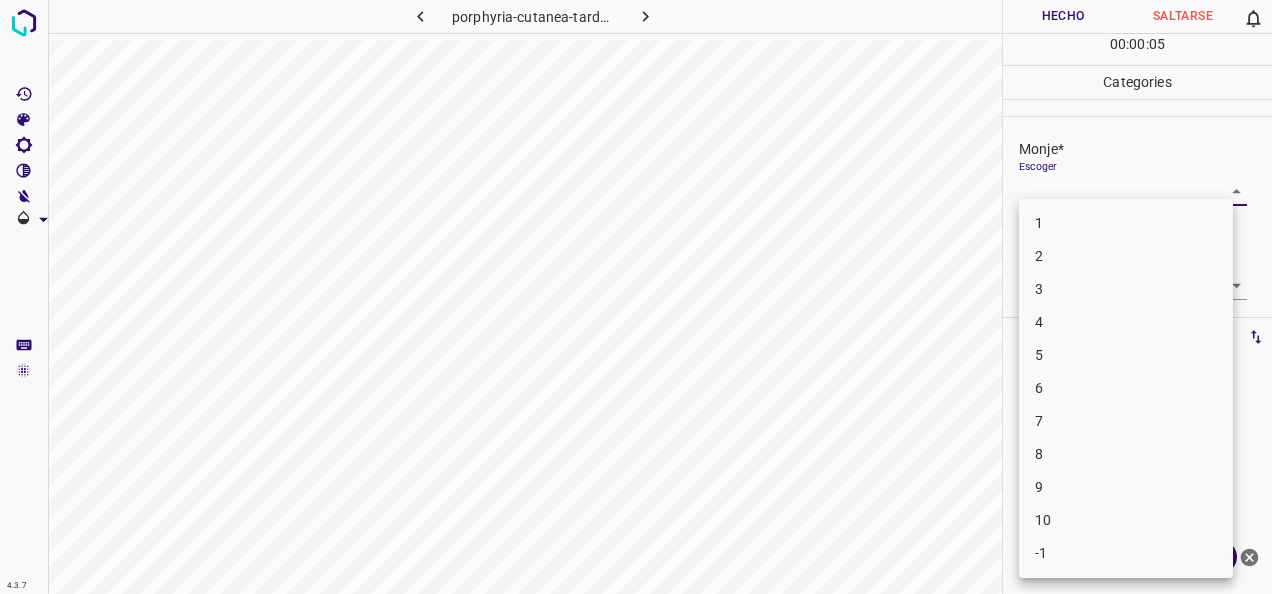 click on "5" at bounding box center [1126, 355] 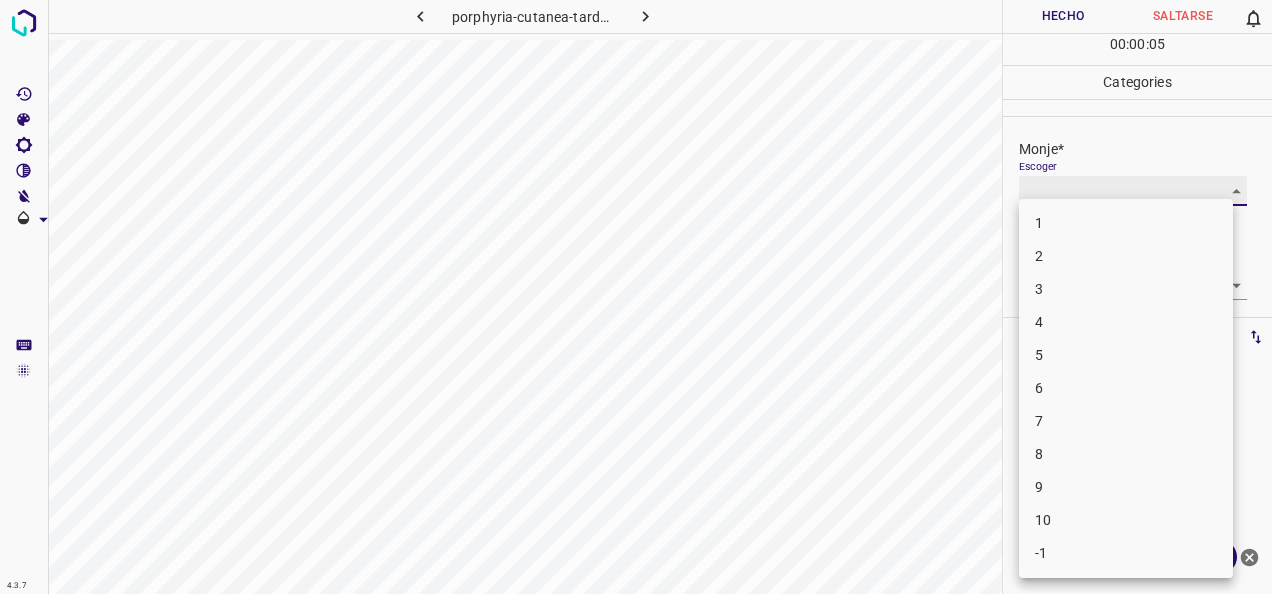 type on "5" 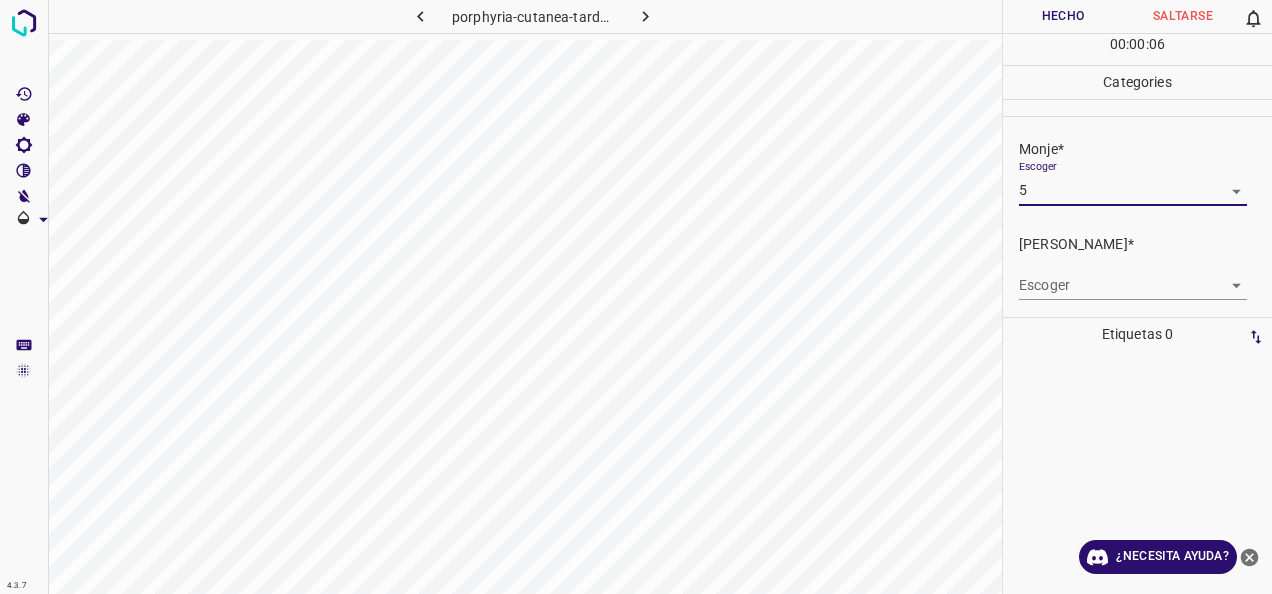 click on "[PERSON_NAME]*  Escoger ​" at bounding box center [1137, 267] 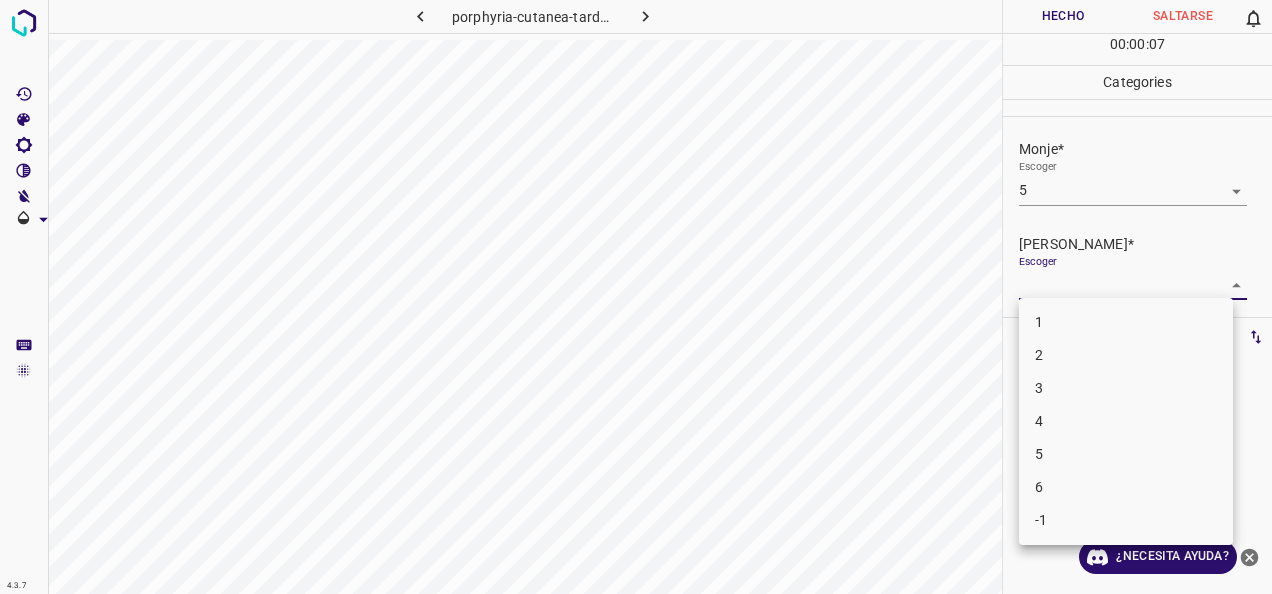 click on "4.3.7 porphyria-cutanea-tarda26.jpg [PERSON_NAME] 0 00   : 00   : 07   Categories Monje*  Escoger 5 5  [PERSON_NAME]*  Escoger ​ Etiquetas 0 Categories 1 Monje 2  [PERSON_NAME] Herramientas Espacio Cambiar entre modos (Dibujar y Editar) Yo Etiquetado automático R Restaurar zoom M Acercar N Alejar Borrar Eliminar etiqueta de selección Filtros Z Restaurar filtros X Filtro de saturación C Filtro de brillo V Filtro de contraste B Filtro de escala de grises General O Descargar ¿Necesita ayuda? -Mensaje de texto -Esconder -Borrar 1 2 3 4 5 6 -1" at bounding box center (636, 297) 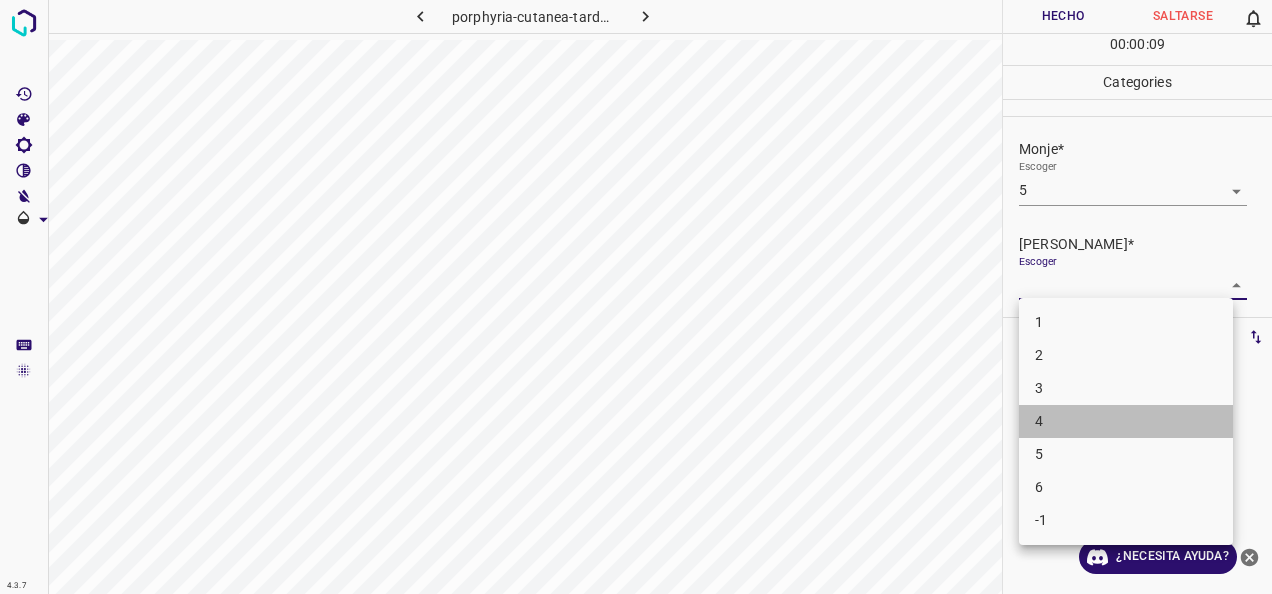 click on "4" at bounding box center [1126, 421] 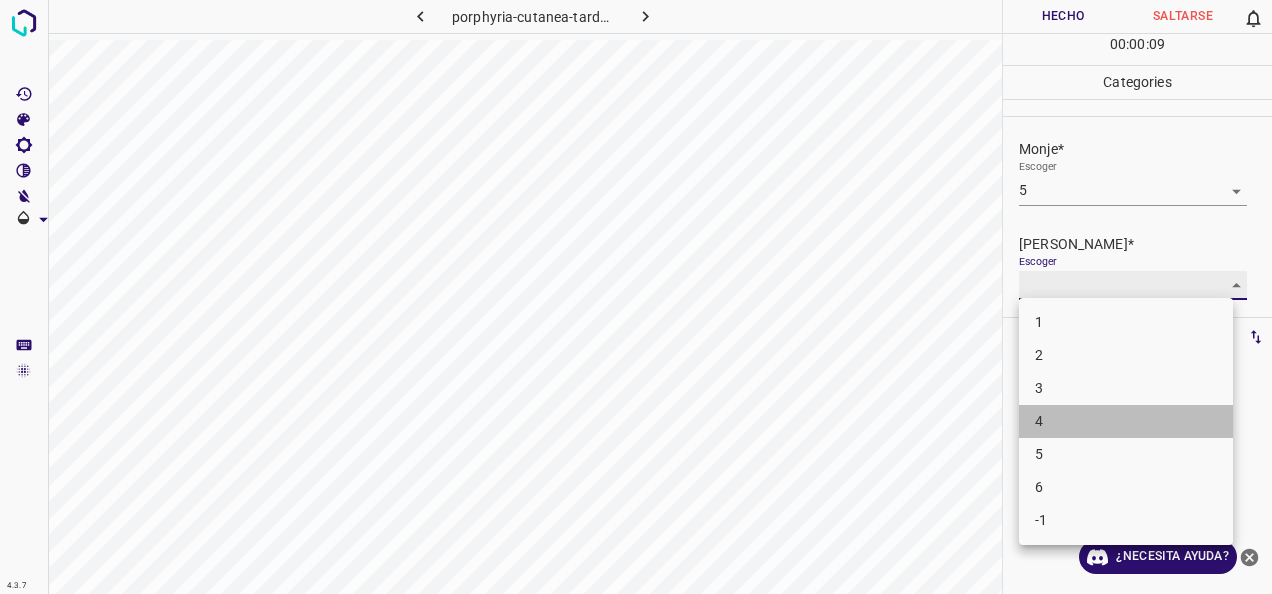 type on "4" 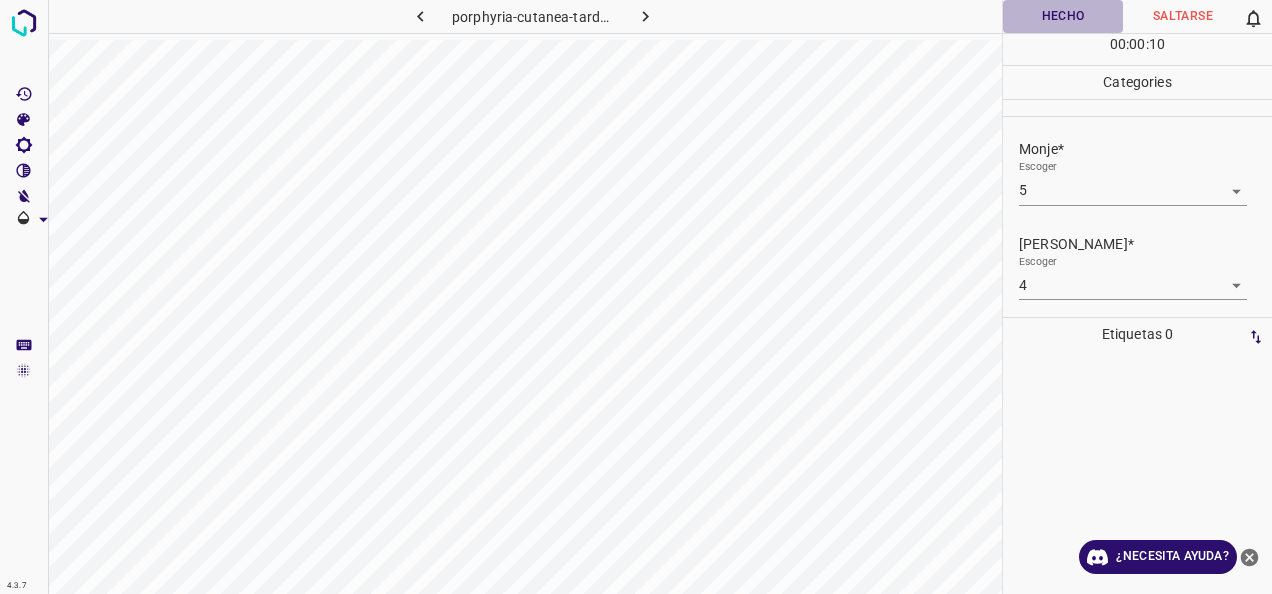 click on "Hecho" at bounding box center [1063, 16] 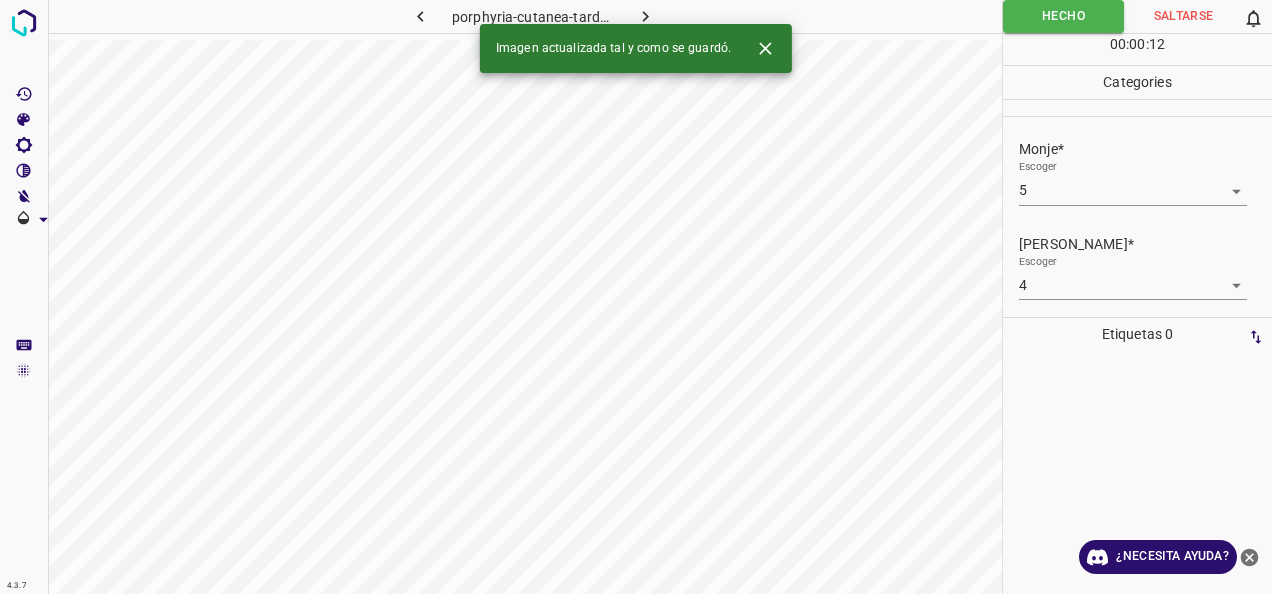 click 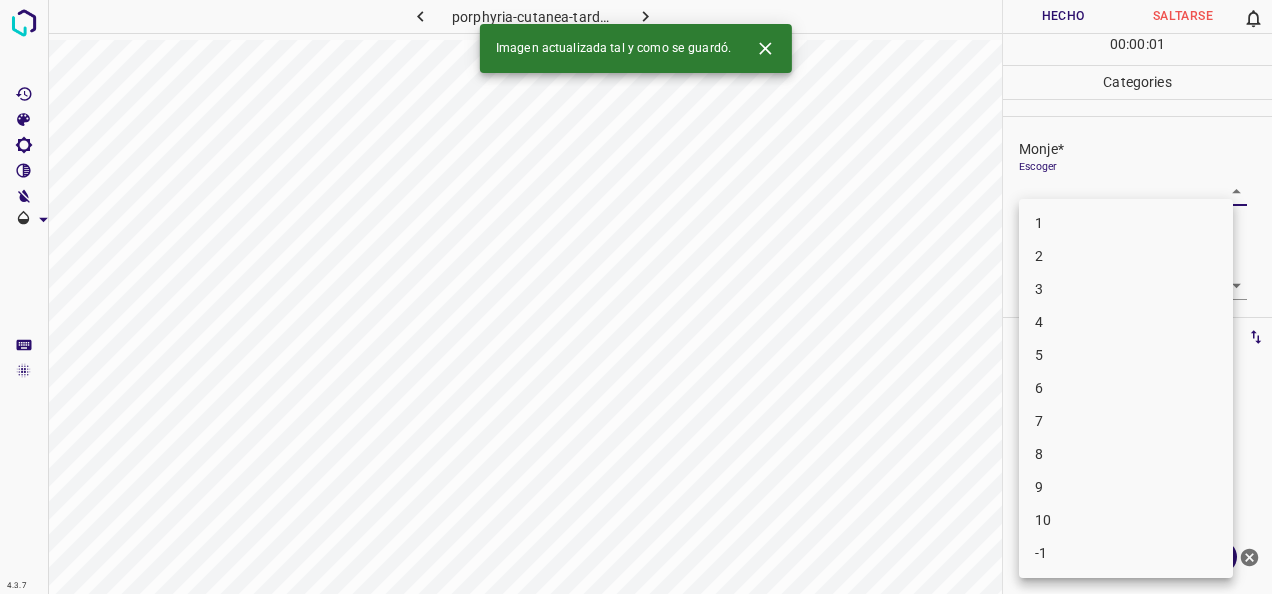 click on "4.3.7 porphyria-cutanea-tarda25.jpg Hecho Saltarse 0 00   : 00   : 01   Categories Monje*  Escoger ​  [PERSON_NAME]*  Escoger ​ Etiquetas 0 Categories 1 Monje 2  [PERSON_NAME] Herramientas Espacio Cambiar entre modos (Dibujar y Editar) Yo Etiquetado automático R Restaurar zoom M Acercar N Alejar Borrar Eliminar etiqueta de selección Filtros Z Restaurar filtros X Filtro de saturación C Filtro de brillo V Filtro de contraste B Filtro de escala de grises General O Descargar Imagen actualizada tal y como se guardó. ¿Necesita ayuda? -Mensaje de texto -Esconder -Borrar 1 2 3 4 5 6 7 8 9 10 -1" at bounding box center [636, 297] 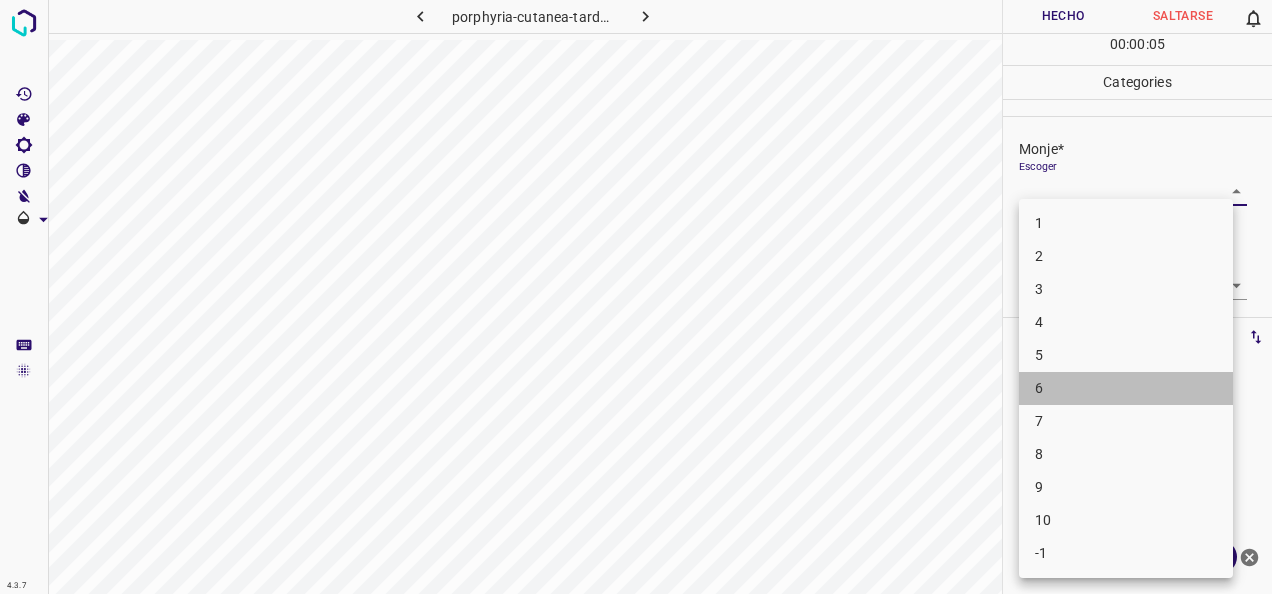 click on "6" at bounding box center [1126, 388] 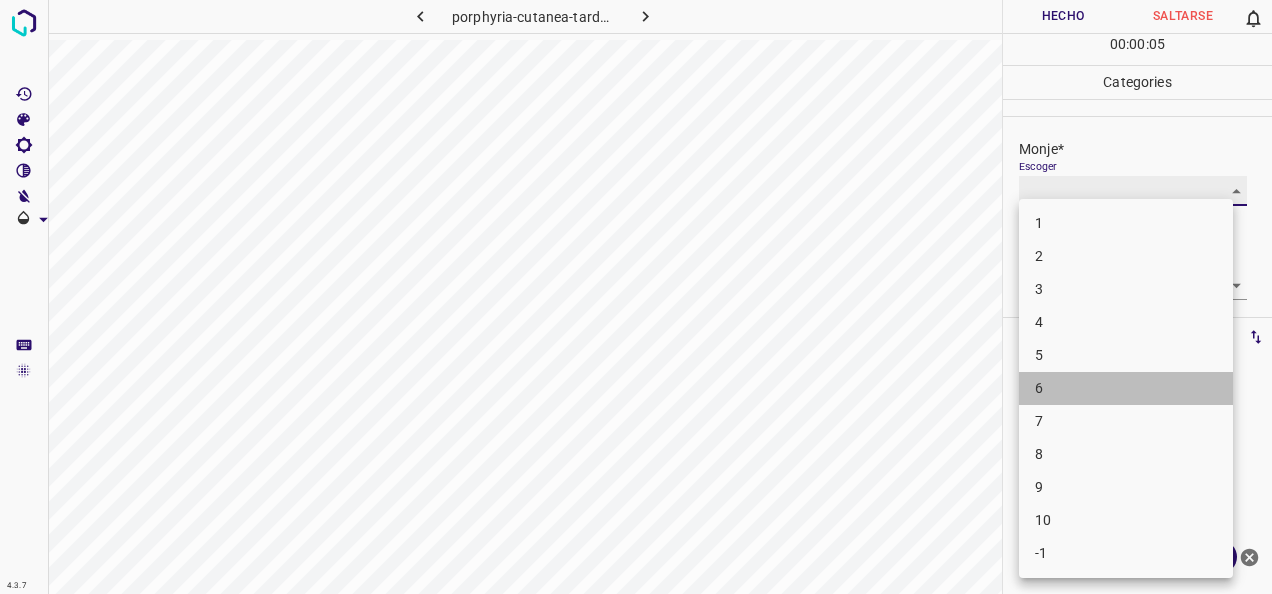 type on "6" 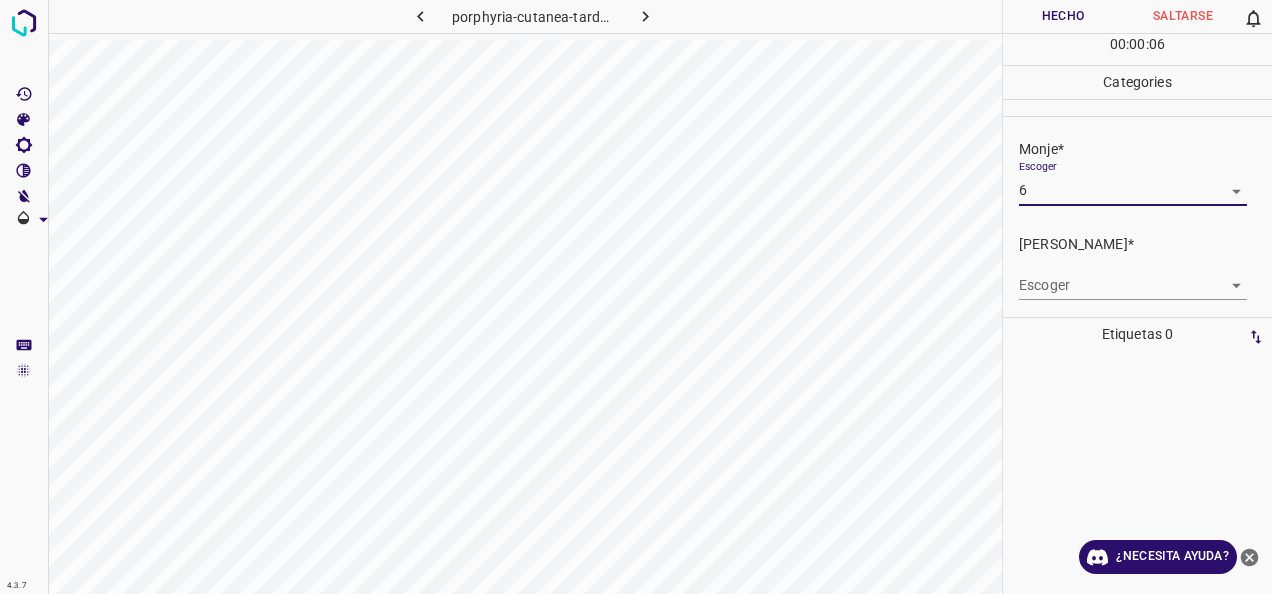 click on "4.3.7 porphyria-cutanea-tarda25.jpg Hecho Saltarse 0 00   : 00   : 06   Categories Monje*  Escoger 6 6  [PERSON_NAME]*  Escoger ​ Etiquetas 0 Categories 1 Monje 2  [PERSON_NAME] Herramientas Espacio Cambiar entre modos (Dibujar y Editar) Yo Etiquetado automático R Restaurar zoom M Acercar N Alejar Borrar Eliminar etiqueta de selección Filtros Z Restaurar filtros X Filtro de saturación C Filtro de brillo V Filtro de contraste B Filtro de escala de grises General O Descargar ¿Necesita ayuda? -Mensaje de texto -Esconder -Borrar" at bounding box center (636, 297) 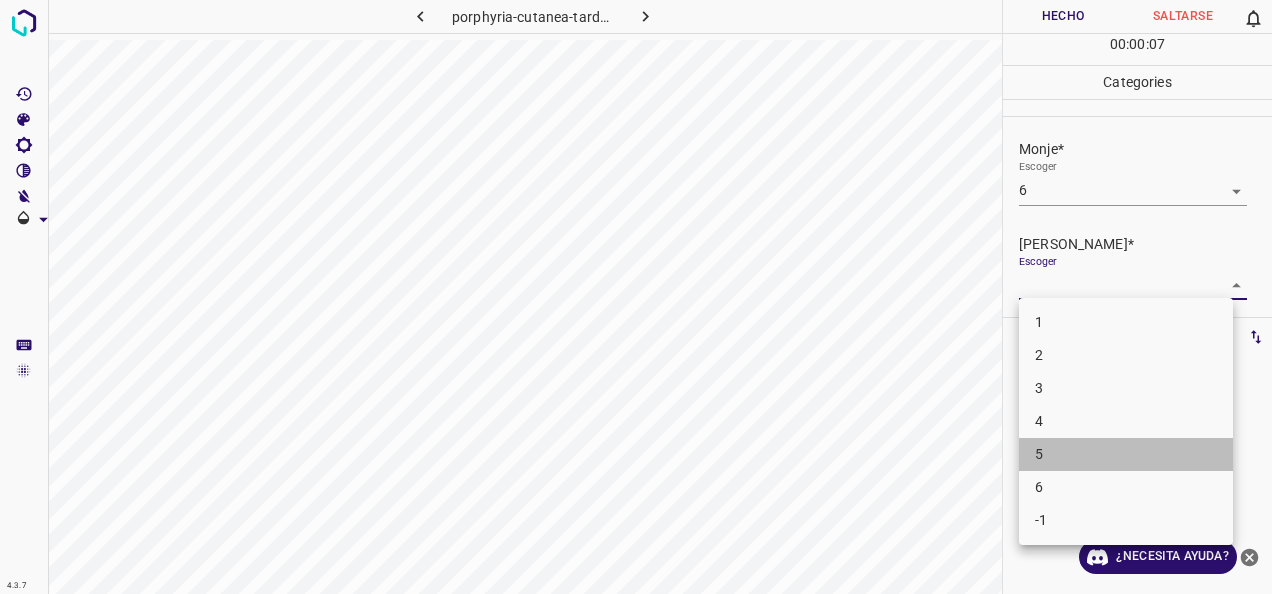 click on "5" at bounding box center (1126, 454) 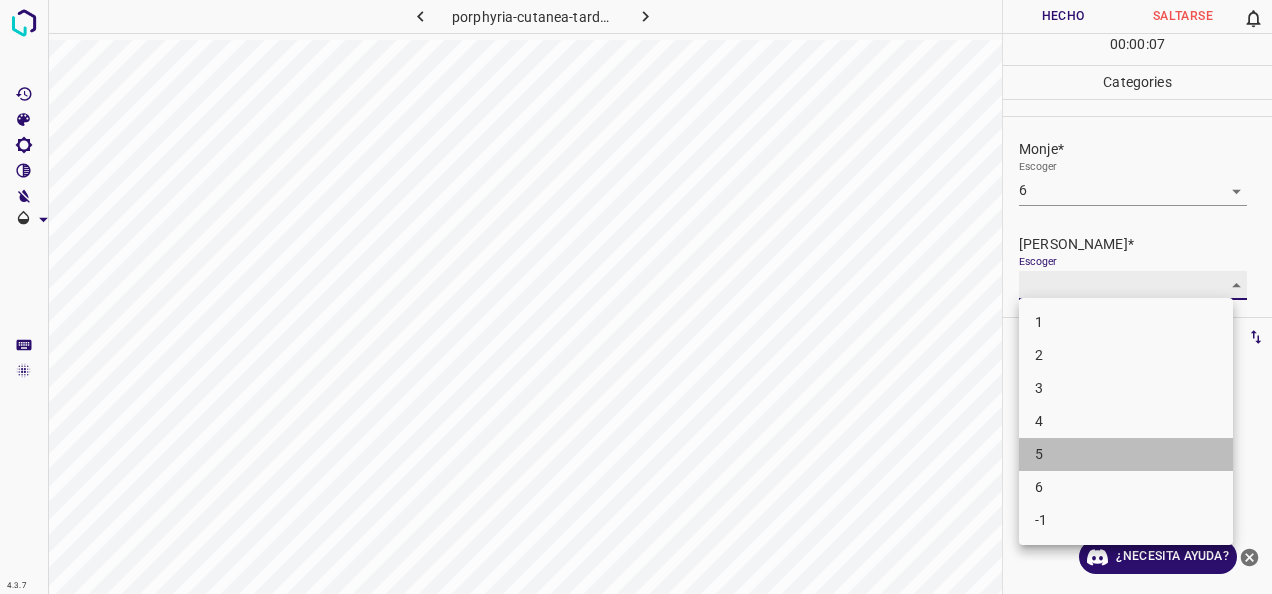 type on "5" 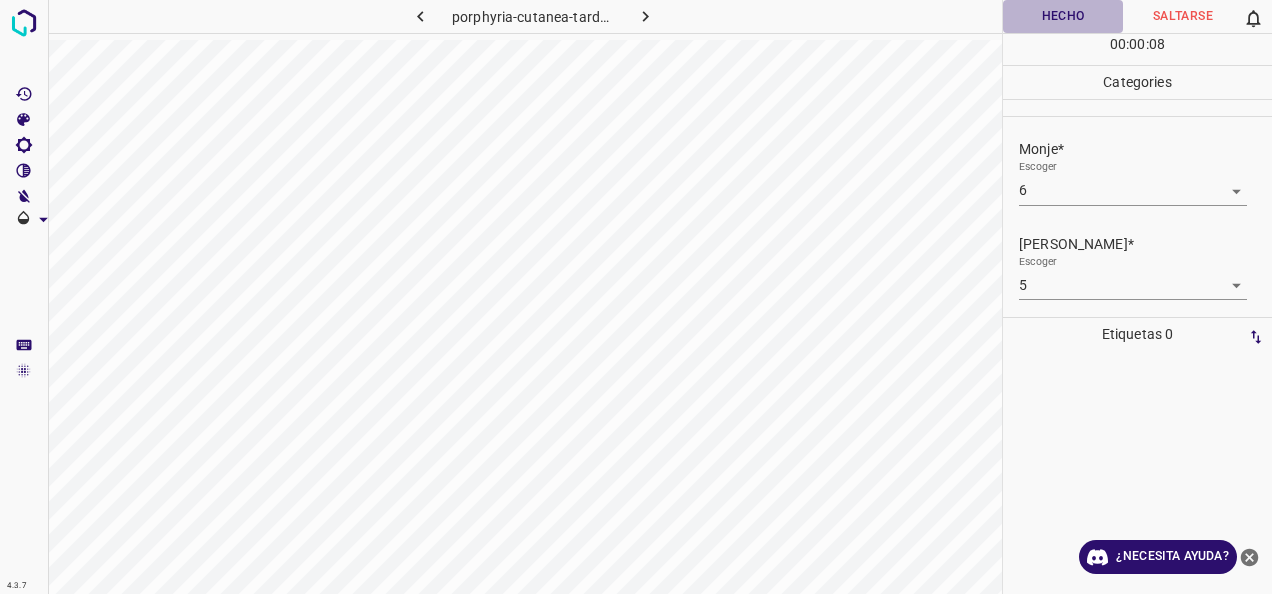 click on "Hecho" at bounding box center (1063, 16) 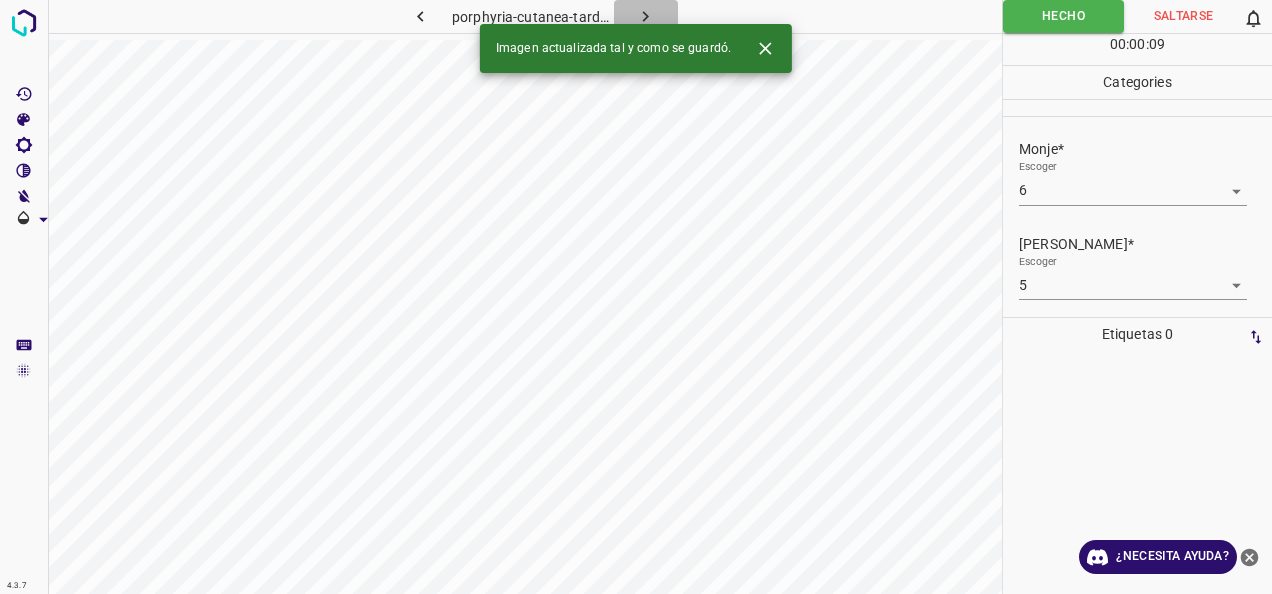 click at bounding box center [646, 16] 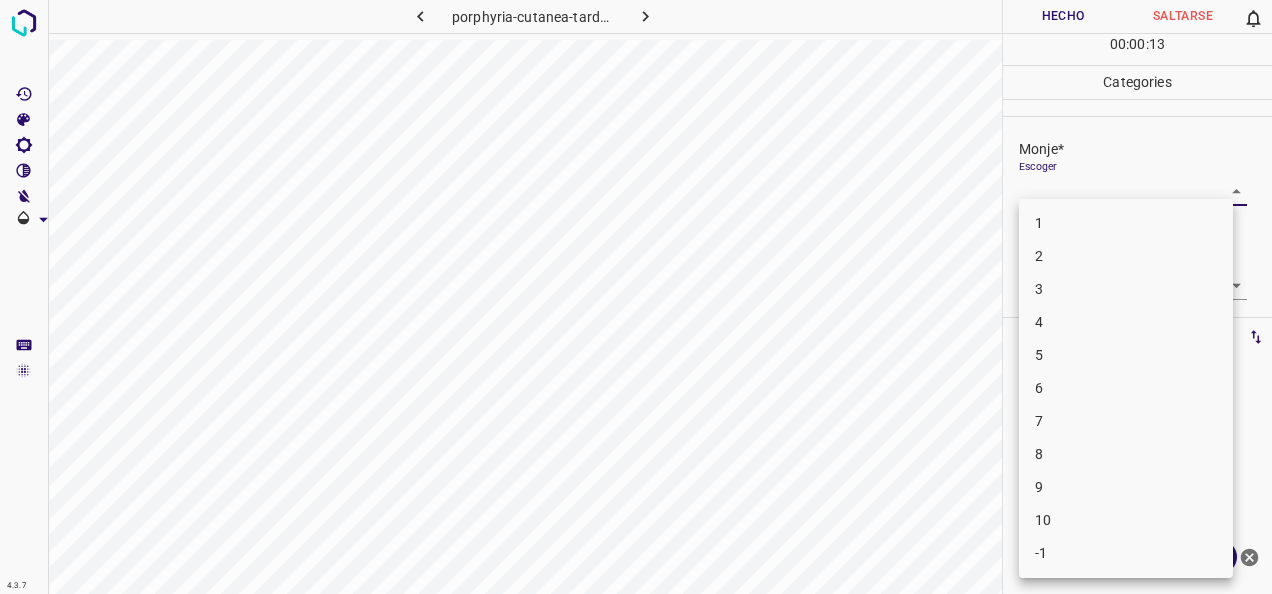 click on "4.3.7 porphyria-cutanea-tarda32.jpg Hecho Saltarse 0 00   : 00   : 13   Categories Monje*  Escoger ​  [PERSON_NAME]*  Escoger ​ Etiquetas 0 Categories 1 Monje 2  [PERSON_NAME] Herramientas Espacio Cambiar entre modos (Dibujar y Editar) Yo Etiquetado automático R Restaurar zoom M Acercar N Alejar Borrar Eliminar etiqueta de selección Filtros Z Restaurar filtros X Filtro de saturación C Filtro de brillo V Filtro de contraste B Filtro de escala de grises General O Descargar ¿Necesita ayuda? -Mensaje de texto -Esconder -Borrar 1 2 3 4 5 6 7 8 9 10 -1" at bounding box center (636, 297) 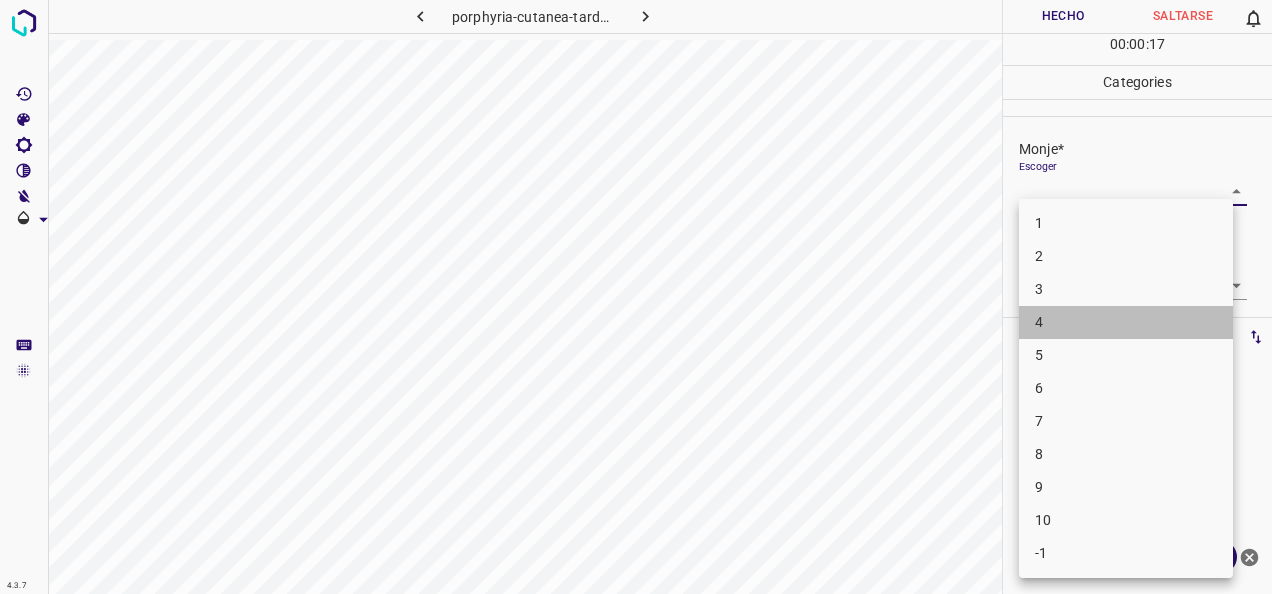 click on "4" at bounding box center [1126, 322] 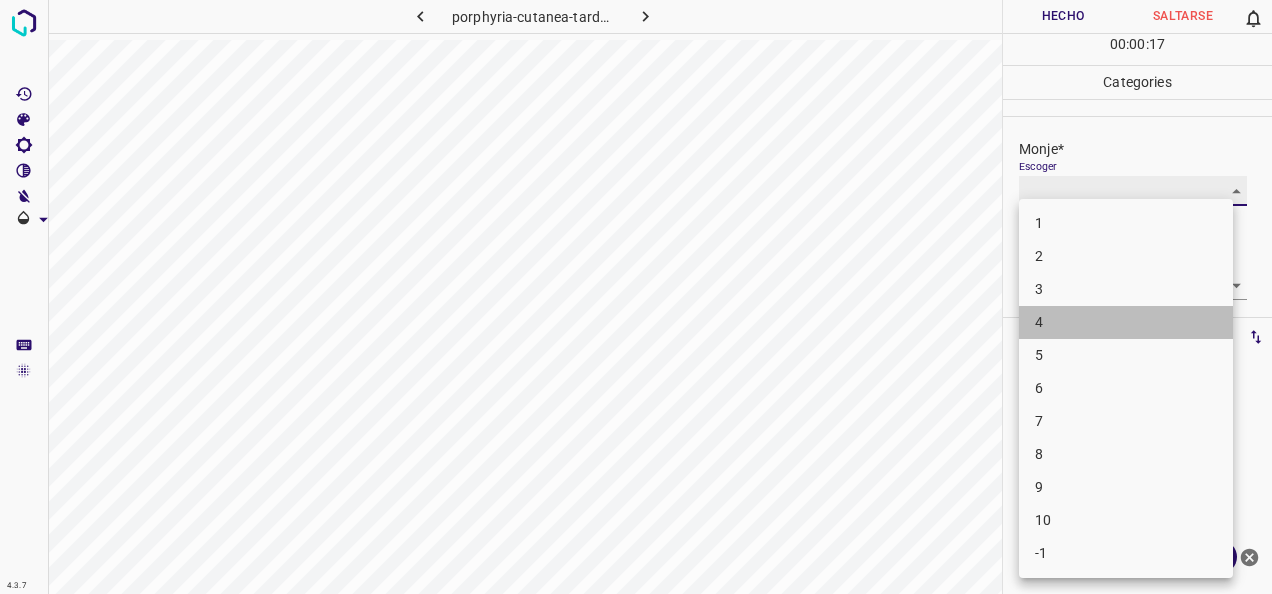 type on "4" 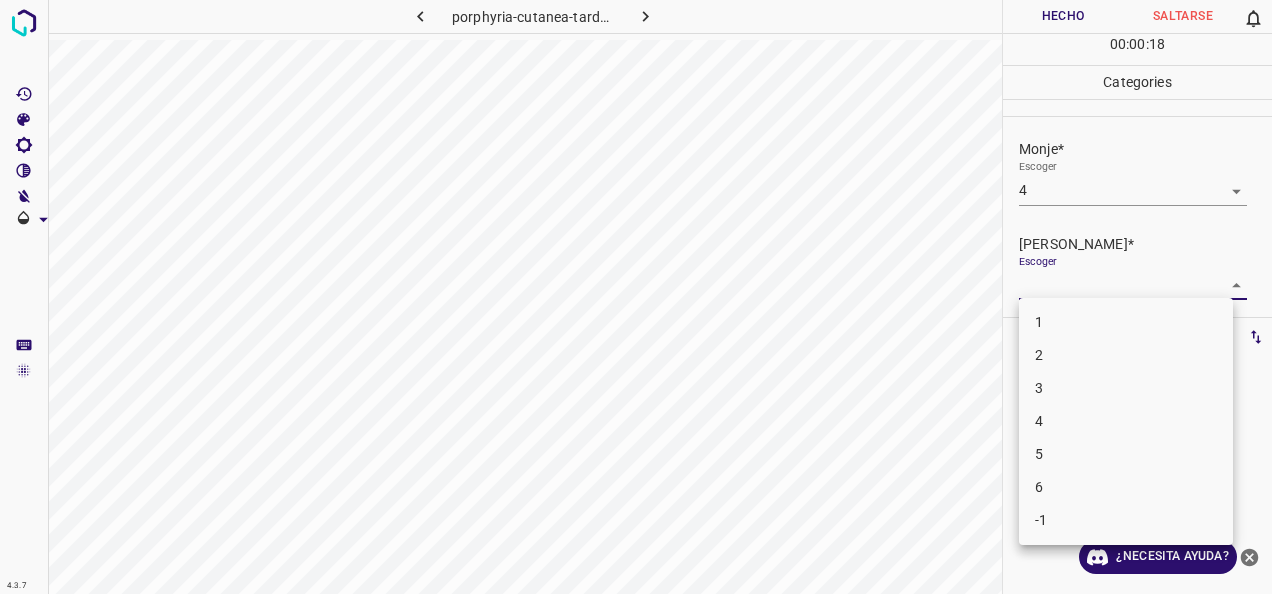 click on "4.3.7 porphyria-cutanea-tarda32.jpg Hecho Saltarse 0 00   : 00   : 18   Categories Monje*  Escoger 4 4  [PERSON_NAME]*  Escoger ​ Etiquetas 0 Categories 1 Monje 2  [PERSON_NAME] Herramientas Espacio Cambiar entre modos (Dibujar y Editar) Yo Etiquetado automático R Restaurar zoom M Acercar N Alejar Borrar Eliminar etiqueta de selección Filtros Z Restaurar filtros X Filtro de saturación C Filtro de brillo V Filtro de contraste B Filtro de escala de grises General O Descargar ¿Necesita ayuda? -Mensaje de texto -Esconder -Borrar 1 2 3 4 5 6 -1" at bounding box center (636, 297) 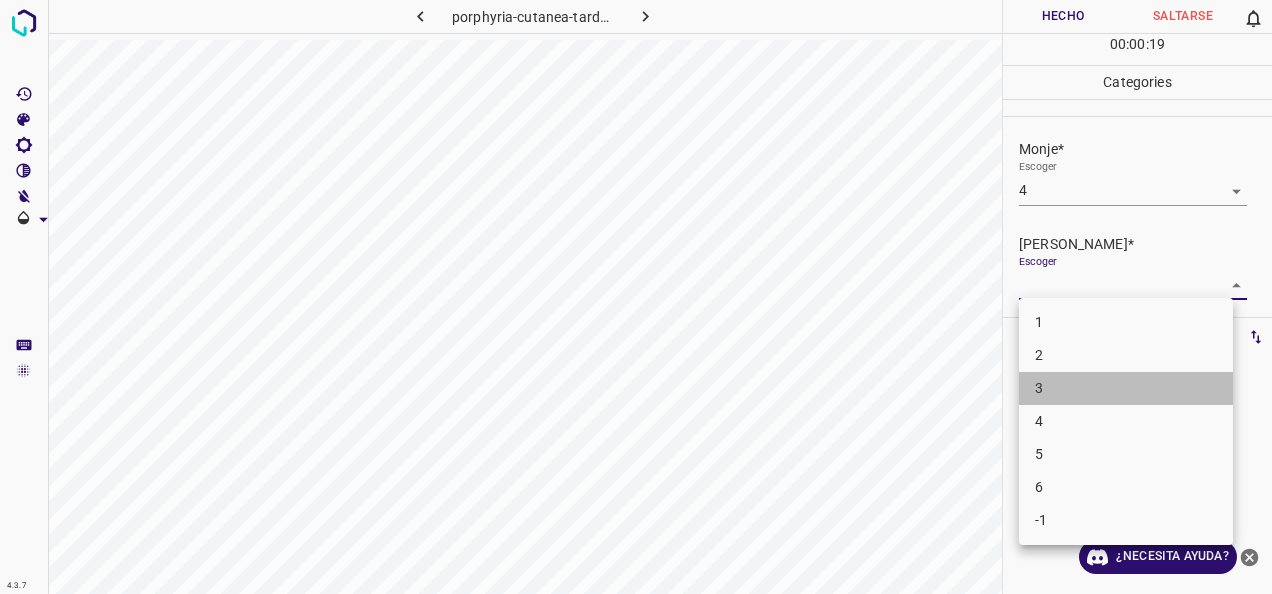 click on "3" at bounding box center (1126, 388) 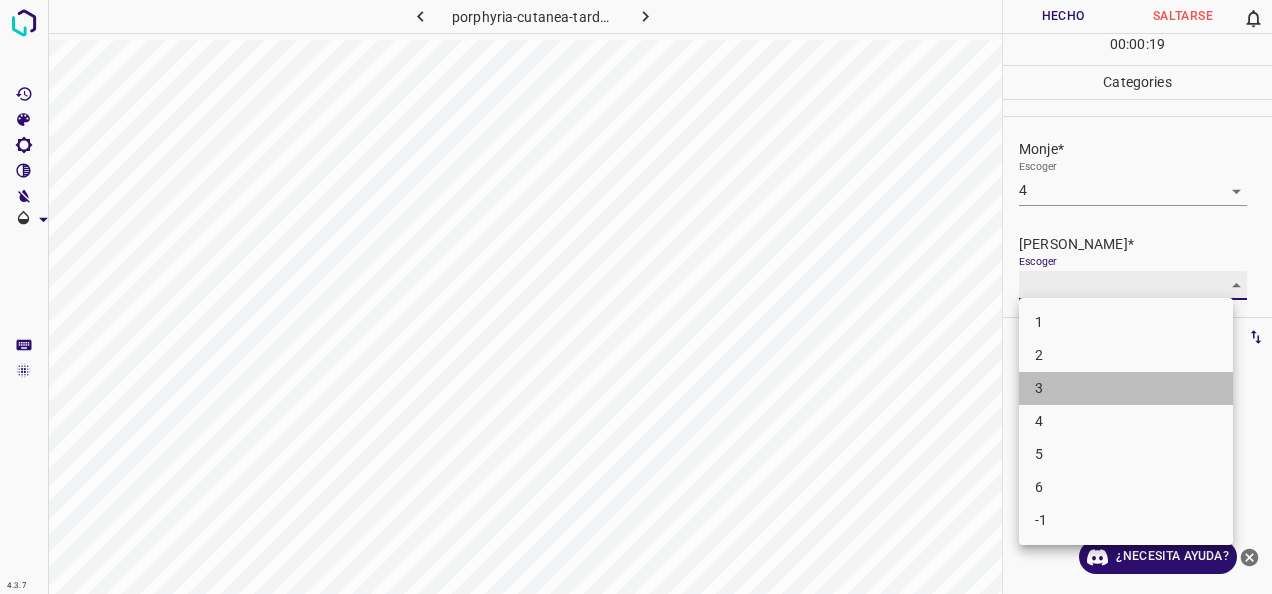 type on "3" 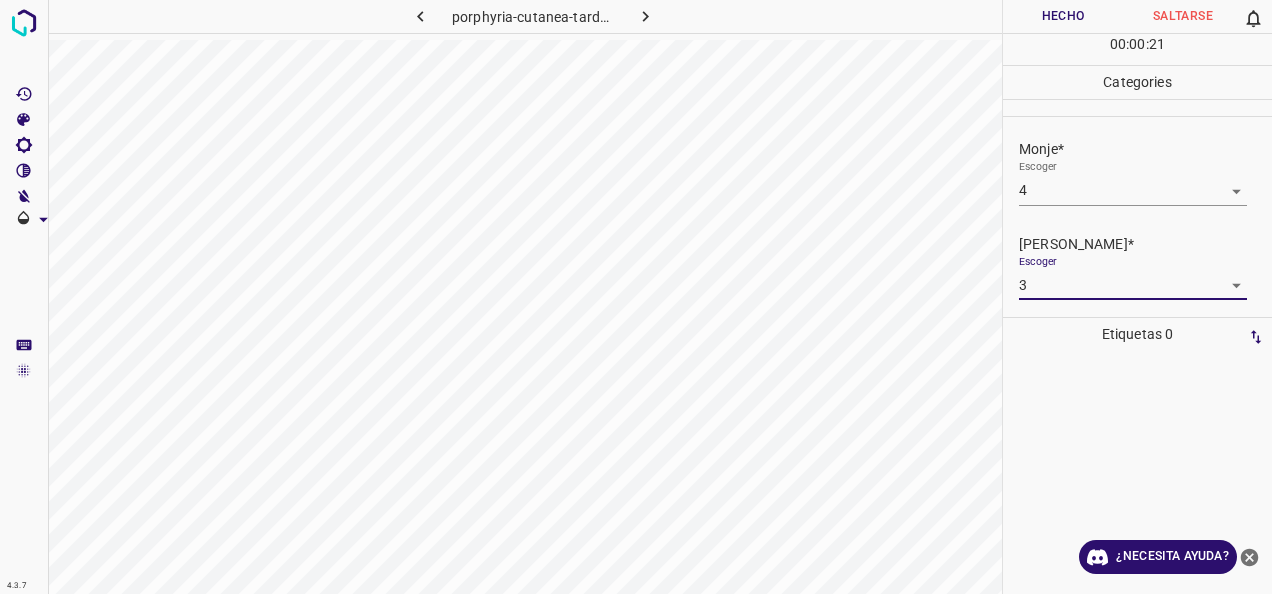 click on "Hecho" at bounding box center [1063, 16] 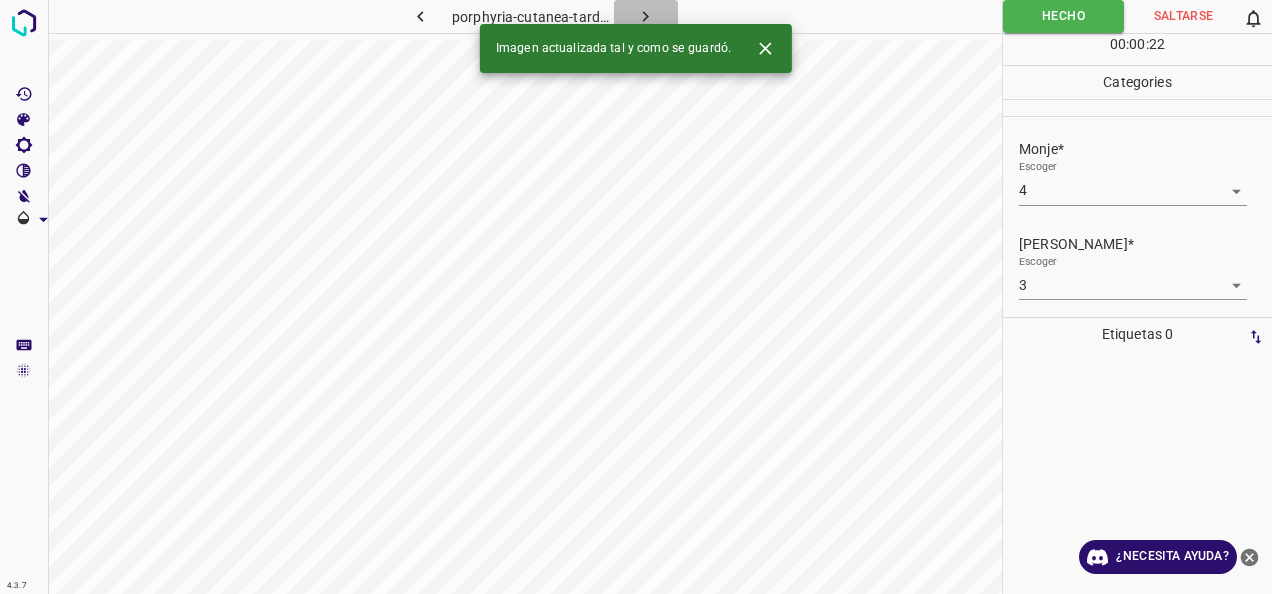 click 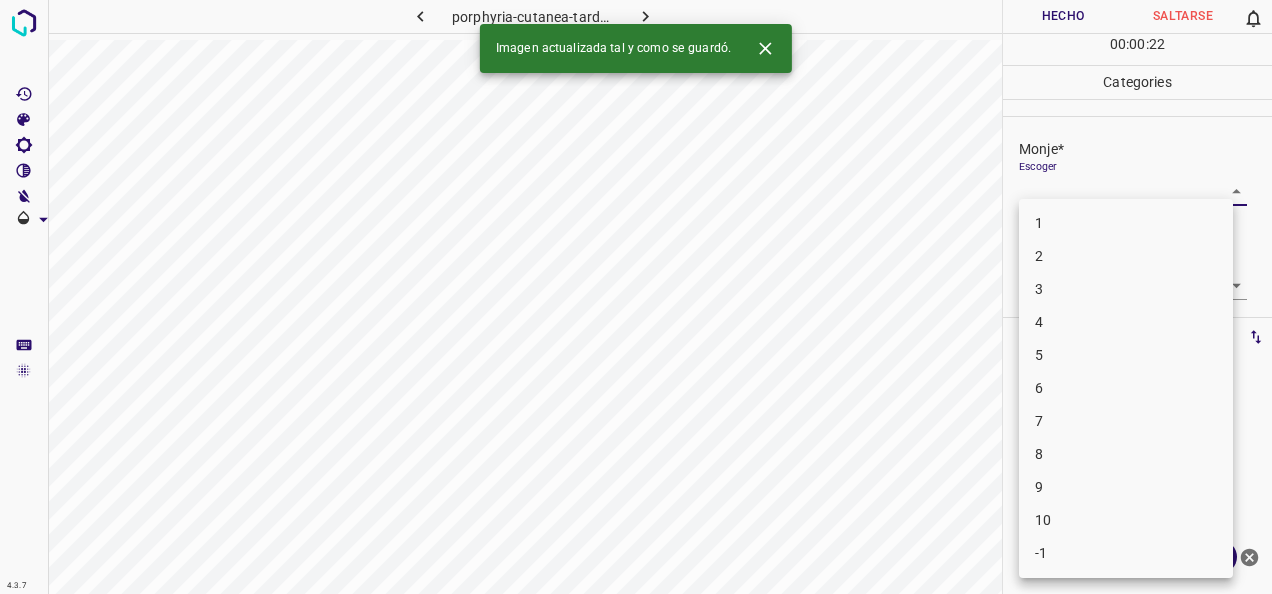 click on "4.3.7 porphyria-cutanea-tarda70.jpg Hecho Saltarse 0 00   : 00   : 22   Categories Monje*  Escoger ​  [PERSON_NAME]*  Escoger ​ Etiquetas 0 Categories 1 Monje 2  [PERSON_NAME] Herramientas Espacio Cambiar entre modos (Dibujar y Editar) Yo Etiquetado automático R Restaurar zoom M Acercar N Alejar Borrar Eliminar etiqueta de selección Filtros Z Restaurar filtros X Filtro de saturación C Filtro de brillo V Filtro de contraste B Filtro de escala de grises General O Descargar Imagen actualizada tal y como se guardó. ¿Necesita ayuda? -Mensaje de texto -Esconder -Borrar 1 2 3 4 5 6 7 8 9 10 -1" at bounding box center [636, 297] 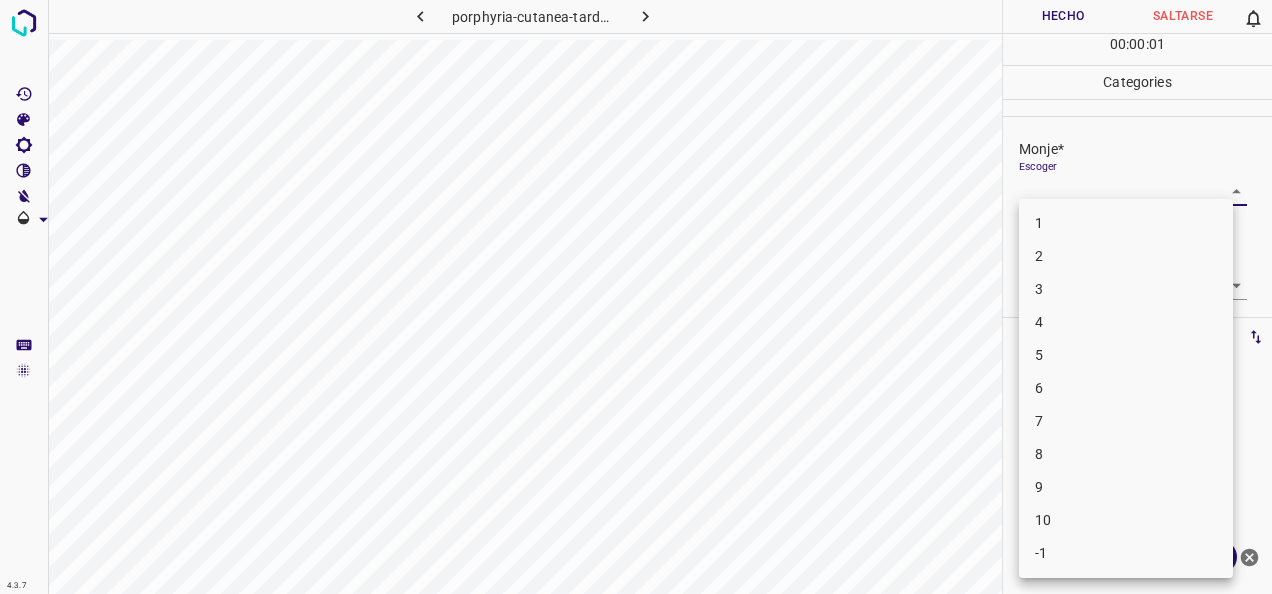 click on "1" at bounding box center (1126, 223) 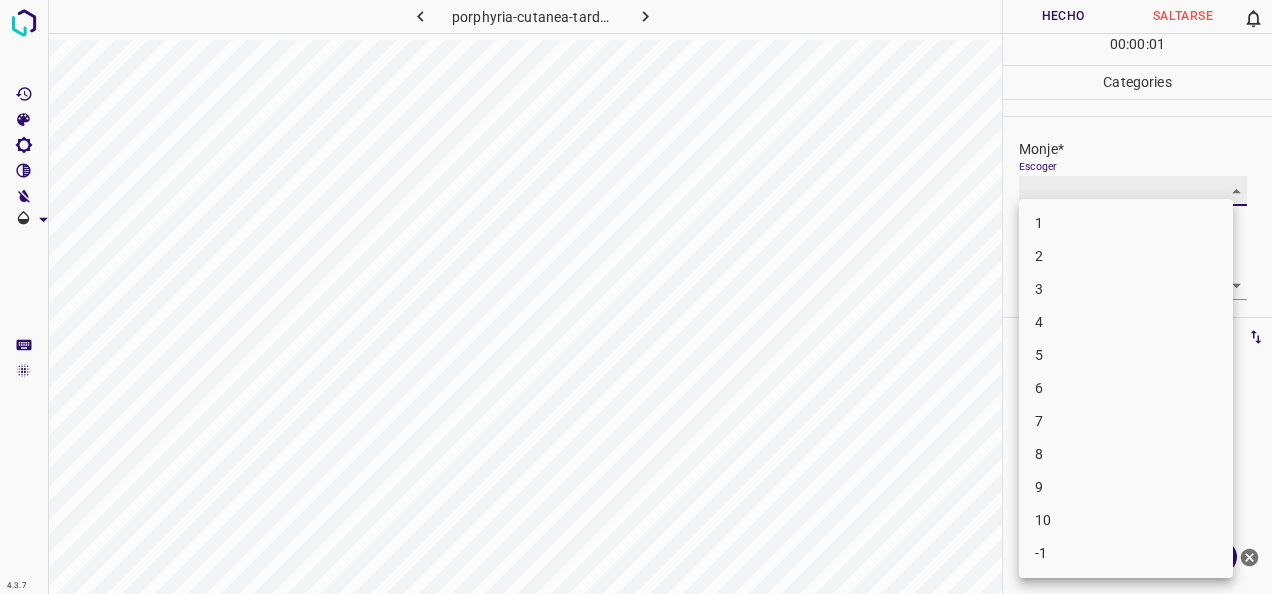 type on "1" 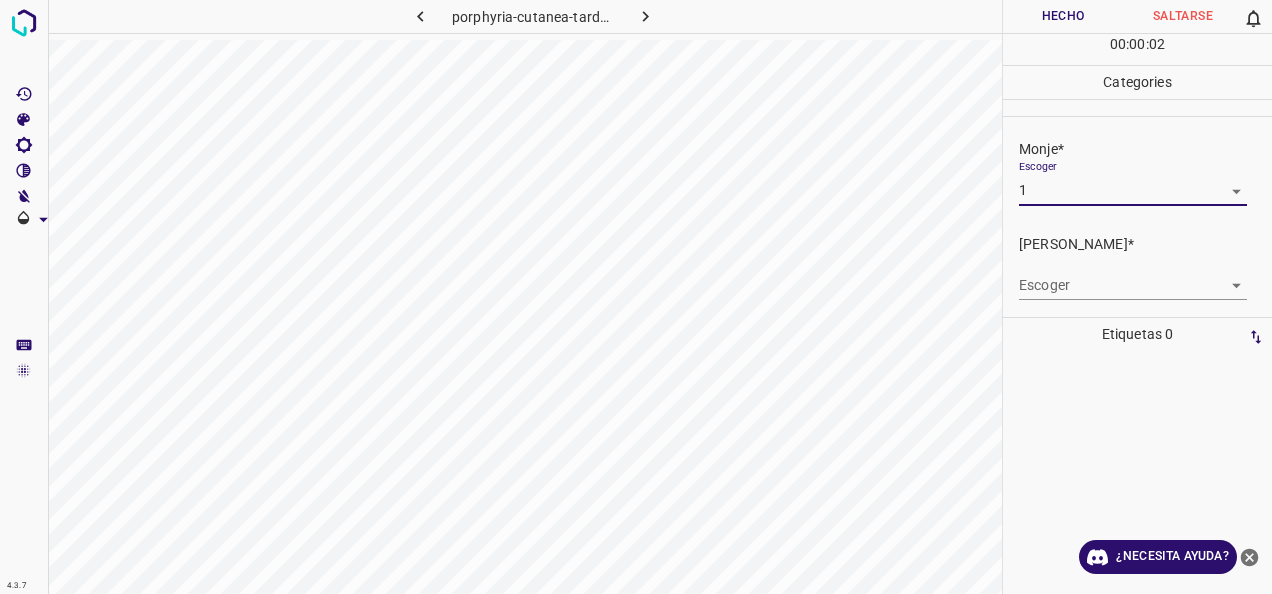 click on "4.3.7 porphyria-cutanea-tarda70.jpg Hecho Saltarse 0 00   : 00   : 02   Categories Monje*  Escoger 1 1  [PERSON_NAME]*  Escoger ​ Etiquetas 0 Categories 1 Monje 2  [PERSON_NAME] Herramientas Espacio Cambiar entre modos (Dibujar y Editar) Yo Etiquetado automático R Restaurar zoom M Acercar N Alejar Borrar Eliminar etiqueta de selección Filtros Z Restaurar filtros X Filtro de saturación C Filtro de brillo V Filtro de contraste B Filtro de escala de grises General O Descargar ¿Necesita ayuda? -Mensaje de texto -Esconder -Borrar" at bounding box center (636, 297) 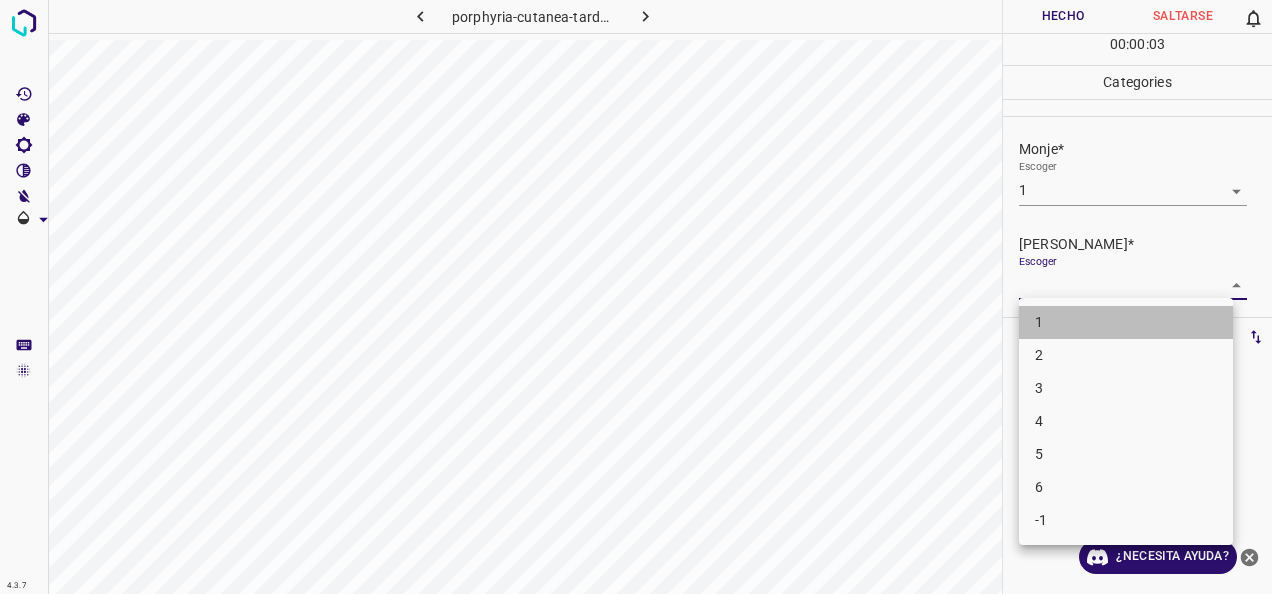 click on "1" at bounding box center [1126, 322] 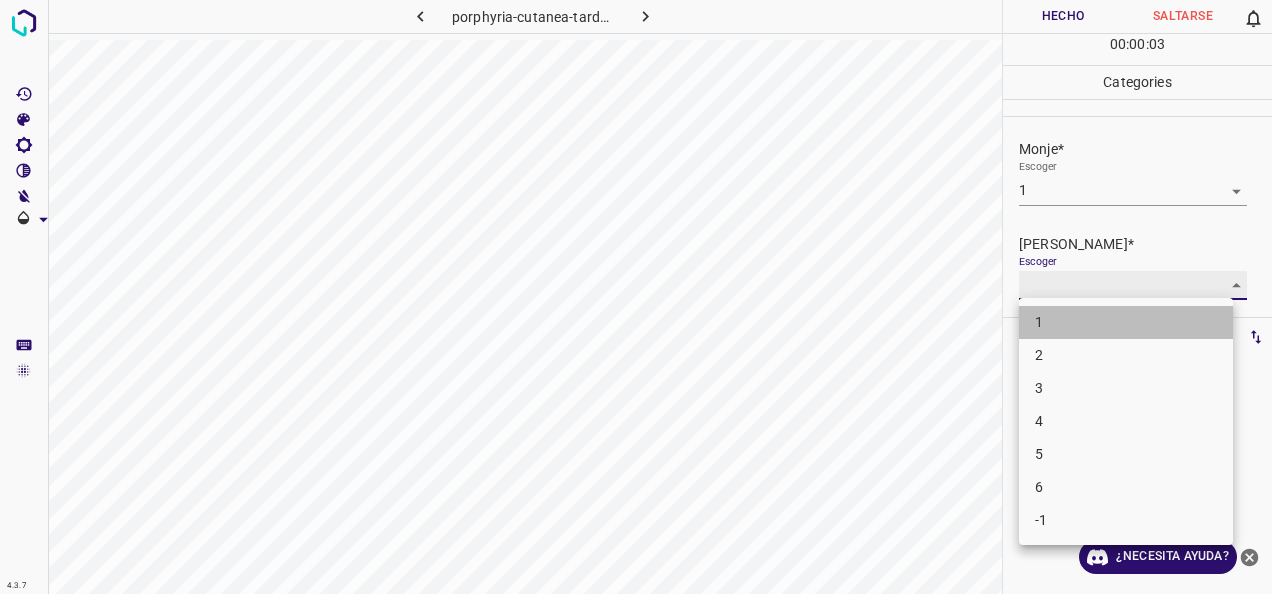 type on "1" 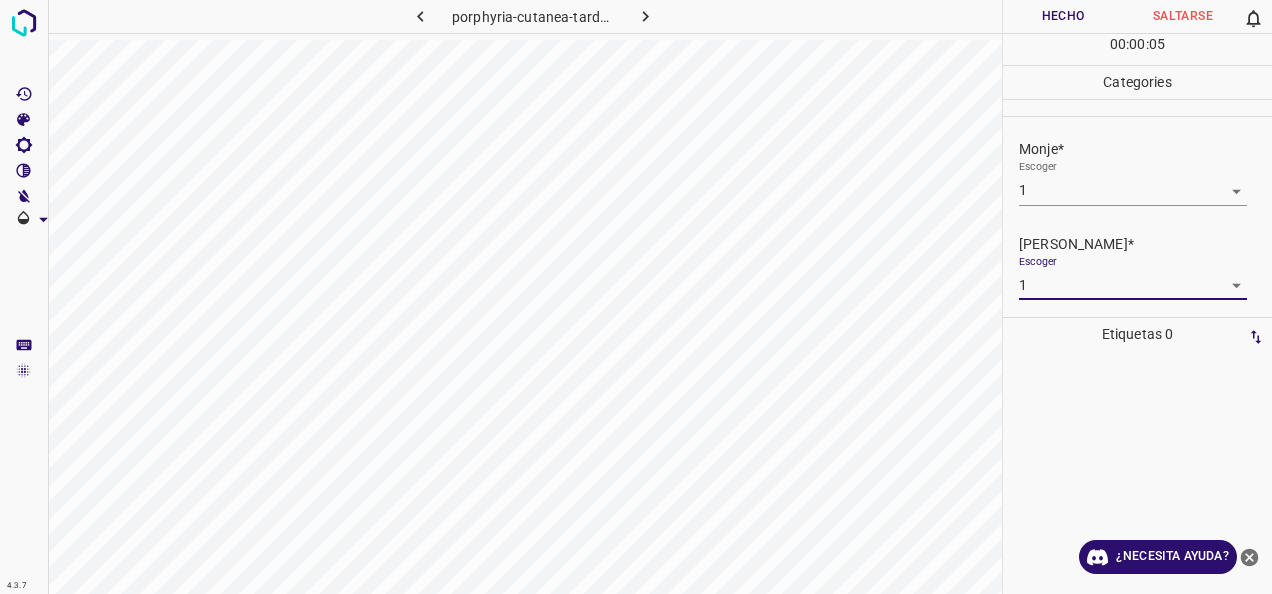 click on "Hecho" at bounding box center [1063, 16] 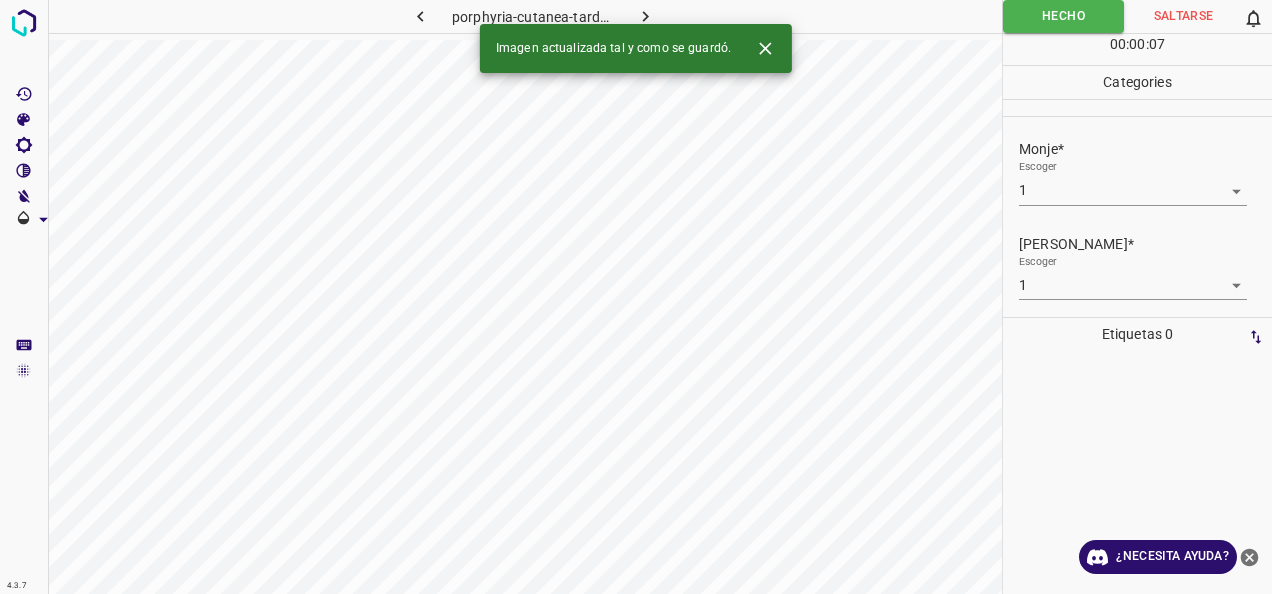 click 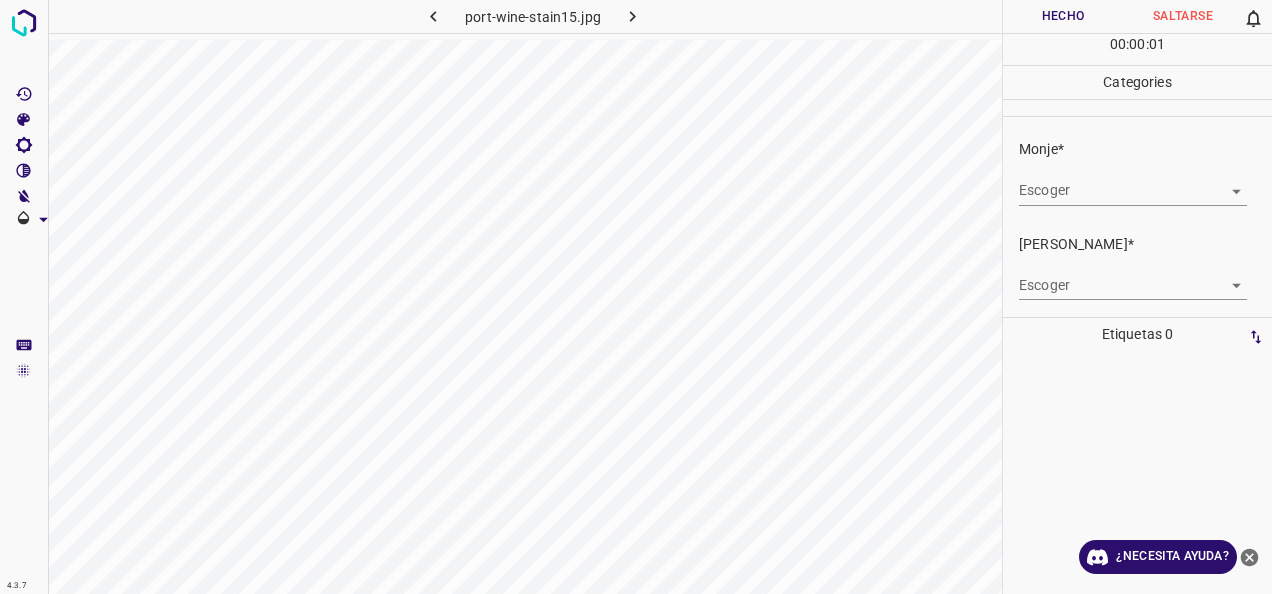 click on "4.3.7 port-wine-stain15.jpg Hecho Saltarse 0 00   : 00   : 01   Categories Monje*  Escoger ​  [PERSON_NAME]*  Escoger ​ Etiquetas 0 Categories 1 Monje 2  [PERSON_NAME] Herramientas Espacio Cambiar entre modos (Dibujar y Editar) Yo Etiquetado automático R Restaurar zoom M Acercar N Alejar Borrar Eliminar etiqueta de selección Filtros Z Restaurar filtros X Filtro de saturación C Filtro de brillo V Filtro de contraste B Filtro de escala de grises General O Descargar ¿Necesita ayuda? -Mensaje de texto -Esconder -Borrar" at bounding box center (636, 297) 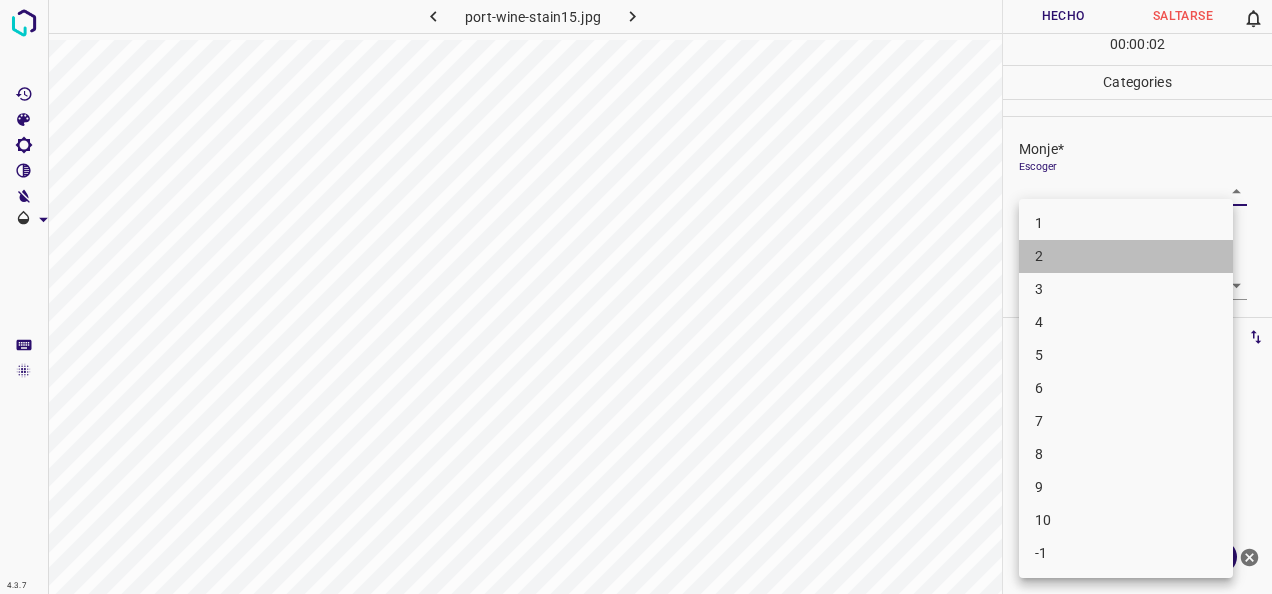 click on "2" at bounding box center (1126, 256) 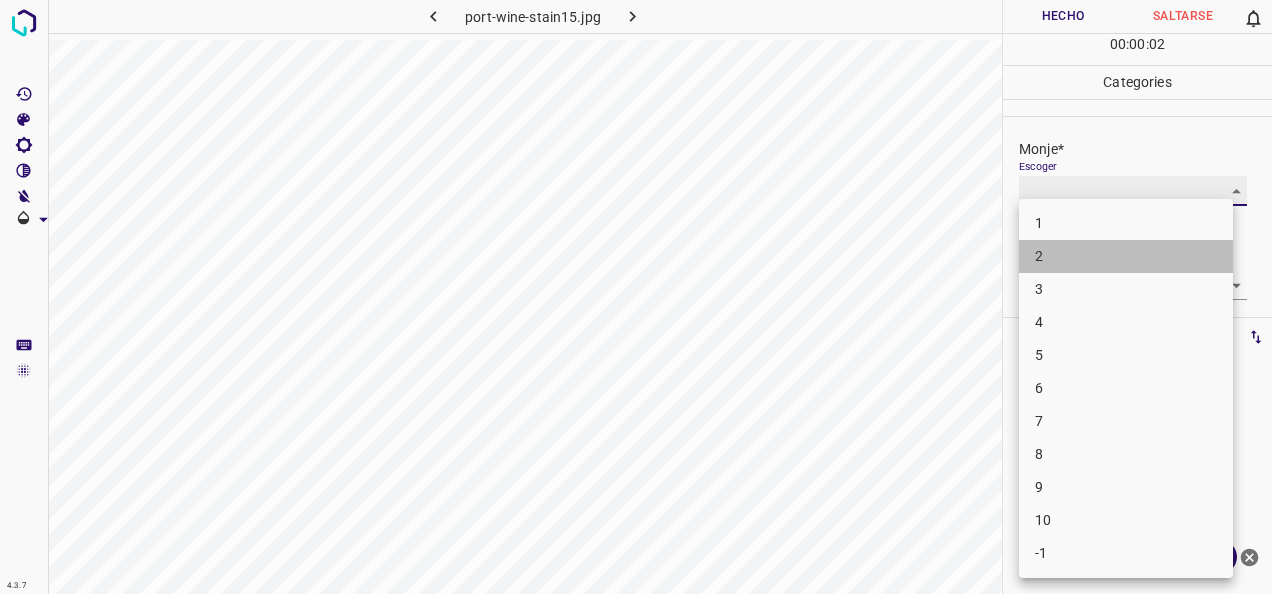 type on "2" 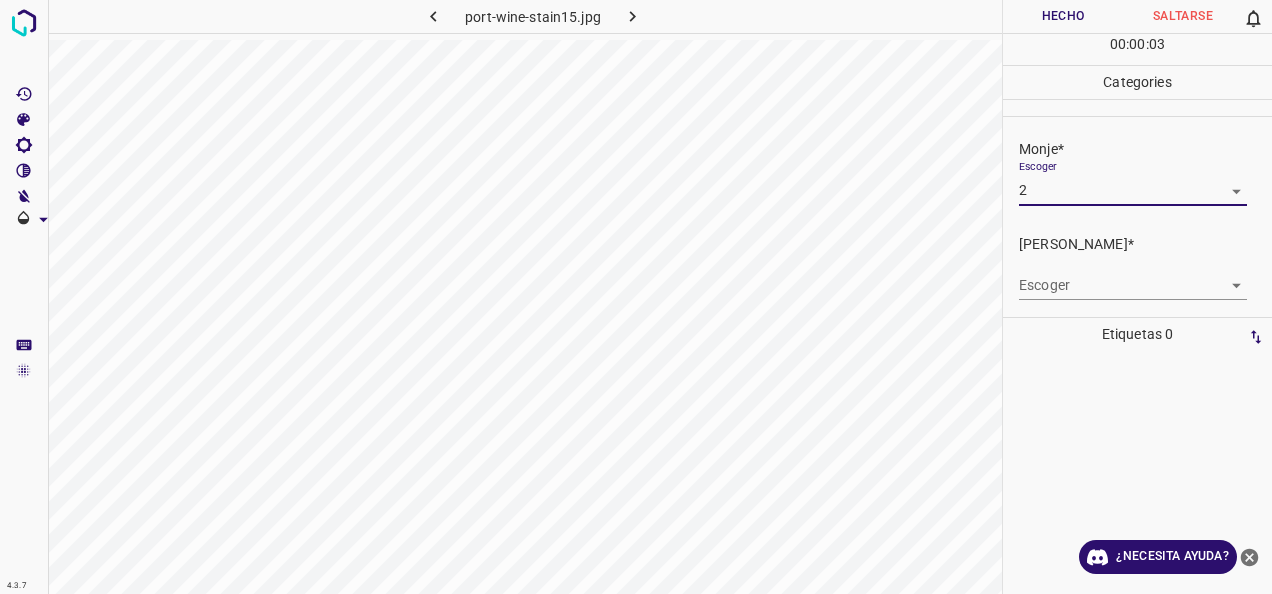 click on "4.3.7 port-wine-stain15.jpg Hecho Saltarse 0 00   : 00   : 03   Categories Monje*  Escoger 2 2  [PERSON_NAME]*  Escoger ​ Etiquetas 0 Categories 1 Monje 2  [PERSON_NAME] Herramientas Espacio Cambiar entre modos (Dibujar y Editar) Yo Etiquetado automático R Restaurar zoom M Acercar N Alejar Borrar Eliminar etiqueta de selección Filtros Z Restaurar filtros X Filtro de saturación C Filtro de brillo V Filtro de contraste B Filtro de escala de grises General O Descargar ¿Necesita ayuda? -Mensaje de texto -Esconder -Borrar" at bounding box center (636, 297) 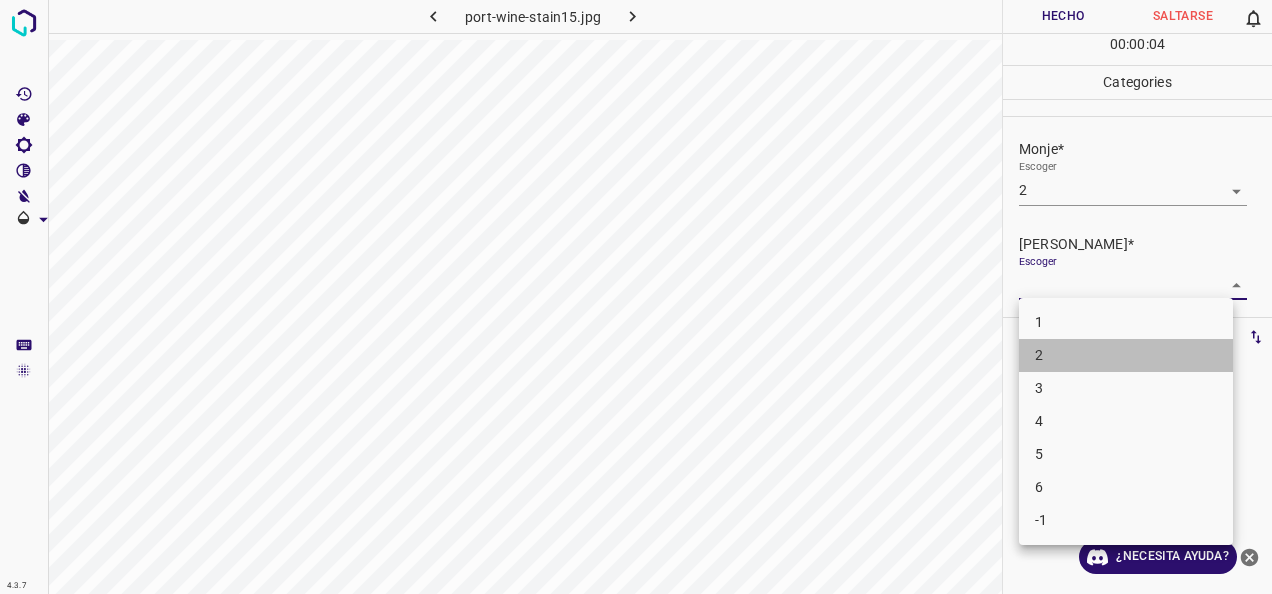 click on "2" at bounding box center (1126, 355) 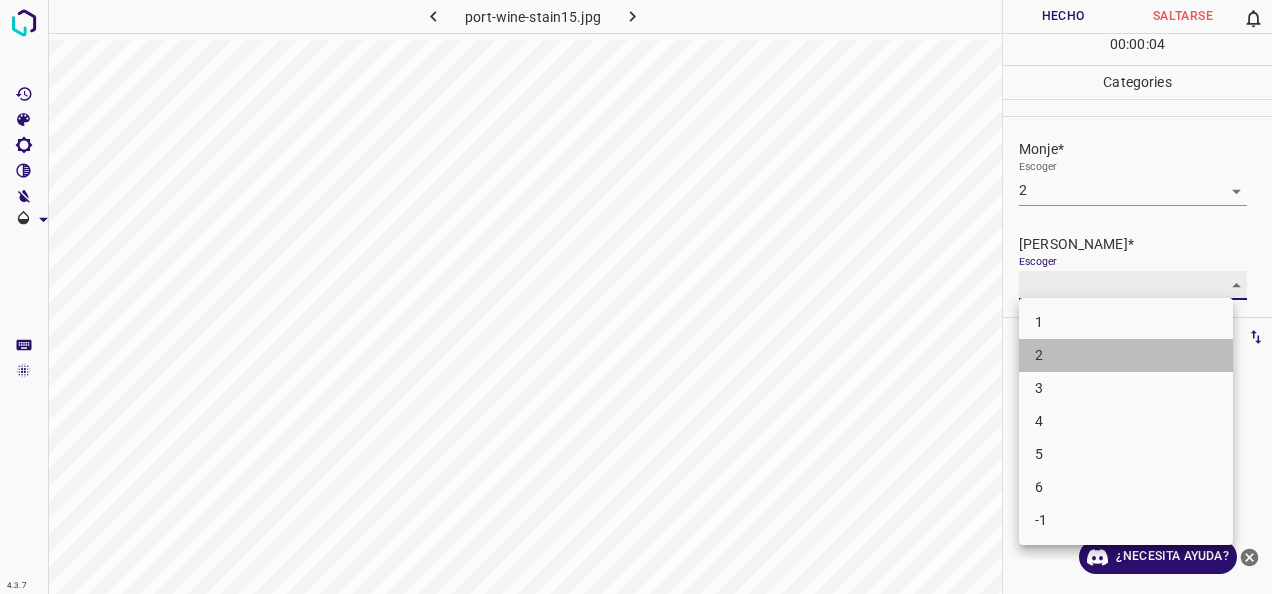 type on "2" 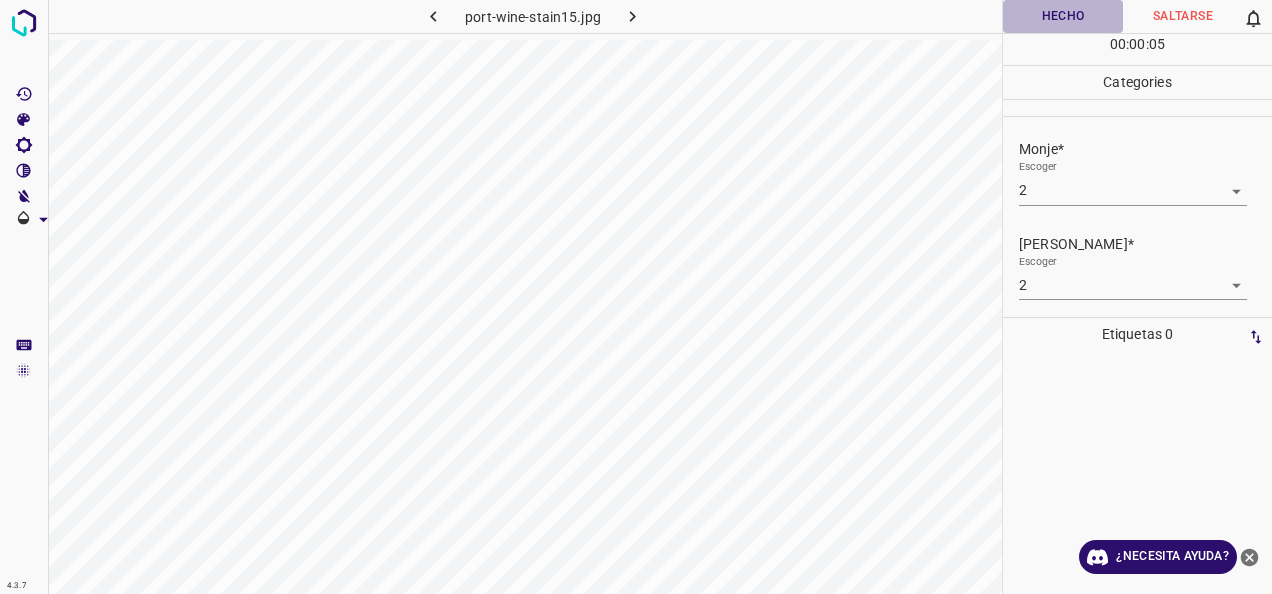click on "Hecho" at bounding box center (1063, 16) 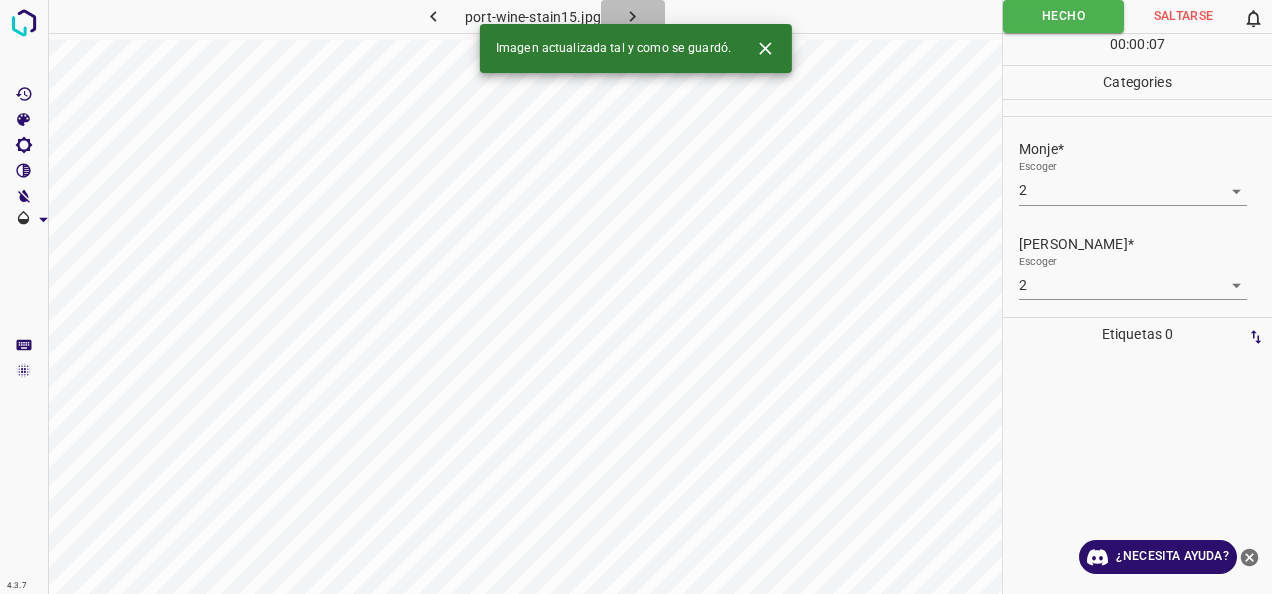 click 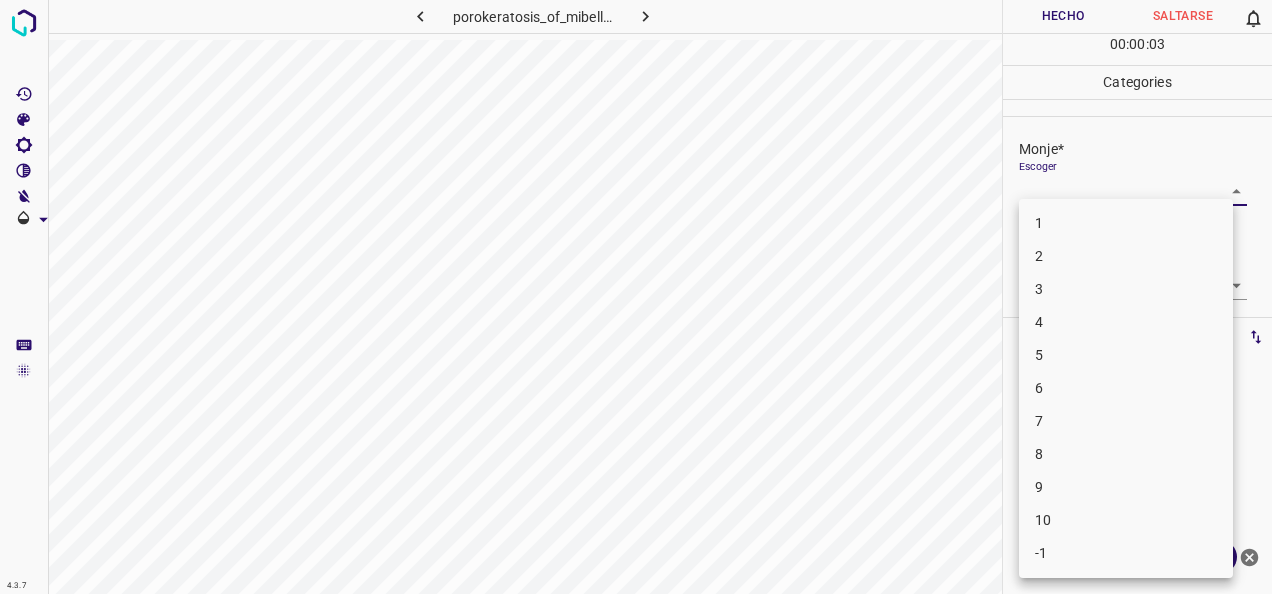 click on "4.3.7 porokeratosis_of_mibelli34.jpg Hecho Saltarse 0 00   : 00   : 03   Categories Monje*  Escoger ​  [PERSON_NAME]*  Escoger ​ Etiquetas 0 Categories 1 Monje 2  [PERSON_NAME] Herramientas Espacio Cambiar entre modos (Dibujar y Editar) Yo Etiquetado automático R Restaurar zoom M Acercar N Alejar Borrar Eliminar etiqueta de selección Filtros Z Restaurar filtros X Filtro de saturación C Filtro de brillo V Filtro de contraste B Filtro de escala de grises General O Descargar ¿Necesita ayuda? -Mensaje de texto -Esconder -Borrar 1 2 3 4 5 6 7 8 9 10 -1" at bounding box center [636, 297] 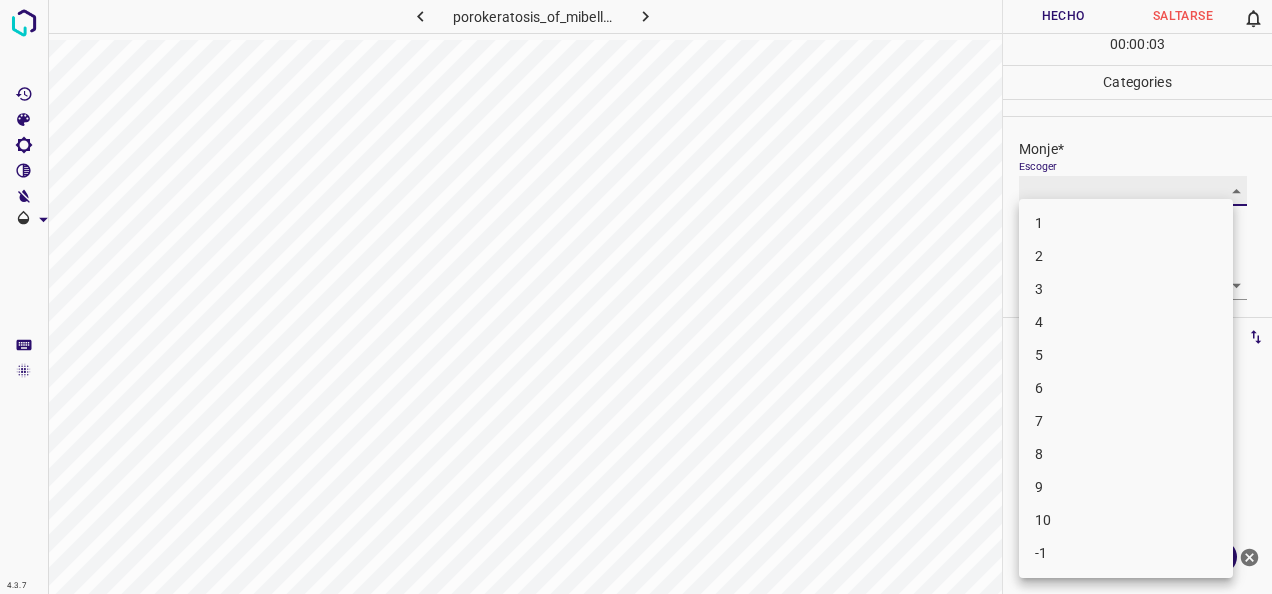 type on "1" 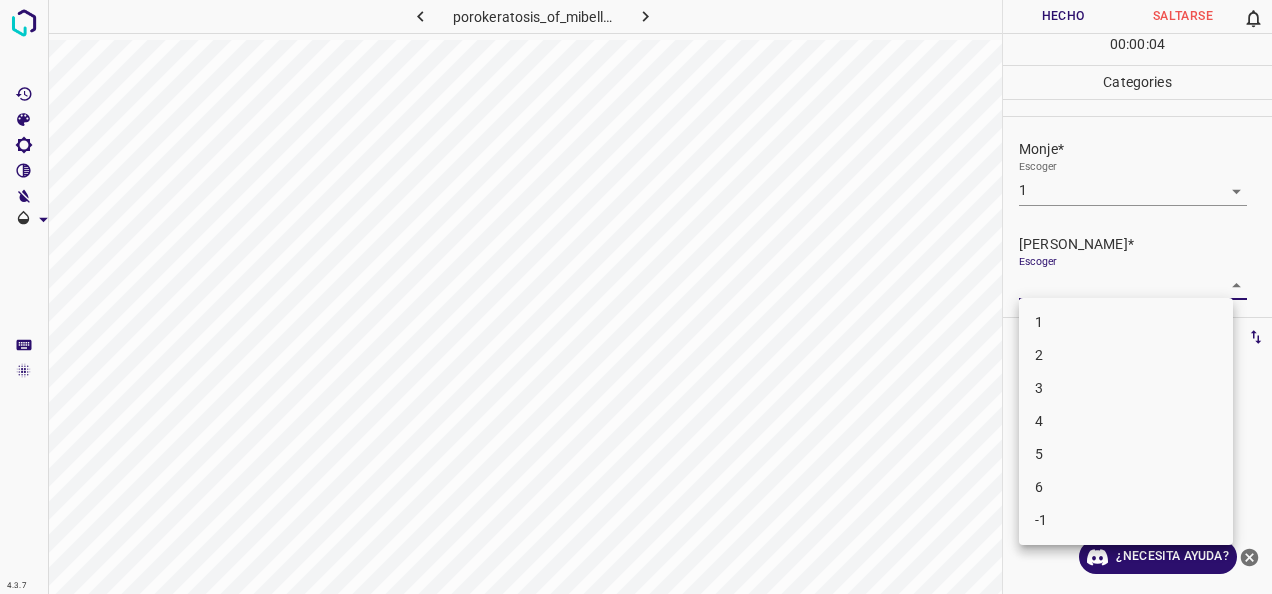 click on "4.3.7 porokeratosis_of_mibelli34.jpg Hecho Saltarse 0 00   : 00   : 04   Categories Monje*  Escoger 1 1  [PERSON_NAME]*  Escoger ​ Etiquetas 0 Categories 1 Monje 2  [PERSON_NAME] Herramientas Espacio Cambiar entre modos (Dibujar y Editar) Yo Etiquetado automático R Restaurar zoom M Acercar N Alejar Borrar Eliminar etiqueta de selección Filtros Z Restaurar filtros X Filtro de saturación C Filtro de brillo V Filtro de contraste B Filtro de escala de grises General O Descargar ¿Necesita ayuda? -Mensaje de texto -Esconder -Borrar 1 2 3 4 5 6 -1" at bounding box center (636, 297) 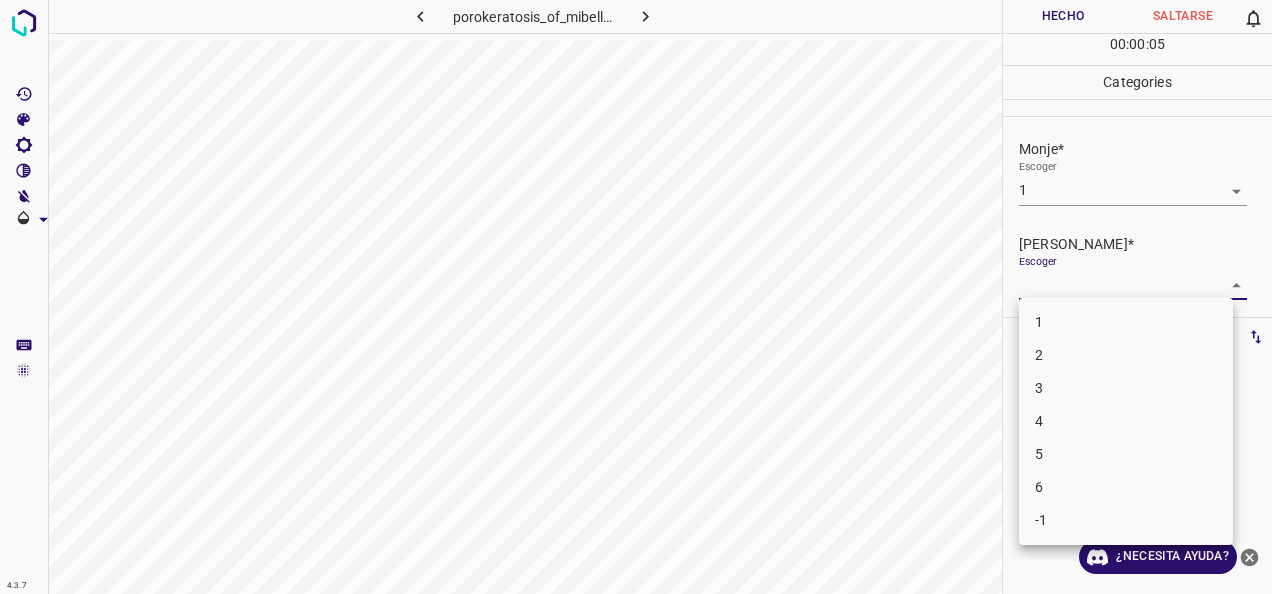 click on "1" at bounding box center [1126, 322] 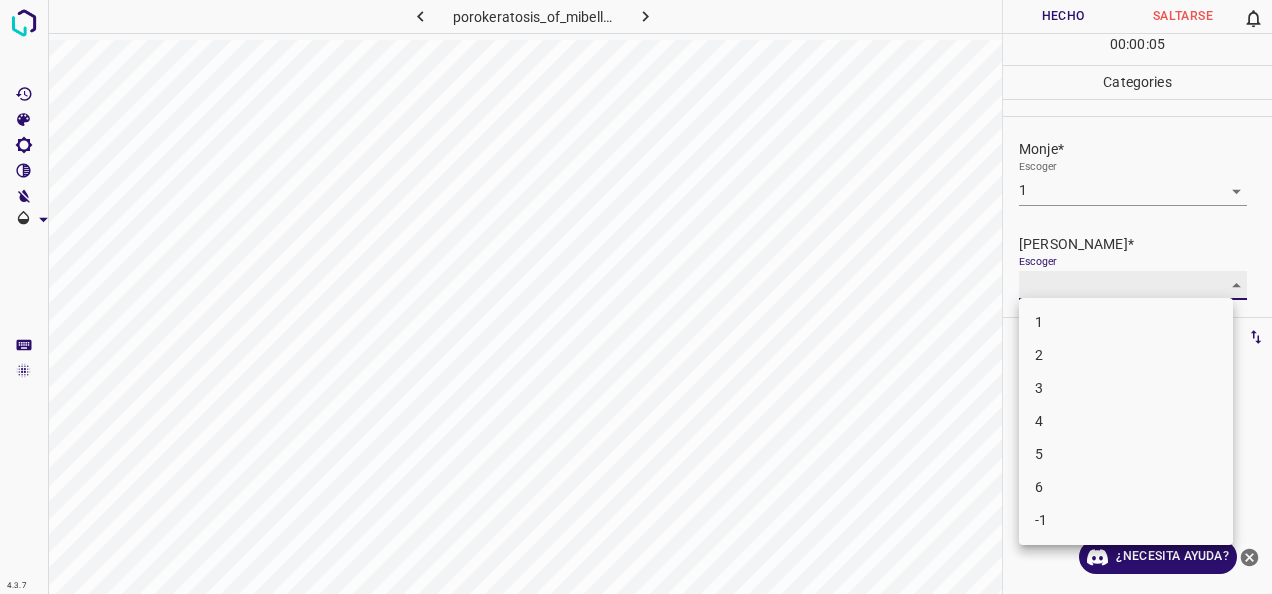 type on "1" 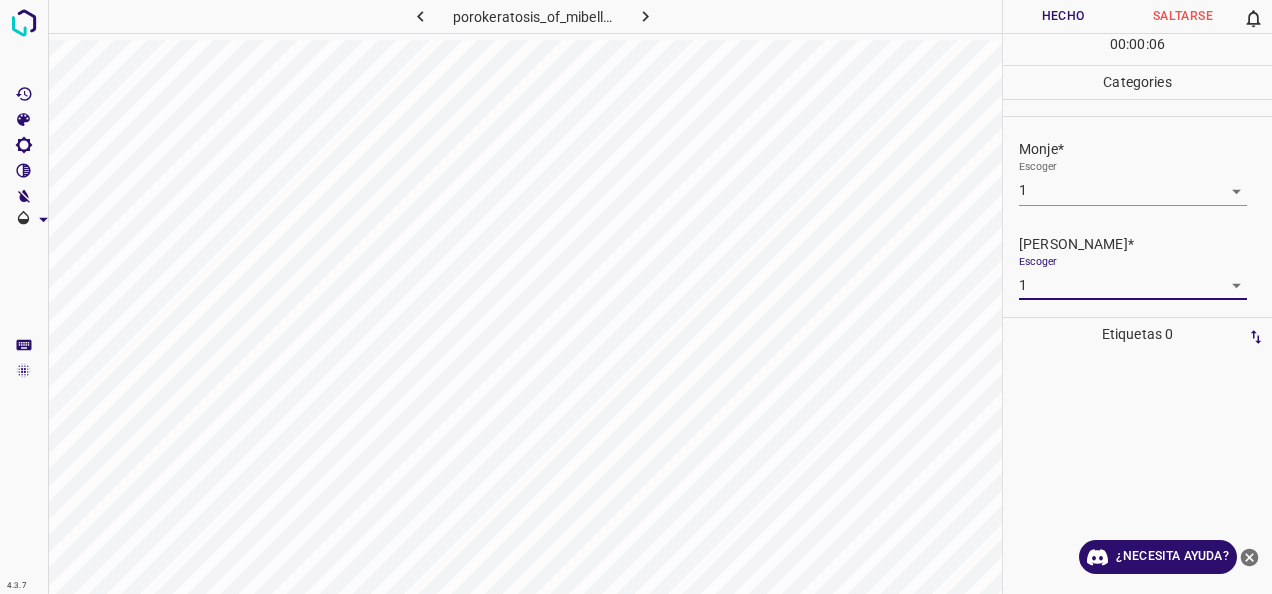 click on "Hecho" at bounding box center [1063, 16] 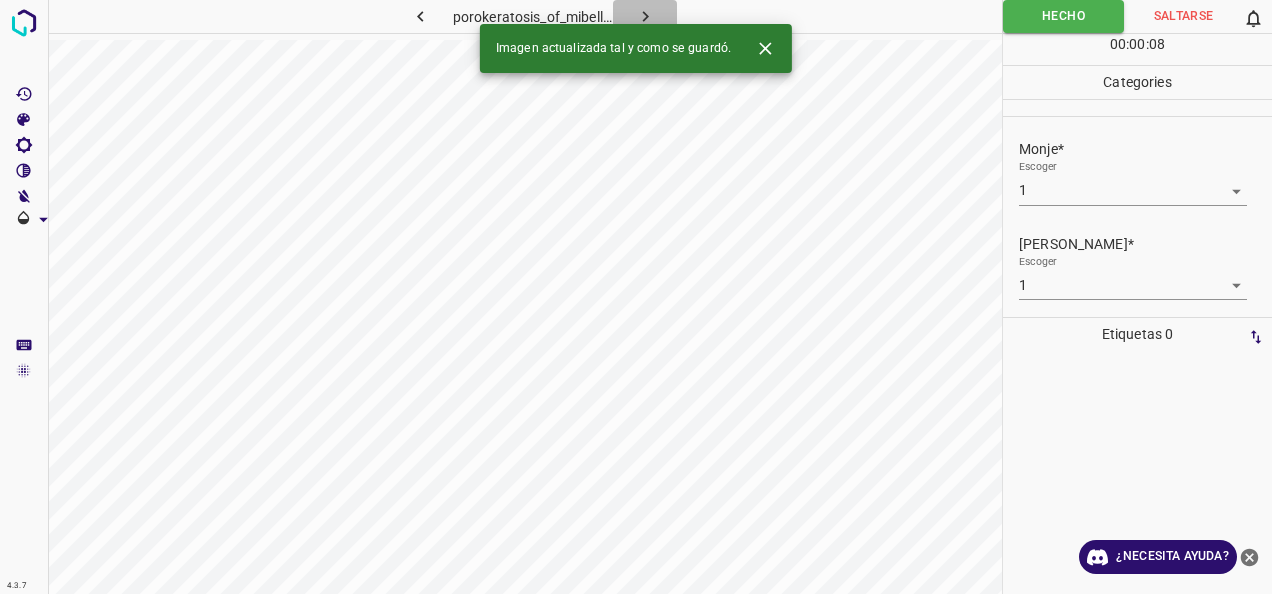 click 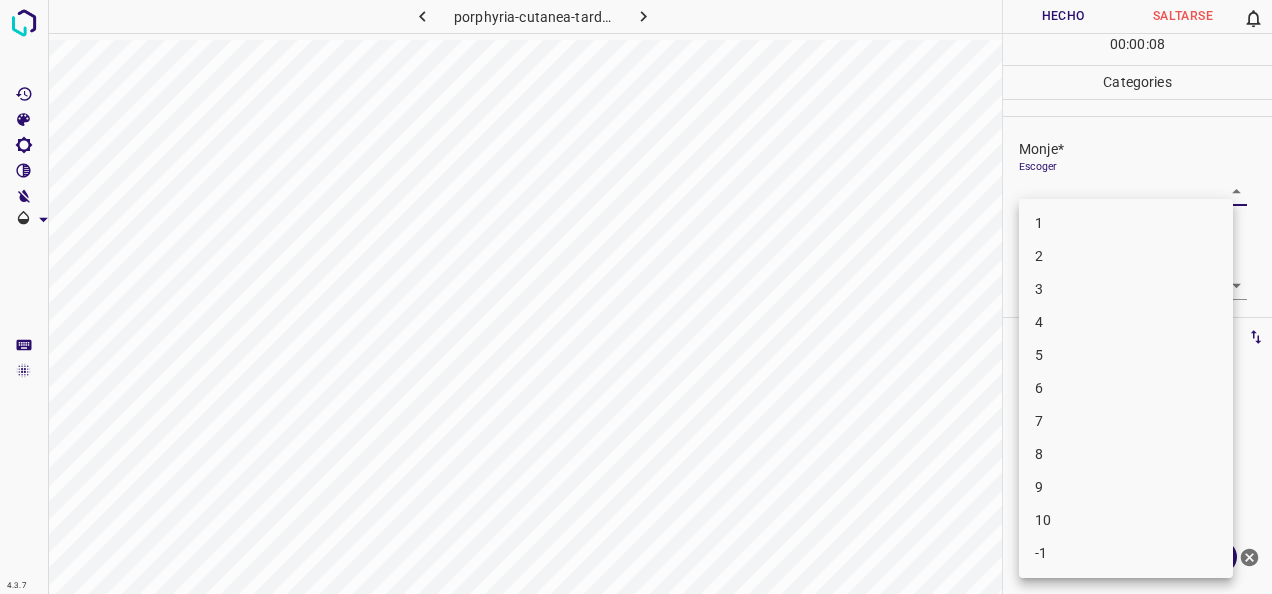 click on "4.3.7 porphyria-cutanea-tarda7.jpg Hecho Saltarse 0 00   : 00   : 08   Categories Monje*  Escoger ​  [PERSON_NAME]*  Escoger ​ Etiquetas 0 Categories 1 Monje 2  [PERSON_NAME] Herramientas Espacio Cambiar entre modos (Dibujar y Editar) Yo Etiquetado automático R Restaurar zoom M Acercar N Alejar Borrar Eliminar etiqueta de selección Filtros Z Restaurar filtros X Filtro de saturación C Filtro de brillo V Filtro de contraste B Filtro de escala de grises General O Descargar ¿Necesita ayuda? -Mensaje de texto -Esconder -Borrar 1 2 3 4 5 6 7 8 9 10 -1" at bounding box center (636, 297) 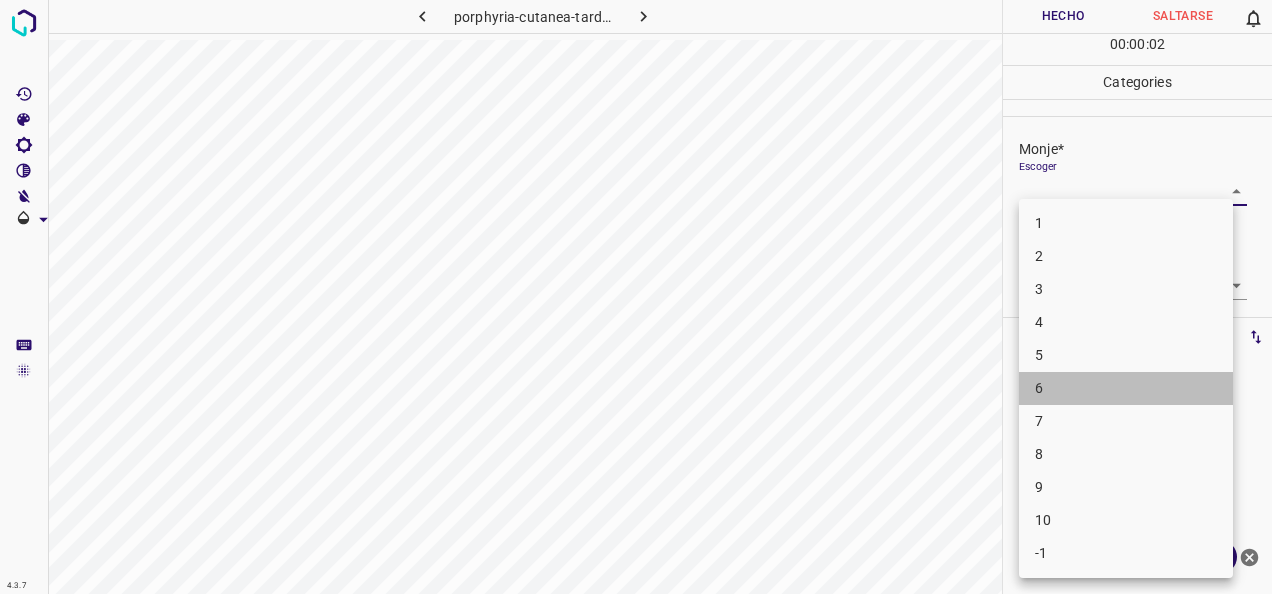 click on "6" at bounding box center (1126, 388) 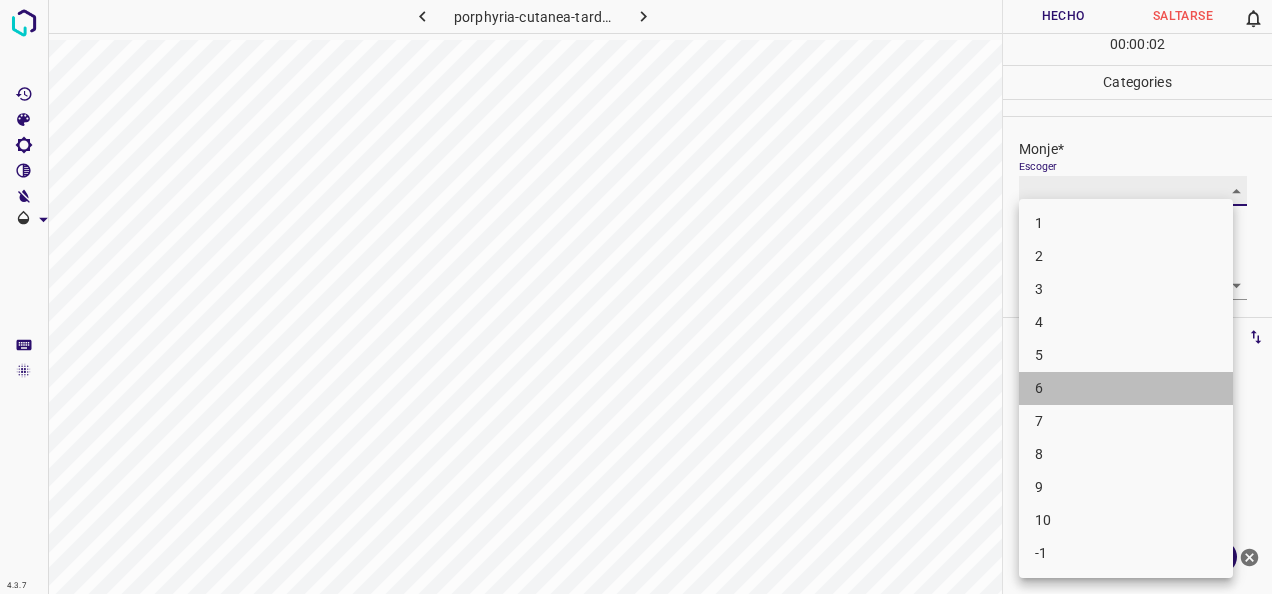 type on "6" 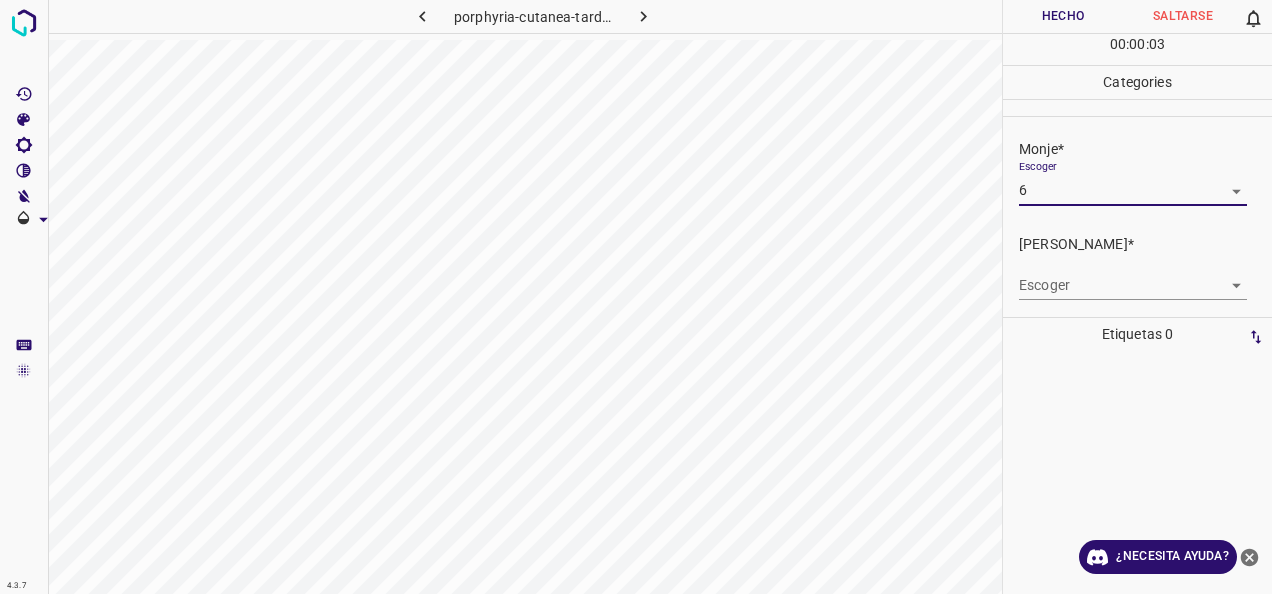 click on "4.3.7 porphyria-cutanea-tarda7.jpg Hecho Saltarse 0 00   : 00   : 03   Categories Monje*  Escoger 6 6  [PERSON_NAME]*  Escoger ​ Etiquetas 0 Categories 1 Monje 2  [PERSON_NAME] Herramientas Espacio Cambiar entre modos (Dibujar y Editar) Yo Etiquetado automático R Restaurar zoom M Acercar N Alejar Borrar Eliminar etiqueta de selección Filtros Z Restaurar filtros X Filtro de saturación C Filtro de brillo V Filtro de contraste B Filtro de escala de grises General O Descargar ¿Necesita ayuda? -Mensaje de texto -Esconder -Borrar" at bounding box center [636, 297] 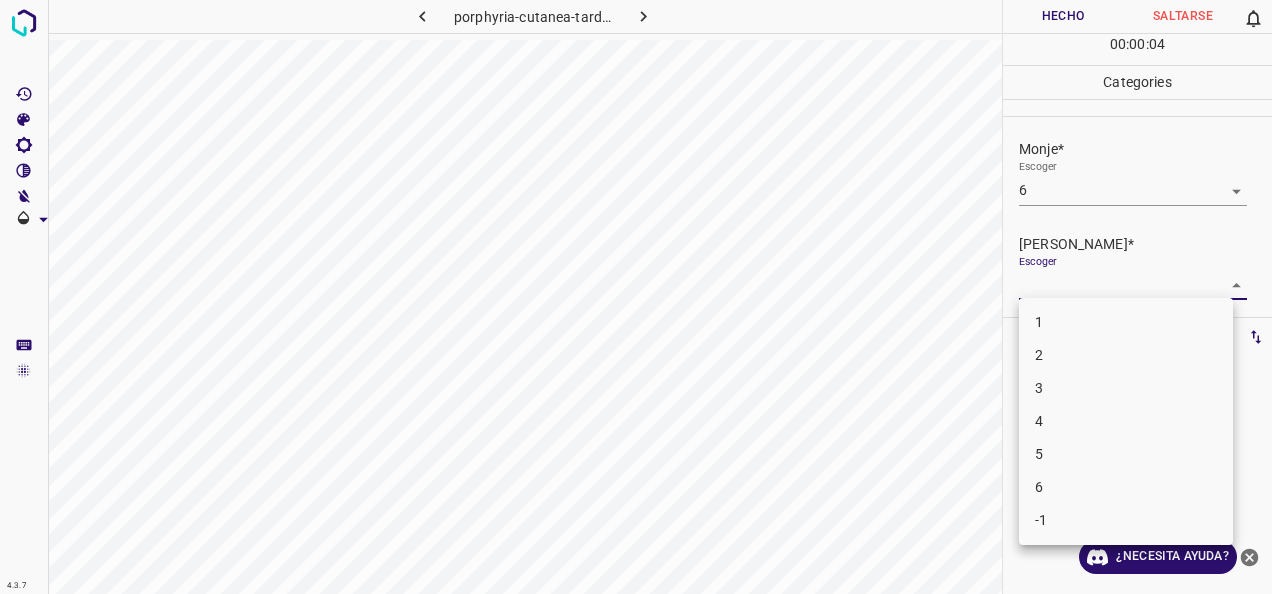 click on "5" at bounding box center (1126, 454) 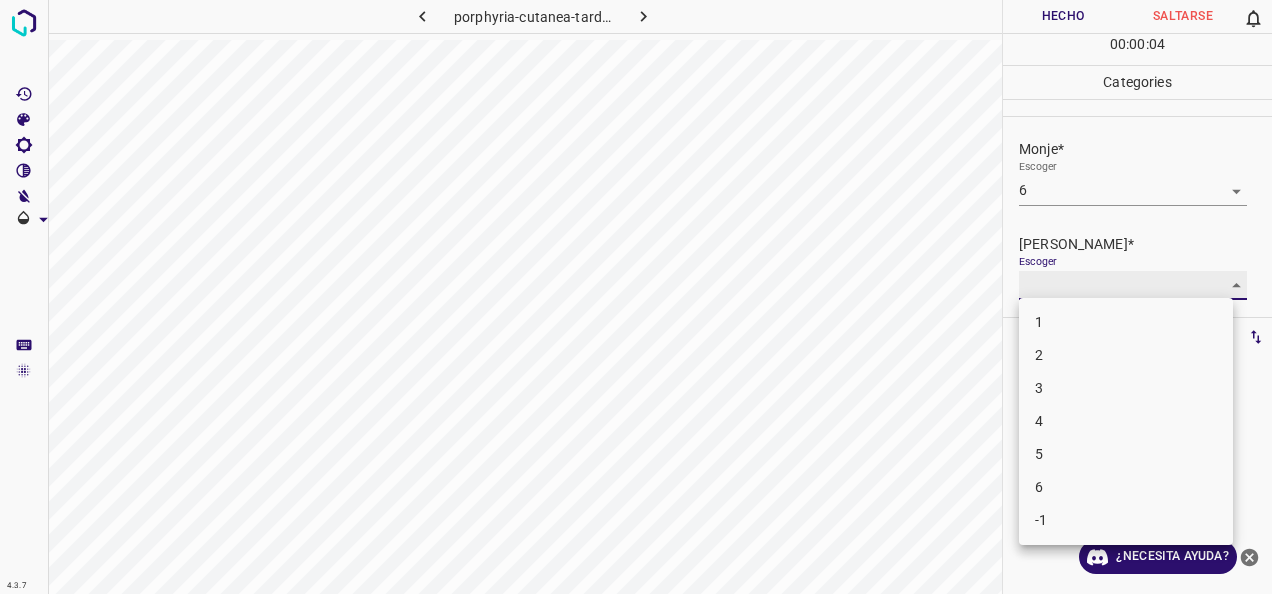 type on "5" 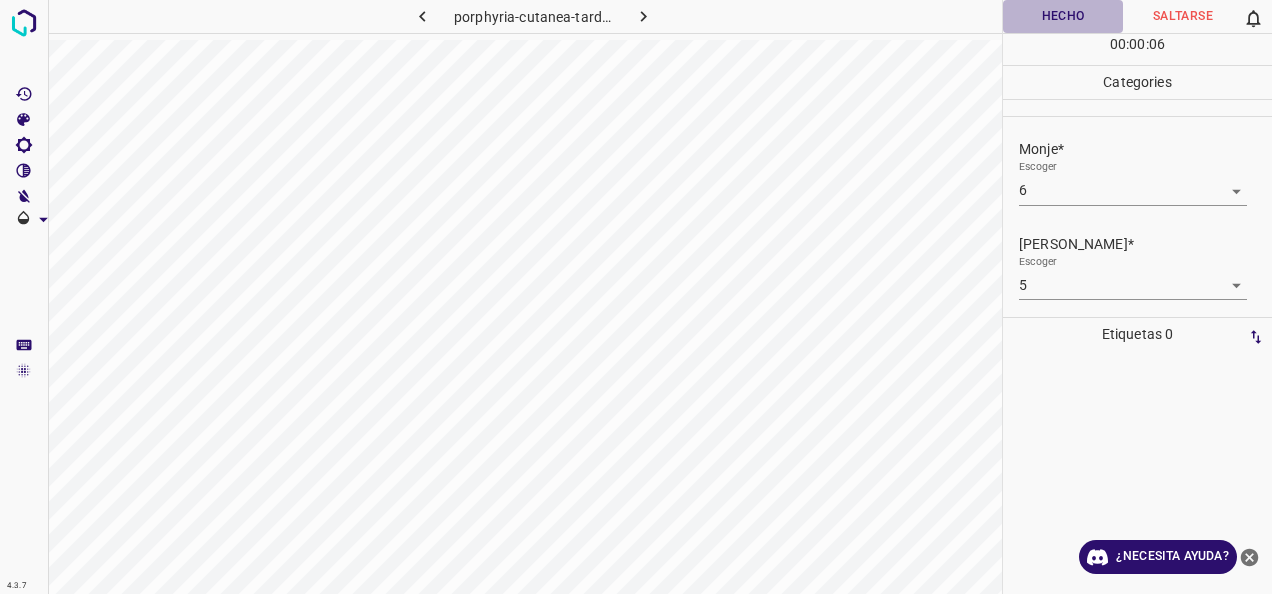 click on "Hecho" at bounding box center [1063, 16] 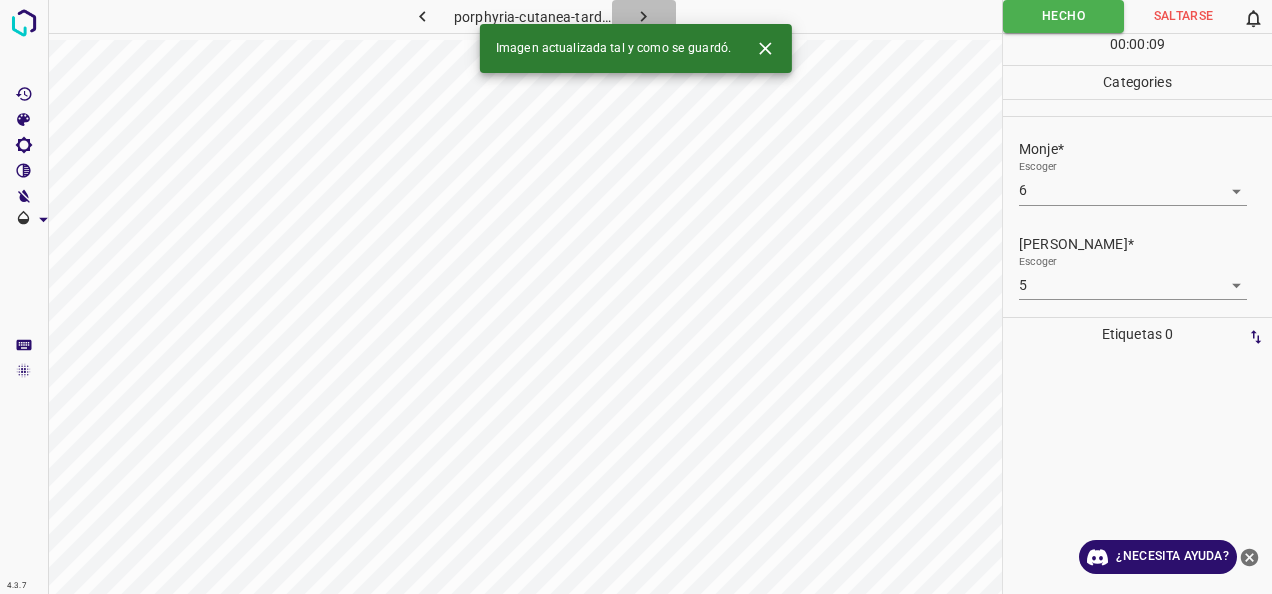 click 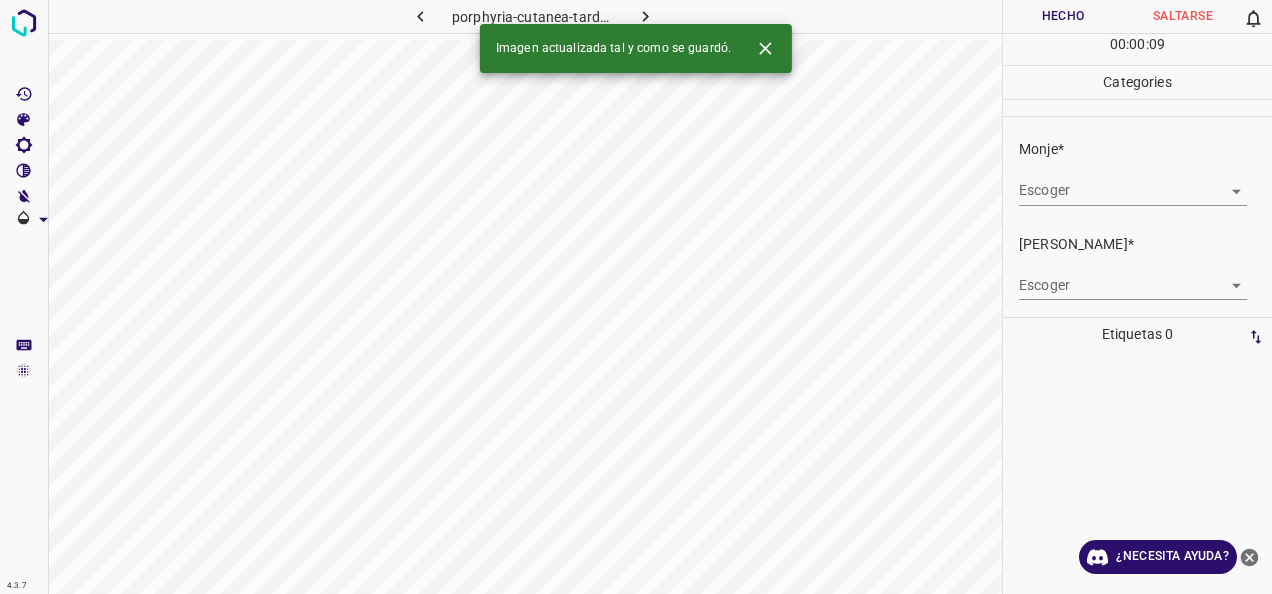 click on "4.3.7 porphyria-cutanea-tarda83.jpg Hecho Saltarse 0 00   : 00   : 09   Categories Monje*  Escoger ​  [PERSON_NAME]*  Escoger ​ Etiquetas 0 Categories 1 Monje 2  [PERSON_NAME] Herramientas Espacio Cambiar entre modos (Dibujar y Editar) Yo Etiquetado automático R Restaurar zoom M Acercar N Alejar Borrar Eliminar etiqueta de selección Filtros Z Restaurar filtros X Filtro de saturación C Filtro de brillo V Filtro de contraste B Filtro de escala de grises General O Descargar Imagen actualizada tal y como se guardó. ¿Necesita ayuda? -Mensaje de texto -Esconder -Borrar" at bounding box center [636, 297] 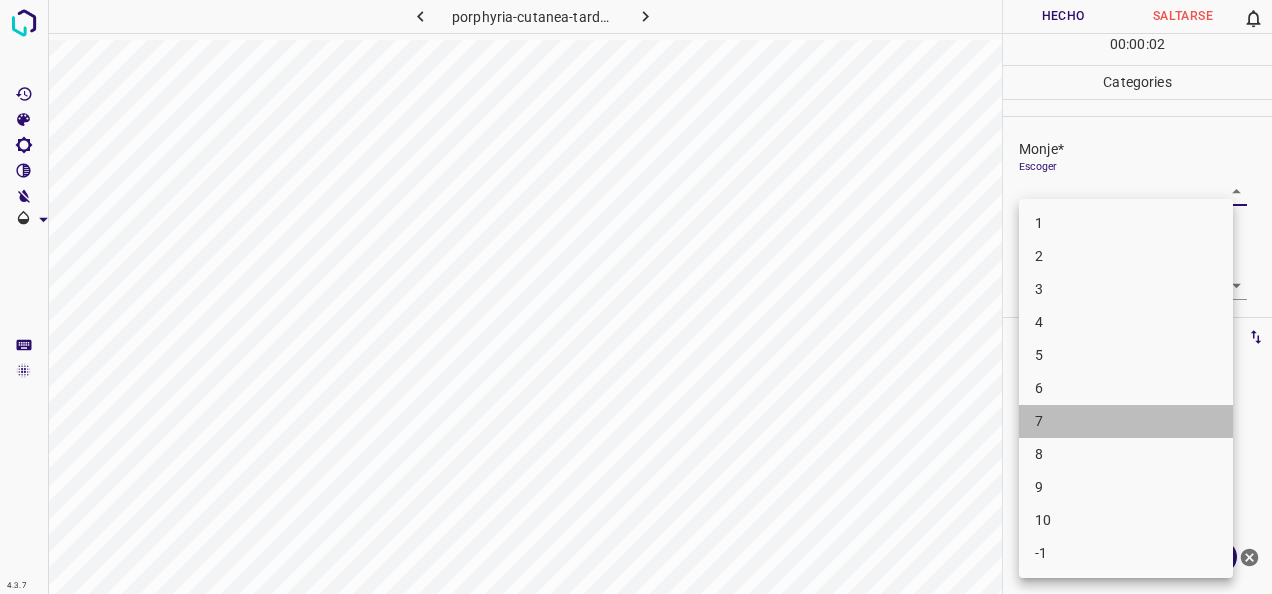 click on "7" at bounding box center [1126, 421] 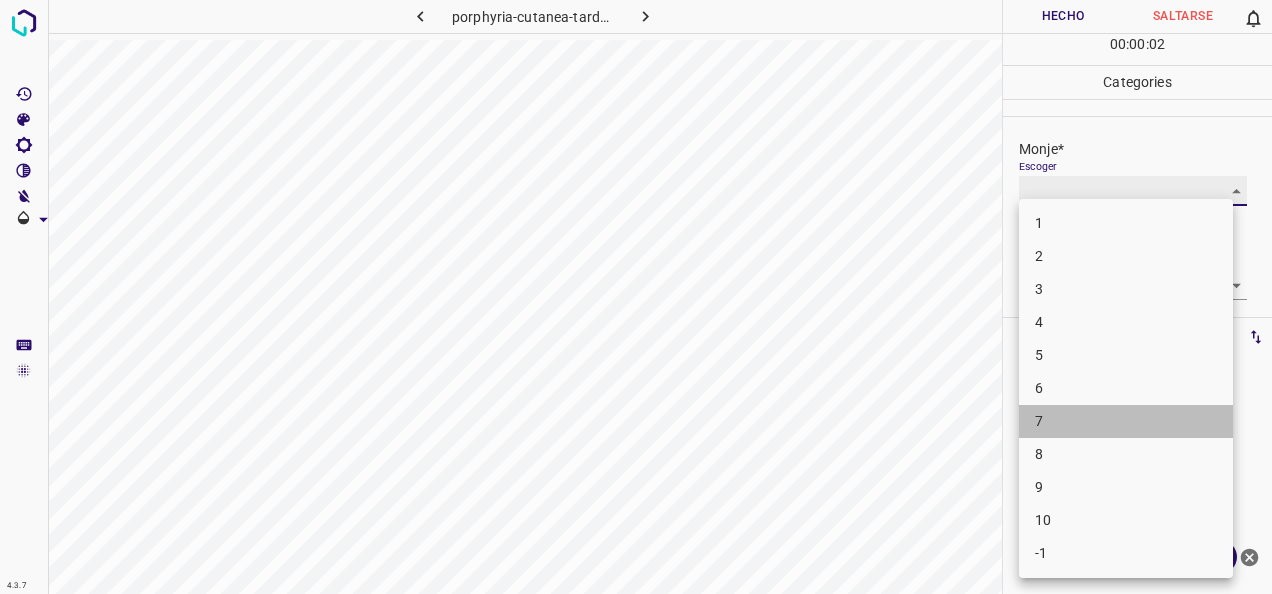 type on "7" 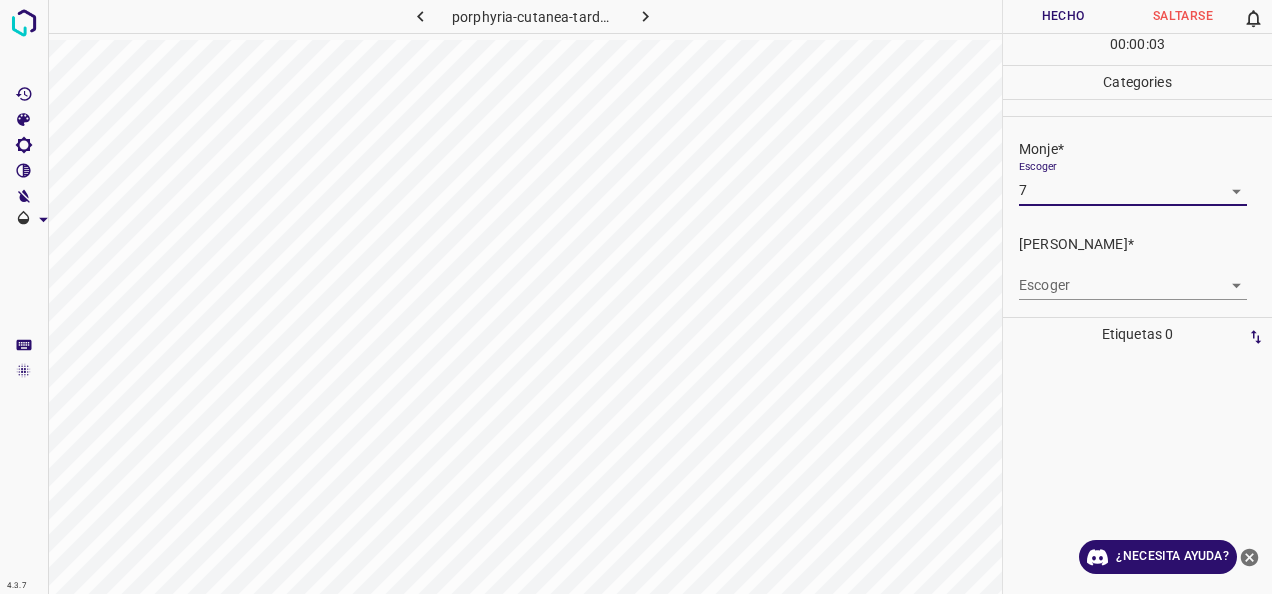 click on "4.3.7 porphyria-cutanea-tarda83.jpg Hecho Saltarse 0 00   : 00   : 03   Categories Monje*  Escoger 7 7  [PERSON_NAME]*  Escoger ​ Etiquetas 0 Categories 1 Monje 2  [PERSON_NAME] Herramientas Espacio Cambiar entre modos (Dibujar y Editar) Yo Etiquetado automático R Restaurar zoom M Acercar N Alejar Borrar Eliminar etiqueta de selección Filtros Z Restaurar filtros X Filtro de saturación C Filtro de brillo V Filtro de contraste B Filtro de escala de grises General O Descargar ¿Necesita ayuda? -Mensaje de texto -Esconder -Borrar" at bounding box center (636, 297) 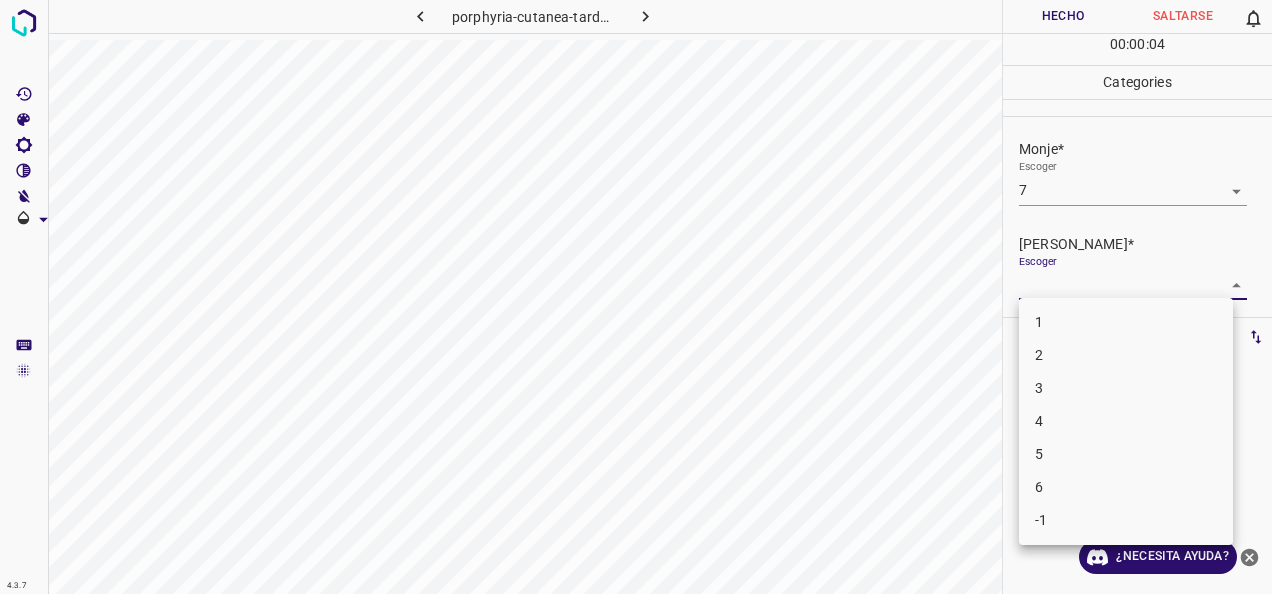 click on "5" at bounding box center (1126, 454) 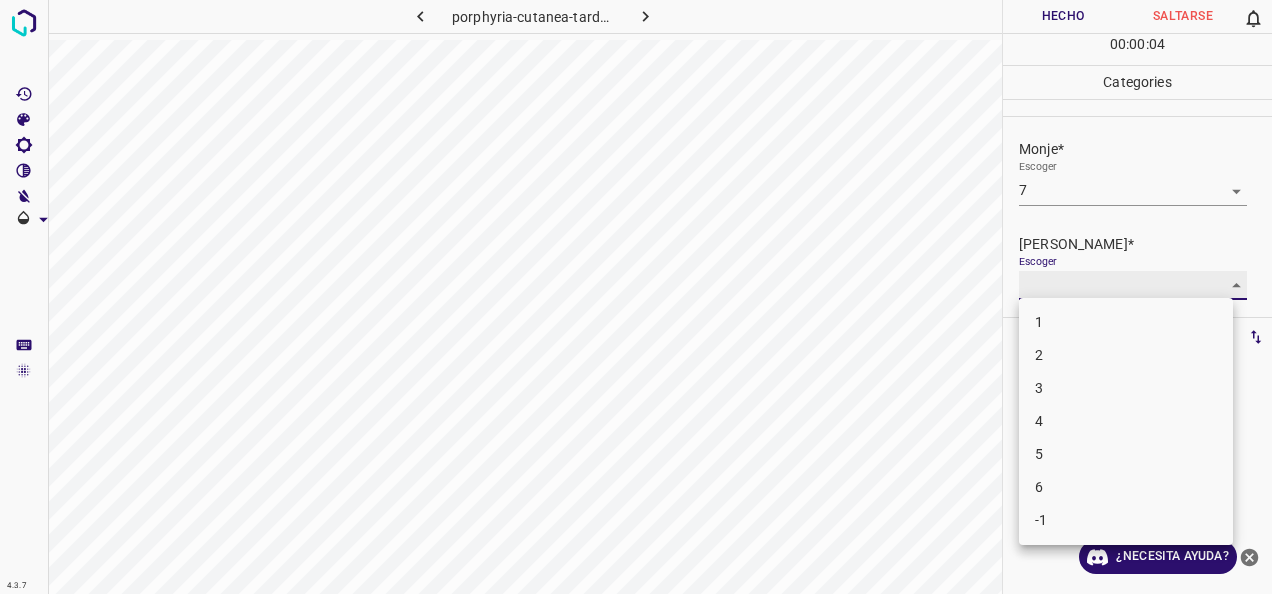type on "5" 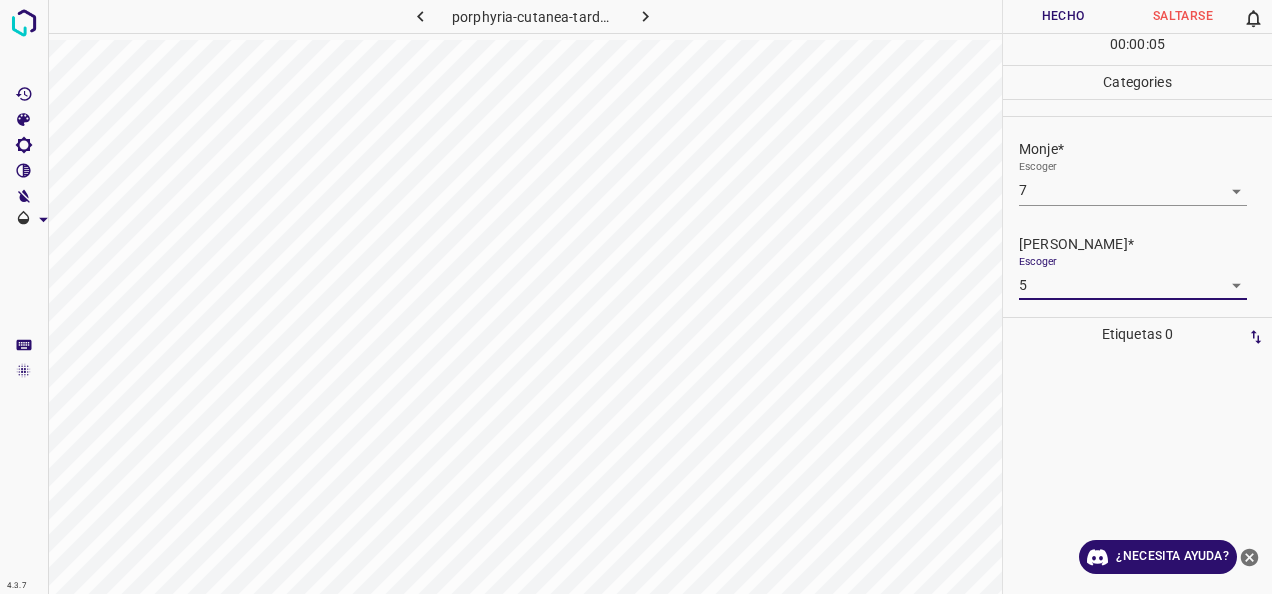 click on "Hecho" at bounding box center [1063, 16] 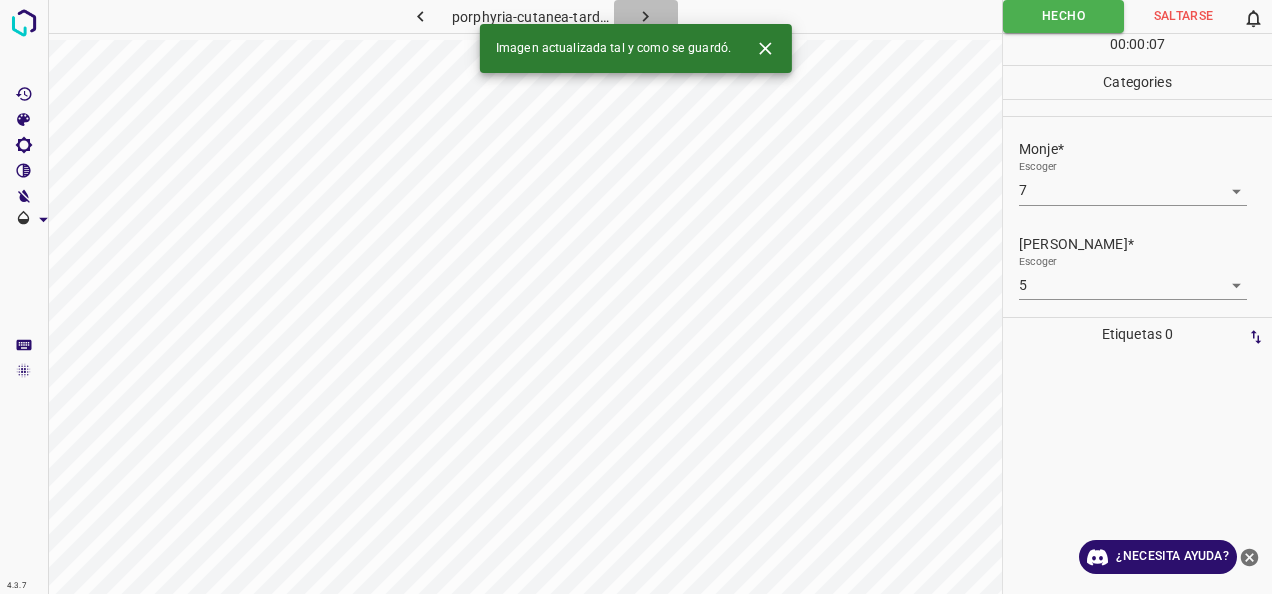 click 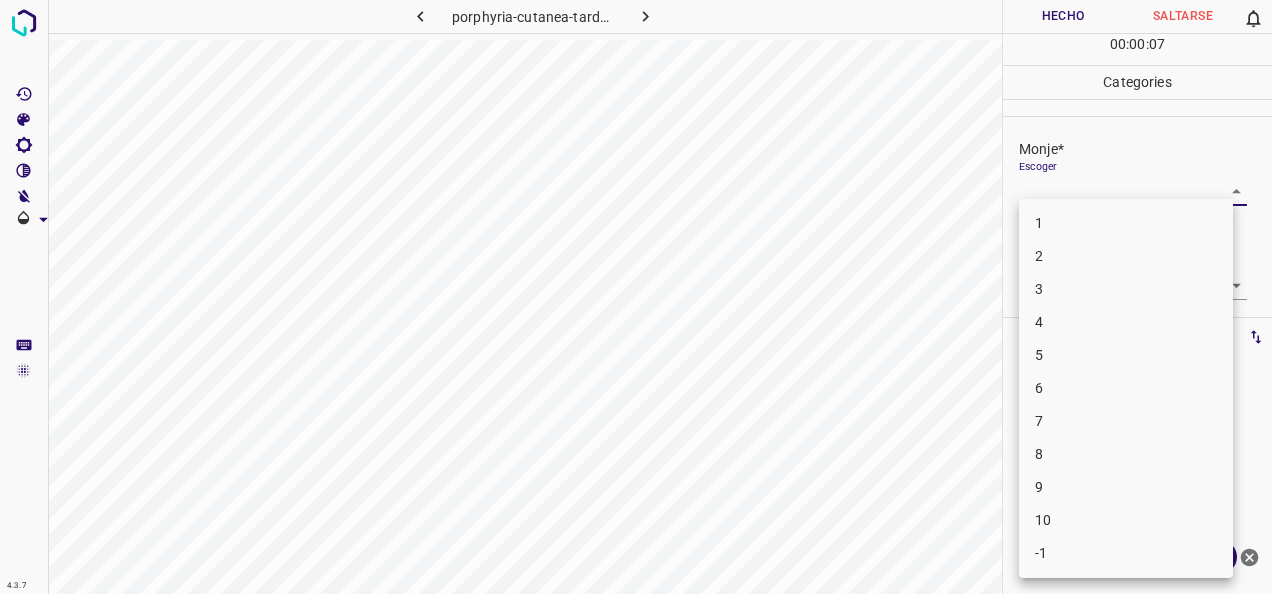 click on "4.3.7 porphyria-cutanea-tarda90.jpg Hecho Saltarse 0 00   : 00   : 07   Categories Monje*  Escoger ​  [PERSON_NAME]*  Escoger ​ Etiquetas 0 Categories 1 Monje 2  [PERSON_NAME] Herramientas Espacio Cambiar entre modos (Dibujar y Editar) Yo Etiquetado automático R Restaurar zoom M Acercar N Alejar Borrar Eliminar etiqueta de selección Filtros Z Restaurar filtros X Filtro de saturación C Filtro de brillo V Filtro de contraste B Filtro de escala de grises General O Descargar ¿Necesita ayuda? -Mensaje de texto -Esconder -Borrar 1 2 3 4 5 6 7 8 9 10 -1" at bounding box center (636, 297) 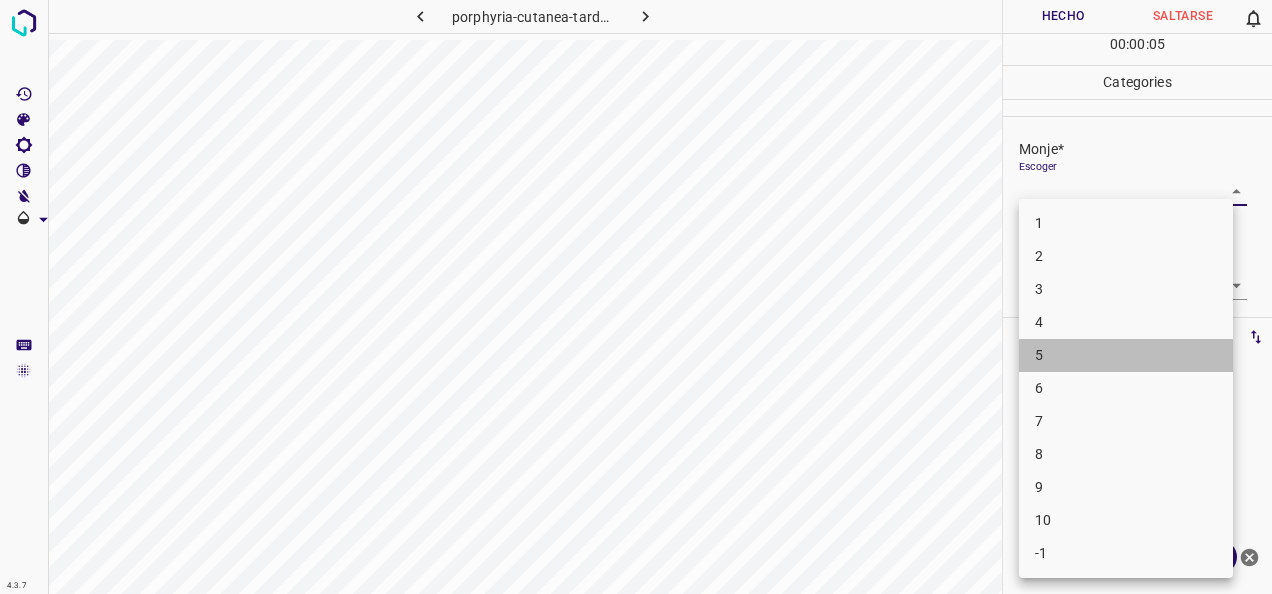 click on "5" at bounding box center (1126, 355) 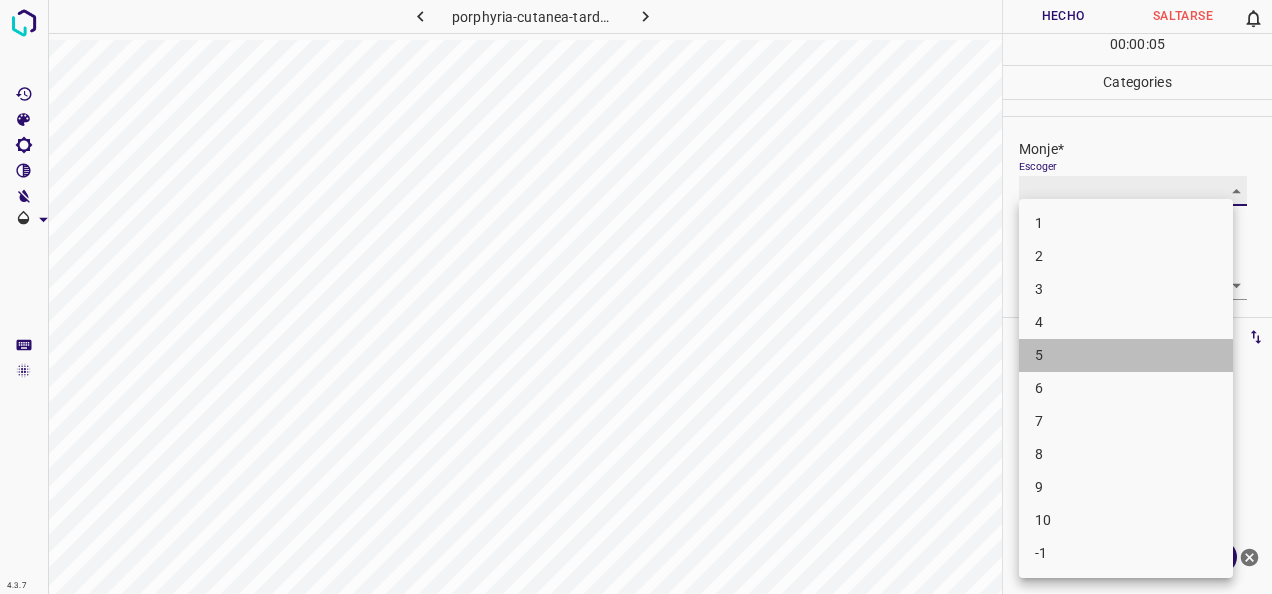 type on "5" 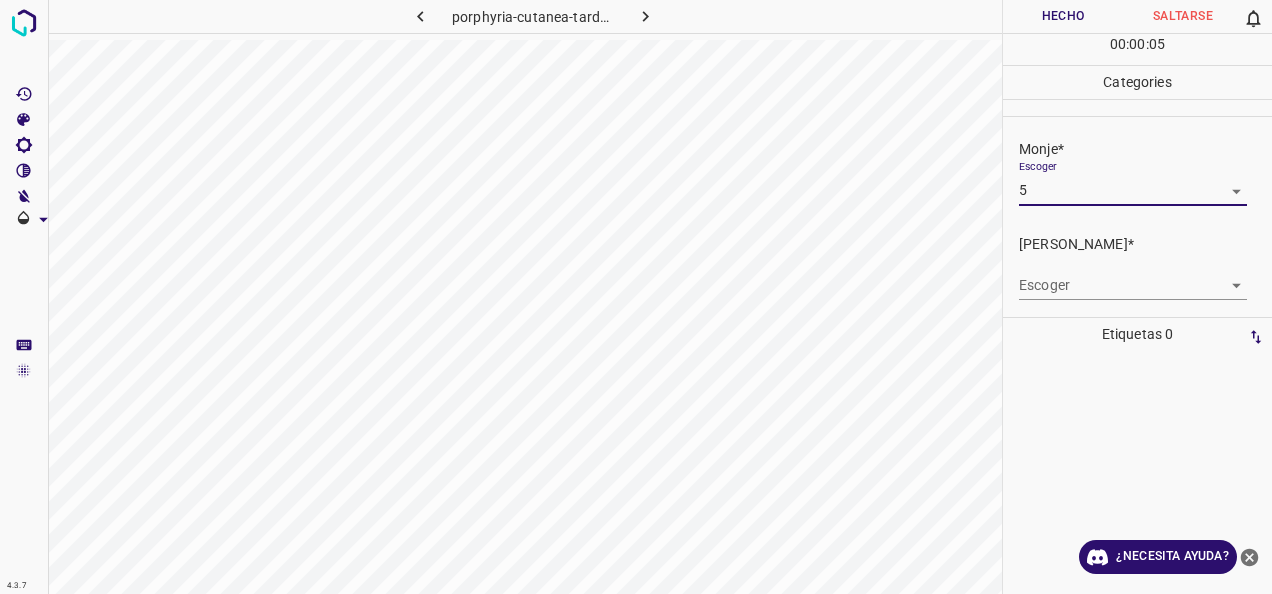 click on "4.3.7 porphyria-cutanea-tarda90.jpg [PERSON_NAME] 0 00   : 00   : 05   Categories Monje*  Escoger 5 5  [PERSON_NAME]*  Escoger ​ Etiquetas 0 Categories 1 Monje 2  [PERSON_NAME] Herramientas Espacio Cambiar entre modos (Dibujar y Editar) Yo Etiquetado automático R Restaurar zoom M Acercar N Alejar Borrar Eliminar etiqueta de selección Filtros Z Restaurar filtros X Filtro de saturación C Filtro de brillo V Filtro de contraste B Filtro de escala de grises General O Descargar ¿Necesita ayuda? -Mensaje de texto -Esconder -Borrar" at bounding box center [636, 297] 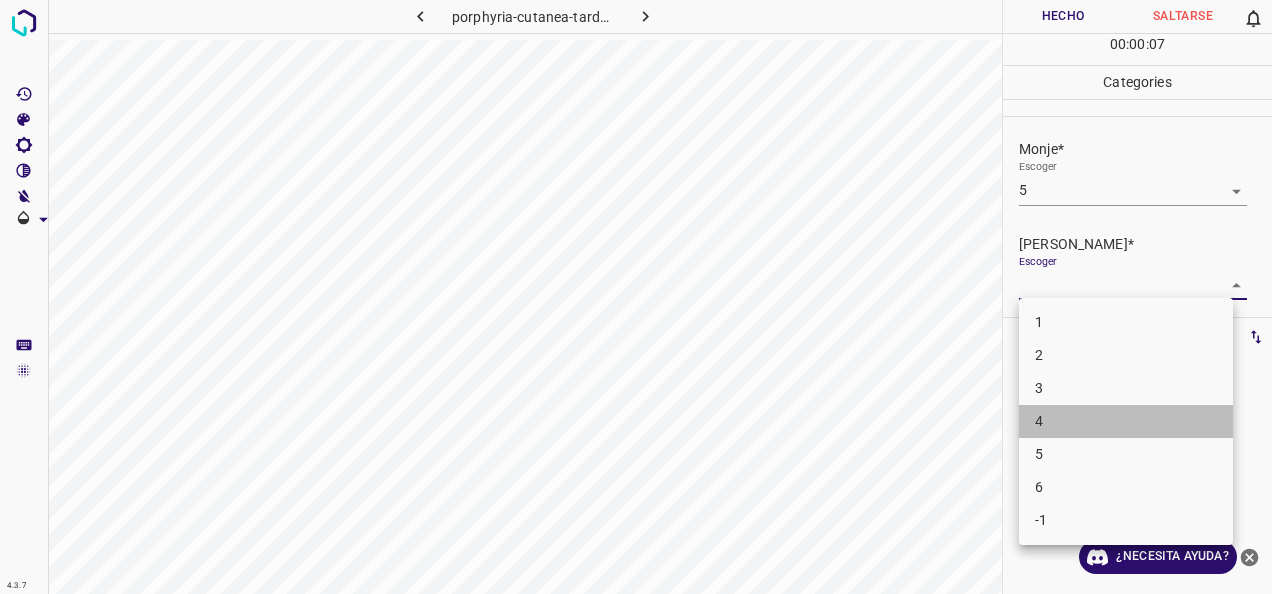 click on "4" at bounding box center [1126, 421] 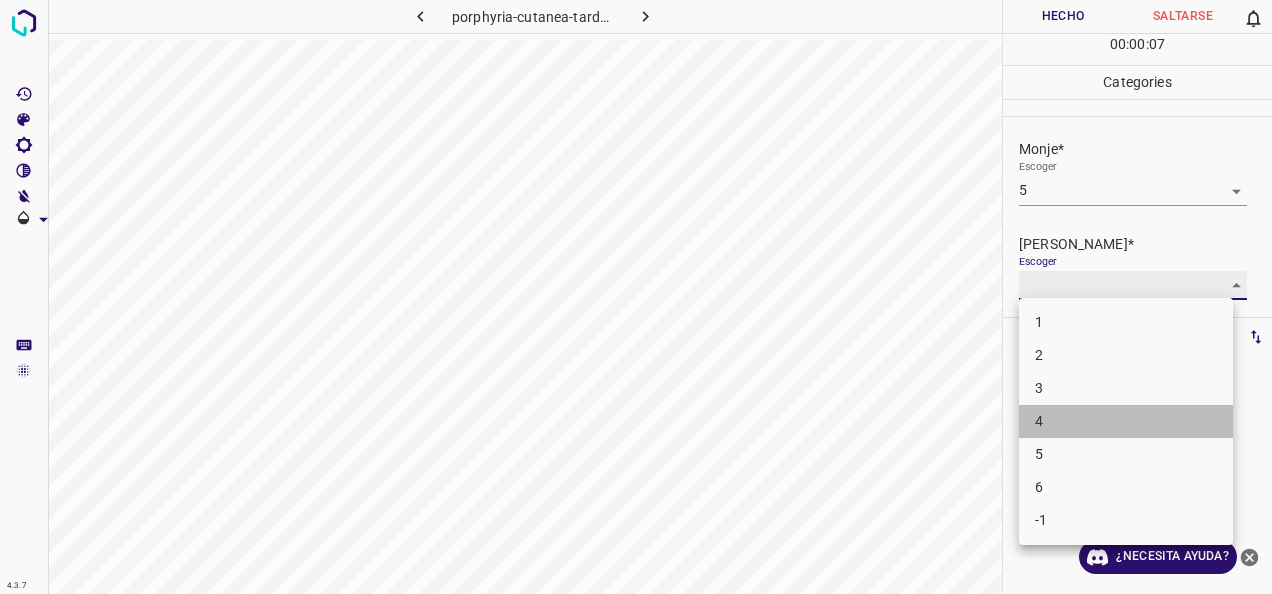 type on "4" 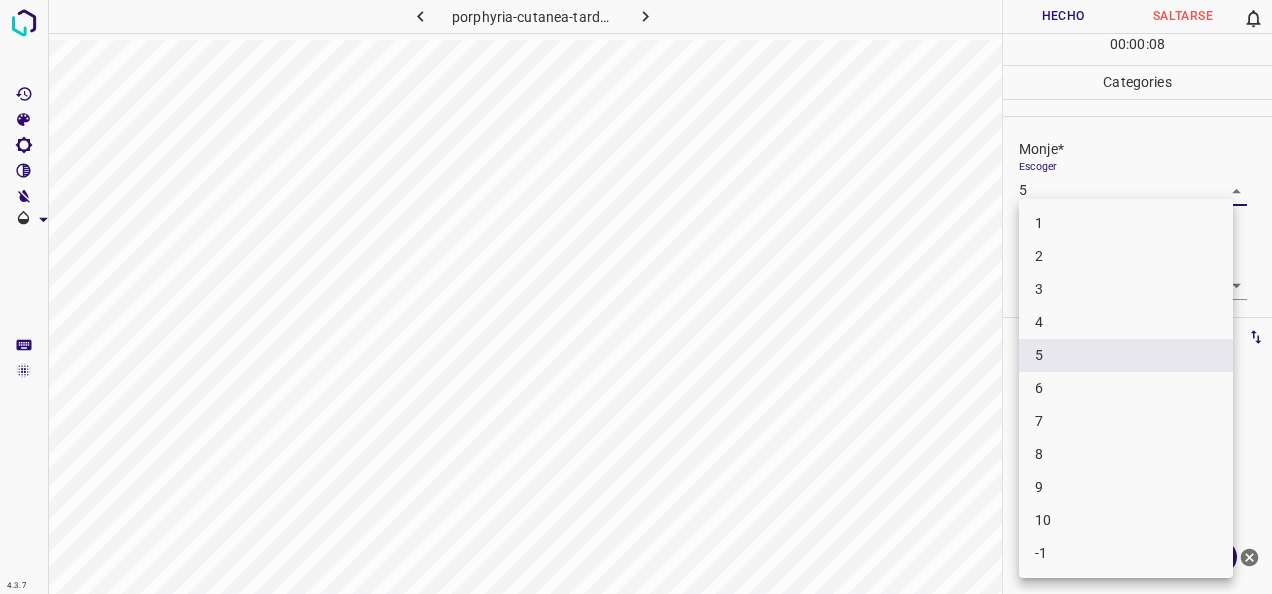 click on "4.3.7 porphyria-cutanea-tarda90.jpg Hecho Saltarse 0 00   : 00   : 08   Categories Monje*  Escoger 5 5  [PERSON_NAME]*  Escoger 4 4 Etiquetas 0 Categories 1 Monje 2  [PERSON_NAME] Herramientas Espacio Cambiar entre modos (Dibujar y Editar) Yo Etiquetado automático R Restaurar zoom M Acercar N Alejar Borrar Eliminar etiqueta de selección Filtros Z Restaurar filtros X Filtro de saturación C Filtro de brillo V Filtro de contraste B Filtro de escala de grises General O Descargar ¿Necesita ayuda? -Mensaje de texto -Esconder -Borrar 1 2 3 4 5 6 7 8 9 10 -1" at bounding box center [636, 297] 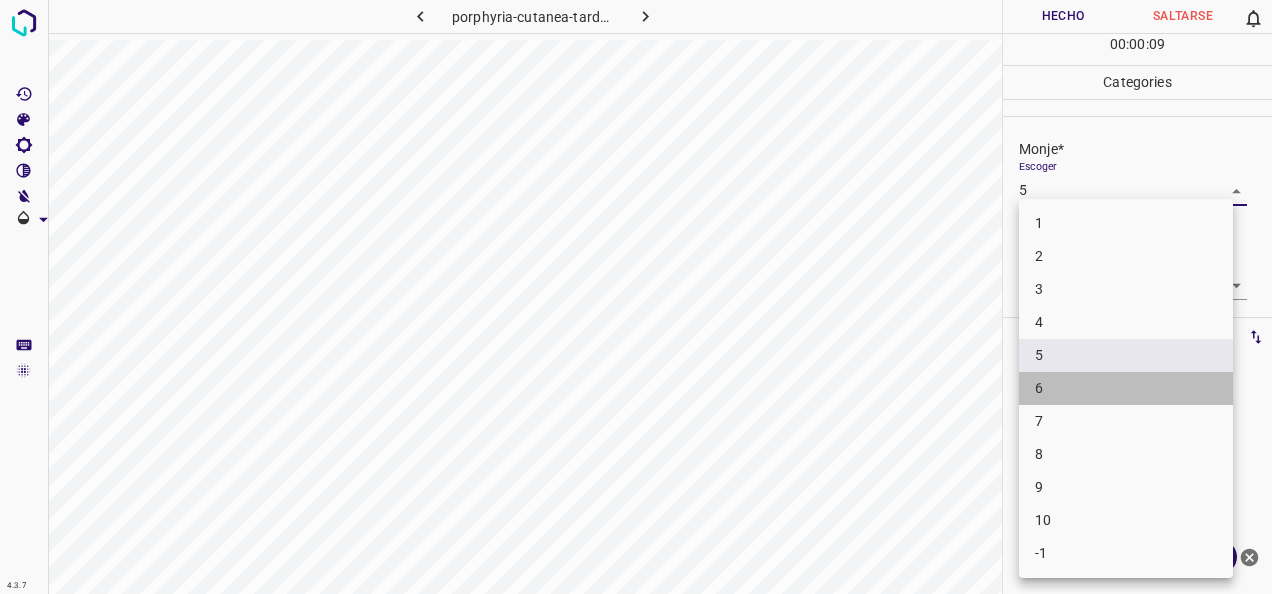 click on "6" at bounding box center [1126, 388] 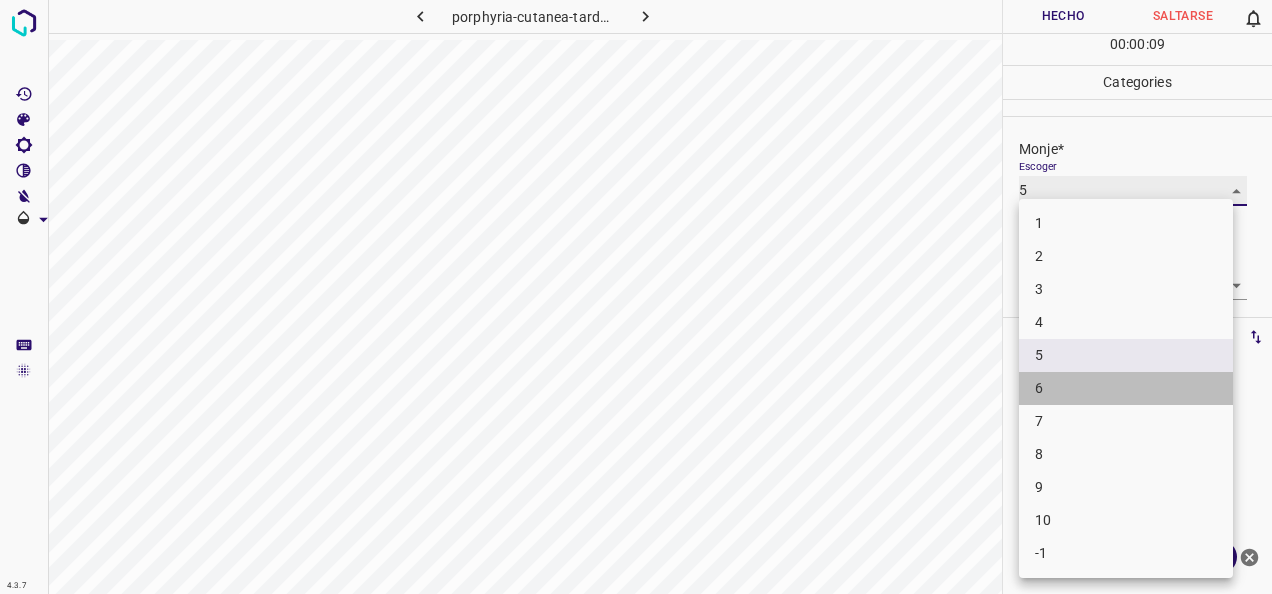 type on "6" 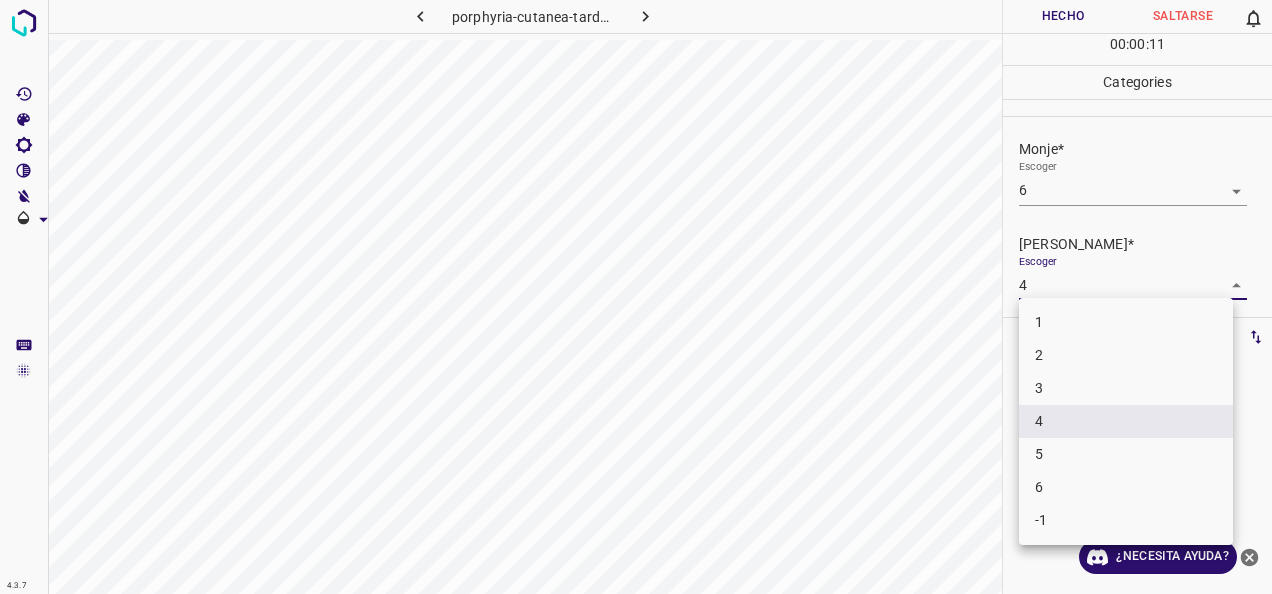 click on "4.3.7 porphyria-cutanea-tarda90.jpg Hecho Saltarse 0 00   : 00   : 11   Categories Monje*  Escoger 6 6  [PERSON_NAME]*  Escoger 4 4 Etiquetas 0 Categories 1 Monje 2  [PERSON_NAME] Herramientas Espacio Cambiar entre modos (Dibujar y Editar) Yo Etiquetado automático R Restaurar zoom M Acercar N Alejar Borrar Eliminar etiqueta de selección Filtros Z Restaurar filtros X Filtro de saturación C Filtro de brillo V Filtro de contraste B Filtro de escala de grises General O Descargar ¿Necesita ayuda? -Mensaje de texto -Esconder -Borrar 1 2 3 4 5 6 -1" at bounding box center (636, 297) 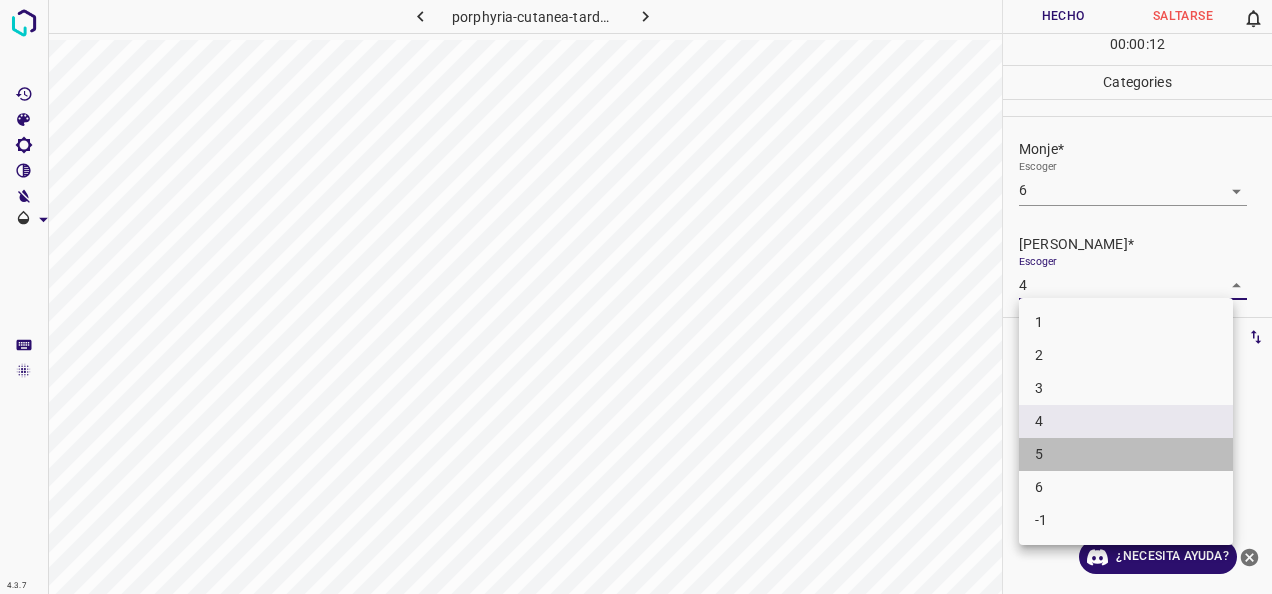 click on "5" at bounding box center [1126, 454] 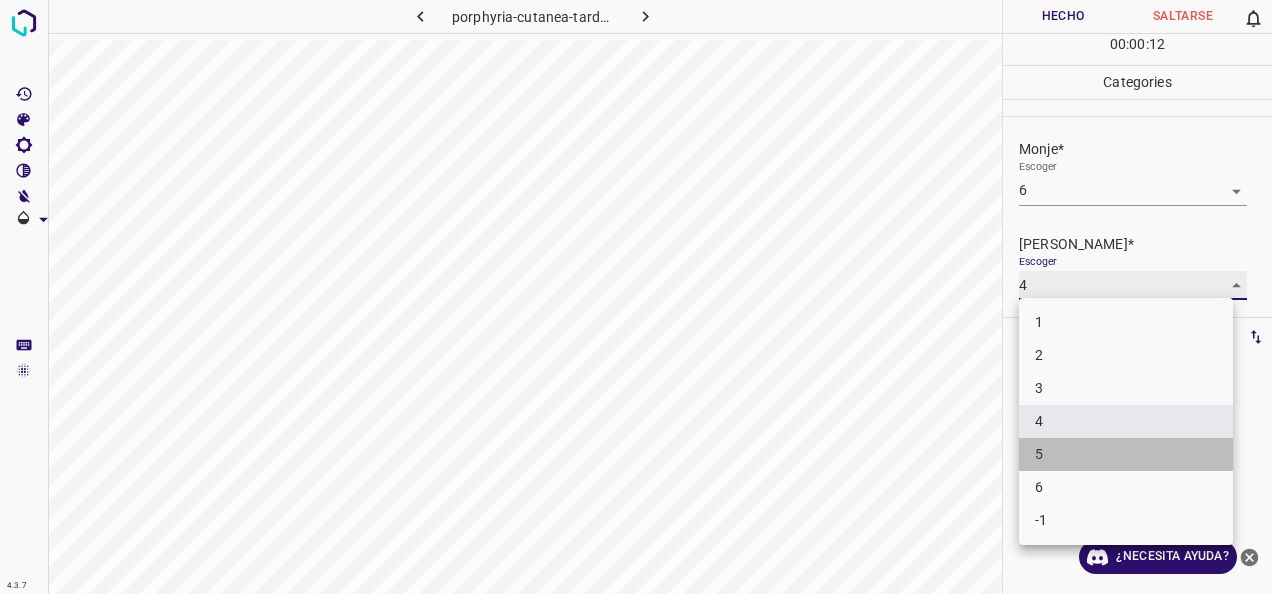 type on "5" 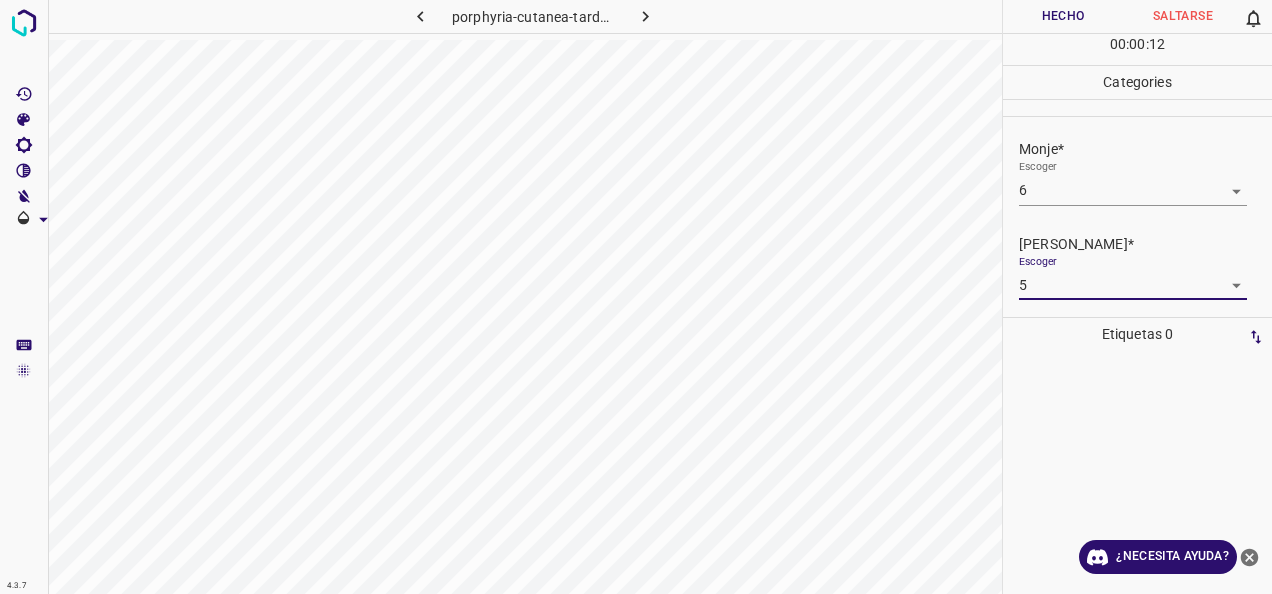 click on "Hecho" at bounding box center [1063, 16] 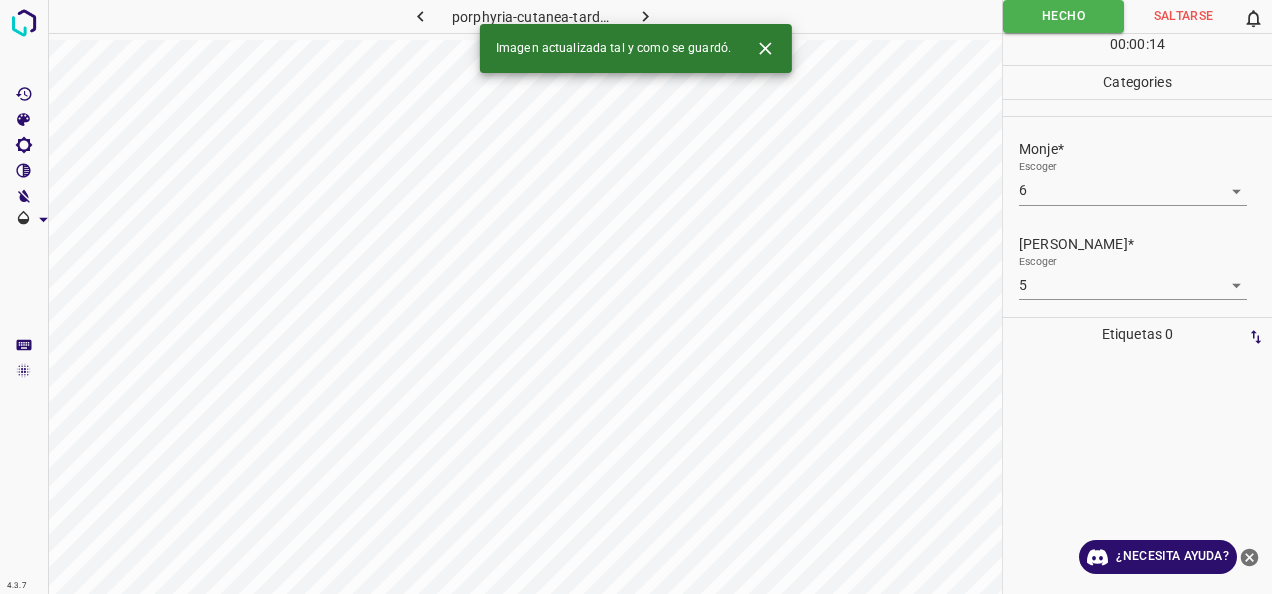 click 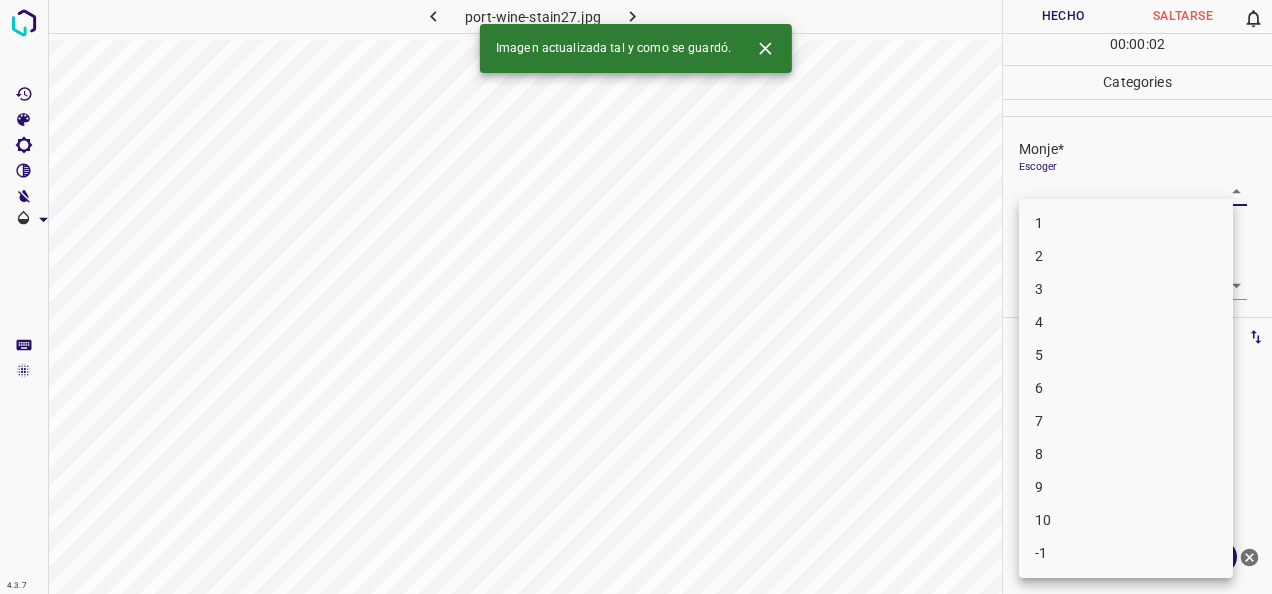 click on "4.3.7 port-wine-stain27.jpg Hecho Saltarse 0 00   : 00   : 02   Categories Monje*  Escoger ​  [PERSON_NAME]*  Escoger ​ Etiquetas 0 Categories 1 Monje 2  [PERSON_NAME] Herramientas Espacio Cambiar entre modos (Dibujar y Editar) Yo Etiquetado automático R Restaurar zoom M Acercar N Alejar Borrar Eliminar etiqueta de selección Filtros Z Restaurar filtros X Filtro de saturación C Filtro de brillo V Filtro de contraste B Filtro de escala de grises General O Descargar Imagen actualizada tal y como se guardó. ¿Necesita ayuda? -Mensaje de texto -Esconder -Borrar 1 2 3 4 5 6 7 8 9 10 -1" at bounding box center (636, 297) 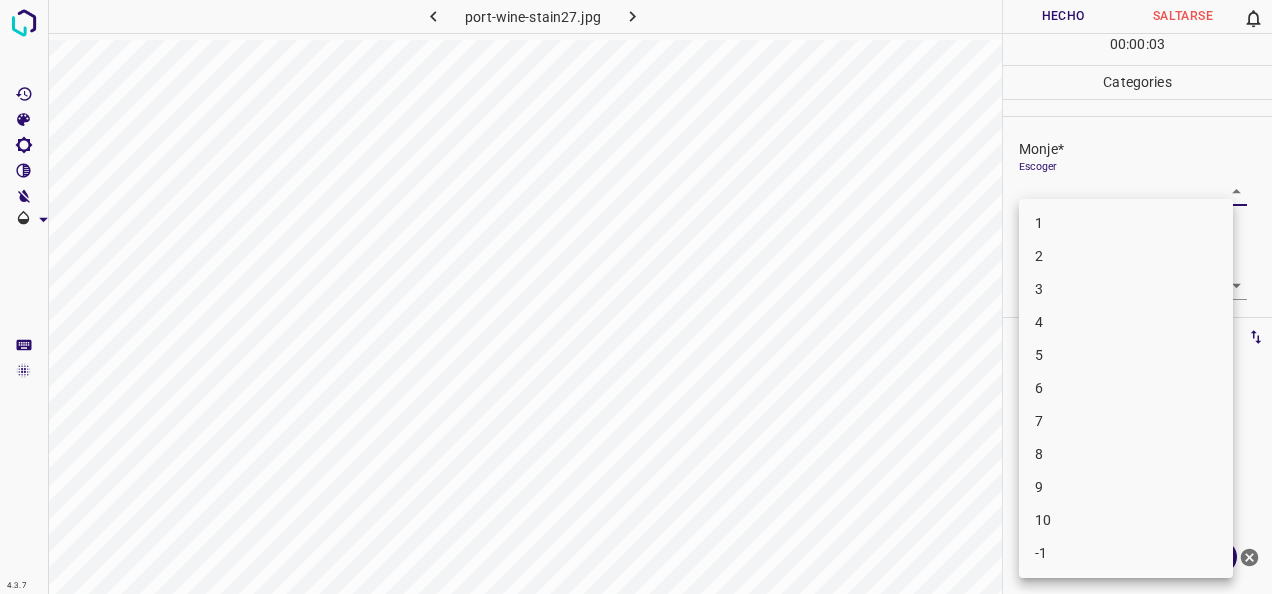 click on "5" at bounding box center (1126, 355) 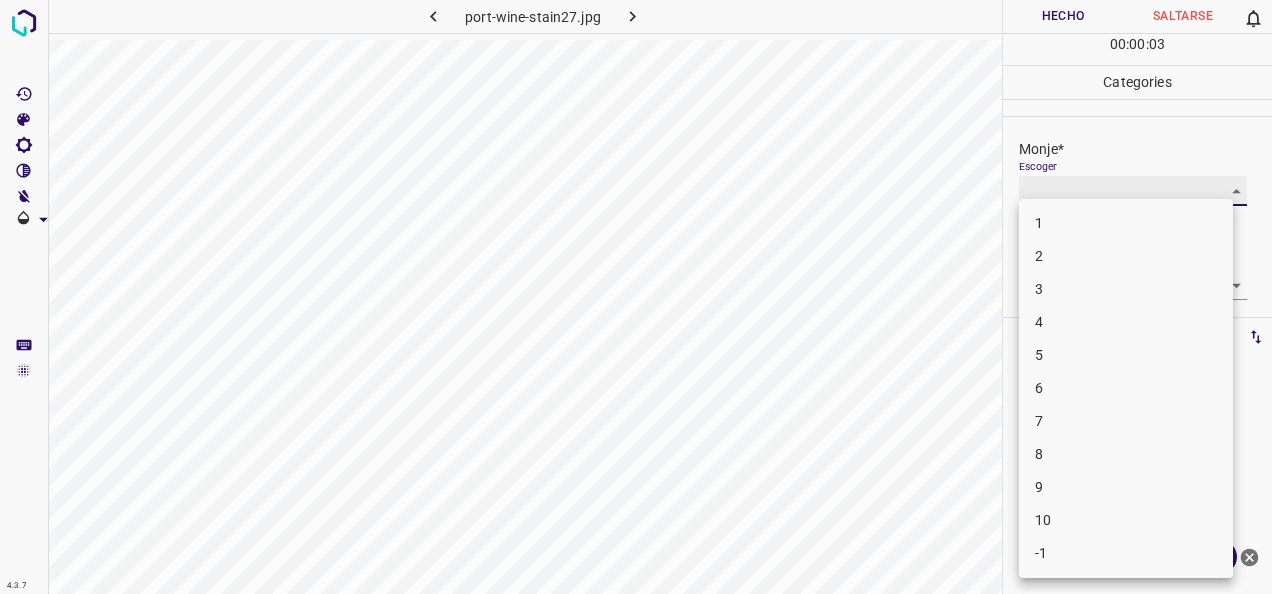 type on "5" 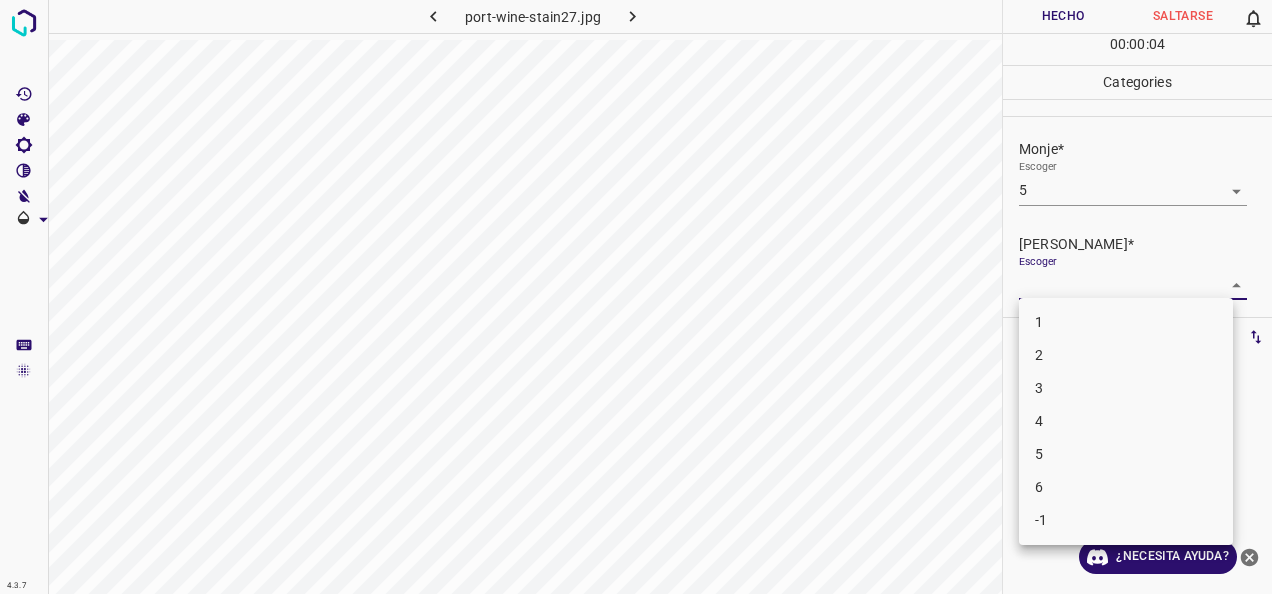 click on "4.3.7 port-wine-stain27.jpg Hecho Saltarse 0 00   : 00   : 04   Categories Monje*  Escoger 5 5  [PERSON_NAME]*  Escoger ​ Etiquetas 0 Categories 1 Monje 2  [PERSON_NAME] Herramientas Espacio Cambiar entre modos (Dibujar y Editar) Yo Etiquetado automático R Restaurar zoom M Acercar N Alejar Borrar Eliminar etiqueta de selección Filtros Z Restaurar filtros X Filtro de saturación C Filtro de brillo V Filtro de contraste B Filtro de escala de grises General O Descargar ¿Necesita ayuda? -Mensaje de texto -Esconder -Borrar 1 2 3 4 5 6 -1" at bounding box center (636, 297) 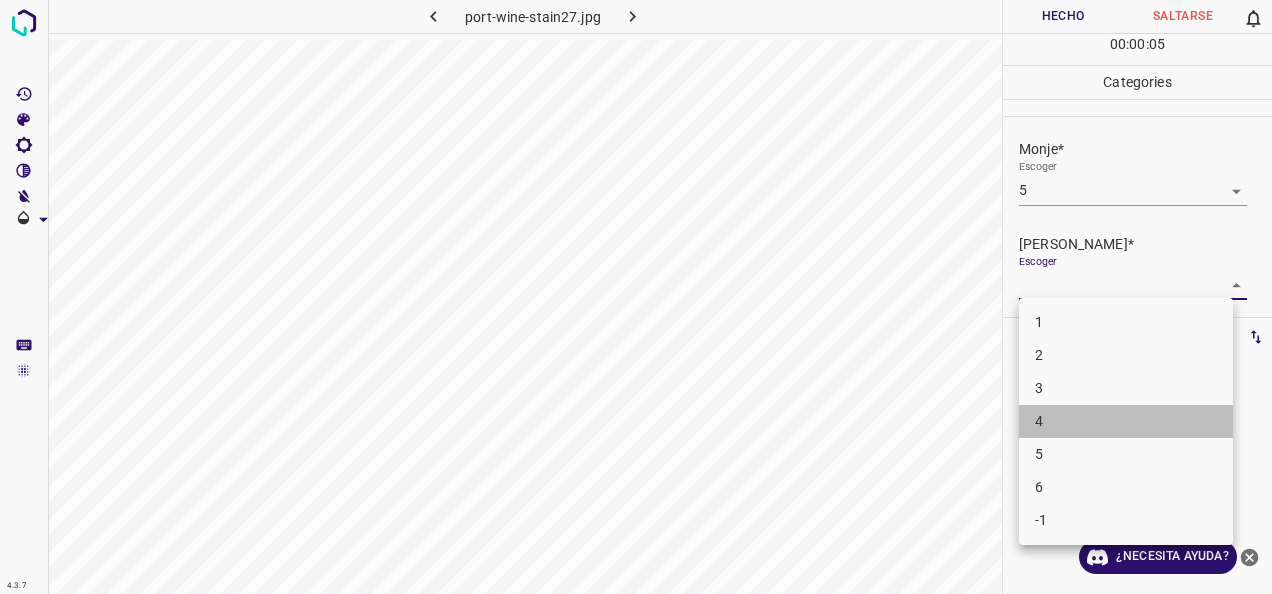 click on "4" at bounding box center (1126, 421) 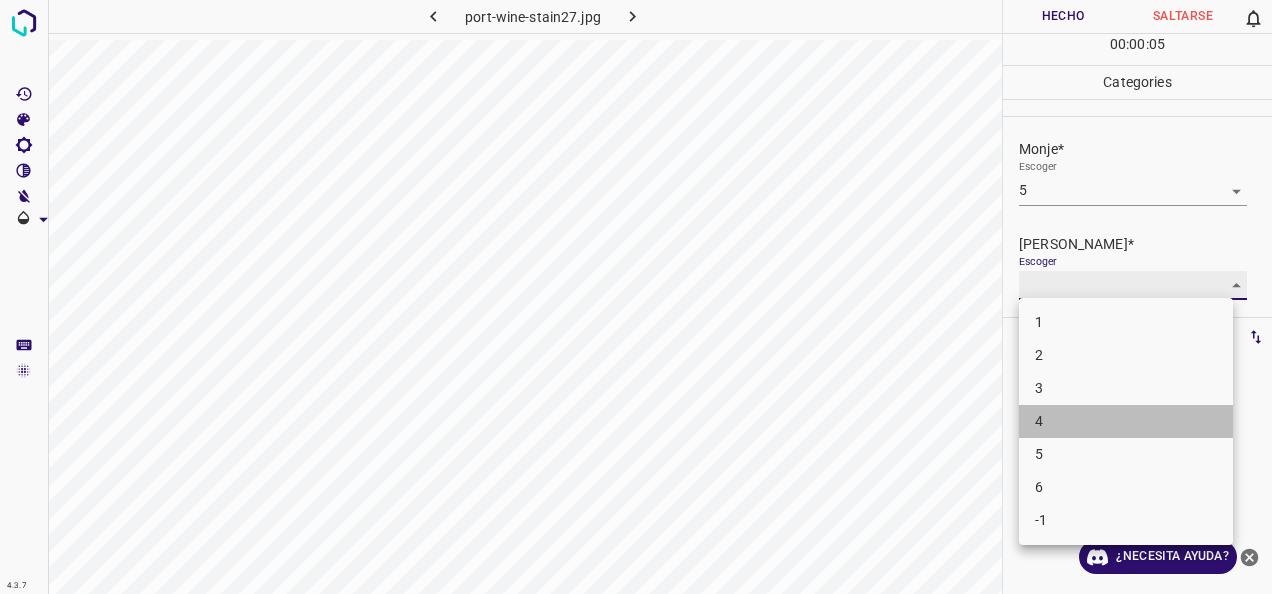 type on "4" 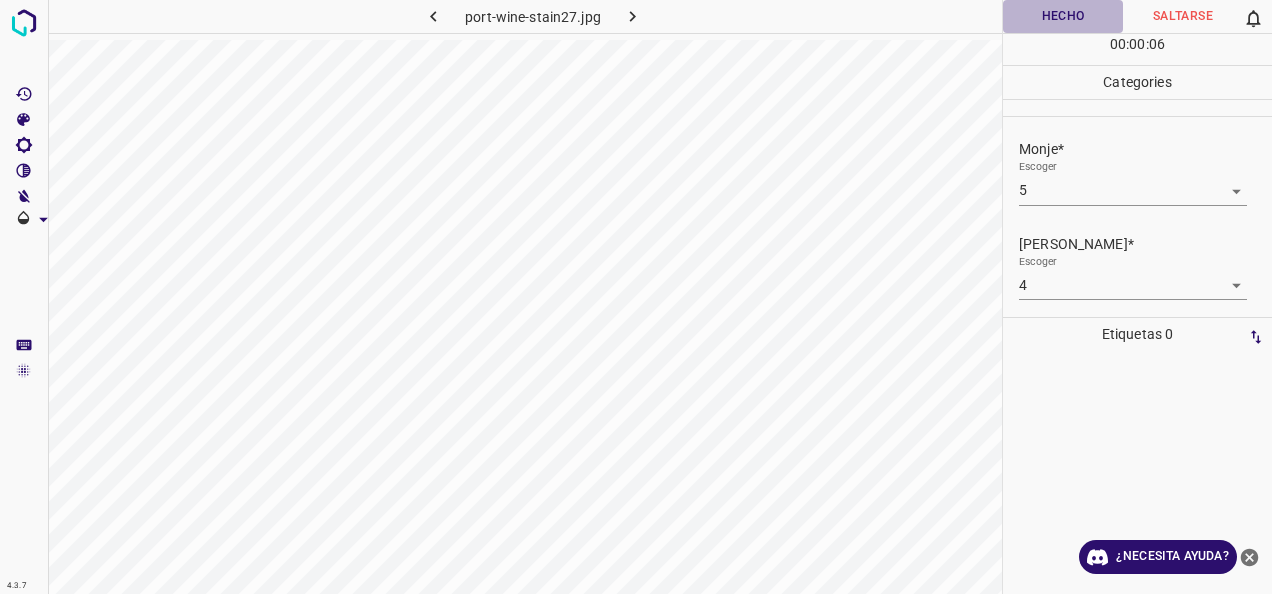 click on "Hecho" at bounding box center [1063, 16] 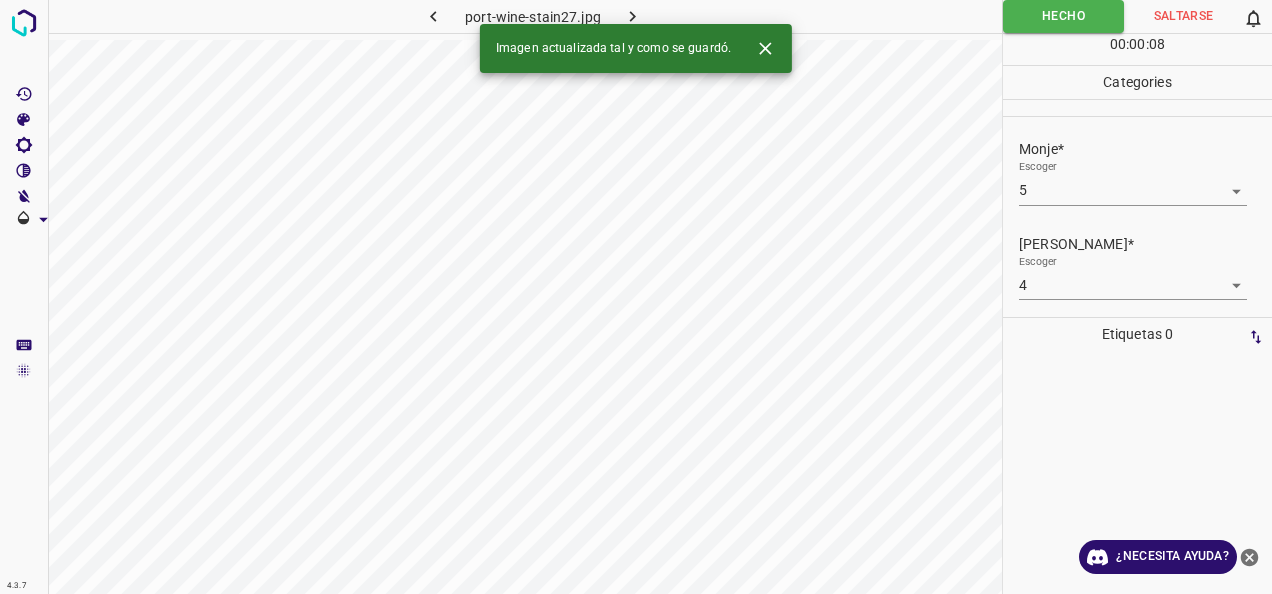 click 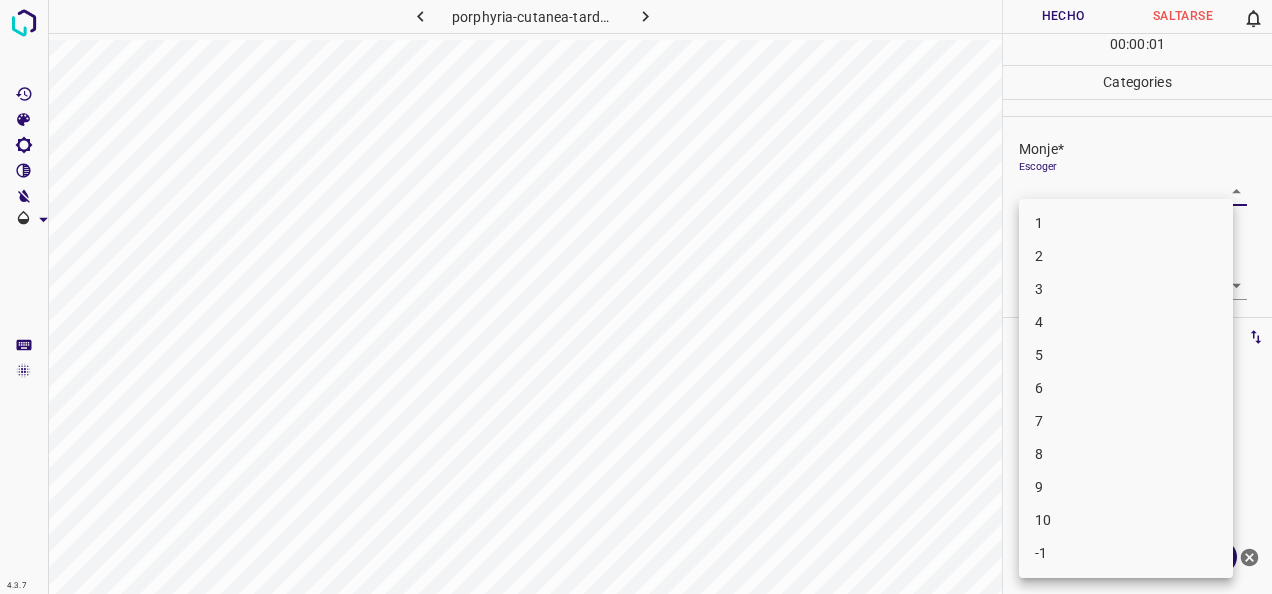 click on "4.3.7 porphyria-cutanea-tarda95.jpg Hecho Saltarse 0 00   : 00   : 01   Categories Monje*  Escoger ​  [PERSON_NAME]*  Escoger ​ Etiquetas 0 Categories 1 Monje 2  [PERSON_NAME] Herramientas Espacio Cambiar entre modos (Dibujar y Editar) Yo Etiquetado automático R Restaurar zoom M Acercar N Alejar Borrar Eliminar etiqueta de selección Filtros Z Restaurar filtros X Filtro de saturación C Filtro de brillo V Filtro de contraste B Filtro de escala de grises General O Descargar ¿Necesita ayuda? -Mensaje de texto -Esconder -Borrar 1 2 3 4 5 6 7 8 9 10 -1" at bounding box center (636, 297) 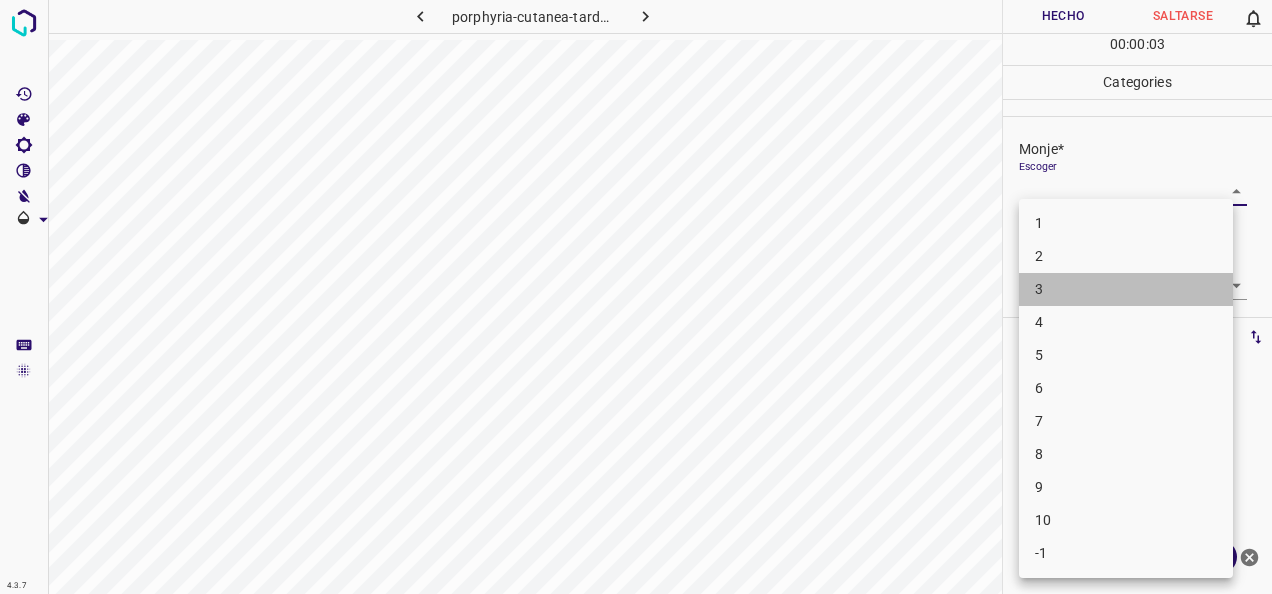 click on "3" at bounding box center (1126, 289) 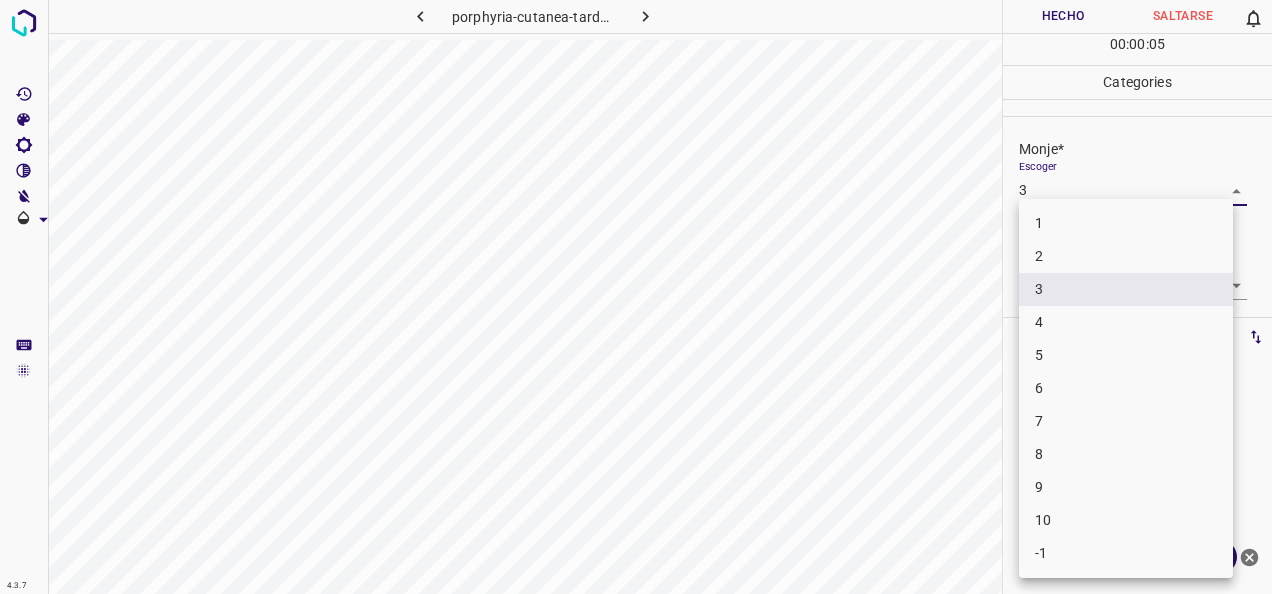 click on "4.3.7 porphyria-cutanea-tarda95.jpg [PERSON_NAME] 0 00   : 00   : 05   Categories Monje*  Escoger 3 3  [PERSON_NAME]*  Escoger ​ Etiquetas 0 Categories 1 Monje 2  [PERSON_NAME] Herramientas Espacio Cambiar entre modos (Dibujar y Editar) Yo Etiquetado automático R Restaurar zoom M Acercar N Alejar Borrar Eliminar etiqueta de selección Filtros Z Restaurar filtros X Filtro de saturación C Filtro de brillo V Filtro de contraste B Filtro de escala de grises General O Descargar ¿Necesita ayuda? -Mensaje de texto -Esconder -Borrar 1 2 3 4 5 6 7 8 9 10 -1" at bounding box center (636, 297) 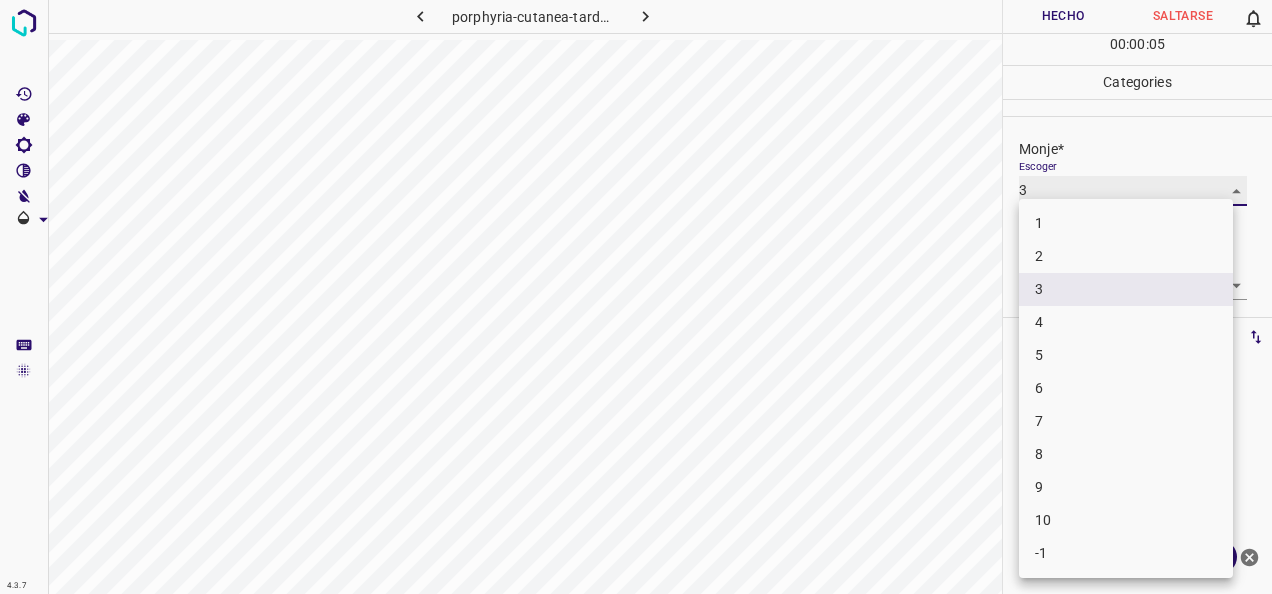 type on "4" 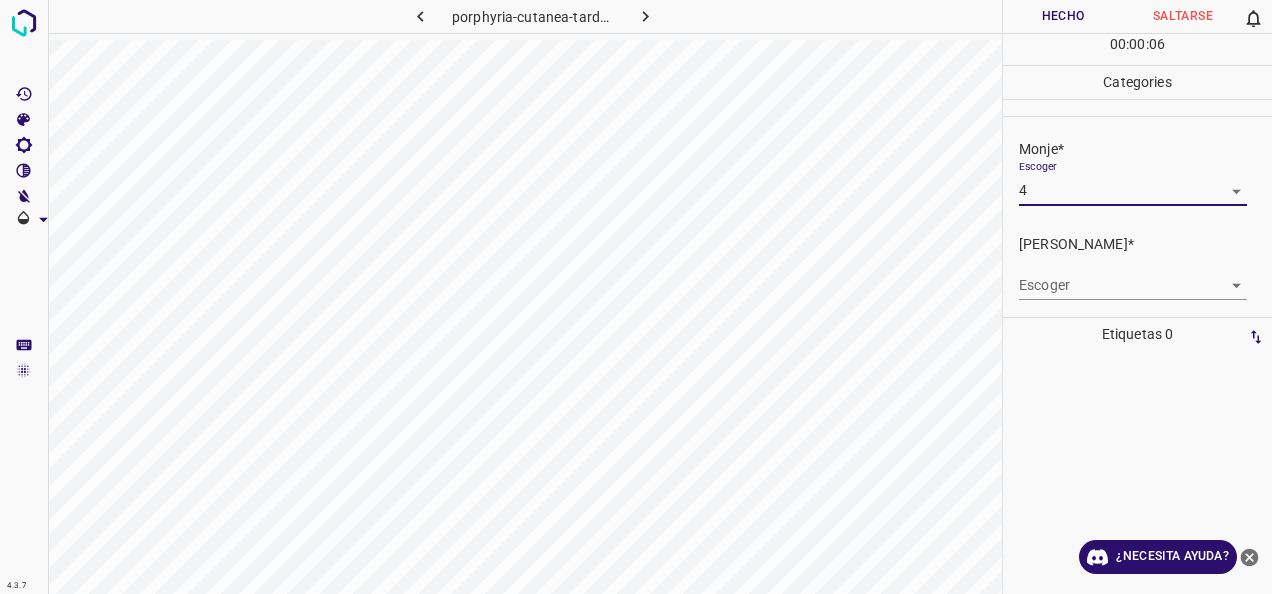 click on "4.3.7 porphyria-cutanea-tarda95.jpg Hecho Saltarse 0 00   : 00   : 06   Categories Monje*  Escoger 4 4  [PERSON_NAME]*  Escoger ​ Etiquetas 0 Categories 1 Monje 2  [PERSON_NAME] Herramientas Espacio Cambiar entre modos (Dibujar y Editar) Yo Etiquetado automático R Restaurar zoom M Acercar N Alejar Borrar Eliminar etiqueta de selección Filtros Z Restaurar filtros X Filtro de saturación C Filtro de brillo V Filtro de contraste B Filtro de escala de grises General O Descargar ¿Necesita ayuda? -Mensaje de texto -Esconder -Borrar" at bounding box center (636, 297) 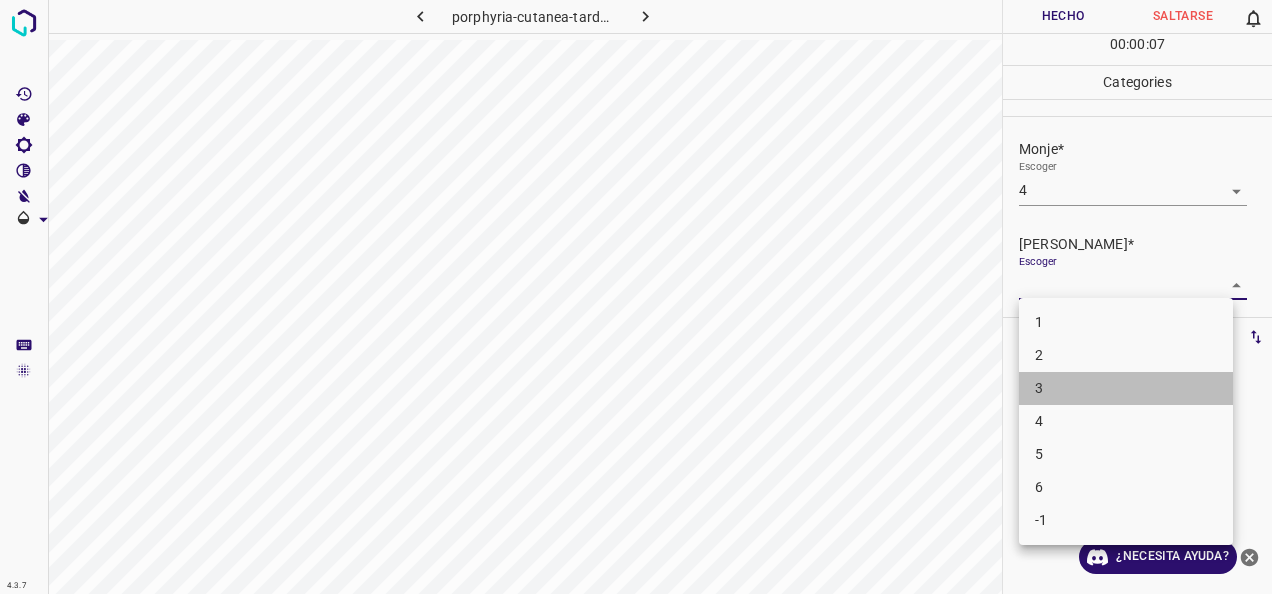 click on "3" at bounding box center (1126, 388) 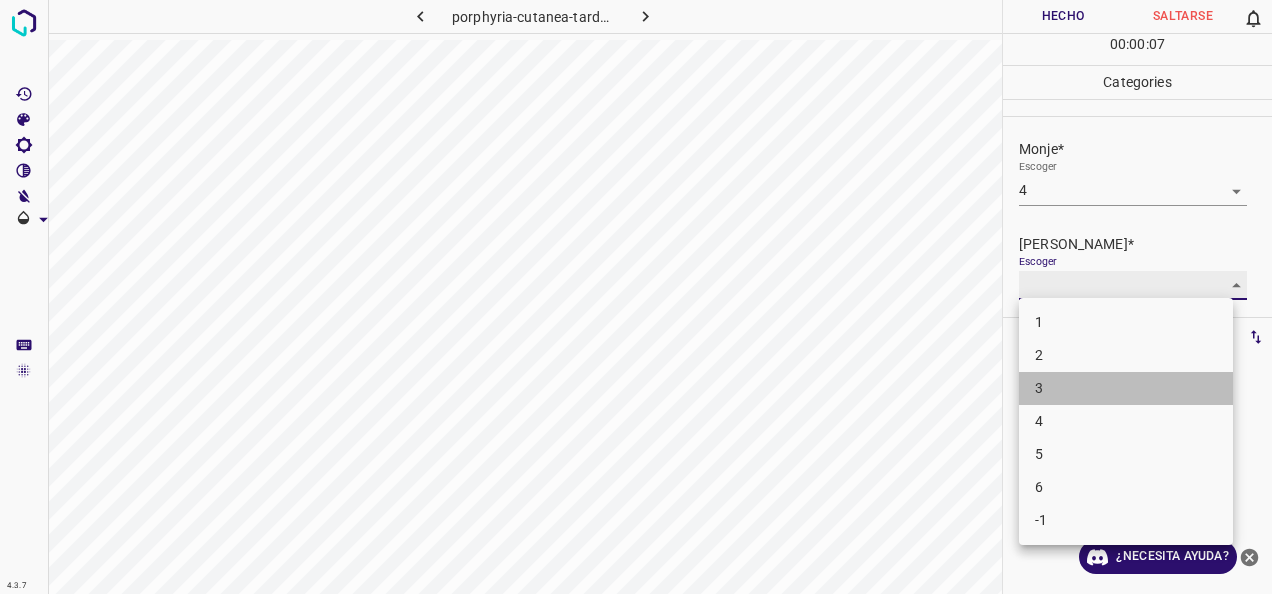 type on "3" 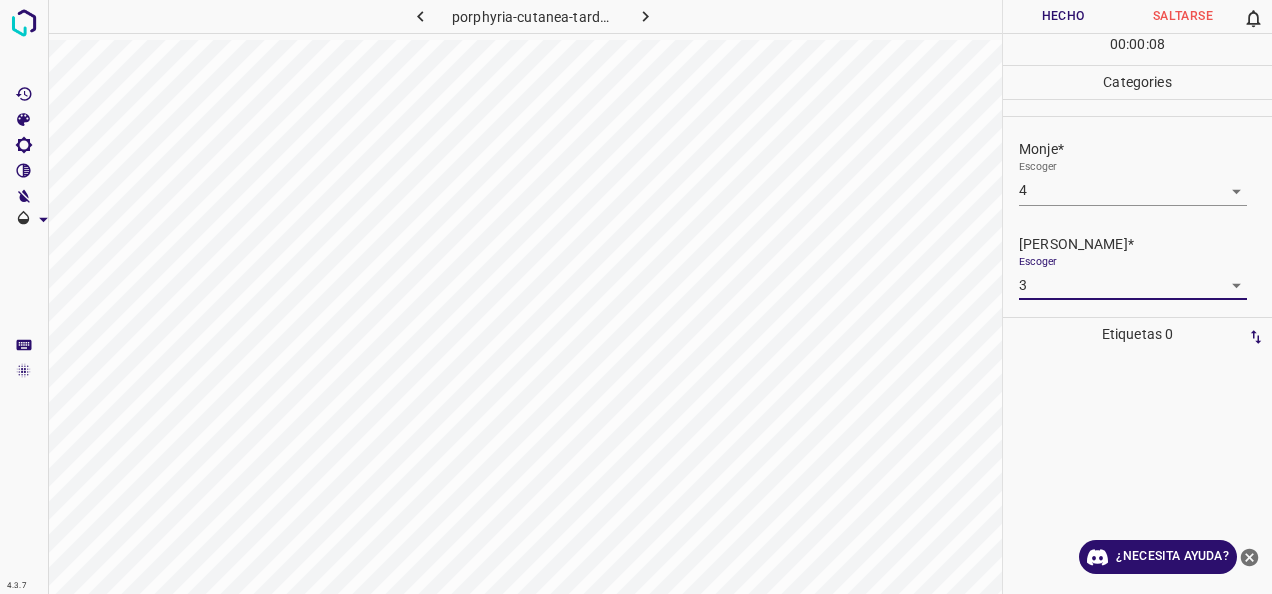 click on "Hecho" at bounding box center (1063, 16) 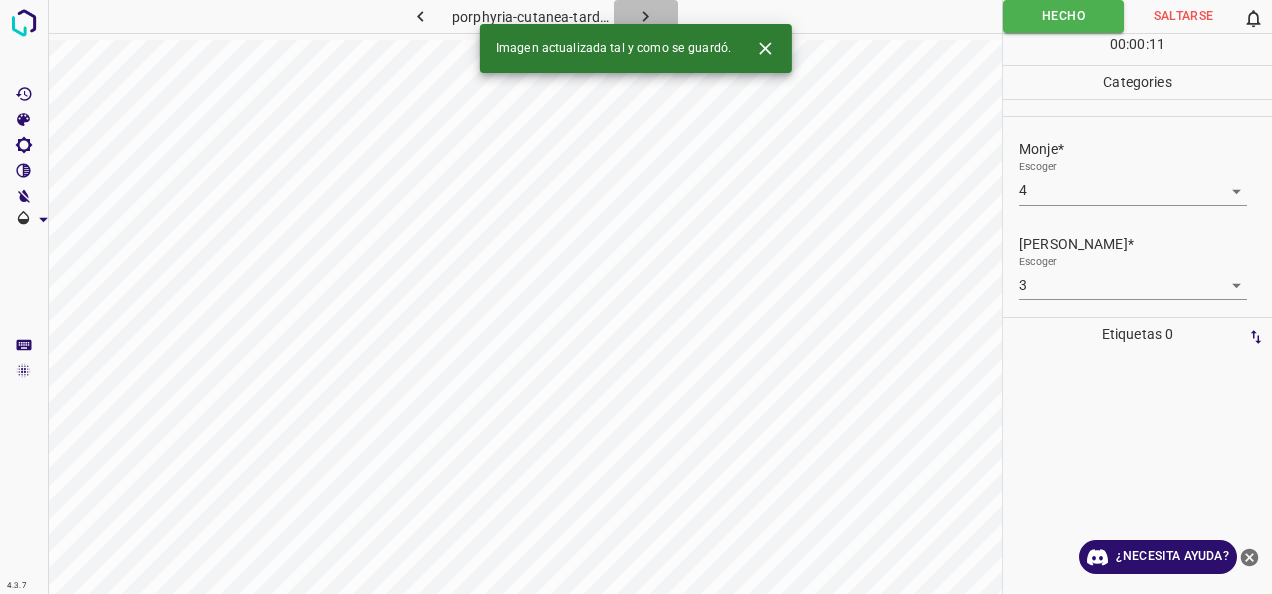 click 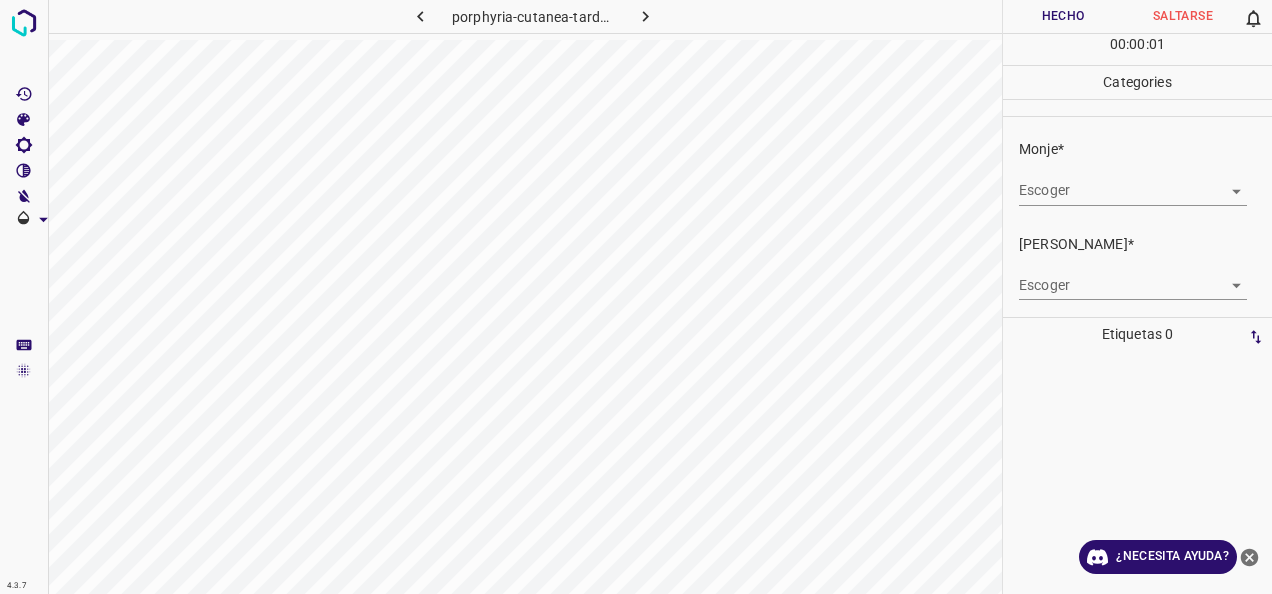 click on "4.3.7 porphyria-cutanea-tarda22.jpg Hecho Saltarse 0 00   : 00   : 01   Categories Monje*  Escoger ​  [PERSON_NAME]*  Escoger ​ Etiquetas 0 Categories 1 Monje 2  [PERSON_NAME] Herramientas Espacio Cambiar entre modos (Dibujar y Editar) Yo Etiquetado automático R Restaurar zoom M Acercar N Alejar Borrar Eliminar etiqueta de selección Filtros Z Restaurar filtros X Filtro de saturación C Filtro de brillo V Filtro de contraste B Filtro de escala de grises General O Descargar ¿Necesita ayuda? -Mensaje de texto -Esconder -Borrar" at bounding box center [636, 297] 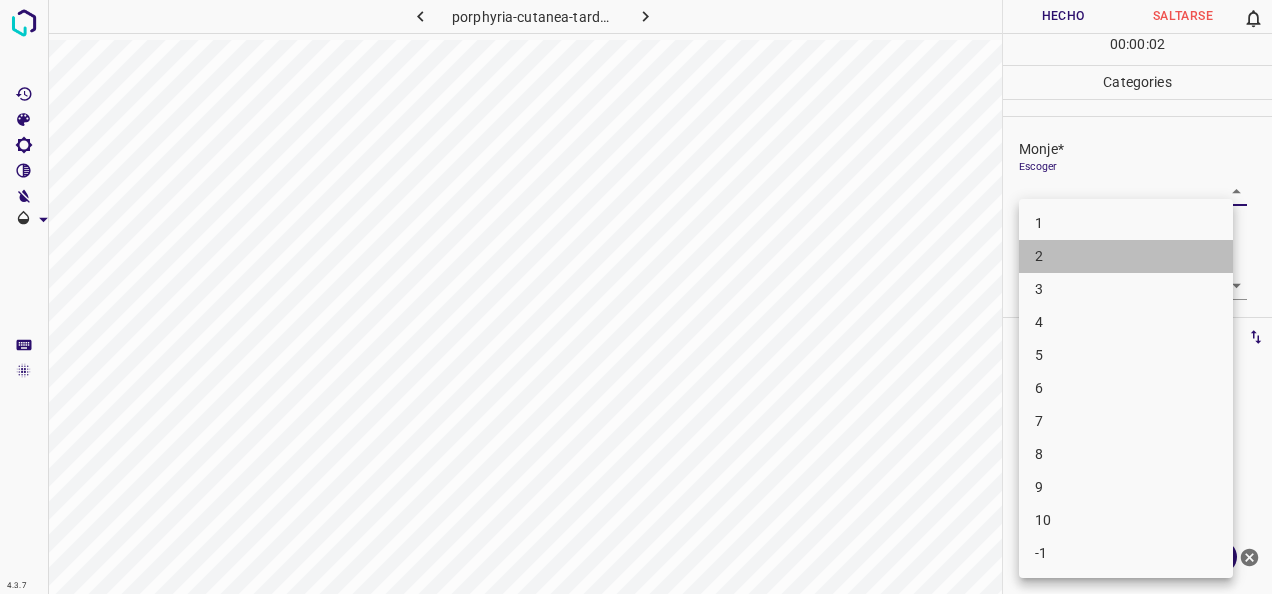 click on "2" at bounding box center (1126, 256) 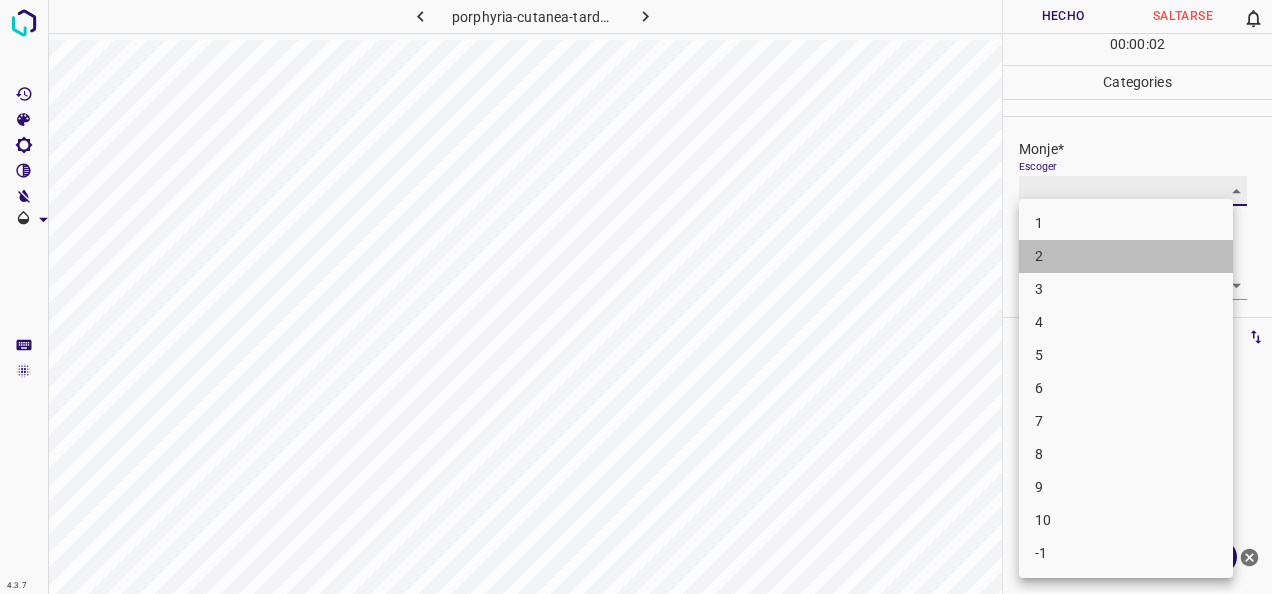 type on "2" 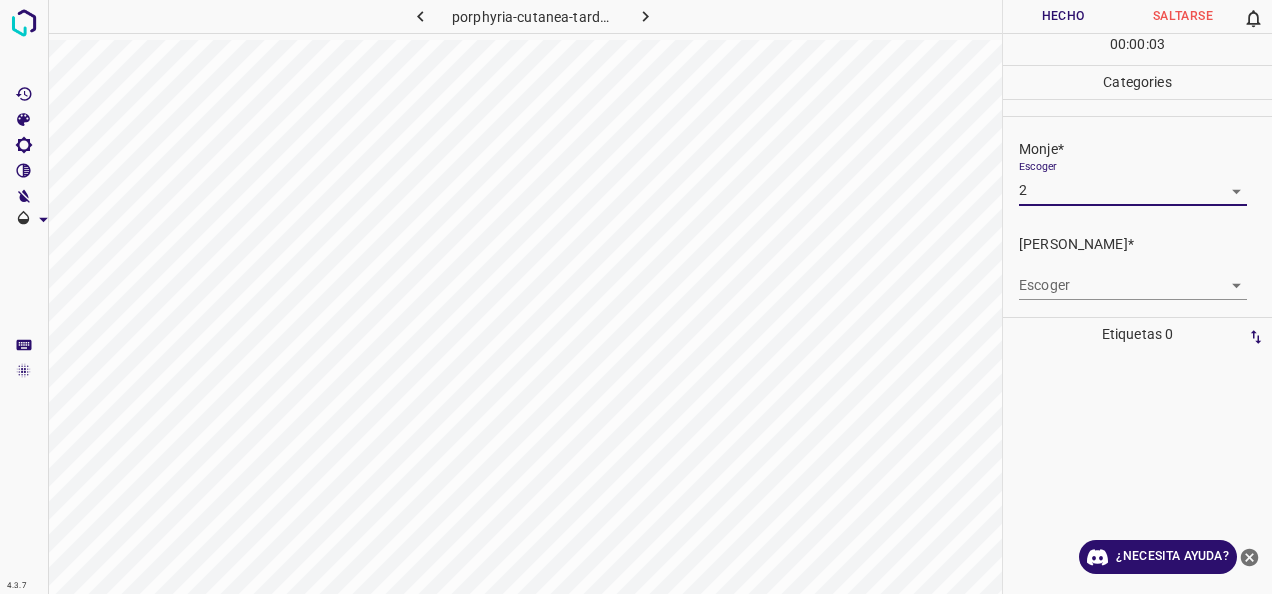 click on "4.3.7 porphyria-cutanea-tarda22.jpg Hecho Saltarse 0 00   : 00   : 03   Categories Monje*  Escoger 2 2  [PERSON_NAME]*  Escoger ​ Etiquetas 0 Categories 1 Monje 2  [PERSON_NAME] Herramientas Espacio Cambiar entre modos (Dibujar y Editar) Yo Etiquetado automático R Restaurar zoom M Acercar N Alejar Borrar Eliminar etiqueta de selección Filtros Z Restaurar filtros X Filtro de saturación C Filtro de brillo V Filtro de contraste B Filtro de escala de grises General O Descargar ¿Necesita ayuda? -Mensaje de texto -Esconder -Borrar" at bounding box center [636, 297] 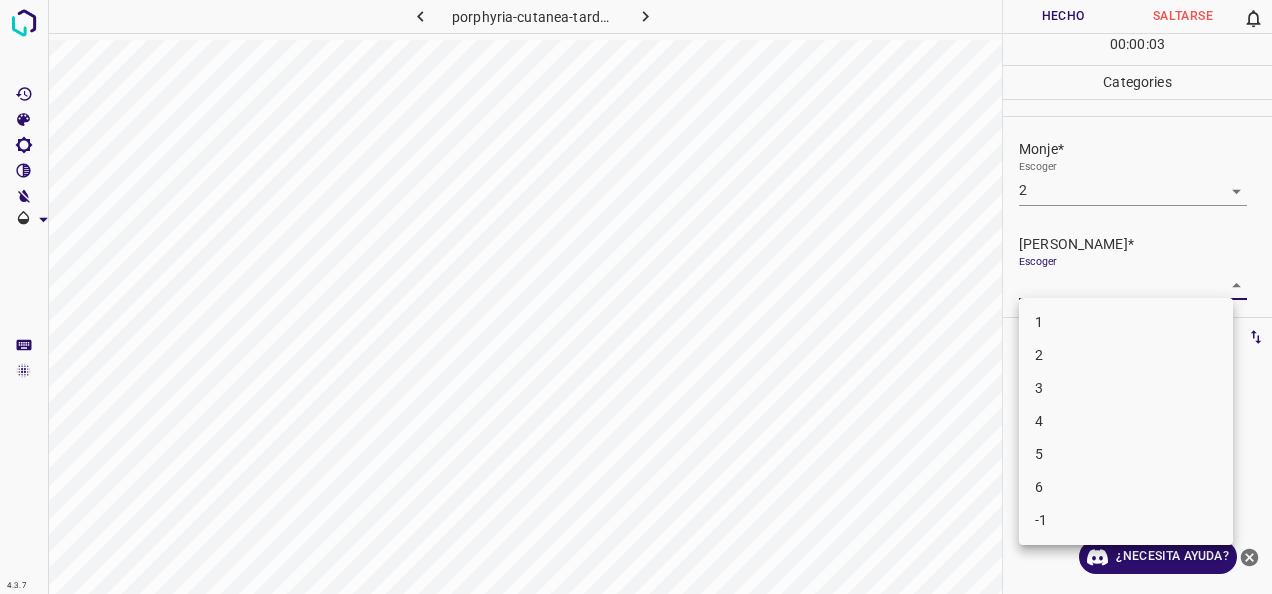 click on "2" at bounding box center (1126, 355) 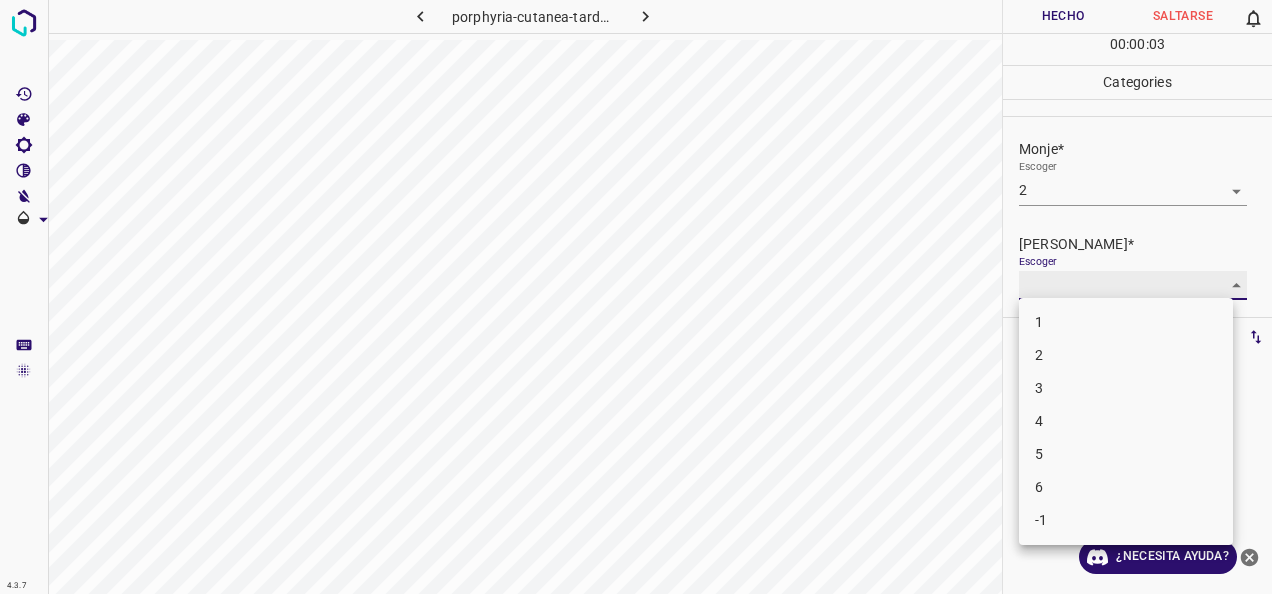 type on "2" 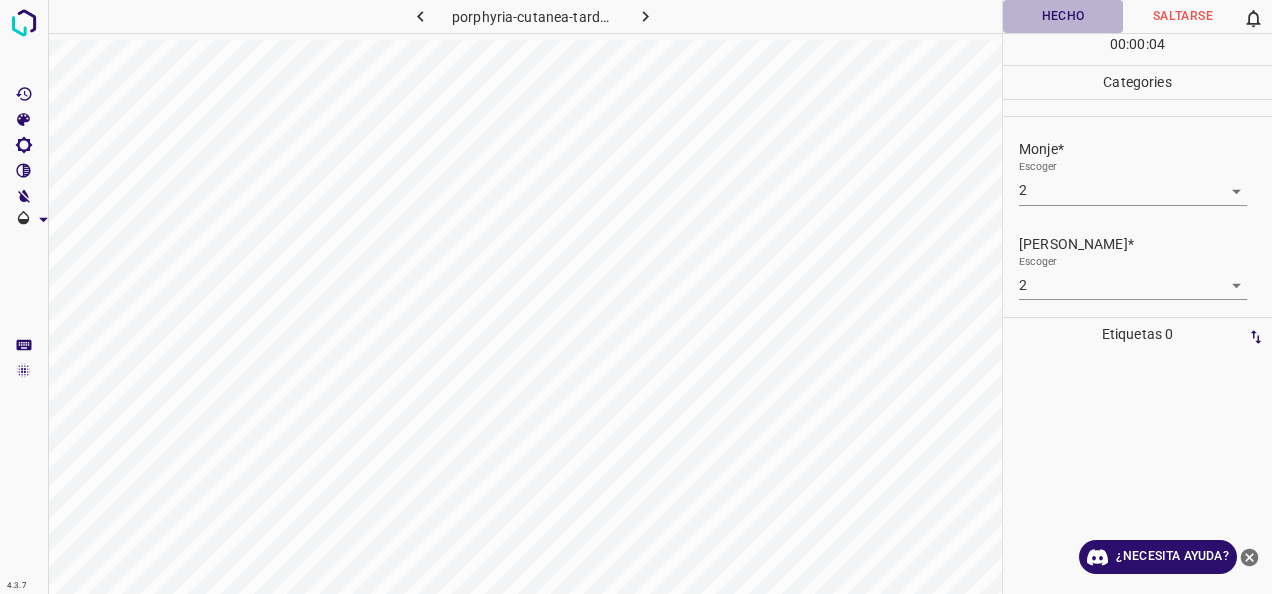 click on "Hecho" at bounding box center (1063, 16) 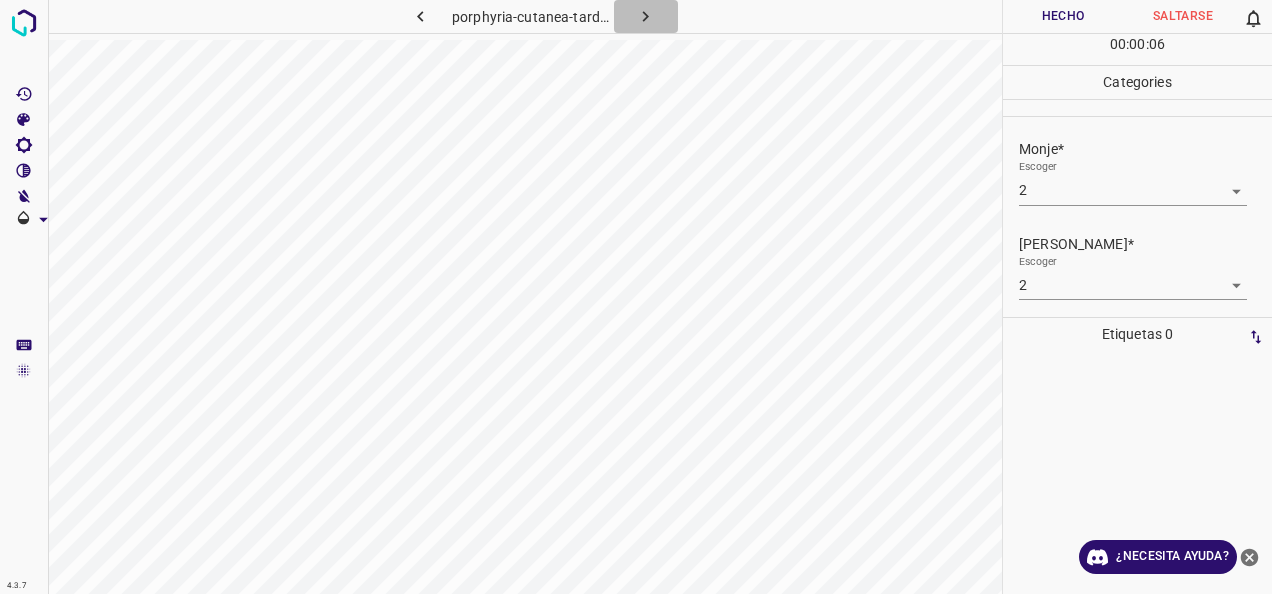 click 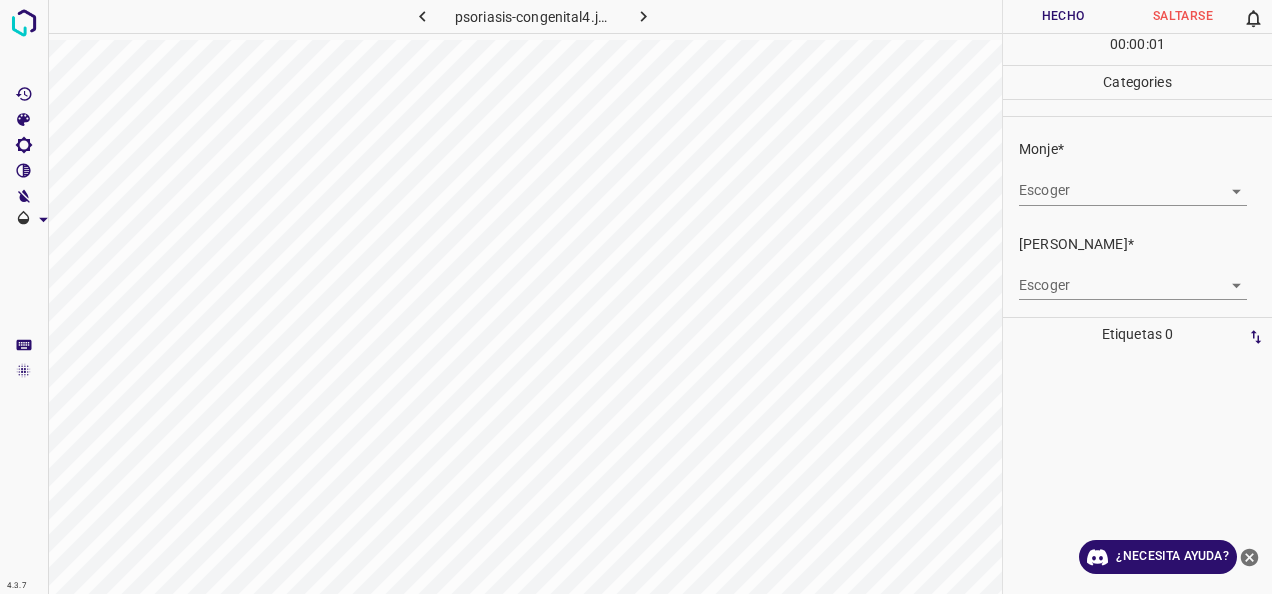 click on "Escoger ​" at bounding box center [1145, 182] 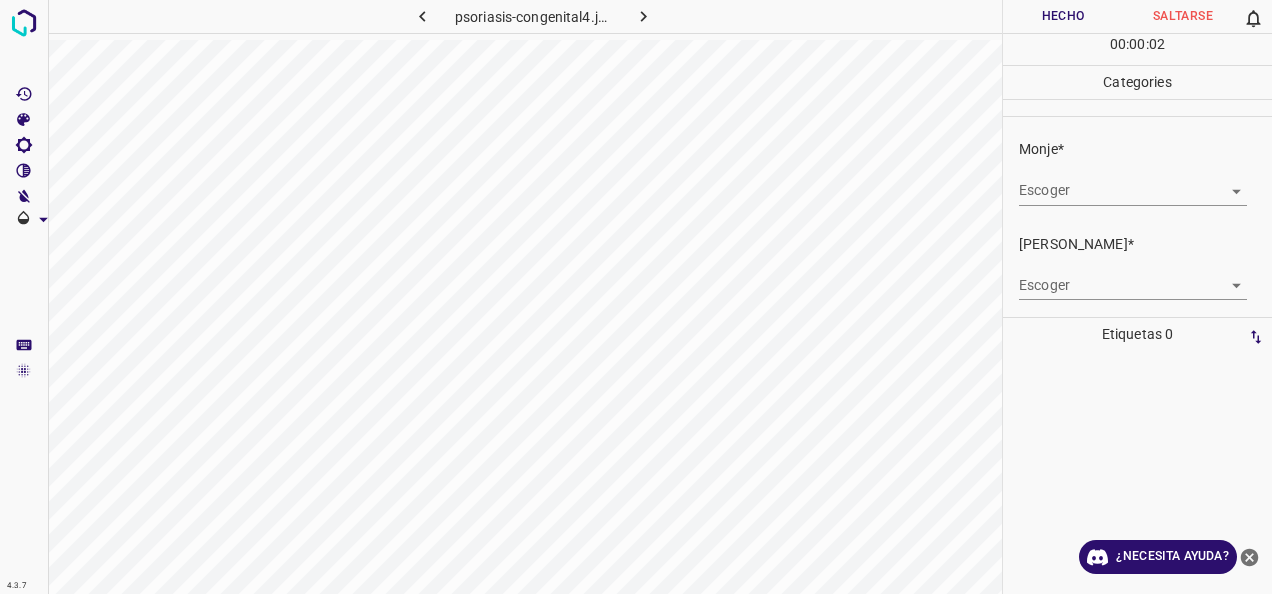 click on "4.3.7 psoriasis-congenital4.jpg Hecho Saltarse 0 00   : 00   : 02   Categories Monje*  Escoger ​  [PERSON_NAME]*  Escoger ​ Etiquetas 0 Categories 1 Monje 2  [PERSON_NAME] Herramientas Espacio Cambiar entre modos (Dibujar y Editar) Yo Etiquetado automático R Restaurar zoom M Acercar N Alejar Borrar Eliminar etiqueta de selección Filtros Z Restaurar filtros X Filtro de saturación C Filtro de brillo V Filtro de contraste B Filtro de escala de grises General O Descargar ¿Necesita ayuda? -Mensaje de texto -Esconder -Borrar" at bounding box center (636, 297) 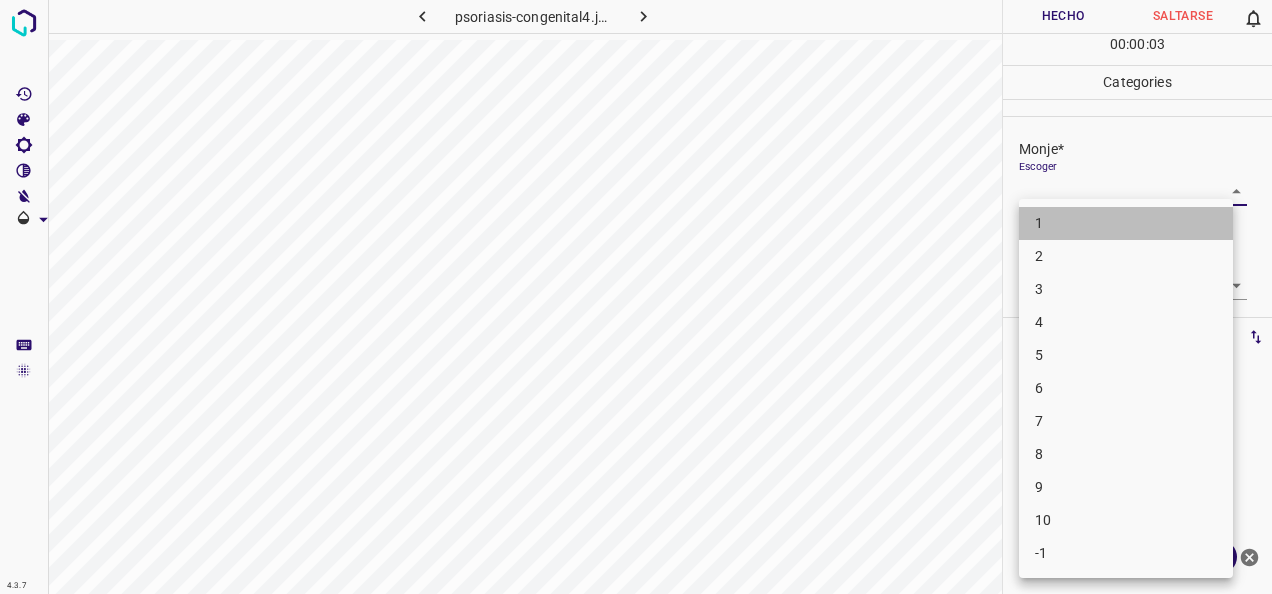 click on "1" at bounding box center [1126, 223] 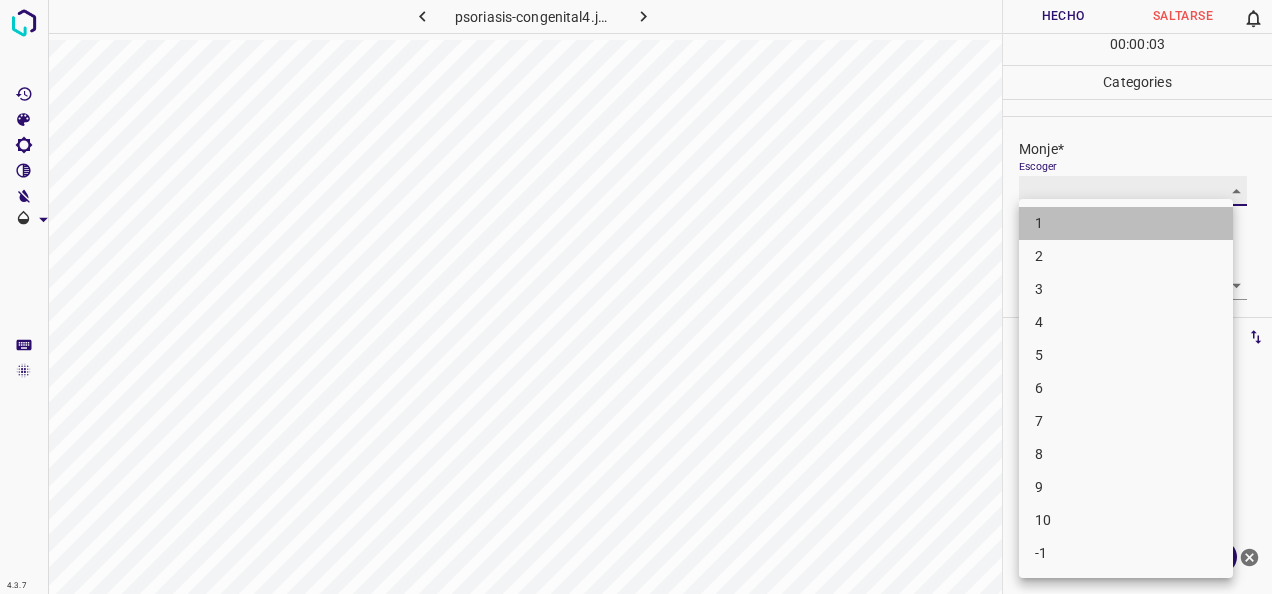 type on "1" 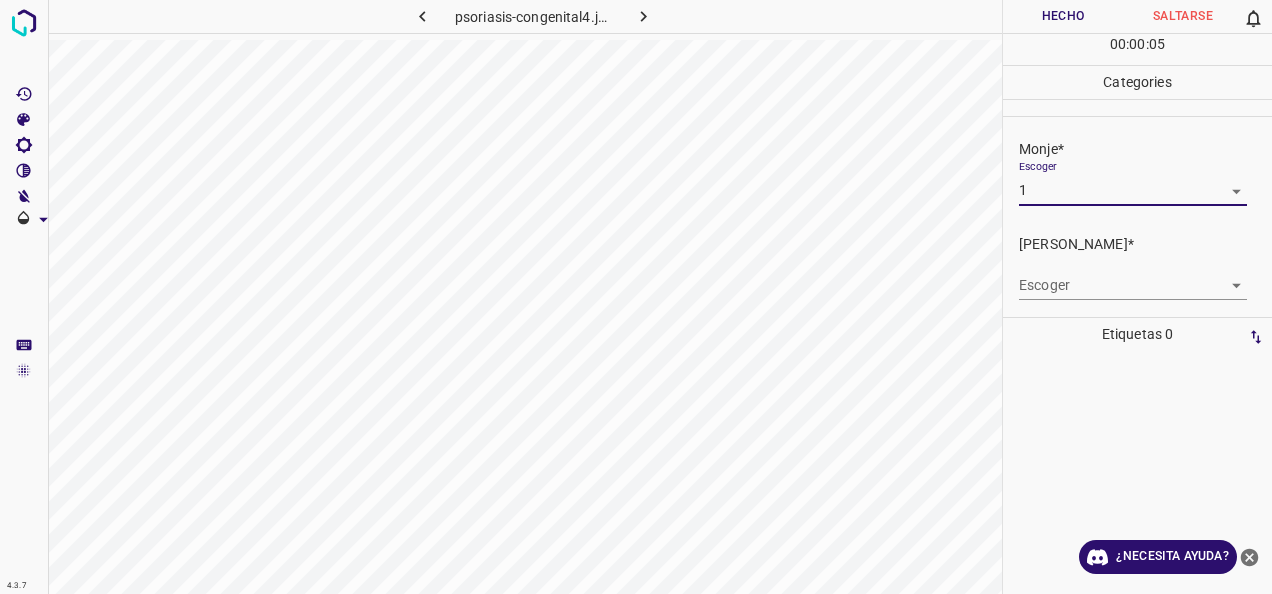 click on "4.3.7 psoriasis-congenital4.jpg Hecho Saltarse 0 00   : 00   : 05   Categories Monje*  Escoger 1 1  [PERSON_NAME]*  Escoger ​ Etiquetas 0 Categories 1 Monje 2  [PERSON_NAME] Herramientas Espacio Cambiar entre modos (Dibujar y Editar) Yo Etiquetado automático R Restaurar zoom M Acercar N Alejar Borrar Eliminar etiqueta de selección Filtros Z Restaurar filtros X Filtro de saturación C Filtro de brillo V Filtro de contraste B Filtro de escala de grises General O Descargar ¿Necesita ayuda? -Mensaje de texto -Esconder -Borrar" at bounding box center (636, 297) 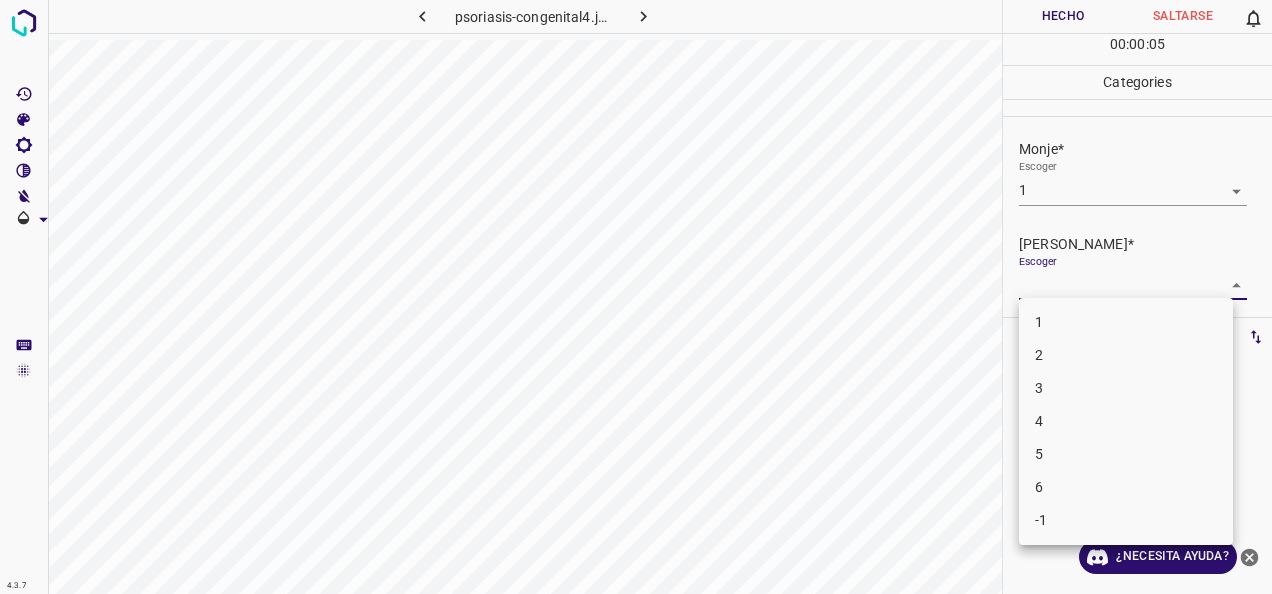click on "1" at bounding box center (1126, 322) 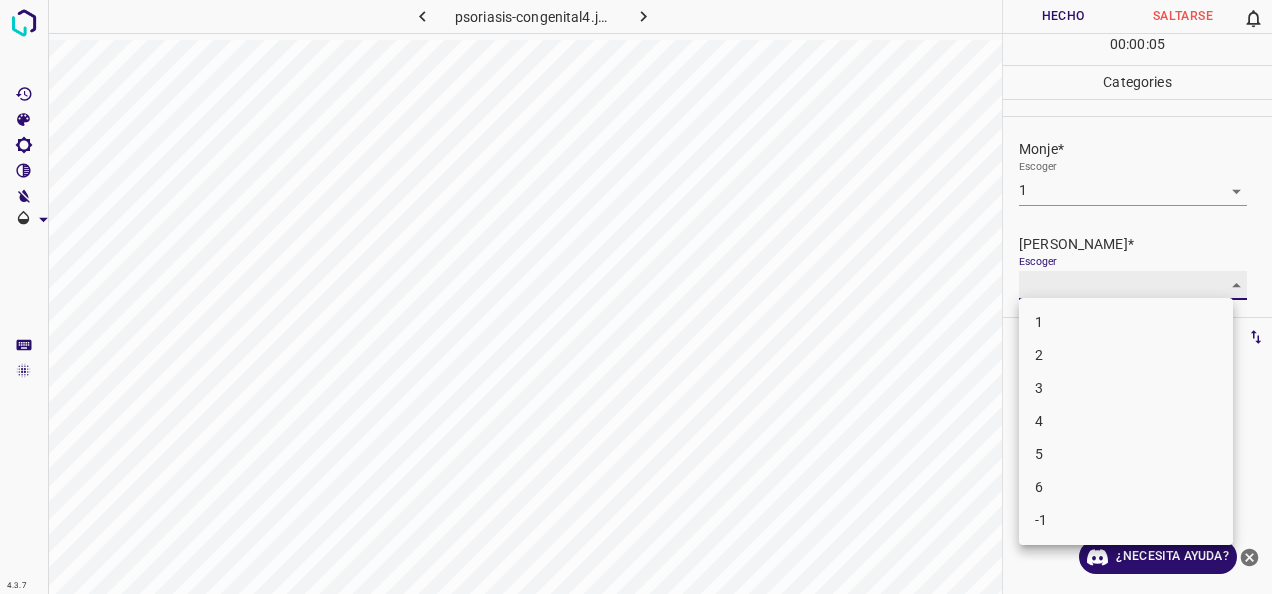 type on "1" 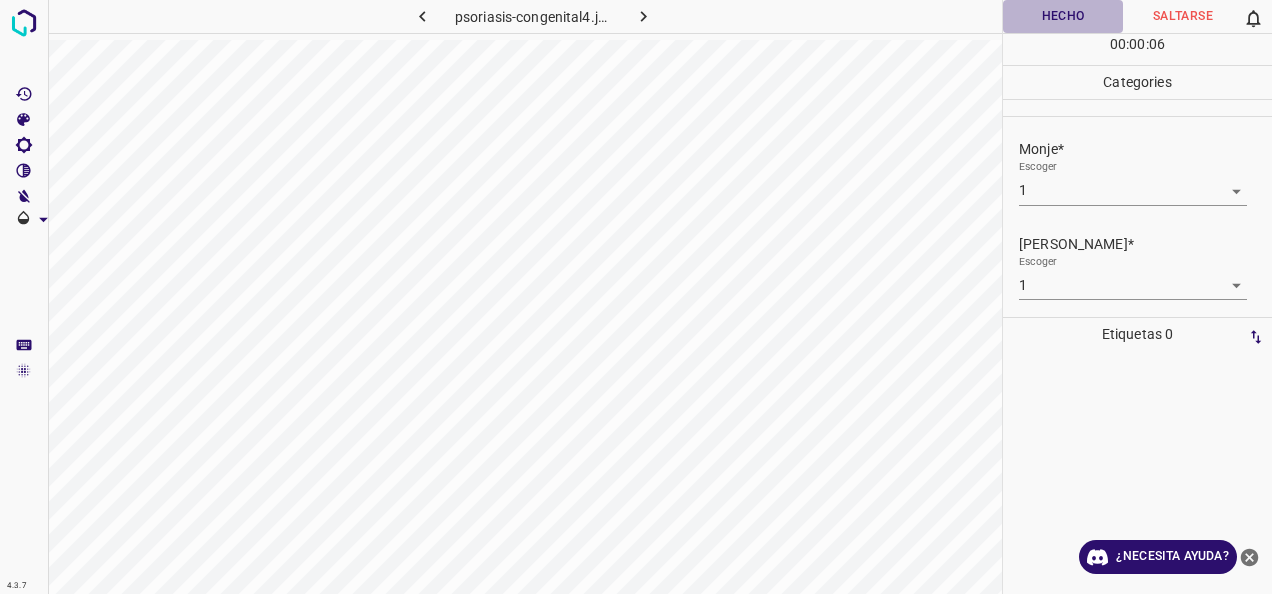 click on "Hecho" at bounding box center [1063, 16] 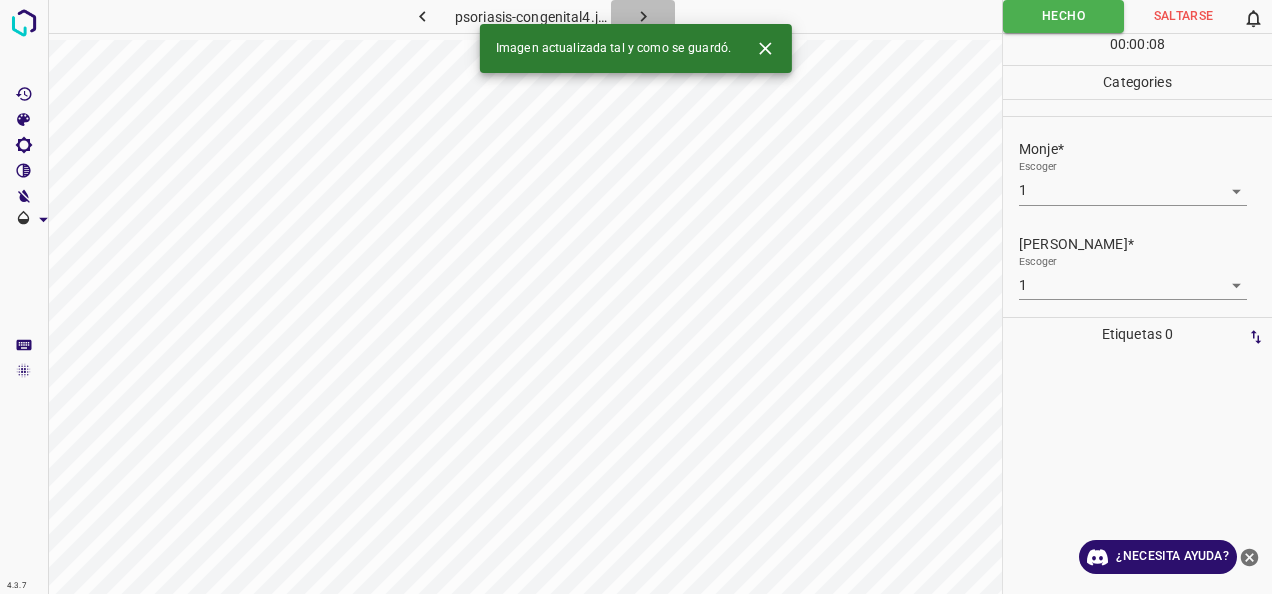 click 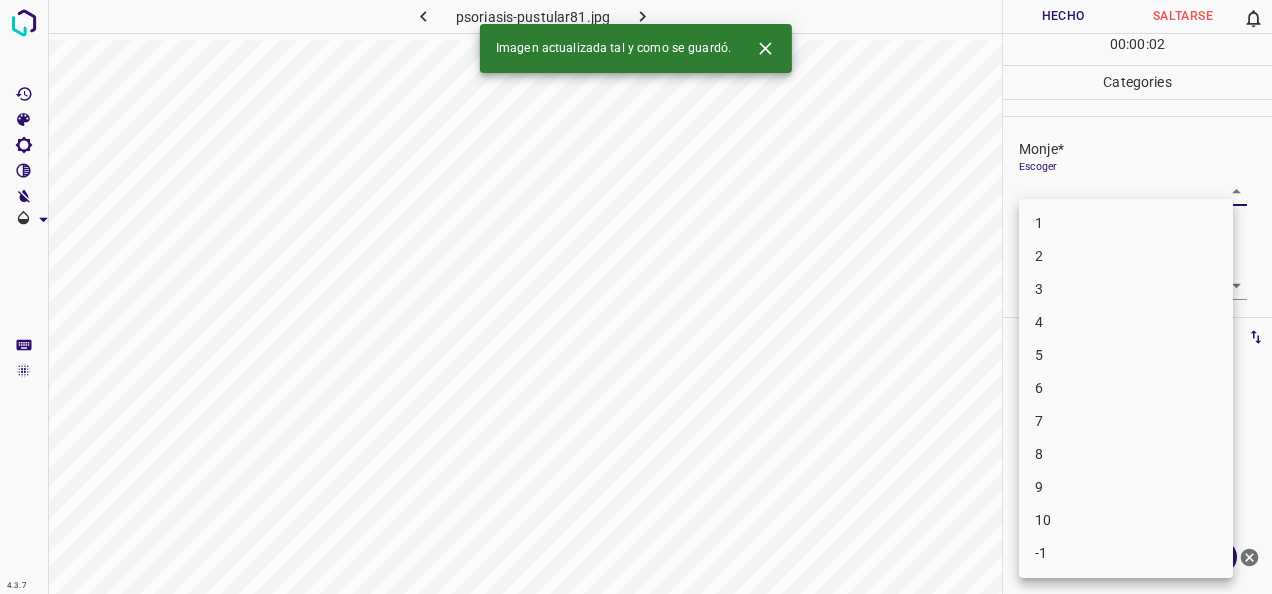click on "4.3.7 psoriasis-pustular81.jpg Hecho Saltarse 0 00   : 00   : 02   Categories Monje*  Escoger ​  [PERSON_NAME]*  Escoger ​ Etiquetas 0 Categories 1 Monje 2  [PERSON_NAME] Herramientas Espacio Cambiar entre modos (Dibujar y Editar) Yo Etiquetado automático R Restaurar zoom M Acercar N Alejar Borrar Eliminar etiqueta de selección Filtros Z Restaurar filtros X Filtro de saturación C Filtro de brillo V Filtro de contraste B Filtro de escala de grises General O Descargar Imagen actualizada tal y como se guardó. ¿Necesita ayuda? -Mensaje de texto -Esconder -Borrar 1 2 3 4 5 6 7 8 9 10 -1" at bounding box center [636, 297] 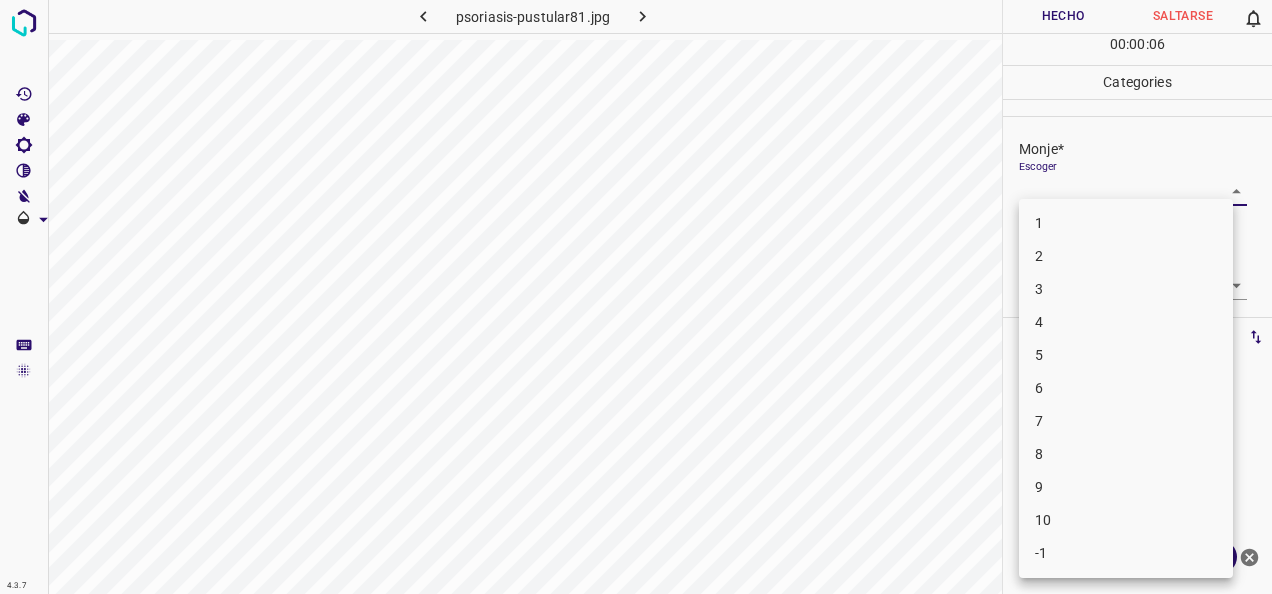 click on "3" at bounding box center (1126, 289) 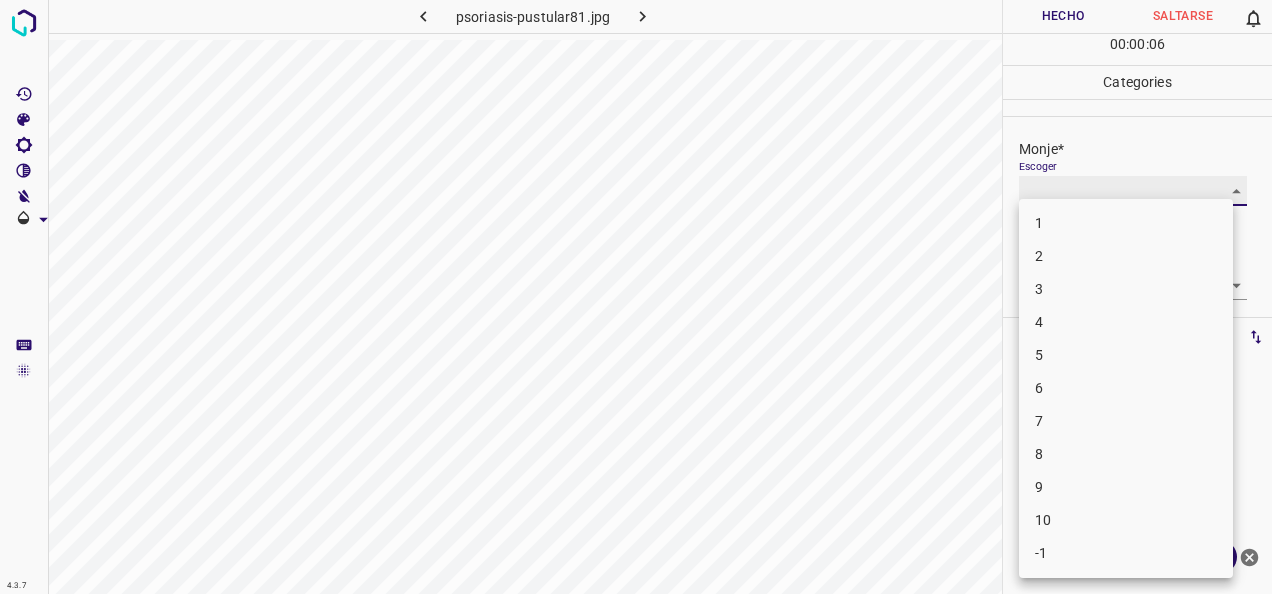 type on "3" 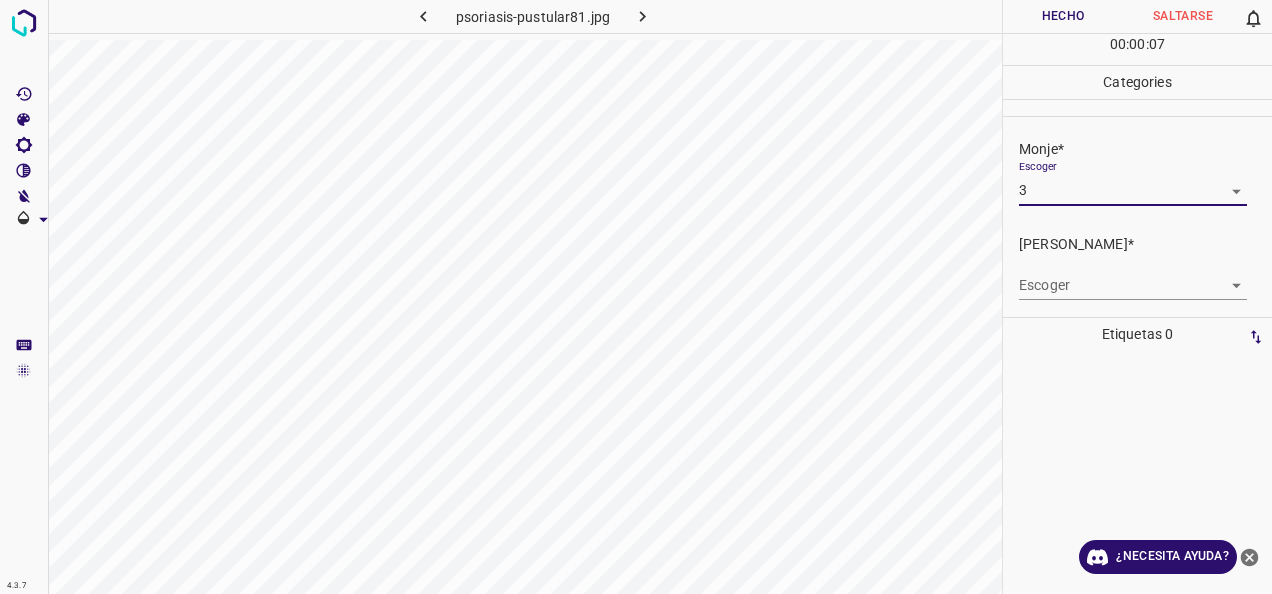click on "4.3.7 psoriasis-pustular81.jpg Hecho Saltarse 0 00   : 00   : 07   Categories Monje*  Escoger 3 3  [PERSON_NAME]*  Escoger ​ Etiquetas 0 Categories 1 Monje 2  [PERSON_NAME] Herramientas Espacio Cambiar entre modos (Dibujar y Editar) Yo Etiquetado automático R Restaurar zoom M Acercar N Alejar Borrar Eliminar etiqueta de selección Filtros Z Restaurar filtros X Filtro de saturación C Filtro de brillo V Filtro de contraste B Filtro de escala de grises General O Descargar ¿Necesita ayuda? -Mensaje de texto -Esconder -Borrar" at bounding box center [636, 297] 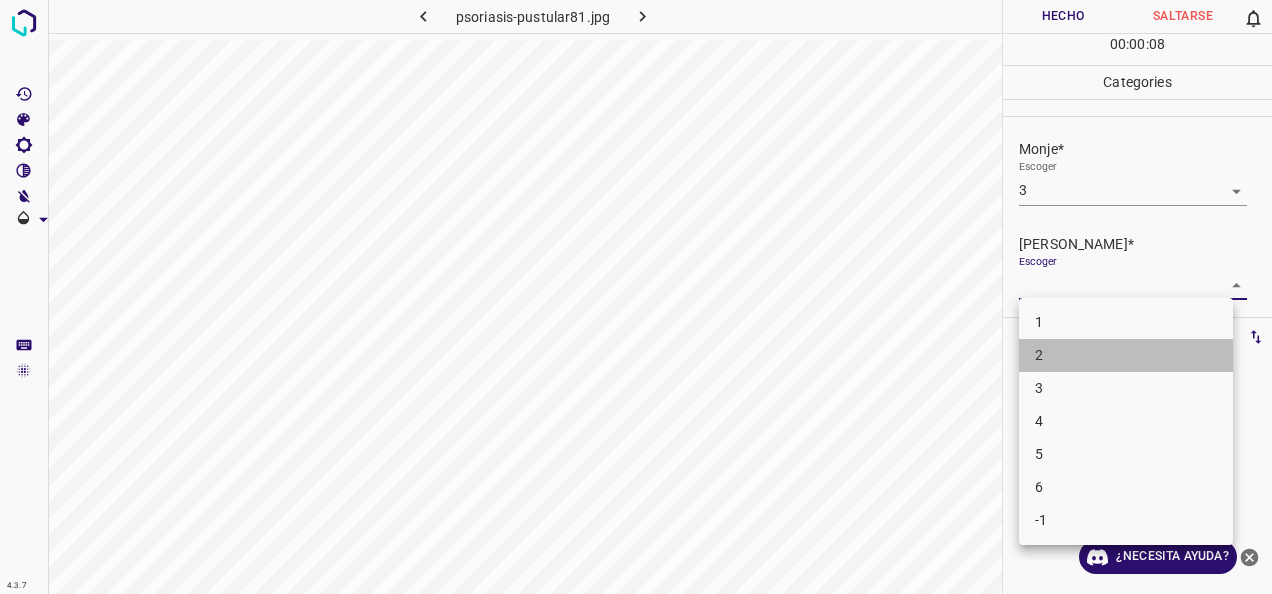 click on "2" at bounding box center (1126, 355) 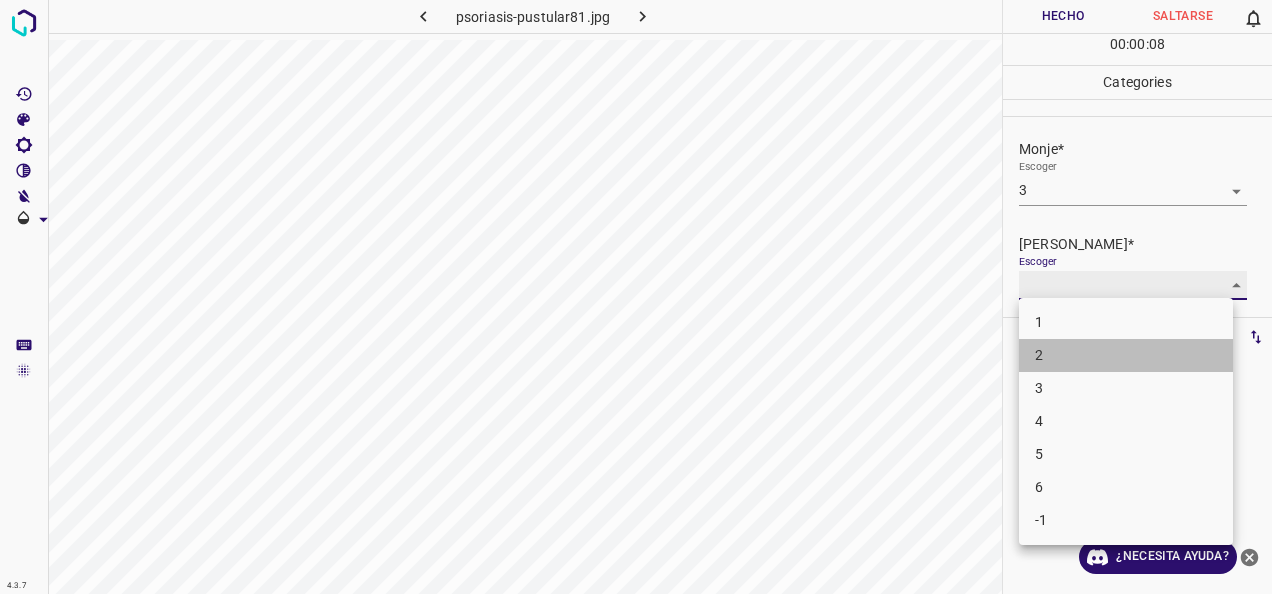 type on "2" 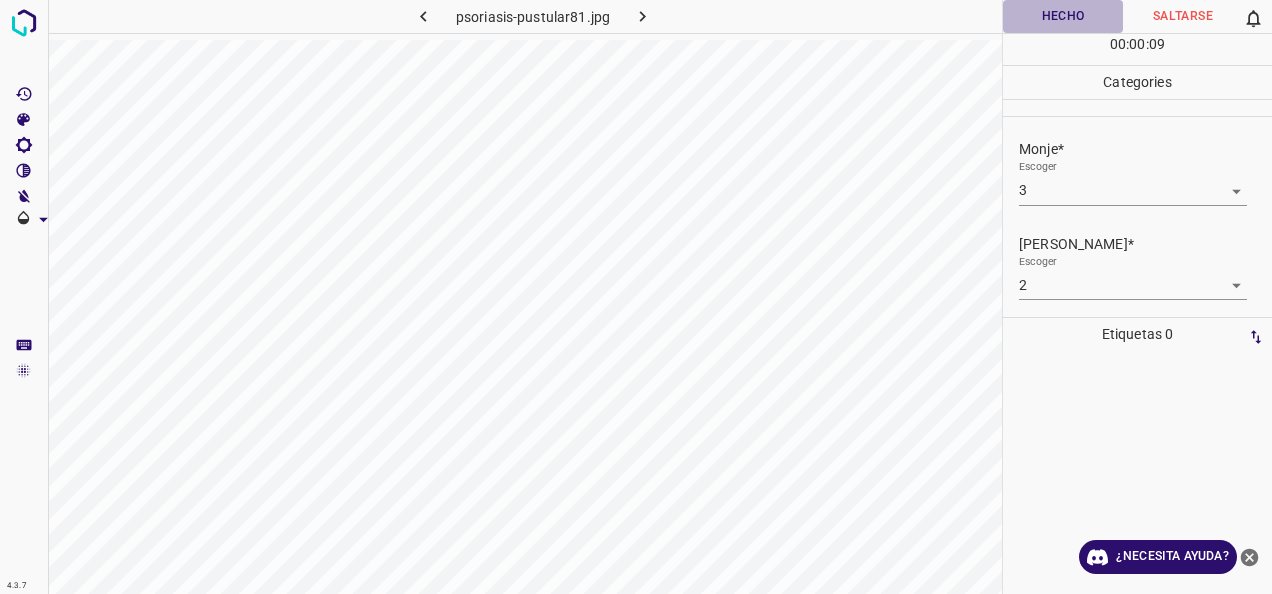 click on "Hecho" at bounding box center [1063, 16] 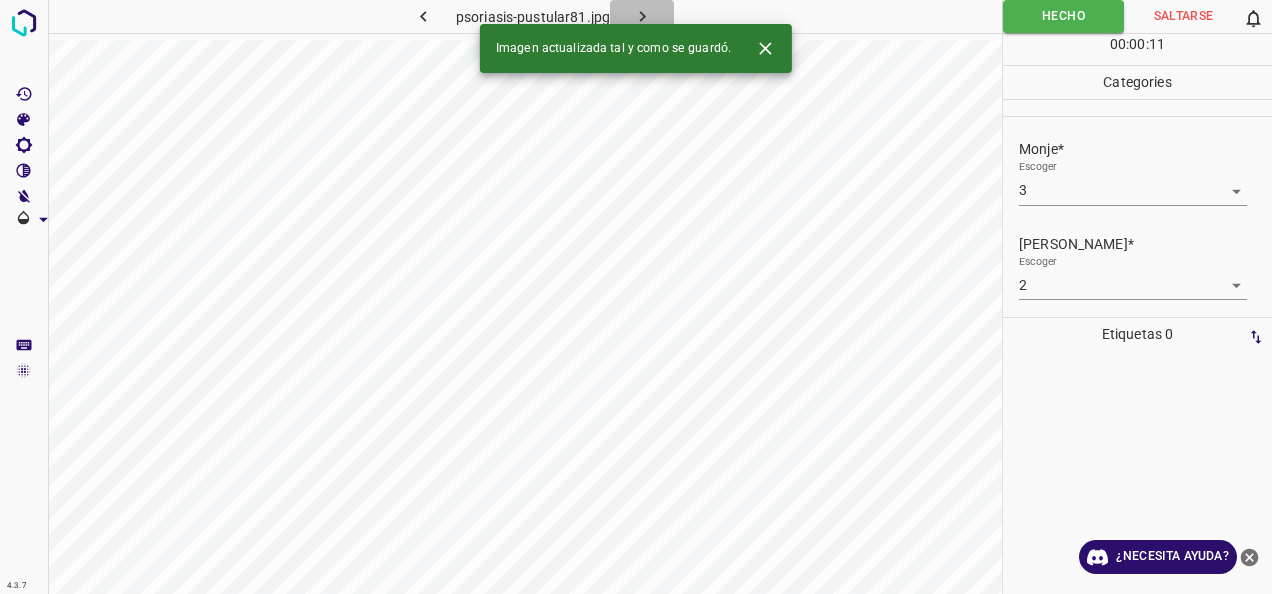 click 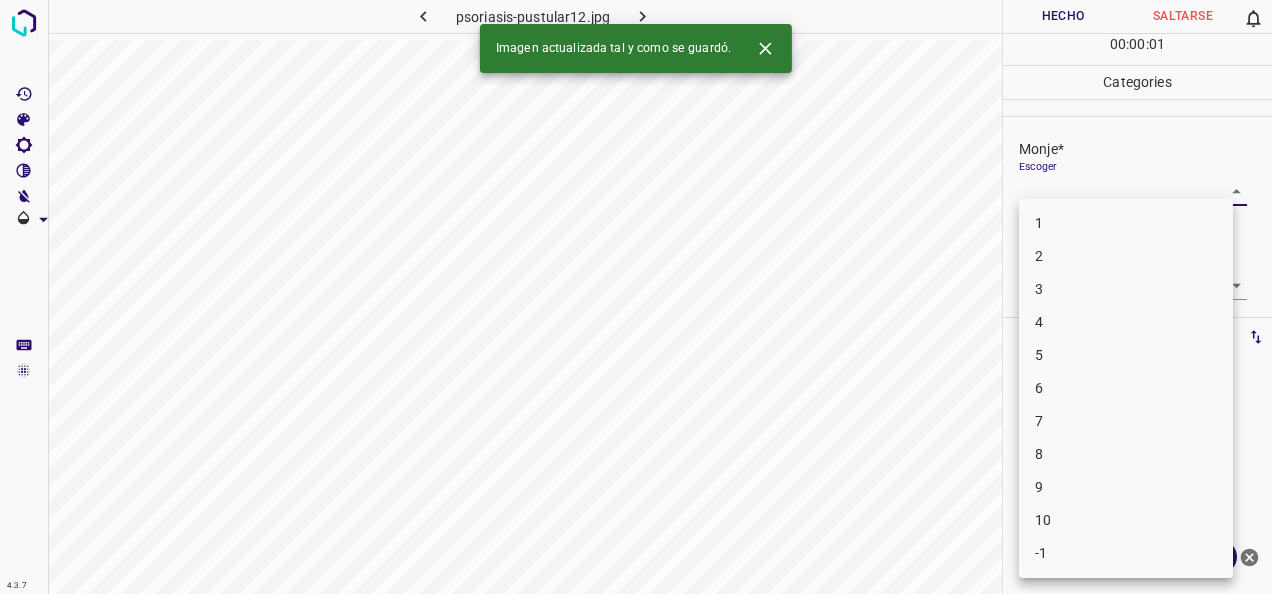 click on "4.3.7 psoriasis-pustular12.jpg Hecho Saltarse 0 00   : 00   : 01   Categories Monje*  Escoger ​  [PERSON_NAME]*  Escoger ​ Etiquetas 0 Categories 1 Monje 2  [PERSON_NAME] Herramientas Espacio Cambiar entre modos (Dibujar y Editar) Yo Etiquetado automático R Restaurar zoom M Acercar N Alejar Borrar Eliminar etiqueta de selección Filtros Z Restaurar filtros X Filtro de saturación C Filtro de brillo V Filtro de contraste B Filtro de escala de grises General O Descargar Imagen actualizada tal y como se guardó. ¿Necesita ayuda? -Mensaje de texto -Esconder -Borrar 1 2 3 4 5 6 7 8 9 10 -1" at bounding box center [636, 297] 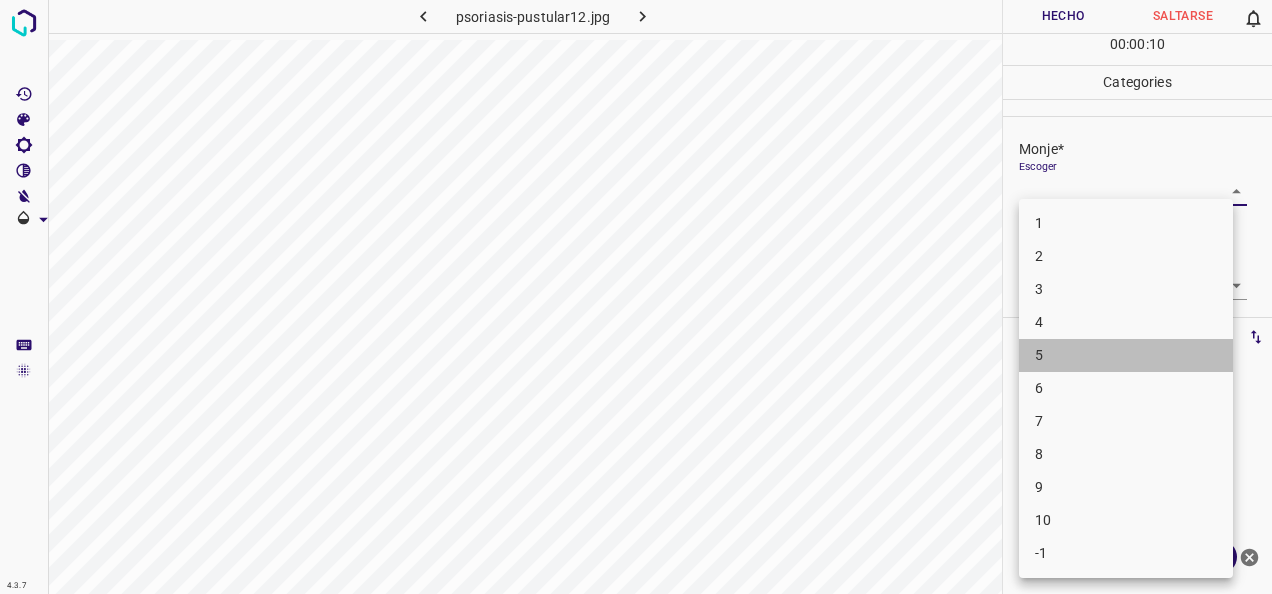 click on "5" at bounding box center [1126, 355] 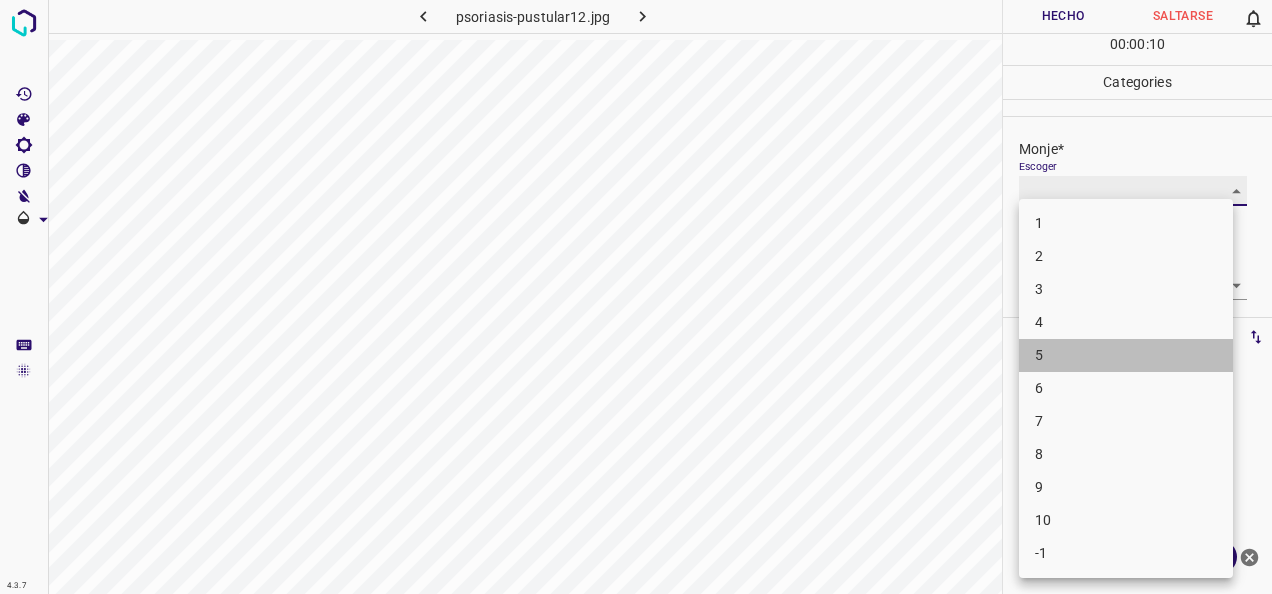 type on "5" 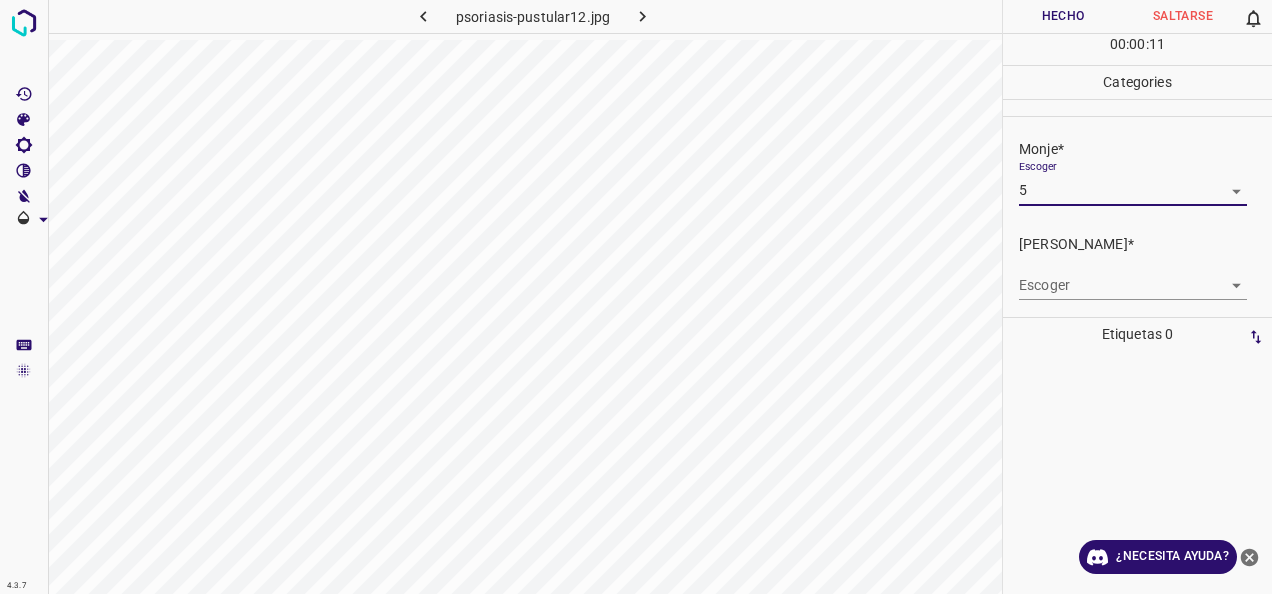 click on "4.3.7 psoriasis-pustular12.jpg Hecho Saltarse 0 00   : 00   : 11   Categories Monje*  Escoger 5 5  [PERSON_NAME]*  Escoger ​ Etiquetas 0 Categories 1 Monje 2  [PERSON_NAME] Herramientas Espacio Cambiar entre modos (Dibujar y Editar) Yo Etiquetado automático R Restaurar zoom M Acercar N Alejar Borrar Eliminar etiqueta de selección Filtros Z Restaurar filtros X Filtro de saturación C Filtro de brillo V Filtro de contraste B Filtro de escala de grises General O Descargar ¿Necesita ayuda? -Mensaje de texto -Esconder -Borrar" at bounding box center (636, 297) 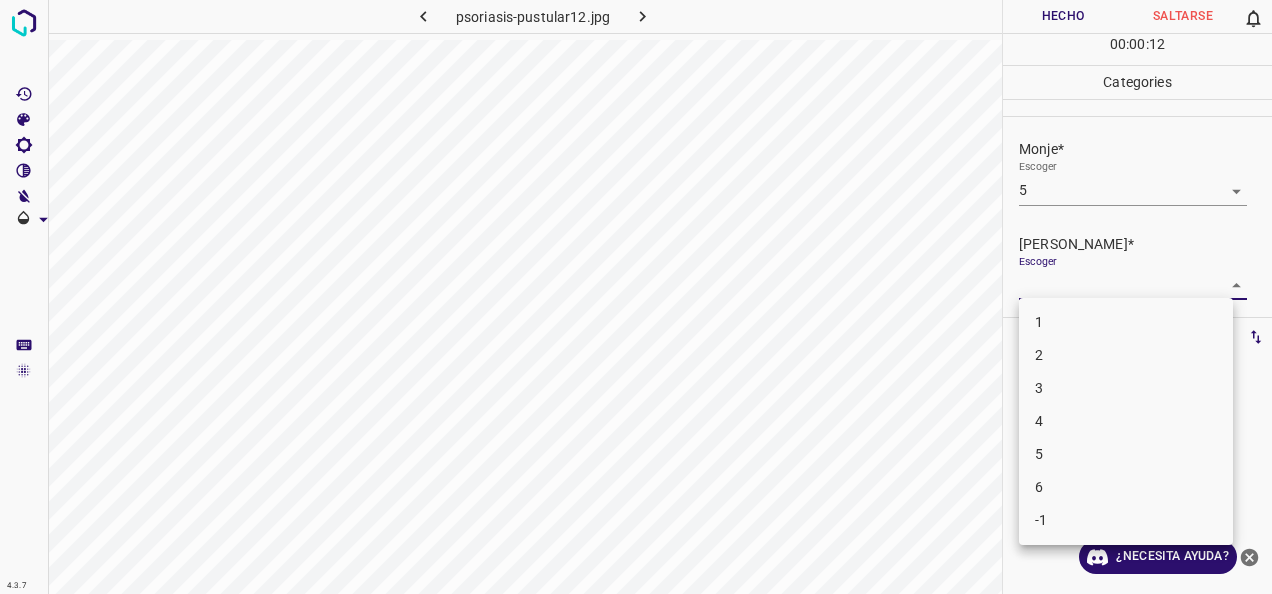 click on "4" at bounding box center [1126, 421] 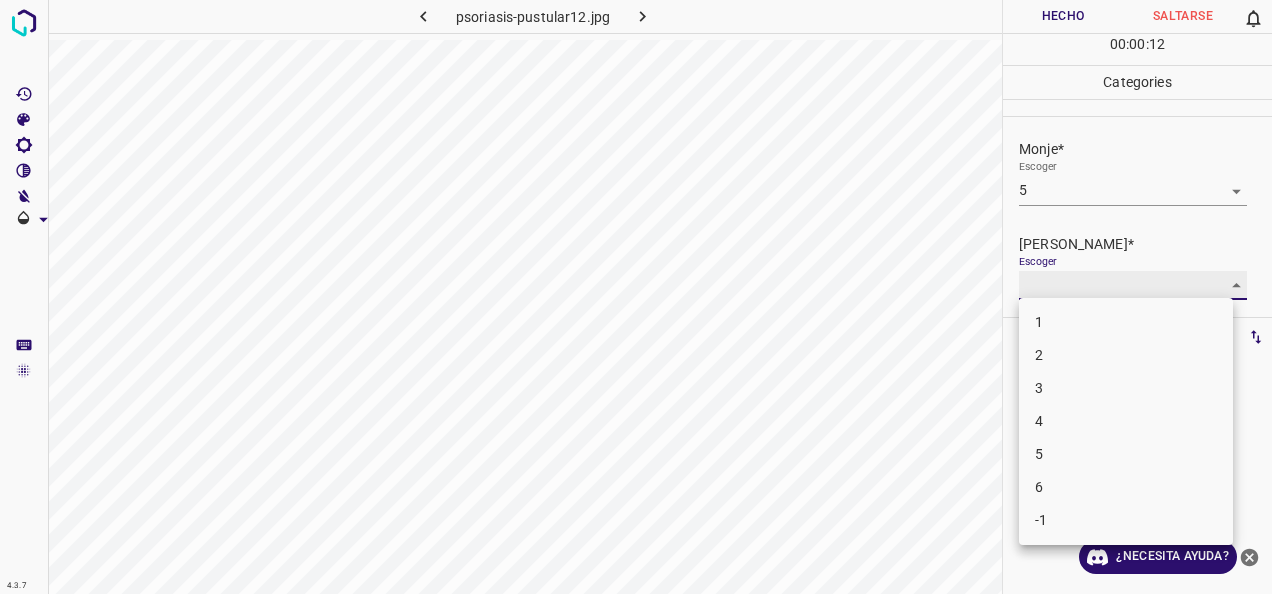 type on "4" 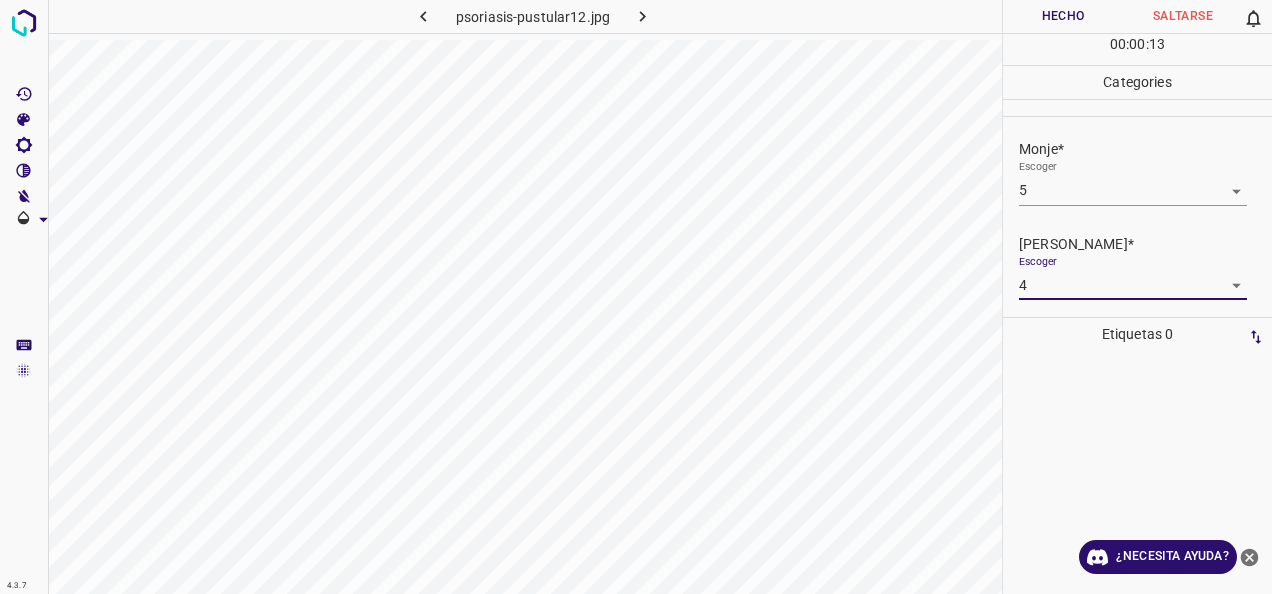 click on "Hecho" at bounding box center (1063, 16) 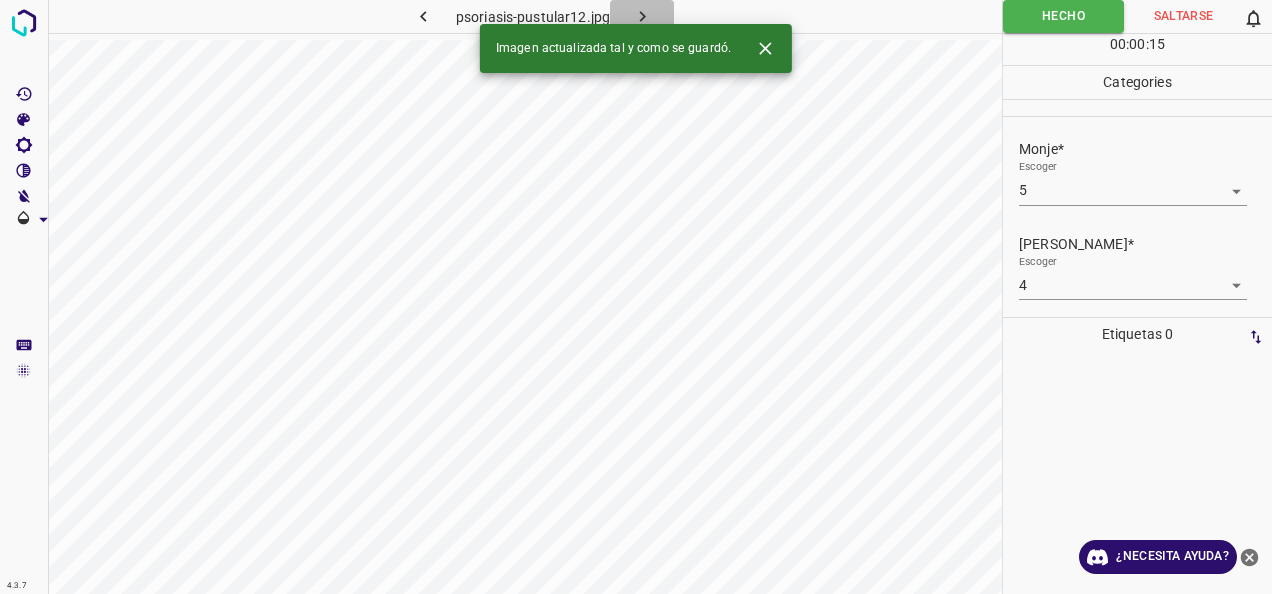 click at bounding box center (642, 16) 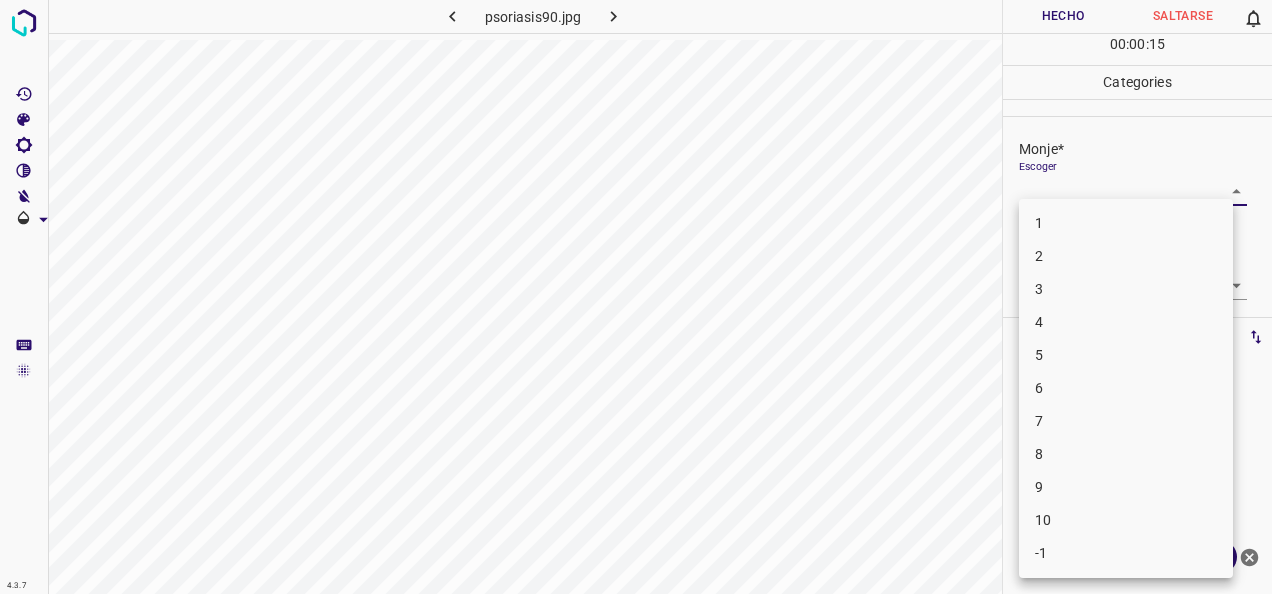 click on "4.3.7 psoriasis90.jpg Hecho Saltarse 0 00   : 00   : 15   Categories Monje*  Escoger ​  [PERSON_NAME]*  Escoger ​ Etiquetas 0 Categories 1 Monje 2  [PERSON_NAME] Herramientas Espacio Cambiar entre modos (Dibujar y Editar) Yo Etiquetado automático R Restaurar zoom M Acercar N Alejar Borrar Eliminar etiqueta de selección Filtros Z Restaurar filtros X Filtro de saturación C Filtro de brillo V Filtro de contraste B Filtro de escala de grises General O Descargar ¿Necesita ayuda? -Mensaje de texto -Esconder -Borrar 1 2 3 4 5 6 7 8 9 10 -1" at bounding box center [636, 297] 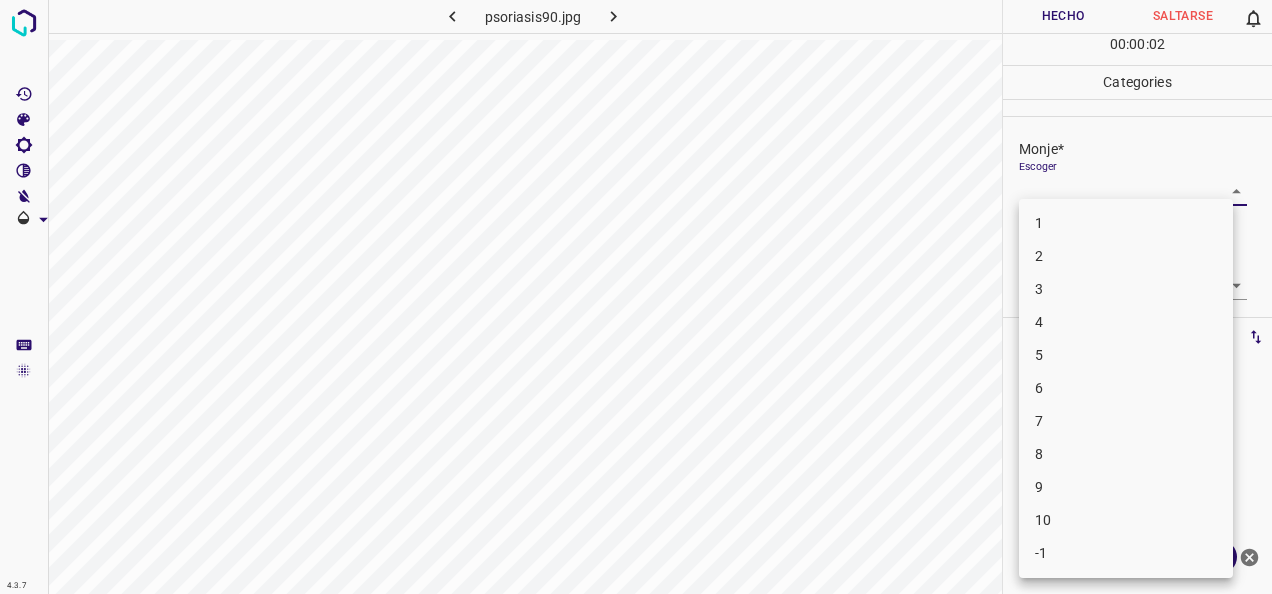 click on "2" at bounding box center [1126, 256] 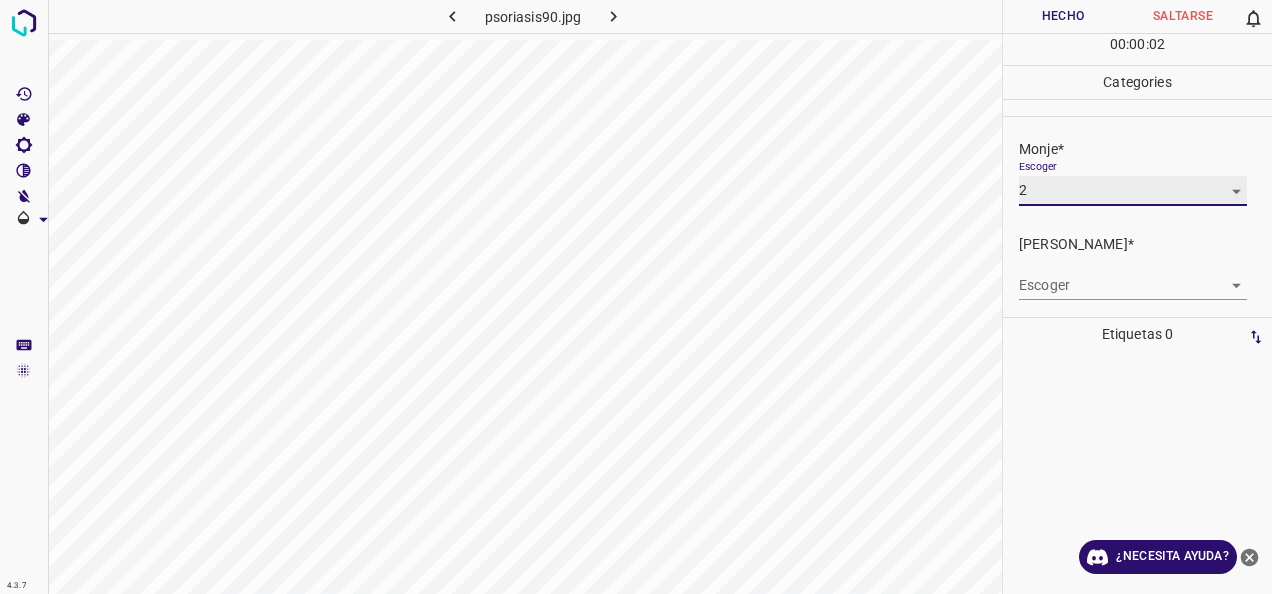 type on "2" 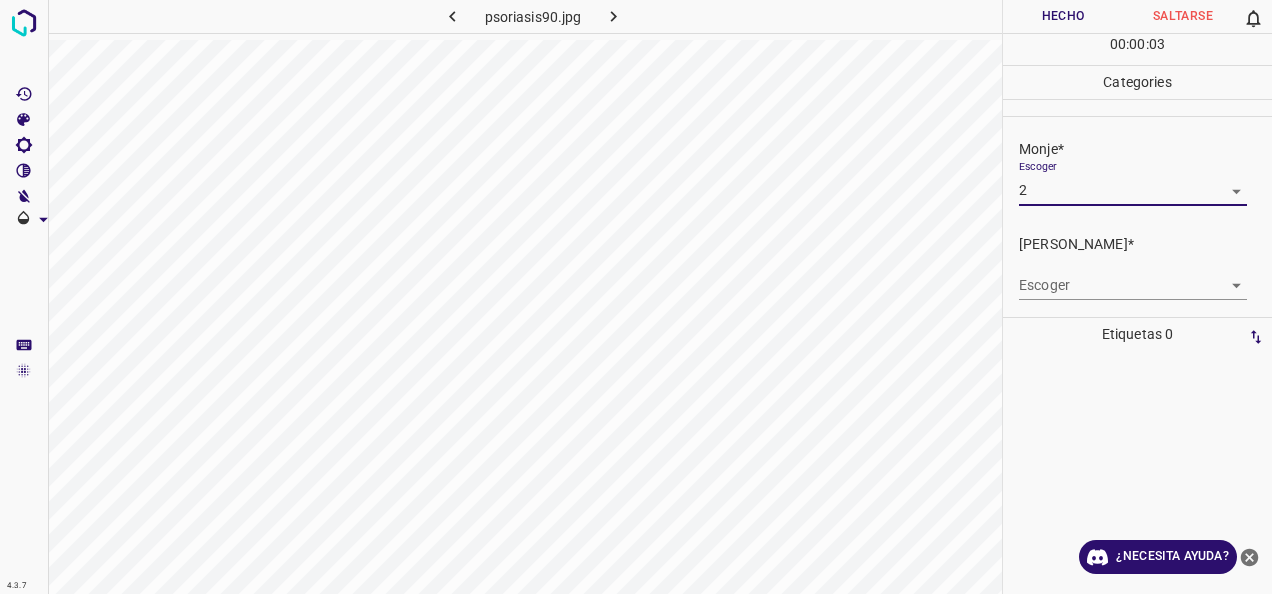 click on "4.3.7 psoriasis90.jpg Hecho Saltarse 0 00   : 00   : 03   Categories Monje*  Escoger 2 2  [PERSON_NAME]*  Escoger ​ Etiquetas 0 Categories 1 Monje 2  [PERSON_NAME] Herramientas Espacio Cambiar entre modos (Dibujar y Editar) Yo Etiquetado automático R Restaurar zoom M Acercar N Alejar Borrar Eliminar etiqueta de selección Filtros Z Restaurar filtros X Filtro de saturación C Filtro de brillo V Filtro de contraste B Filtro de escala de grises General O Descargar ¿Necesita ayuda? -Mensaje de texto -Esconder -Borrar" at bounding box center [636, 297] 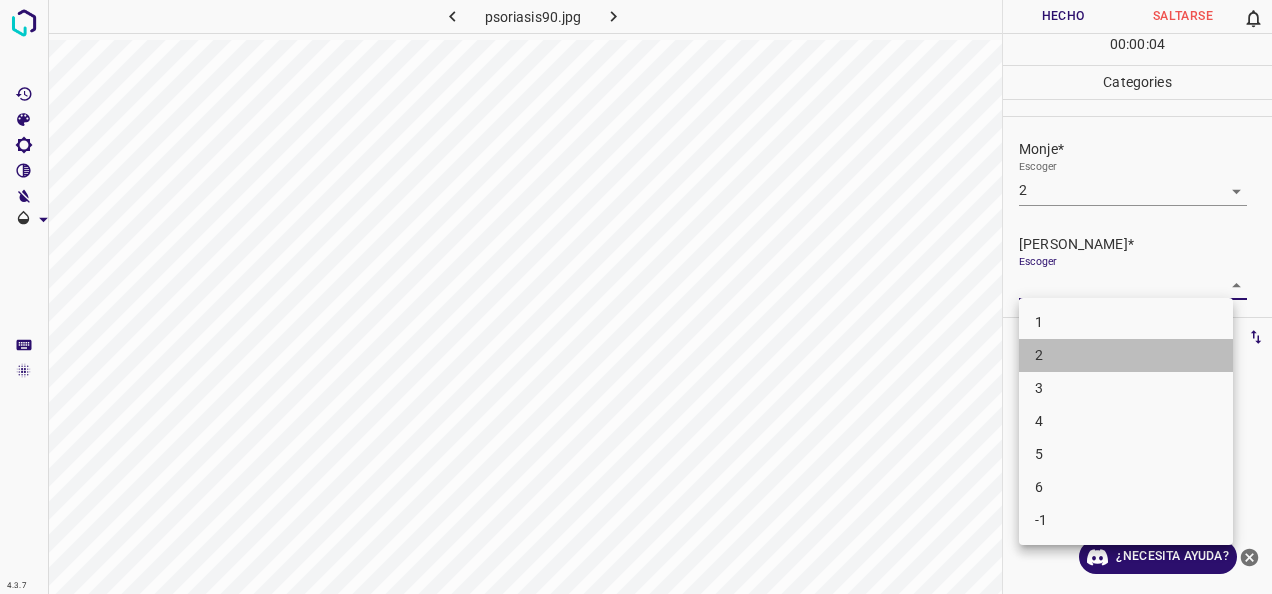 click on "2" at bounding box center [1126, 355] 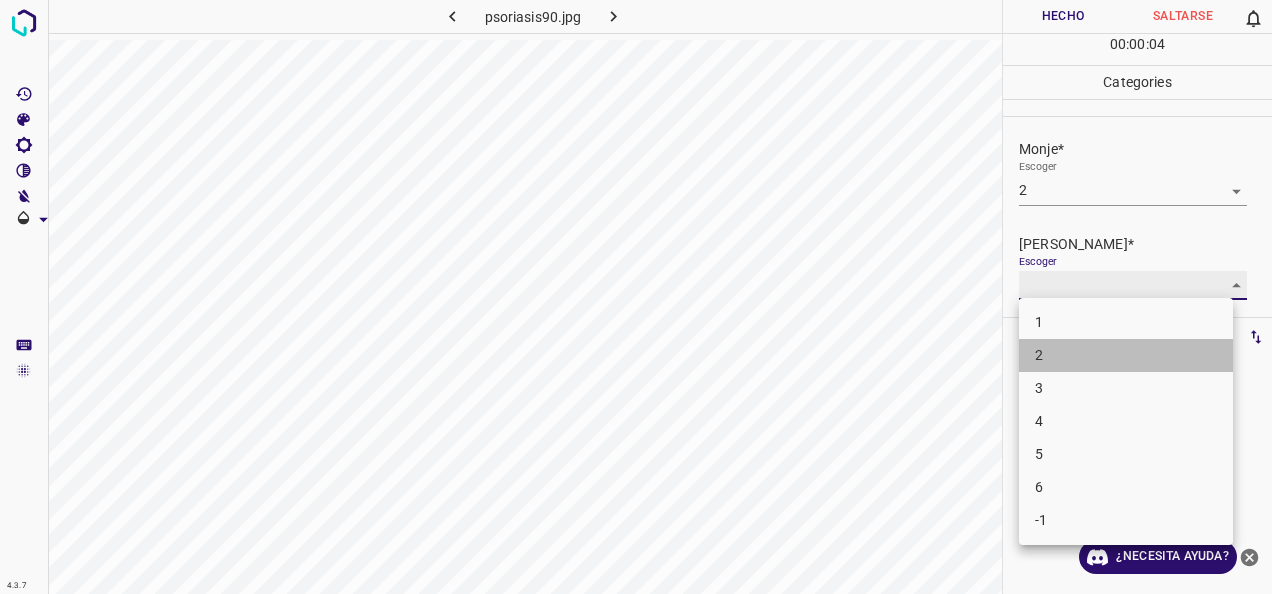 type on "2" 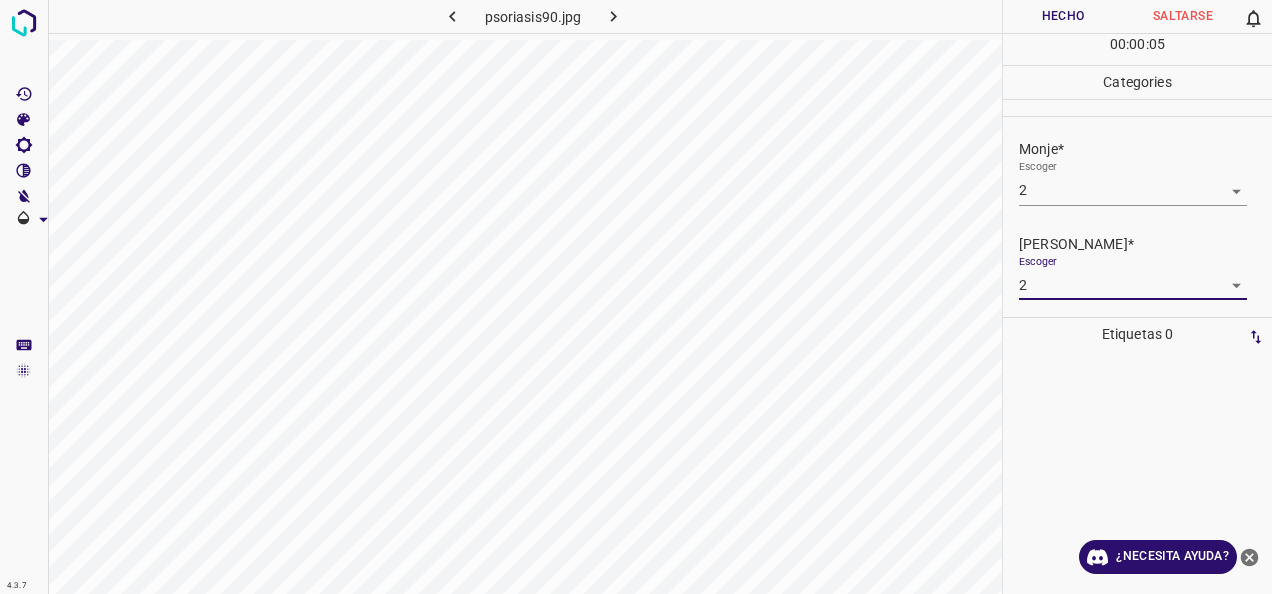 click on "Hecho" at bounding box center [1063, 16] 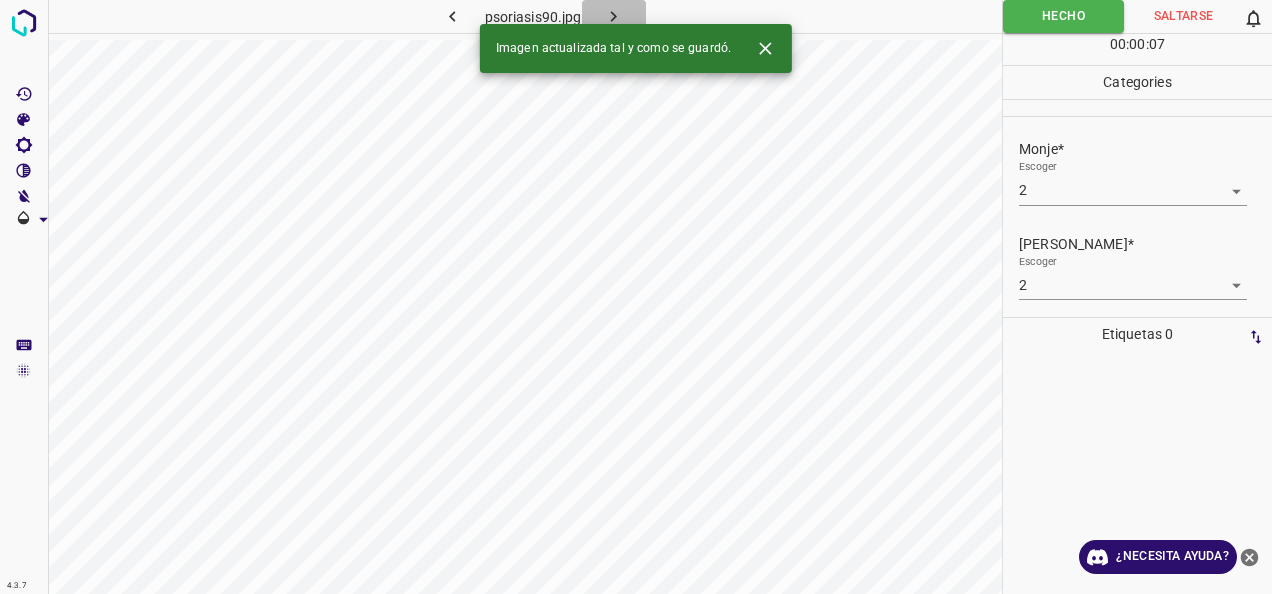 click 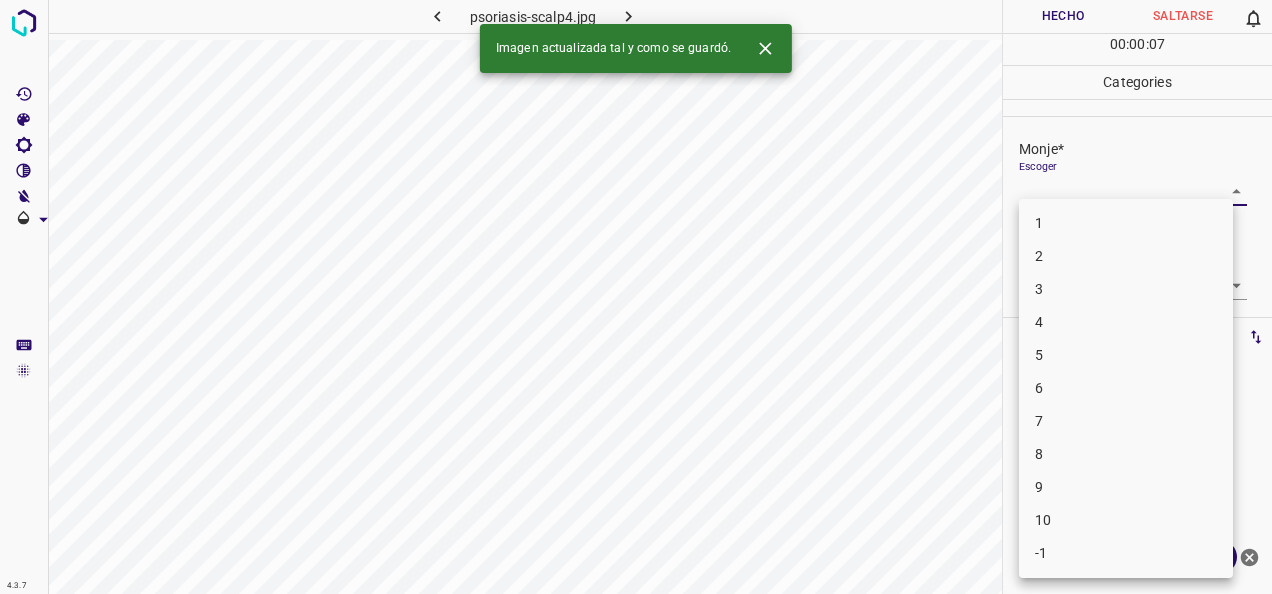 click on "4.3.7 psoriasis-scalp4.jpg Hecho Saltarse 0 00   : 00   : 07   Categories Monje*  Escoger ​  [PERSON_NAME]*  Escoger ​ Etiquetas 0 Categories 1 Monje 2  [PERSON_NAME] Herramientas Espacio Cambiar entre modos (Dibujar y Editar) Yo Etiquetado automático R Restaurar zoom M Acercar N Alejar Borrar Eliminar etiqueta de selección Filtros Z Restaurar filtros X Filtro de saturación C Filtro de brillo V Filtro de contraste B Filtro de escala de grises General O Descargar Imagen actualizada tal y como se guardó. ¿Necesita ayuda? -Mensaje de texto -Esconder -Borrar 1 2 3 4 5 6 7 8 9 10 -1" at bounding box center (636, 297) 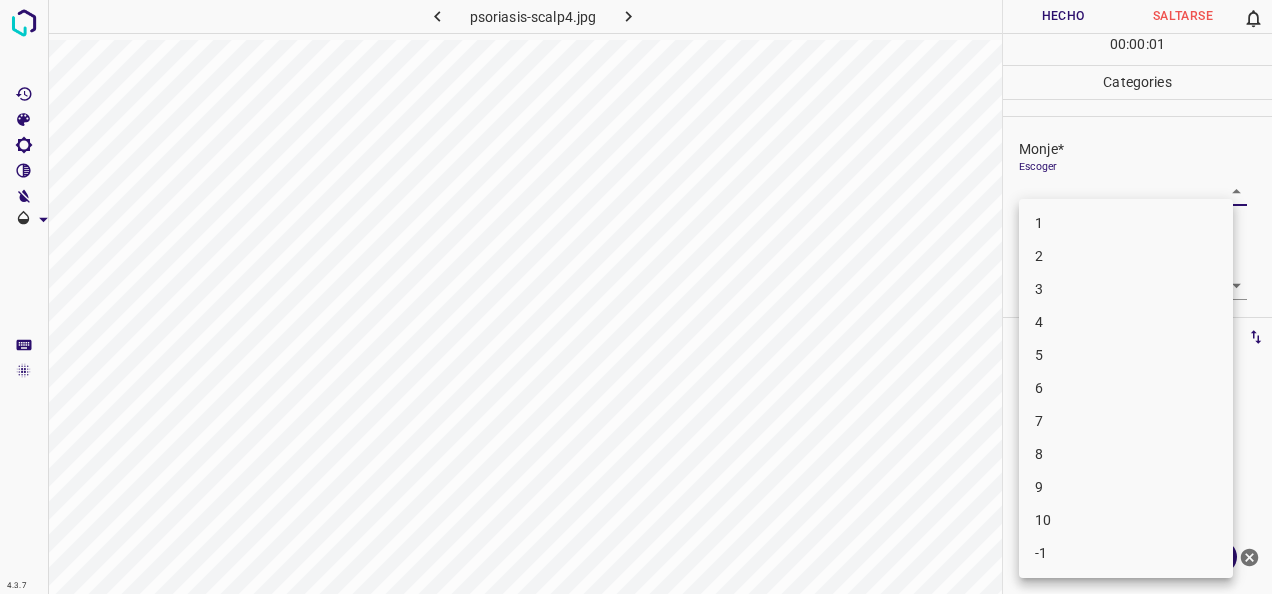 click on "2" at bounding box center [1126, 256] 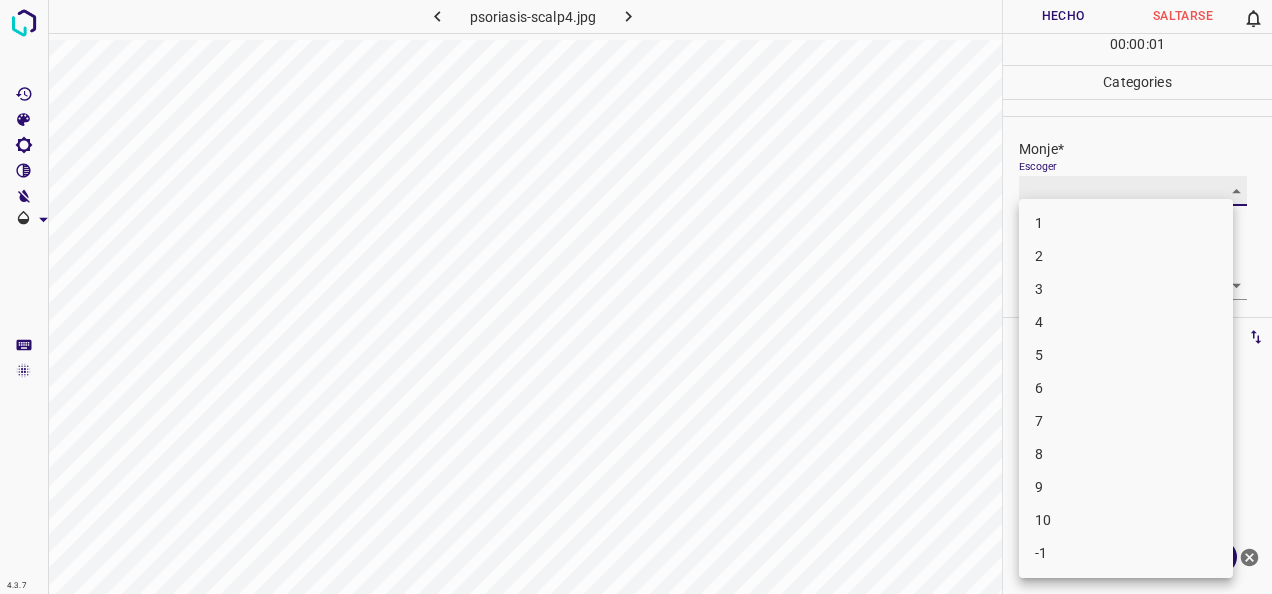 type on "2" 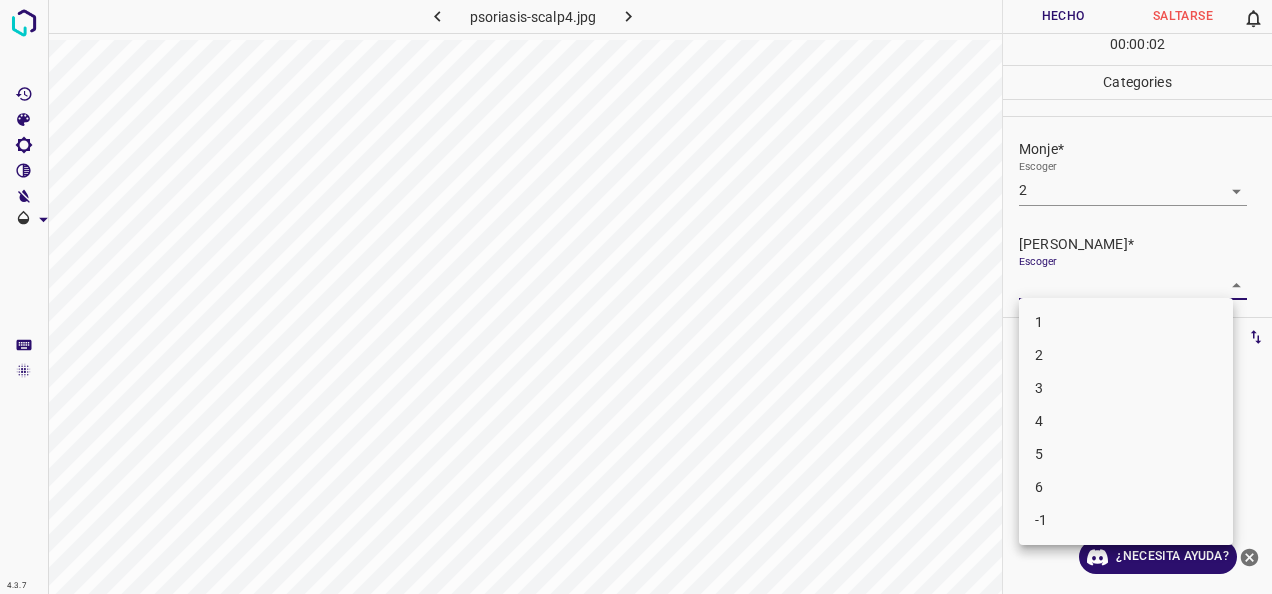 click on "4.3.7 psoriasis-scalp4.jpg Hecho Saltarse 0 00   : 00   : 02   Categories Monje*  Escoger 2 2  [PERSON_NAME]*  Escoger ​ Etiquetas 0 Categories 1 Monje 2  [PERSON_NAME] Herramientas Espacio Cambiar entre modos (Dibujar y Editar) Yo Etiquetado automático R Restaurar zoom M Acercar N Alejar Borrar Eliminar etiqueta de selección Filtros Z Restaurar filtros X Filtro de saturación C Filtro de brillo V Filtro de contraste B Filtro de escala de grises General O Descargar ¿Necesita ayuda? -Mensaje de texto -Esconder -Borrar 1 2 3 4 5 6 -1" at bounding box center [636, 297] 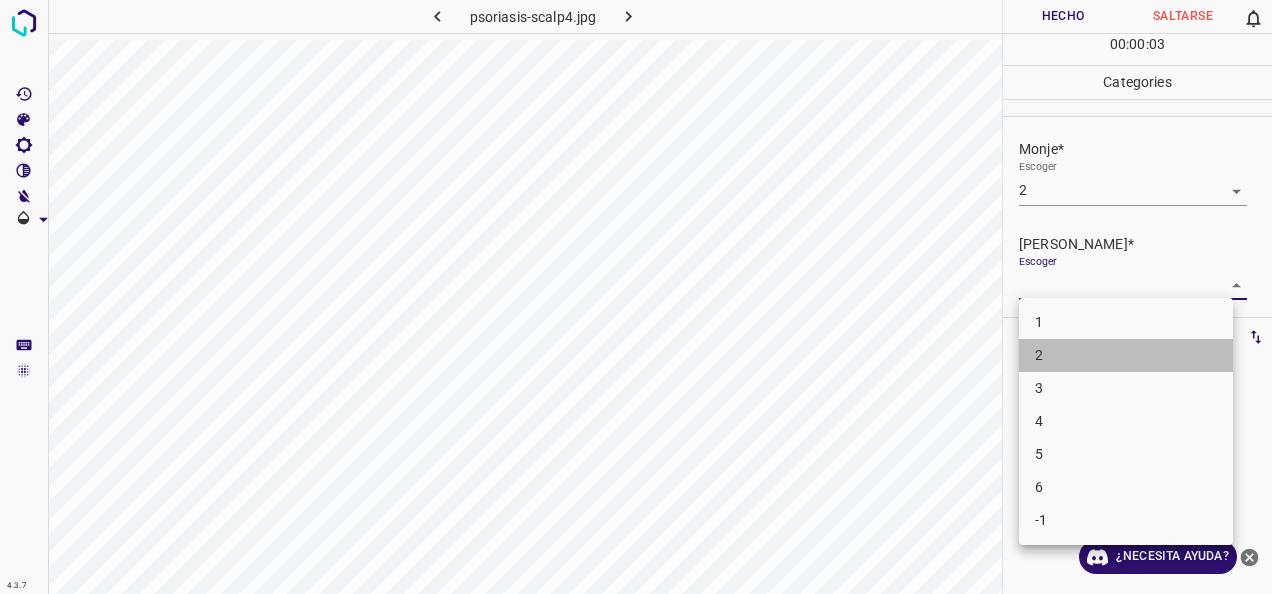click on "2" at bounding box center [1126, 355] 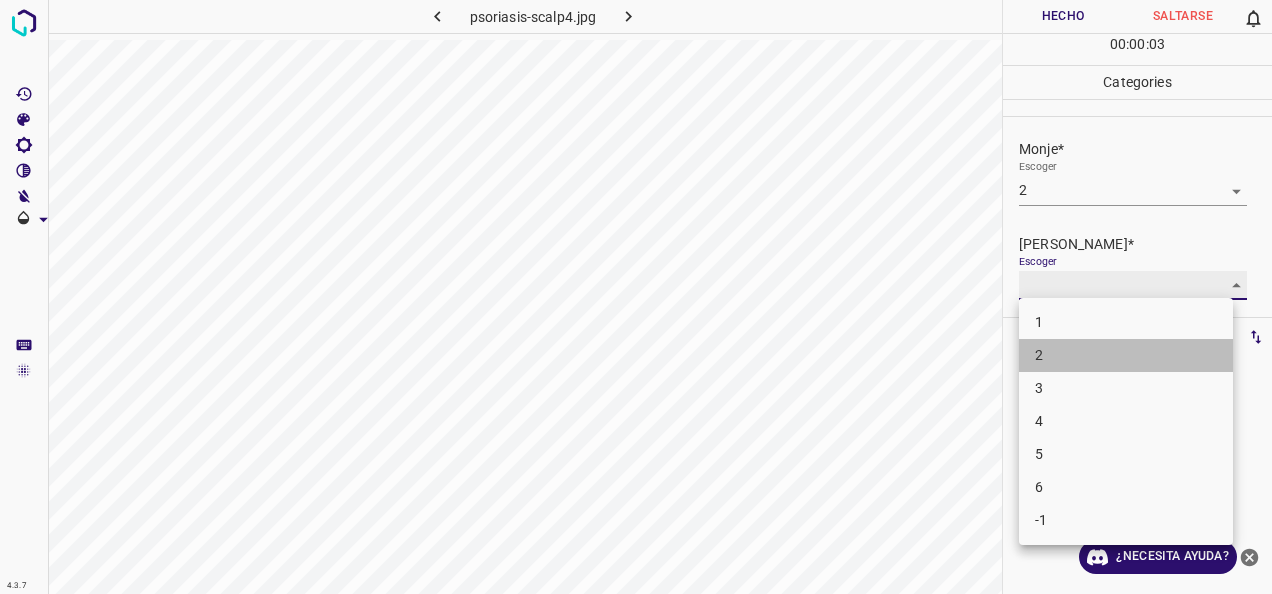 type on "2" 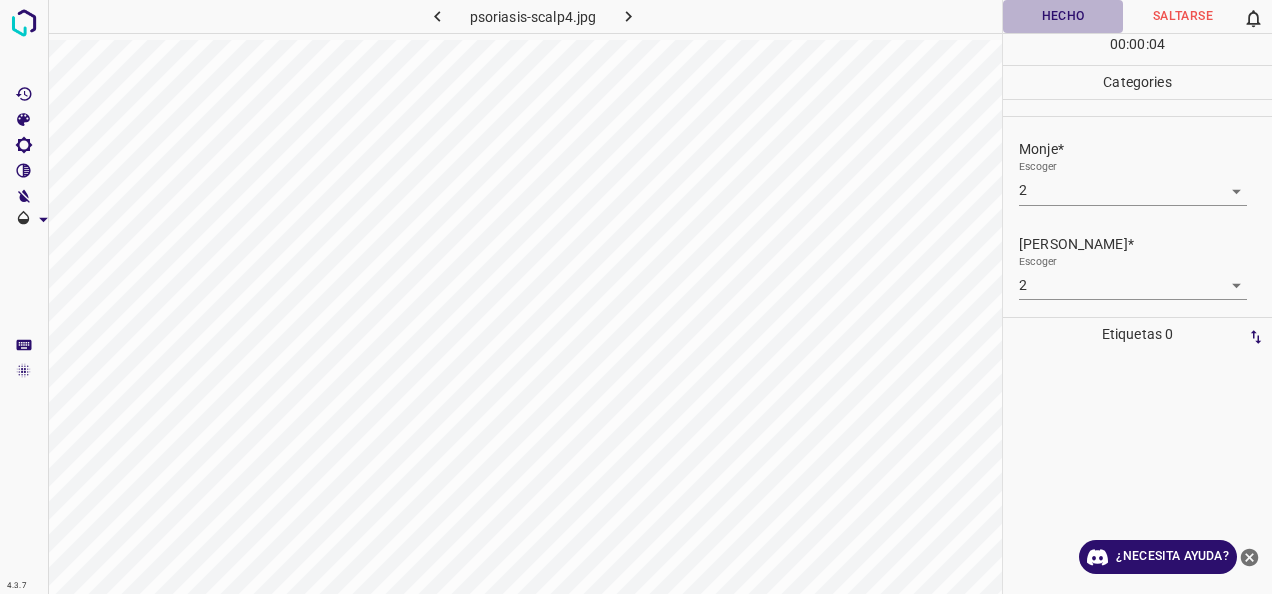 click on "Hecho" at bounding box center [1063, 16] 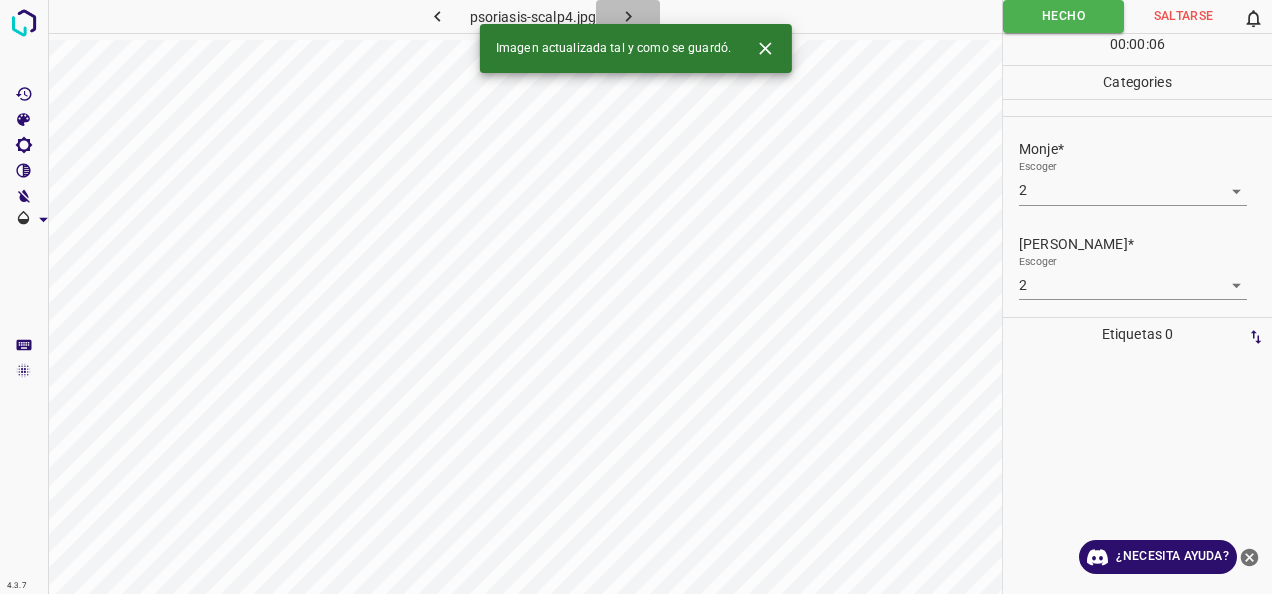 click 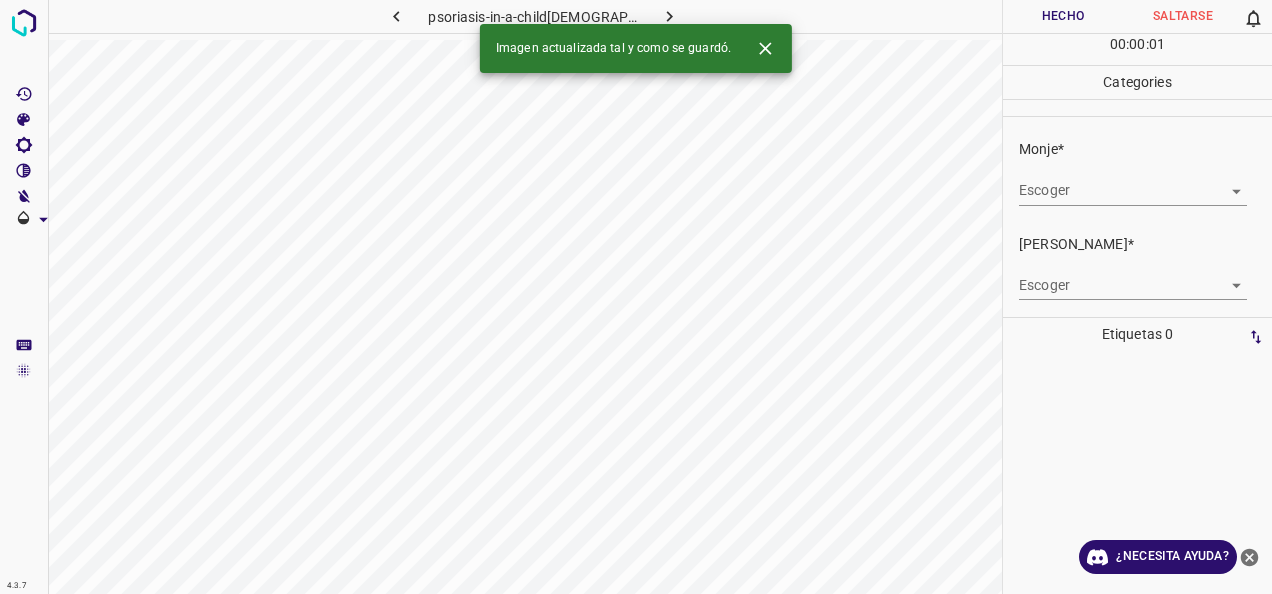 click on "4.3.7 psoriasis-in-a-child[DEMOGRAPHIC_DATA].jpg Hecho Saltarse 0 00   : 00   : 01   Categories Monje*  Escoger ​  [PERSON_NAME]*  Escoger ​ Etiquetas 0 Categories 1 Monje 2  [PERSON_NAME] Herramientas Espacio Cambiar entre modos (Dibujar y Editar) Yo Etiquetado automático R Restaurar zoom M Acercar N Alejar Borrar Eliminar etiqueta de selección Filtros Z Restaurar filtros X Filtro de saturación C Filtro de brillo V Filtro de contraste B Filtro de escala de grises General O Descargar Imagen actualizada tal y como se guardó. ¿Necesita ayuda? -Mensaje de texto -Esconder -Borrar" at bounding box center (636, 297) 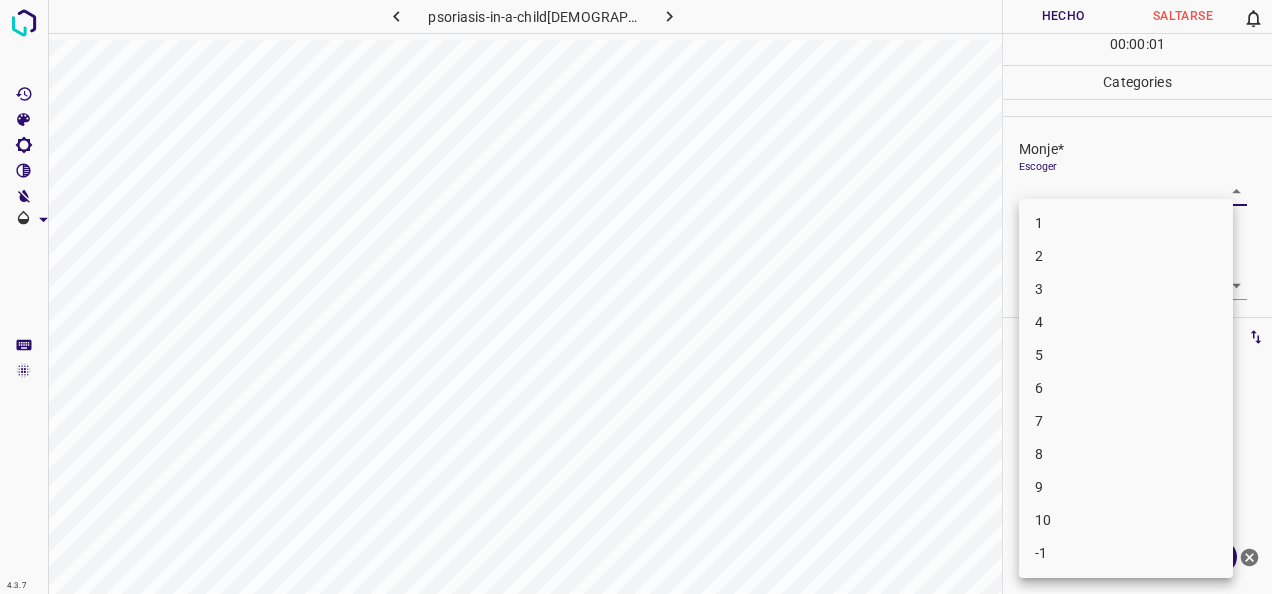 click on "1" at bounding box center [1126, 223] 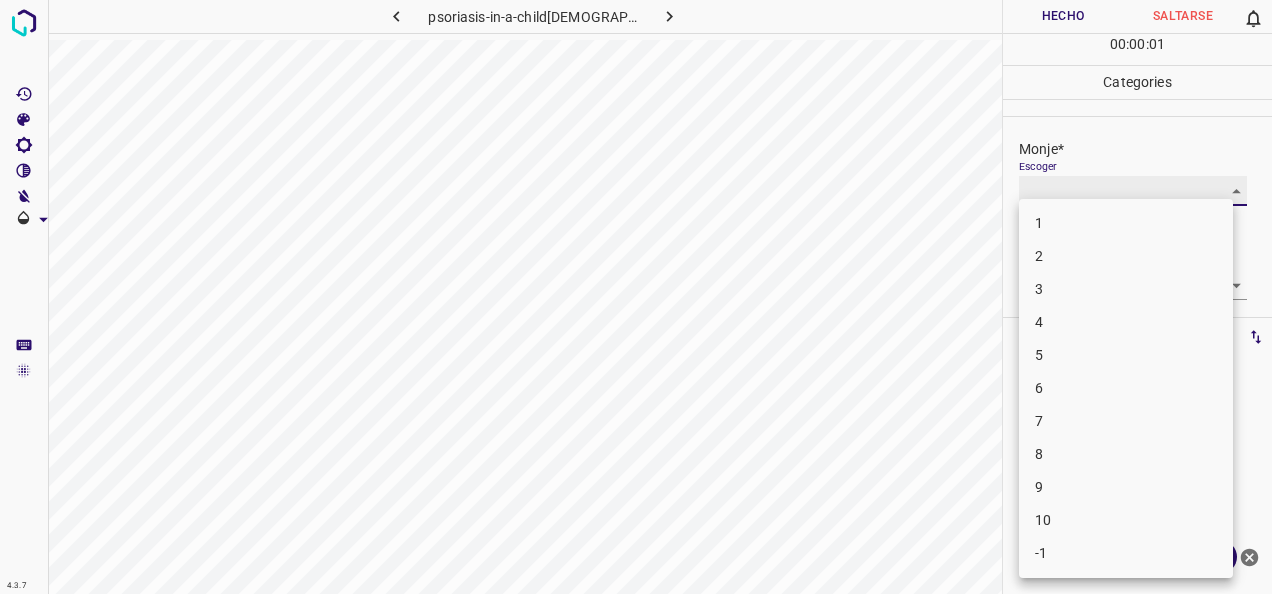 type on "1" 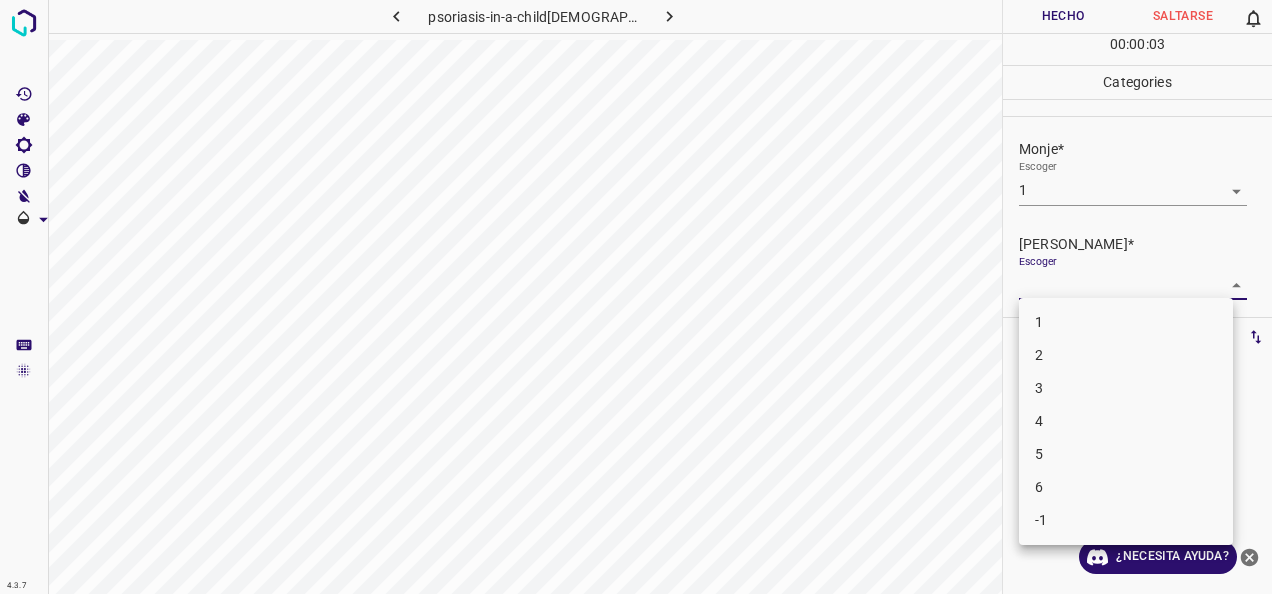 click on "4.3.7 psoriasis-in-a-child[DEMOGRAPHIC_DATA].jpg Hecho Saltarse 0 00   : 00   : 03   Categories Monje*  Escoger 1 1  [PERSON_NAME]*  Escoger ​ Etiquetas 0 Categories 1 Monje 2  [PERSON_NAME] Herramientas Espacio Cambiar entre modos (Dibujar y Editar) Yo Etiquetado automático R Restaurar zoom M Acercar N Alejar Borrar Eliminar etiqueta de selección Filtros Z Restaurar filtros X Filtro de saturación C Filtro de brillo V Filtro de contraste B Filtro de escala de grises General O Descargar ¿Necesita ayuda? -Mensaje de texto -Esconder -Borrar 1 2 3 4 5 6 -1" at bounding box center (636, 297) 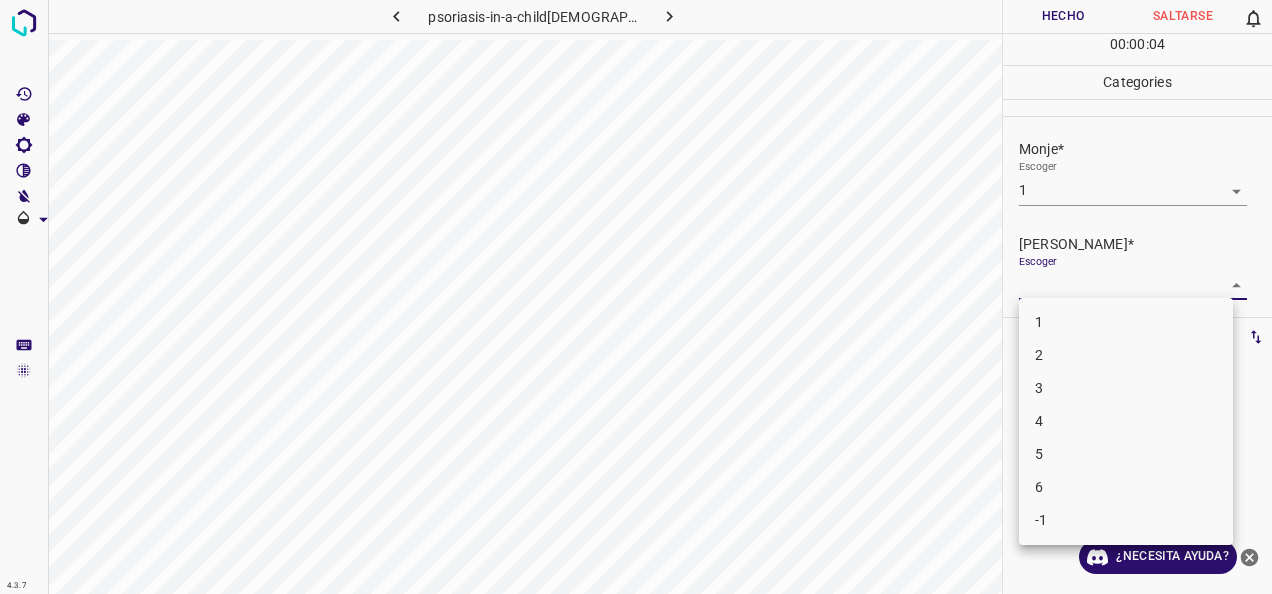click on "1" at bounding box center [1126, 322] 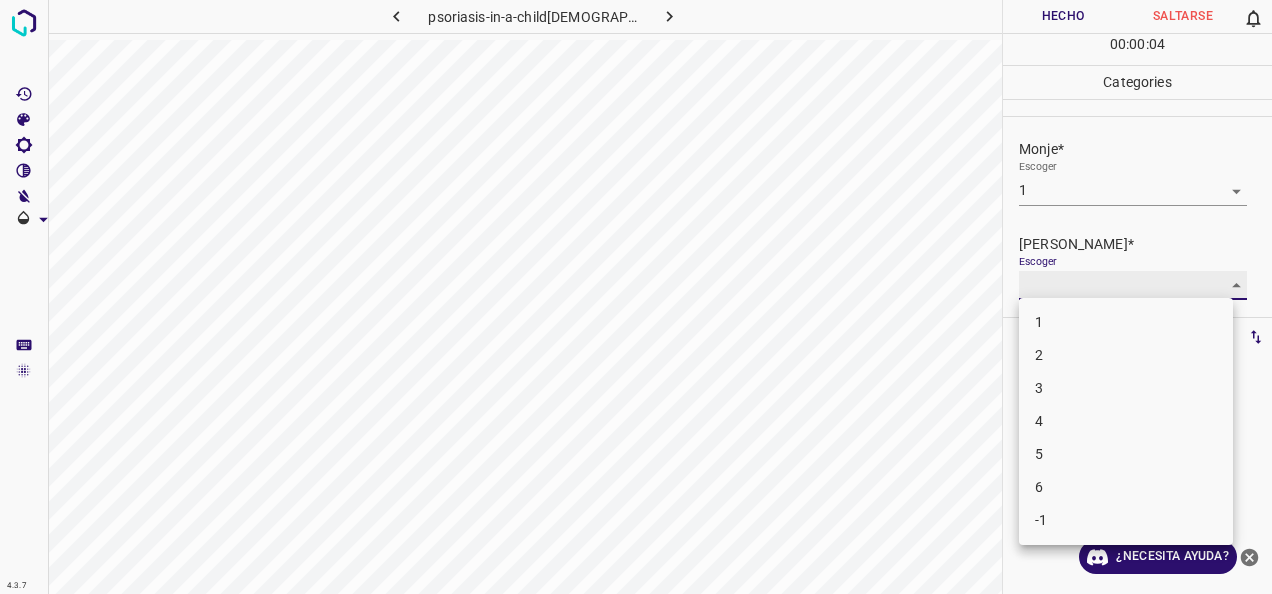 type on "1" 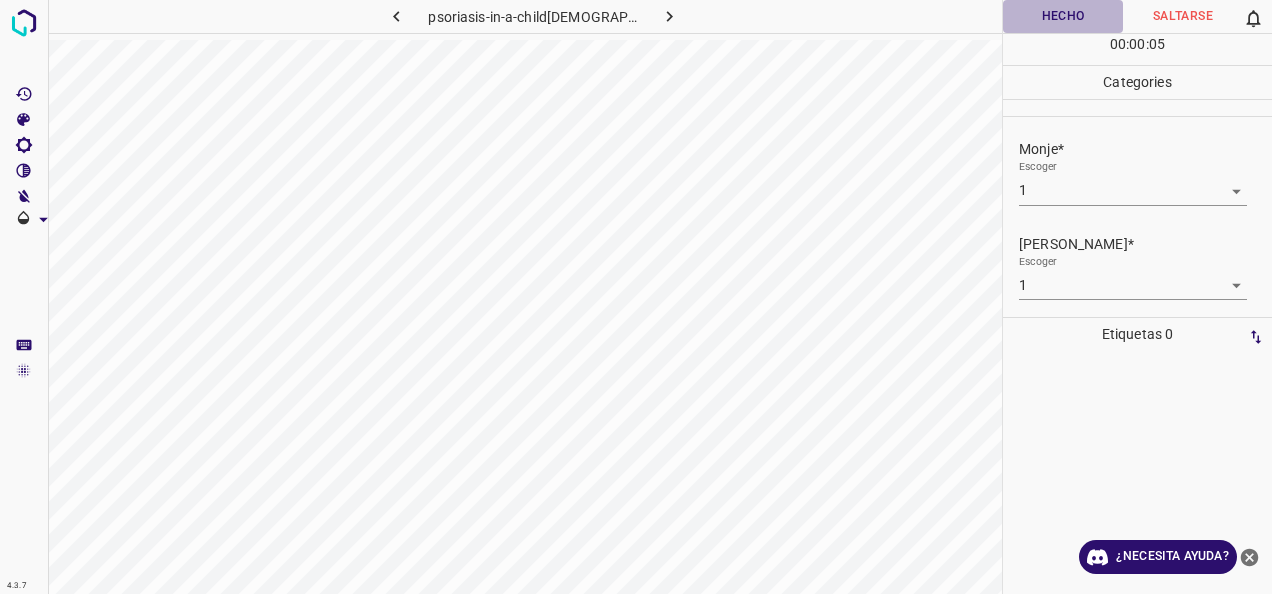 click on "Hecho" at bounding box center [1063, 16] 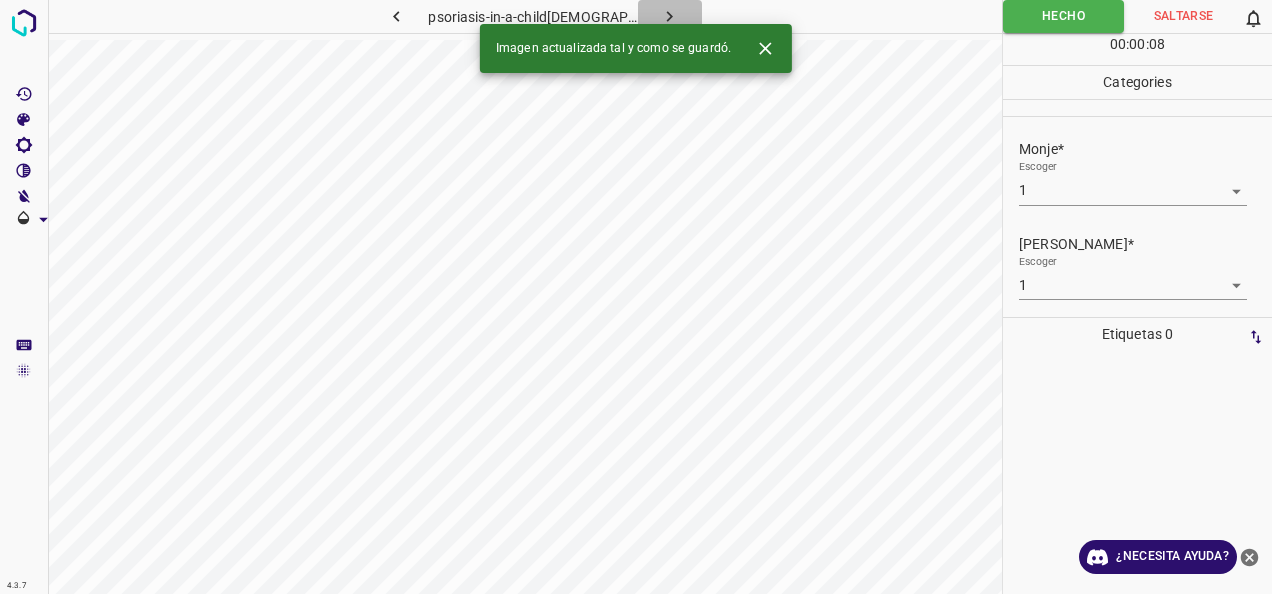 click at bounding box center [670, 16] 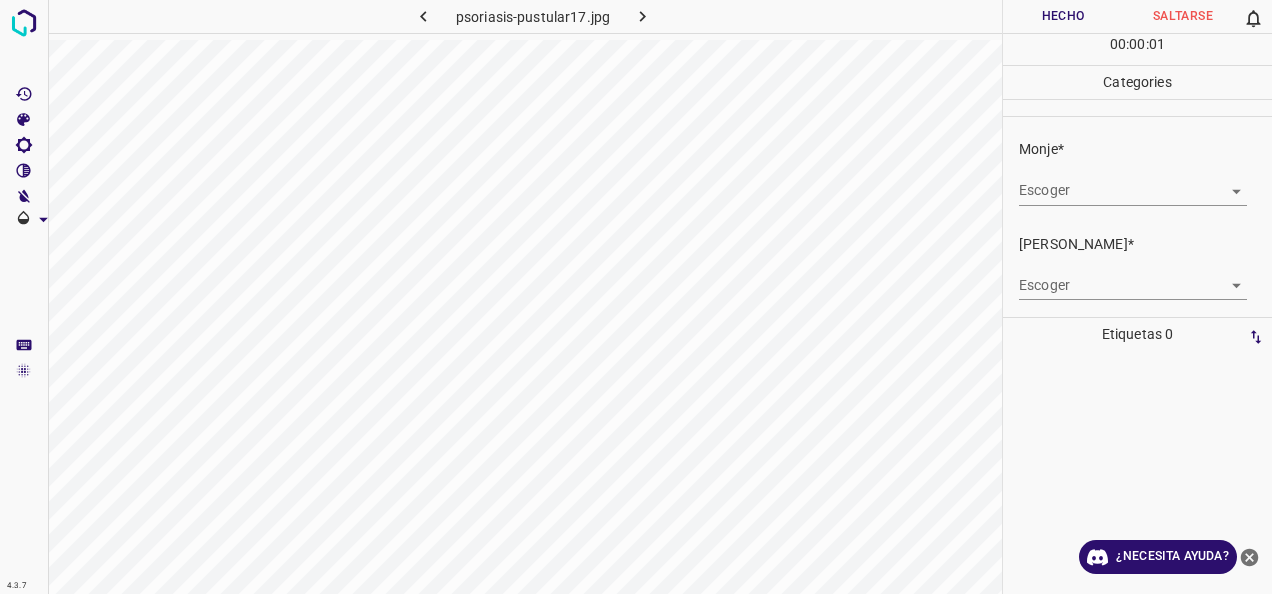 click on "4.3.7 psoriasis-pustular17.jpg Hecho Saltarse 0 00   : 00   : 01   Categories Monje*  Escoger ​  [PERSON_NAME]*  Escoger ​ Etiquetas 0 Categories 1 Monje 2  [PERSON_NAME] Herramientas Espacio Cambiar entre modos (Dibujar y Editar) Yo Etiquetado automático R Restaurar zoom M Acercar N Alejar Borrar Eliminar etiqueta de selección Filtros Z Restaurar filtros X Filtro de saturación C Filtro de brillo V Filtro de contraste B Filtro de escala de grises General O Descargar ¿Necesita ayuda? -Mensaje de texto -Esconder -Borrar" at bounding box center (636, 297) 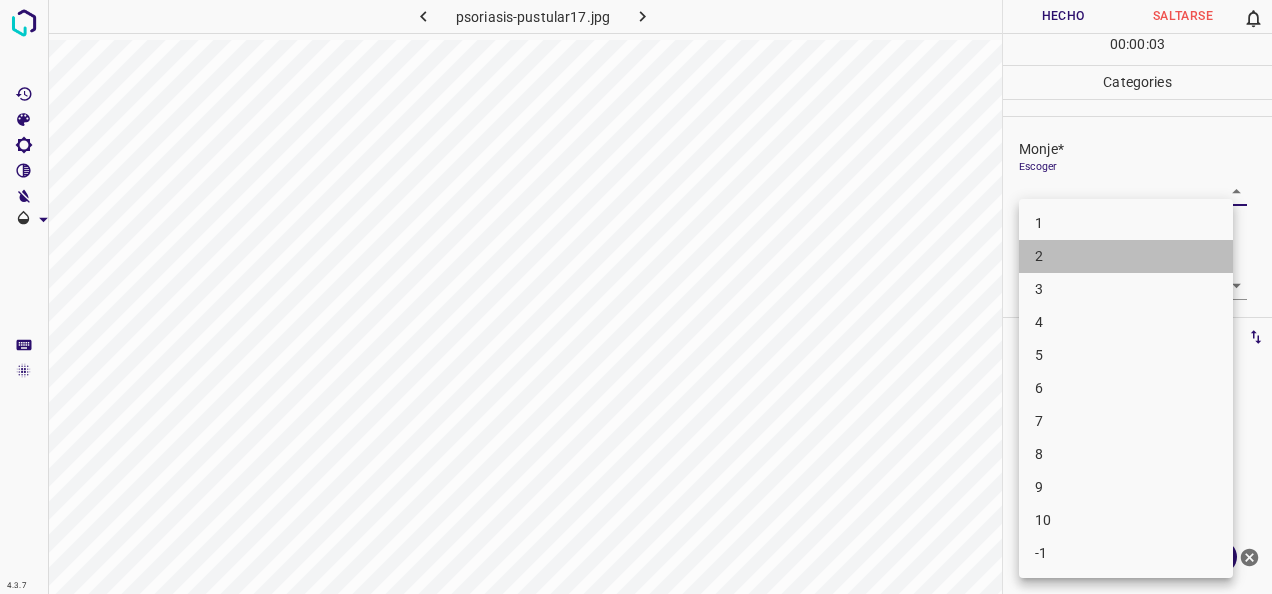 click on "2" at bounding box center (1126, 256) 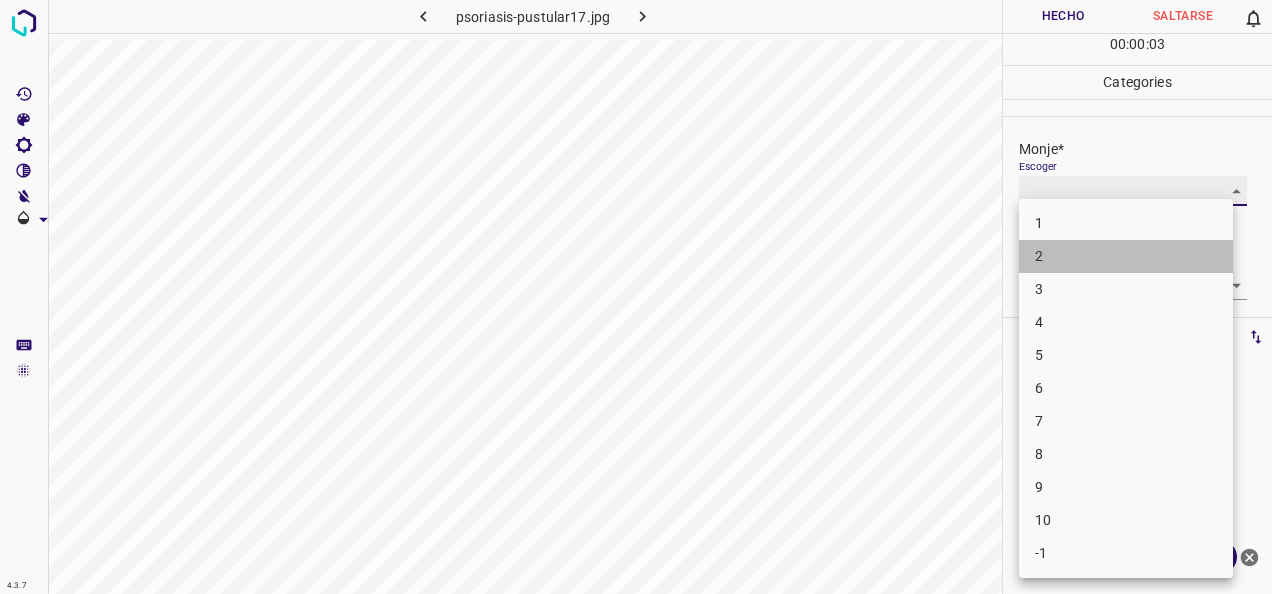 type on "2" 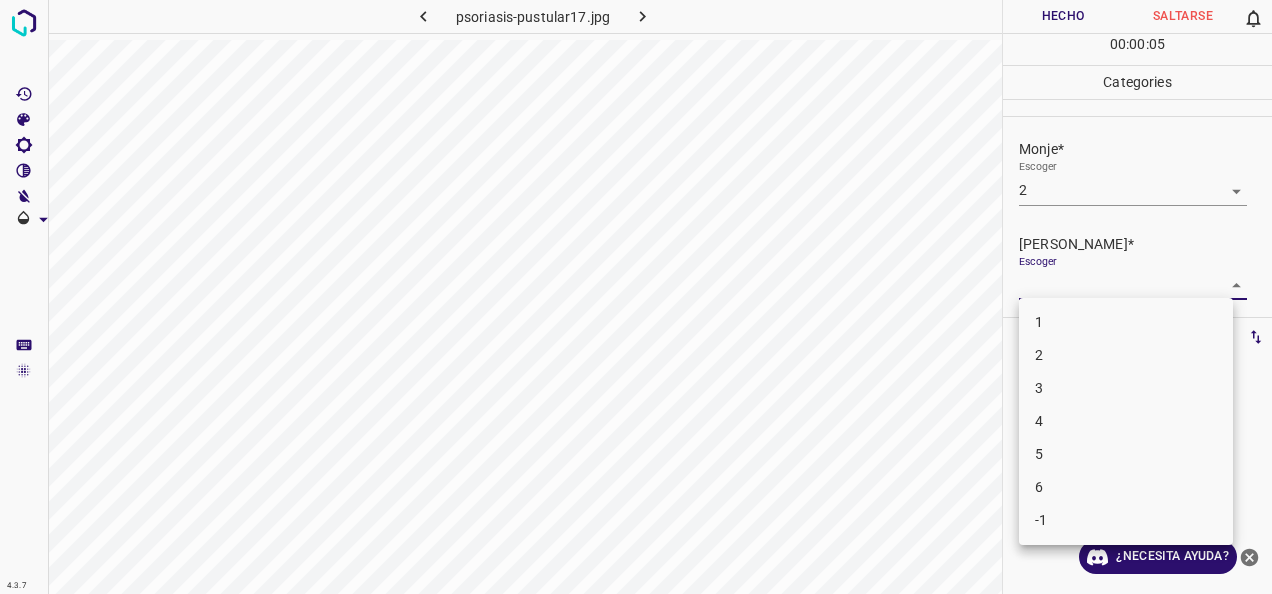 click on "4.3.7 psoriasis-pustular17.jpg Hecho Saltarse 0 00   : 00   : 05   Categories Monje*  Escoger 2 2  [PERSON_NAME]*  Escoger ​ Etiquetas 0 Categories 1 Monje 2  [PERSON_NAME] Herramientas Espacio Cambiar entre modos (Dibujar y Editar) Yo Etiquetado automático R Restaurar zoom M Acercar N Alejar Borrar Eliminar etiqueta de selección Filtros Z Restaurar filtros X Filtro de saturación C Filtro de brillo V Filtro de contraste B Filtro de escala de grises General O Descargar ¿Necesita ayuda? -Mensaje de texto -Esconder -Borrar 1 2 3 4 5 6 -1" at bounding box center (636, 297) 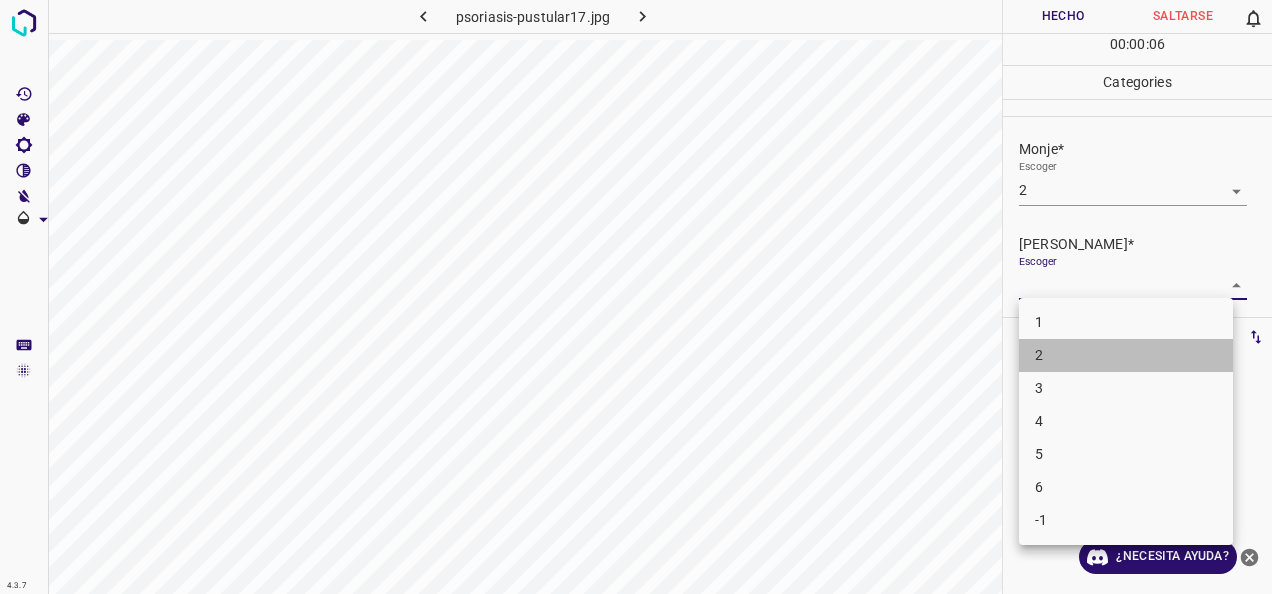 click on "2" at bounding box center (1126, 355) 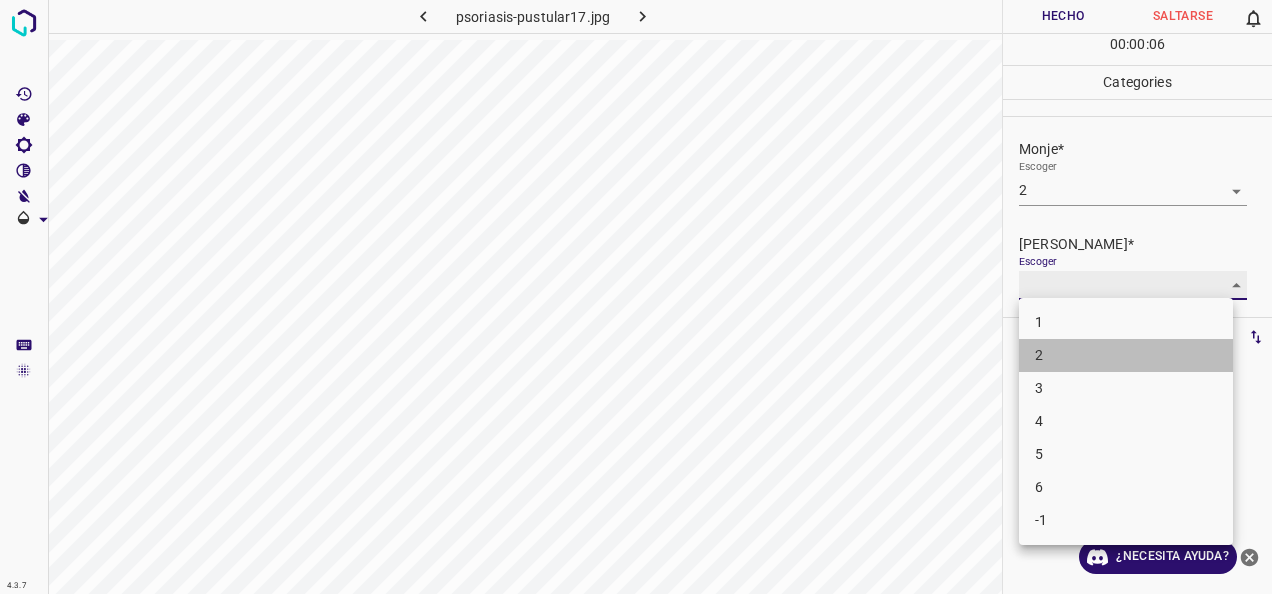 type on "2" 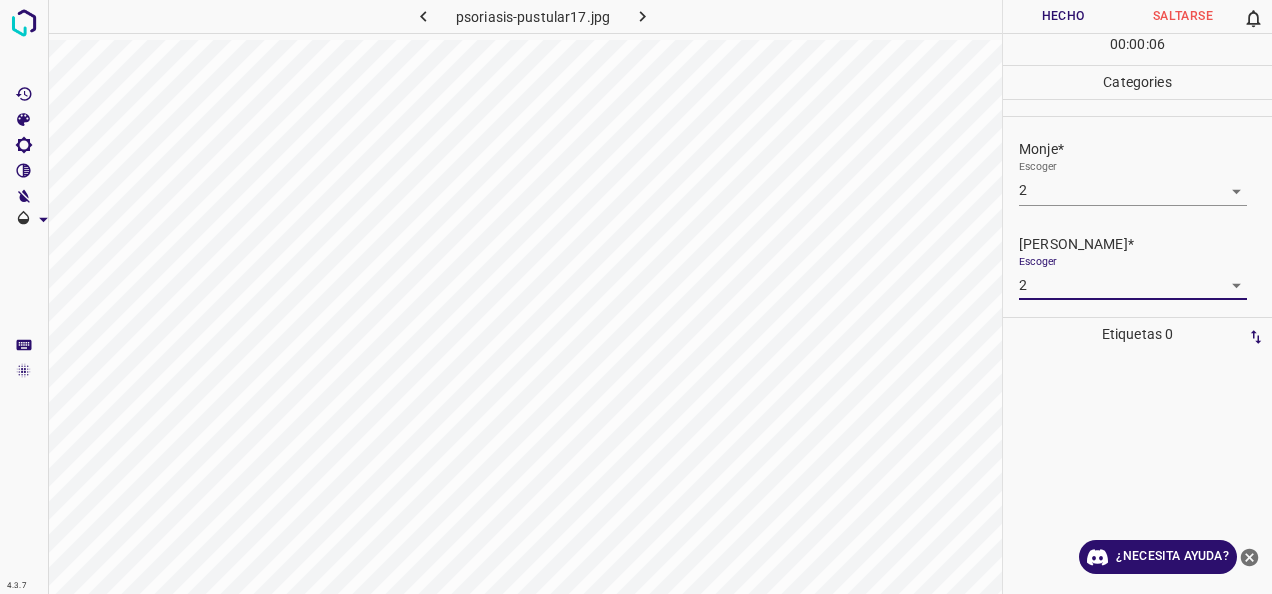 click on "Hecho" at bounding box center [1063, 16] 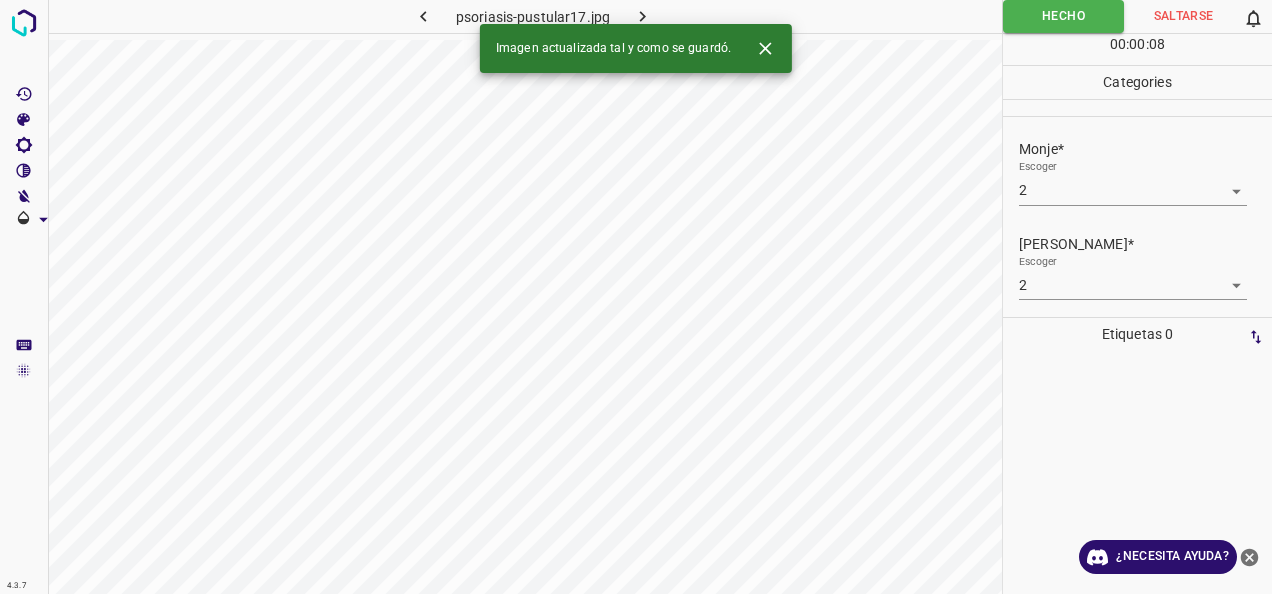 click 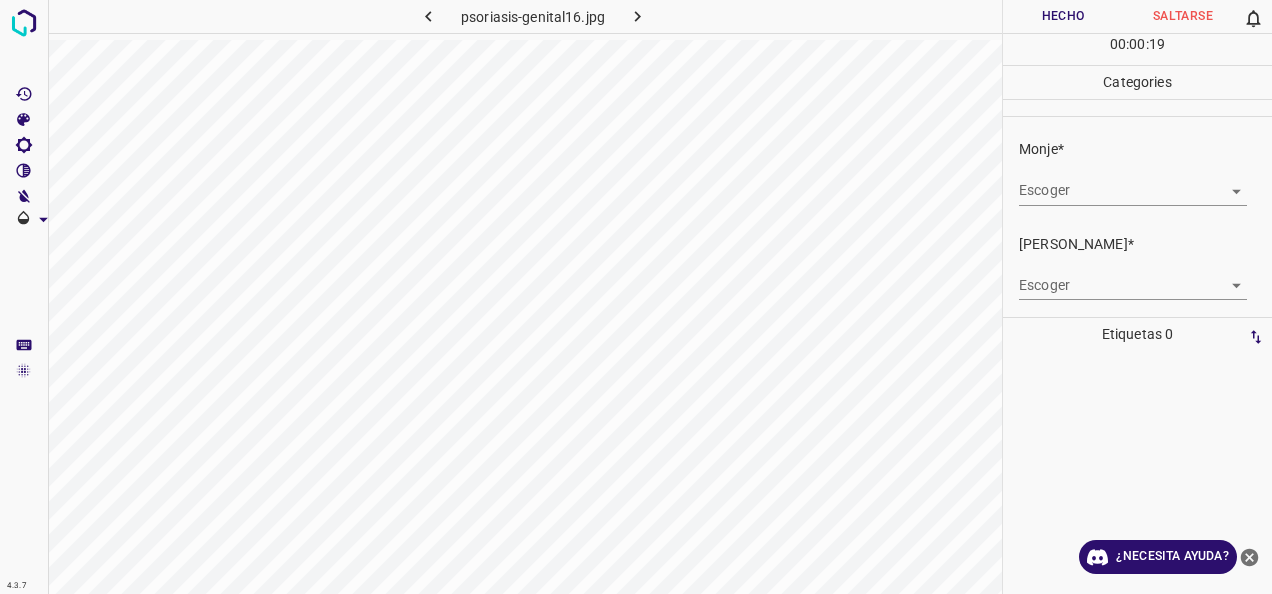 click on "4.3.7 psoriasis-genital16.jpg Hecho Saltarse 0 00   : 00   : 19   Categories Monje*  Escoger ​  [PERSON_NAME]*  Escoger ​ Etiquetas 0 Categories 1 Monje 2  [PERSON_NAME] Herramientas Espacio Cambiar entre modos (Dibujar y Editar) Yo Etiquetado automático R Restaurar zoom M Acercar N Alejar Borrar Eliminar etiqueta de selección Filtros Z Restaurar filtros X Filtro de saturación C Filtro de brillo V Filtro de contraste B Filtro de escala de grises General O Descargar ¿Necesita ayuda? -Mensaje de texto -Esconder -Borrar" at bounding box center [636, 297] 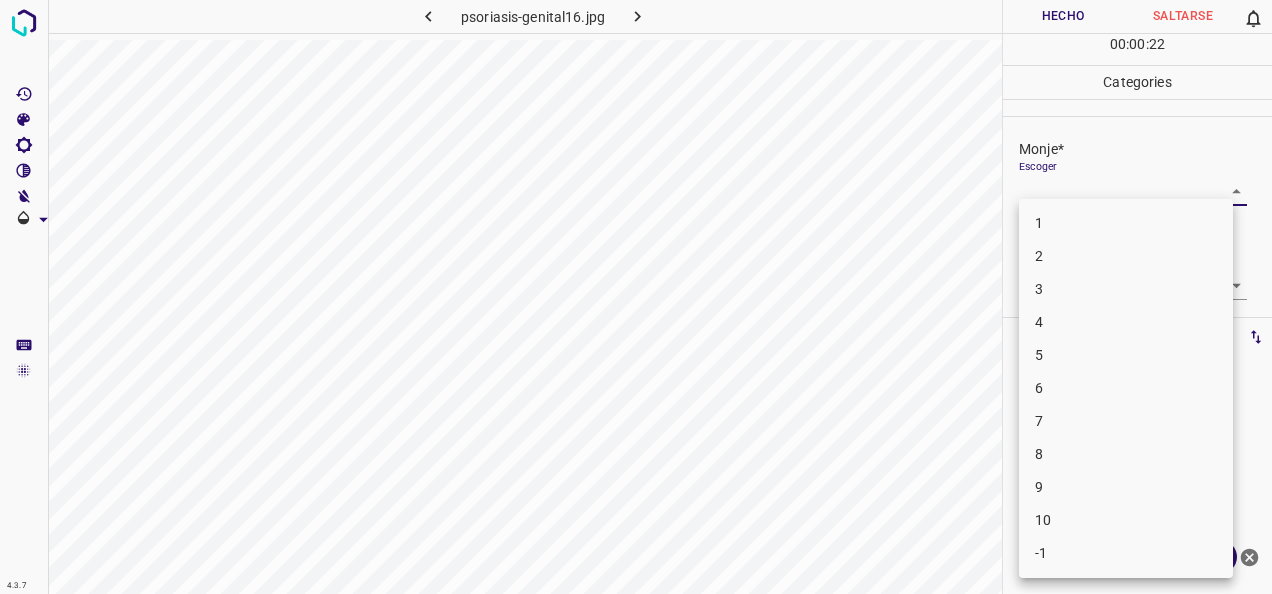 click on "3" at bounding box center [1126, 289] 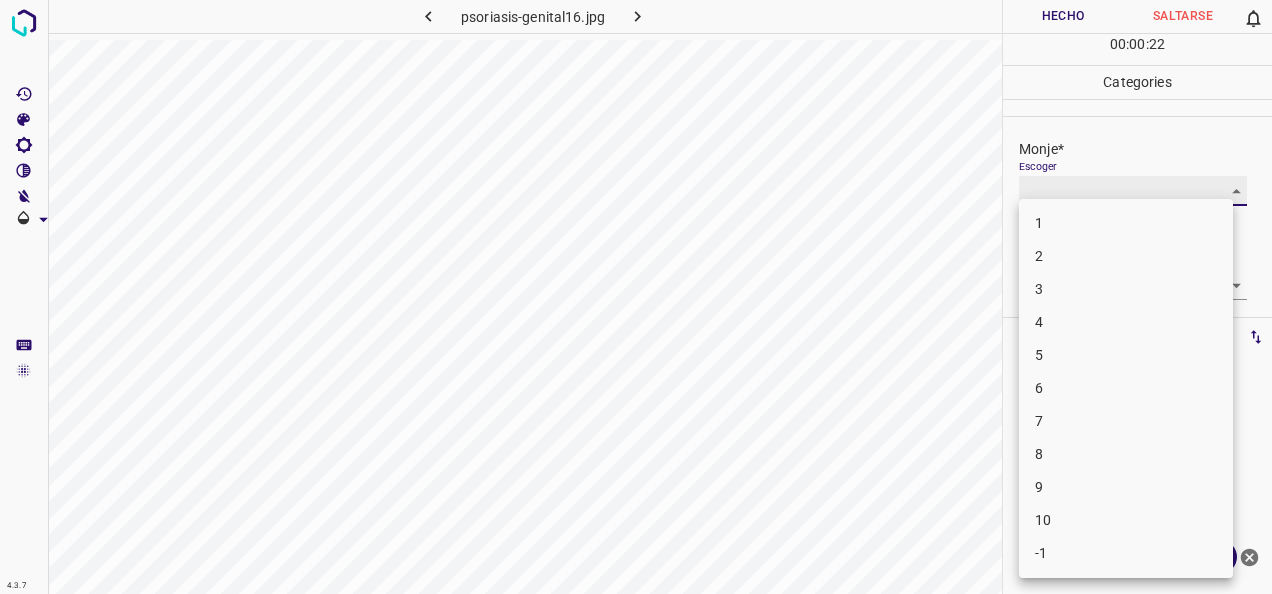 type on "3" 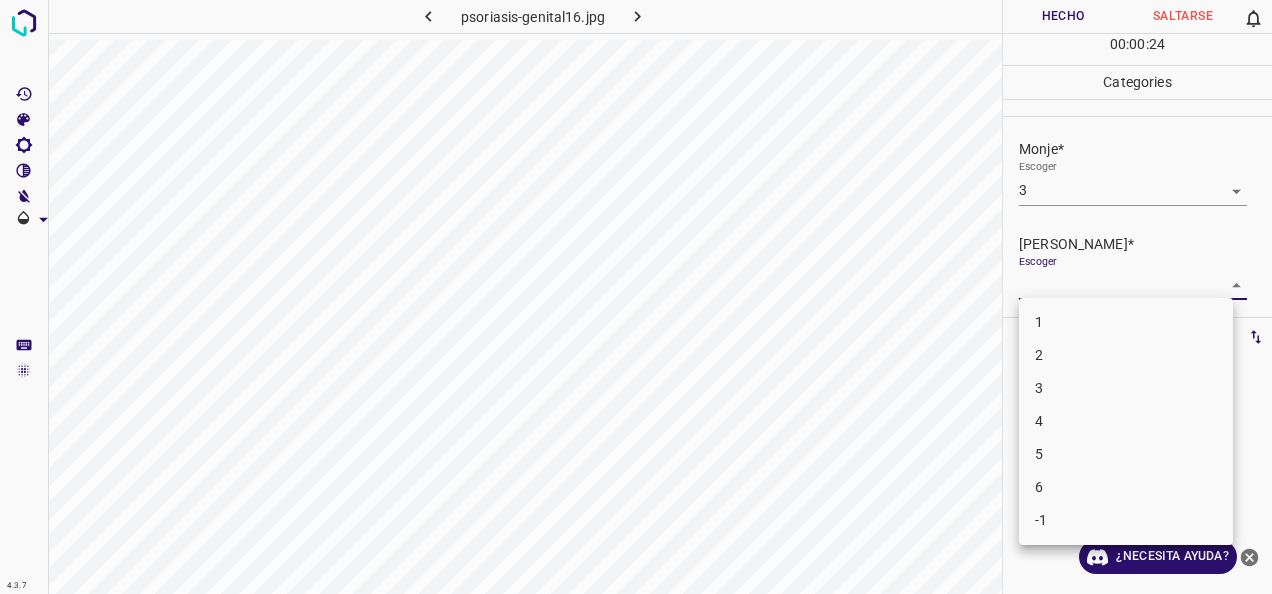 click on "4.3.7 psoriasis-genital16.jpg Hecho Saltarse 0 00   : 00   : 24   Categories Monje*  Escoger 3 3  [PERSON_NAME]*  Escoger ​ Etiquetas 0 Categories 1 Monje 2  [PERSON_NAME] Herramientas Espacio Cambiar entre modos (Dibujar y Editar) Yo Etiquetado automático R Restaurar zoom M Acercar N Alejar Borrar Eliminar etiqueta de selección Filtros Z Restaurar filtros X Filtro de saturación C Filtro de brillo V Filtro de contraste B Filtro de escala de grises General O Descargar ¿Necesita ayuda? -Mensaje de texto -Esconder -Borrar 1 2 3 4 5 6 -1" at bounding box center [636, 297] 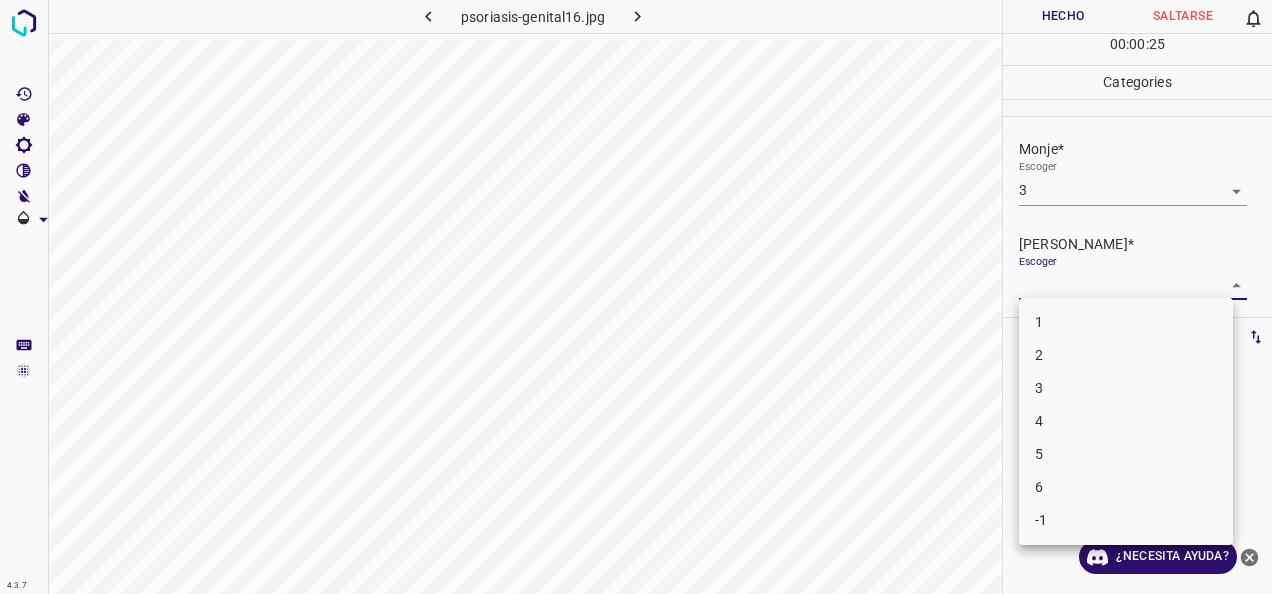 click on "2" at bounding box center (1126, 355) 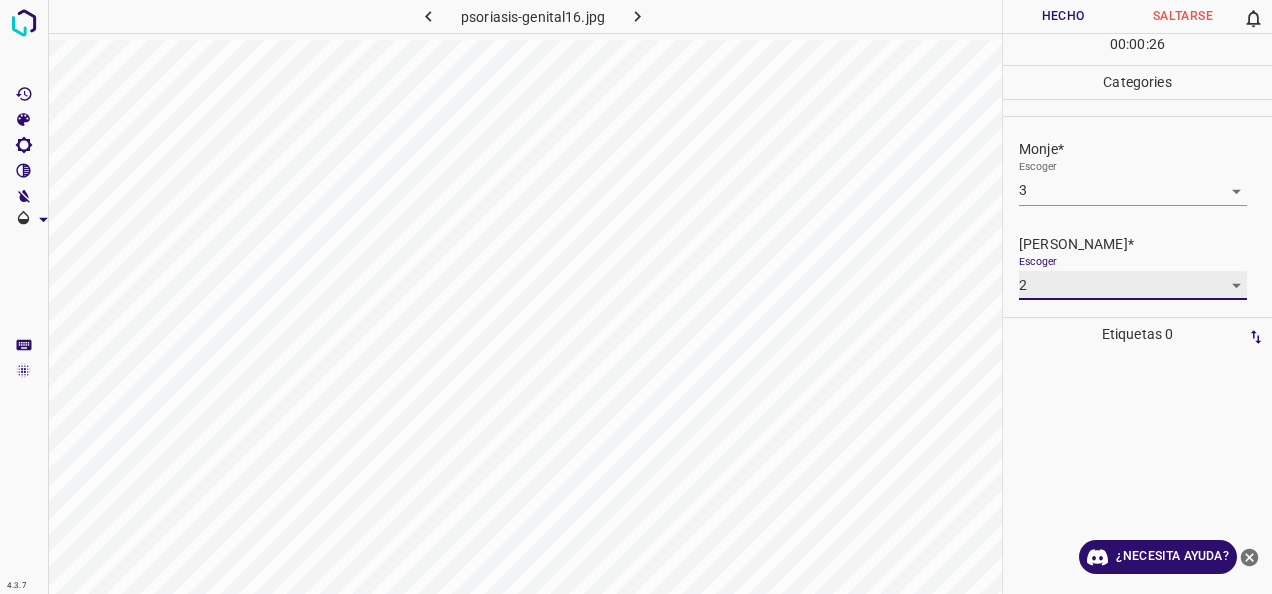 type on "2" 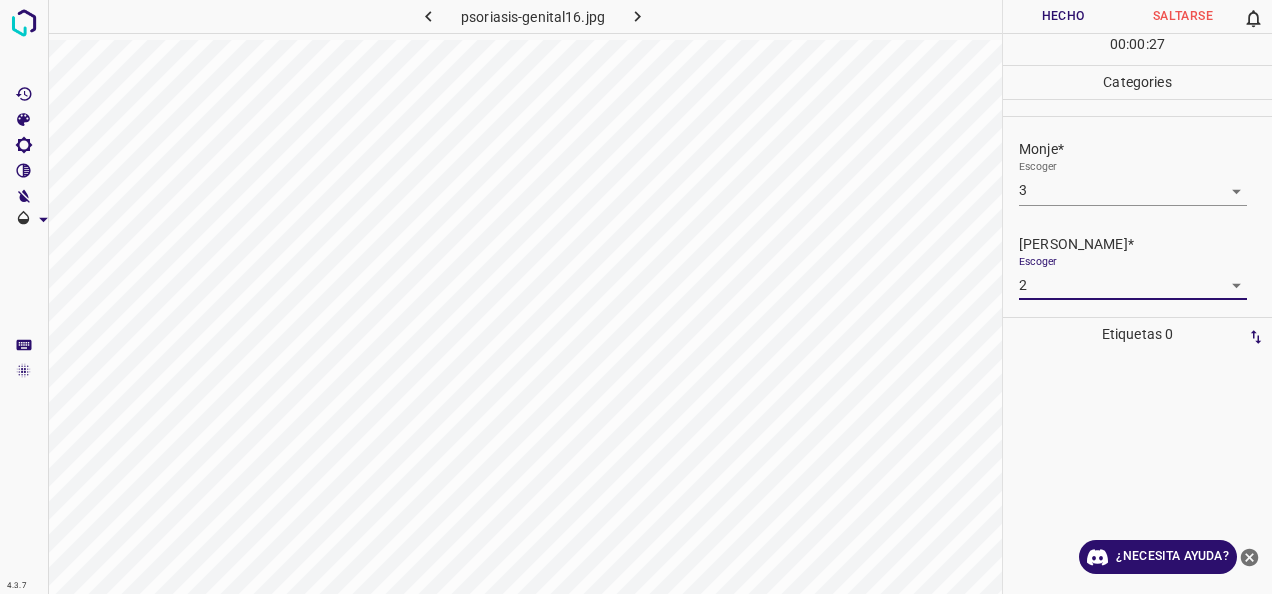 click on "Hecho" at bounding box center (1063, 16) 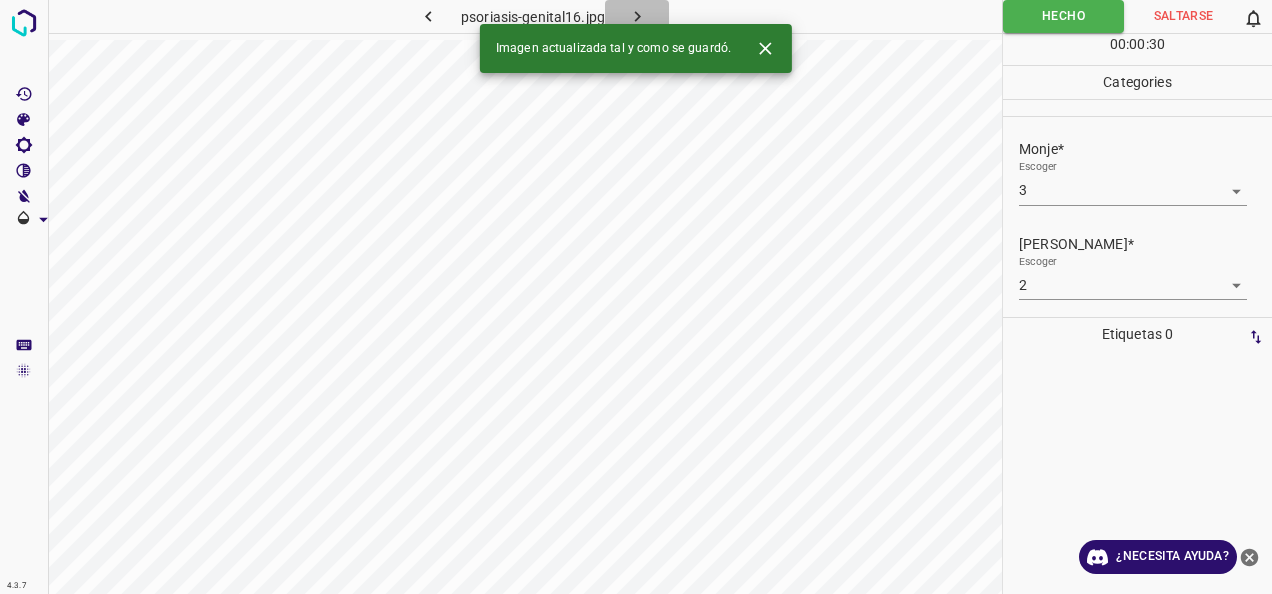 click 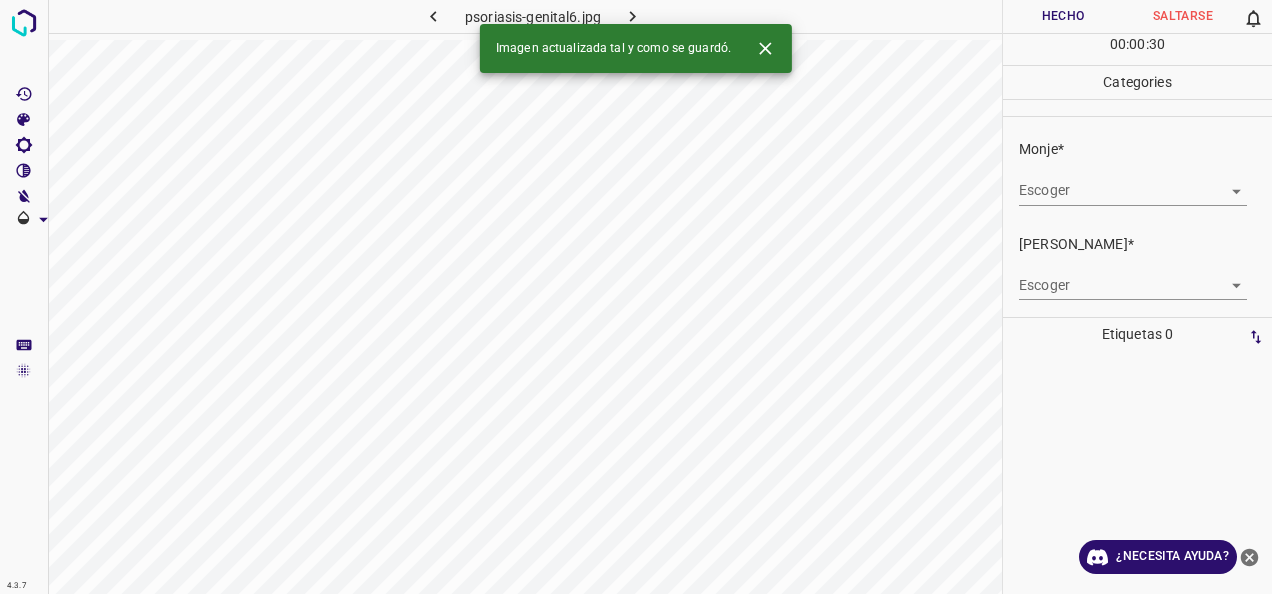 click on "4.3.7 psoriasis-genital6.jpg Hecho Saltarse 0 00   : 00   : 30   Categories Monje*  Escoger ​  [PERSON_NAME]*  Escoger ​ Etiquetas 0 Categories 1 Monje 2  [PERSON_NAME] Herramientas Espacio Cambiar entre modos (Dibujar y Editar) Yo Etiquetado automático R Restaurar zoom M Acercar N Alejar Borrar Eliminar etiqueta de selección Filtros Z Restaurar filtros X Filtro de saturación C Filtro de brillo V Filtro de contraste B Filtro de escala de grises General O Descargar Imagen actualizada tal y como se guardó. ¿Necesita ayuda? -Mensaje de texto -Esconder -Borrar" at bounding box center (636, 297) 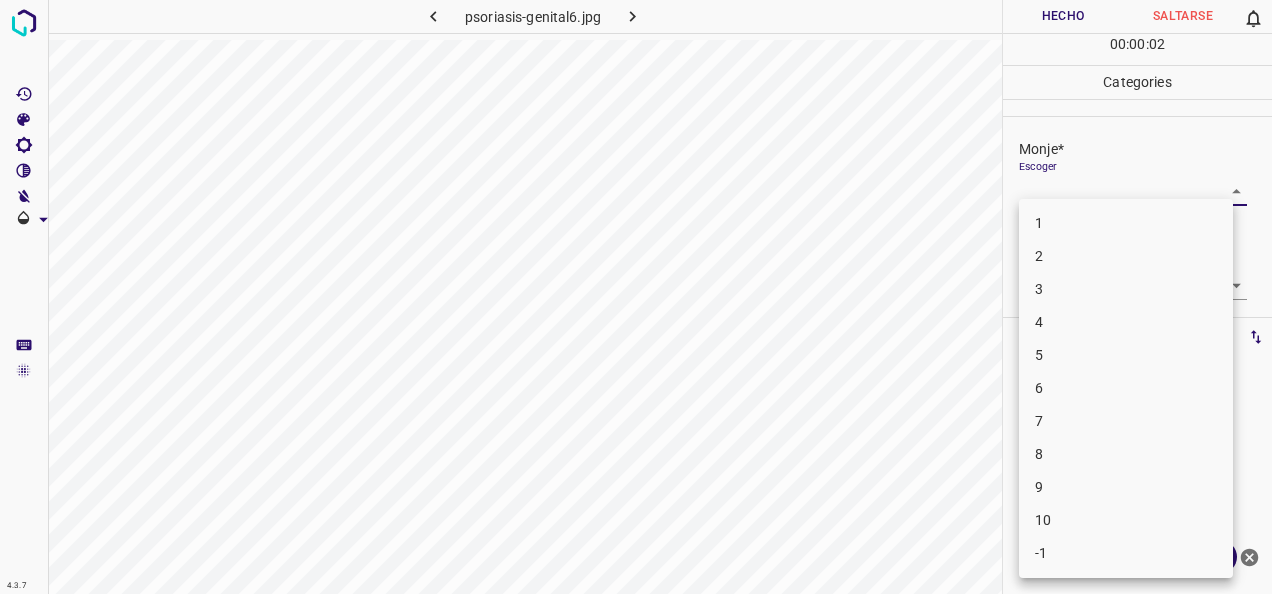 click on "1" at bounding box center (1126, 223) 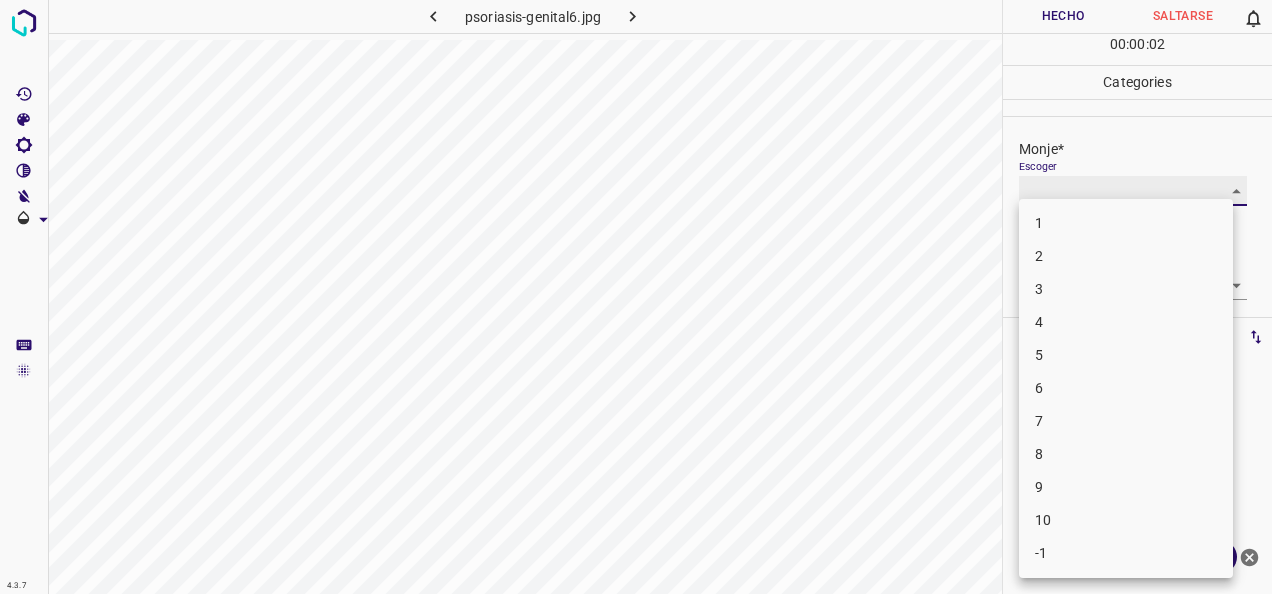 type on "1" 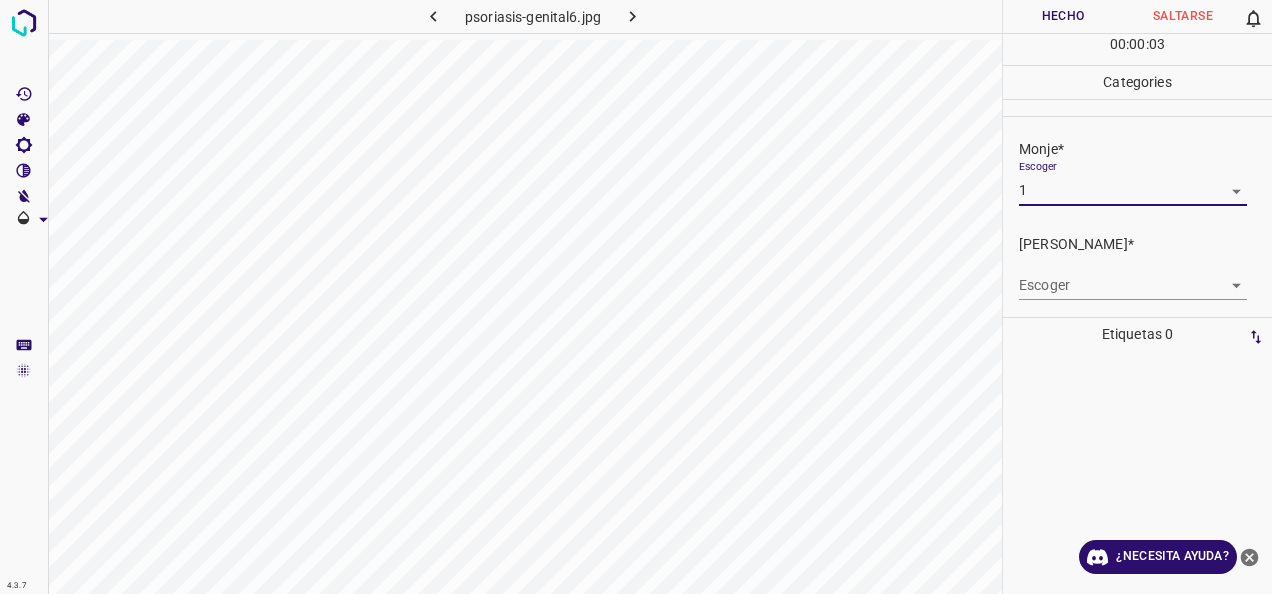 click on "4.3.7 psoriasis-genital6.jpg Hecho Saltarse 0 00   : 00   : 03   Categories Monje*  Escoger 1 1  [PERSON_NAME]*  Escoger ​ Etiquetas 0 Categories 1 Monje 2  [PERSON_NAME] Herramientas Espacio Cambiar entre modos (Dibujar y Editar) Yo Etiquetado automático R Restaurar zoom M Acercar N Alejar Borrar Eliminar etiqueta de selección Filtros Z Restaurar filtros X Filtro de saturación C Filtro de brillo V Filtro de contraste B Filtro de escala de grises General O Descargar ¿Necesita ayuda? -Mensaje de texto -Esconder -Borrar" at bounding box center (636, 297) 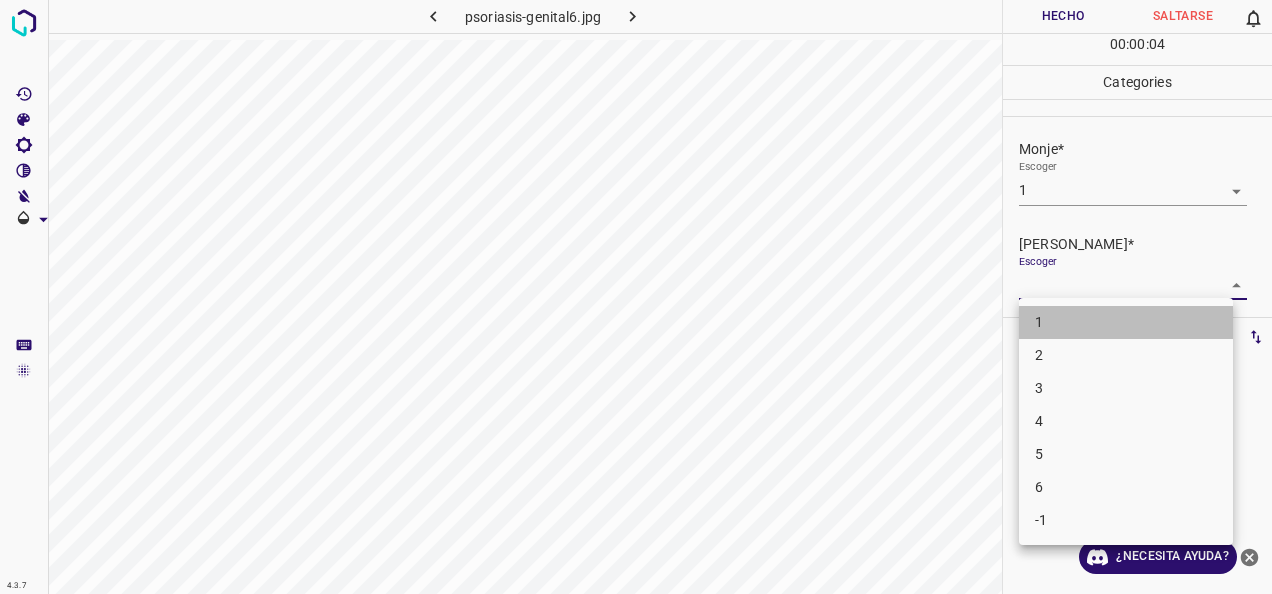 click on "1" at bounding box center [1126, 322] 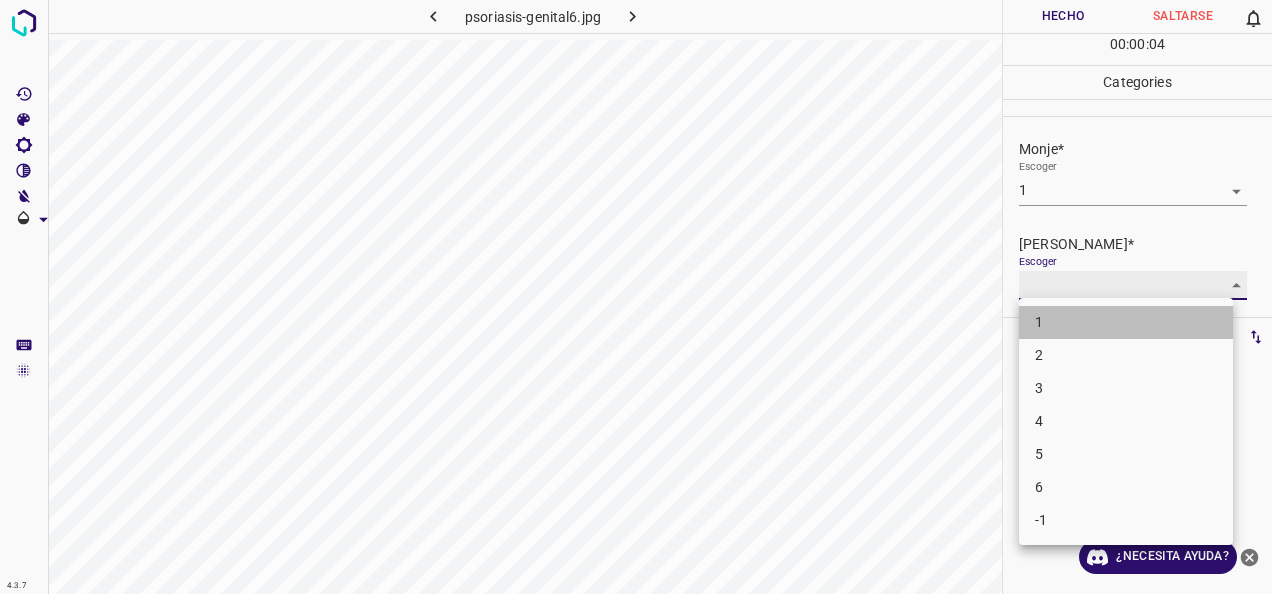 type on "1" 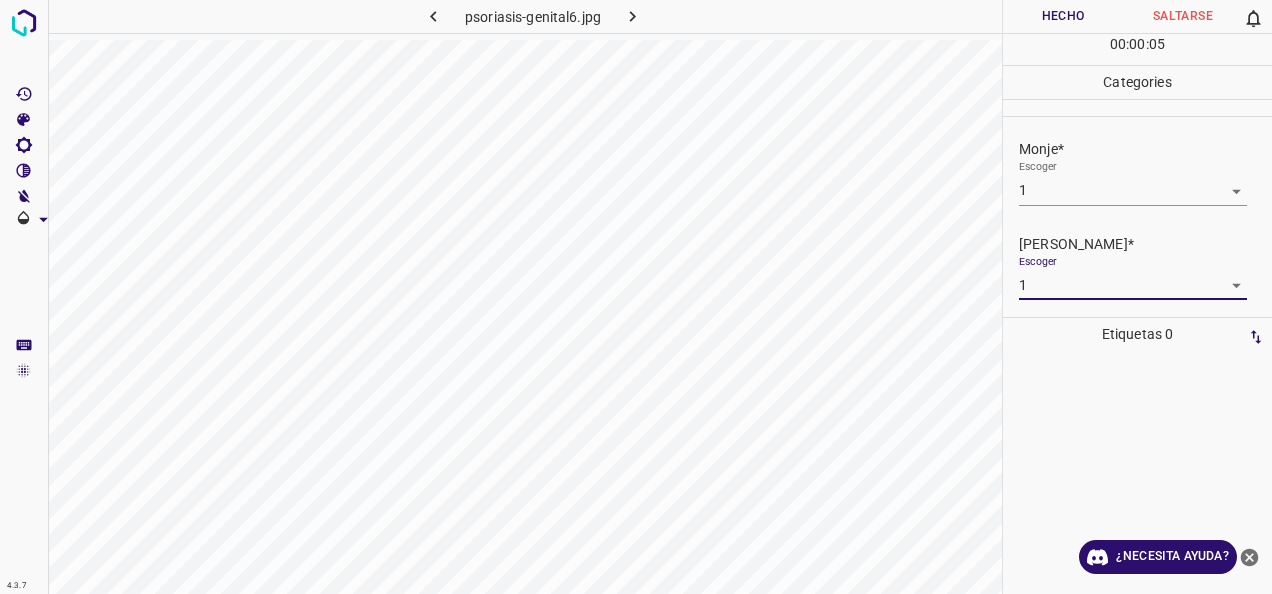 click on "Hecho" at bounding box center [1063, 16] 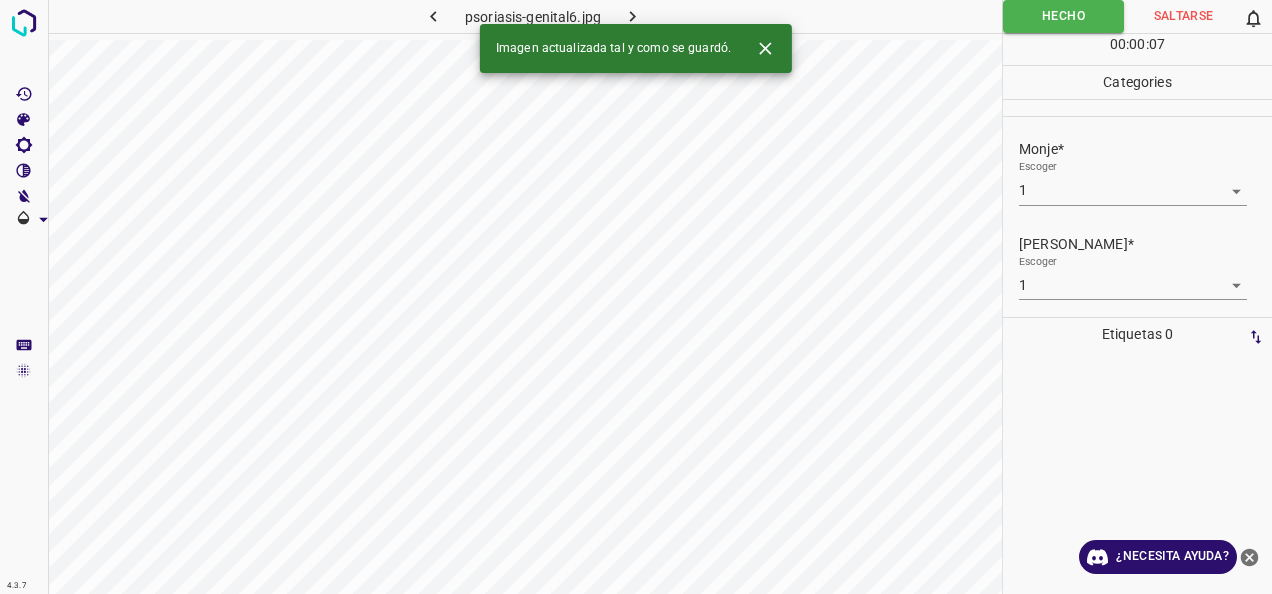 click on "Imagen actualizada tal y como se guardó." at bounding box center (636, 48) 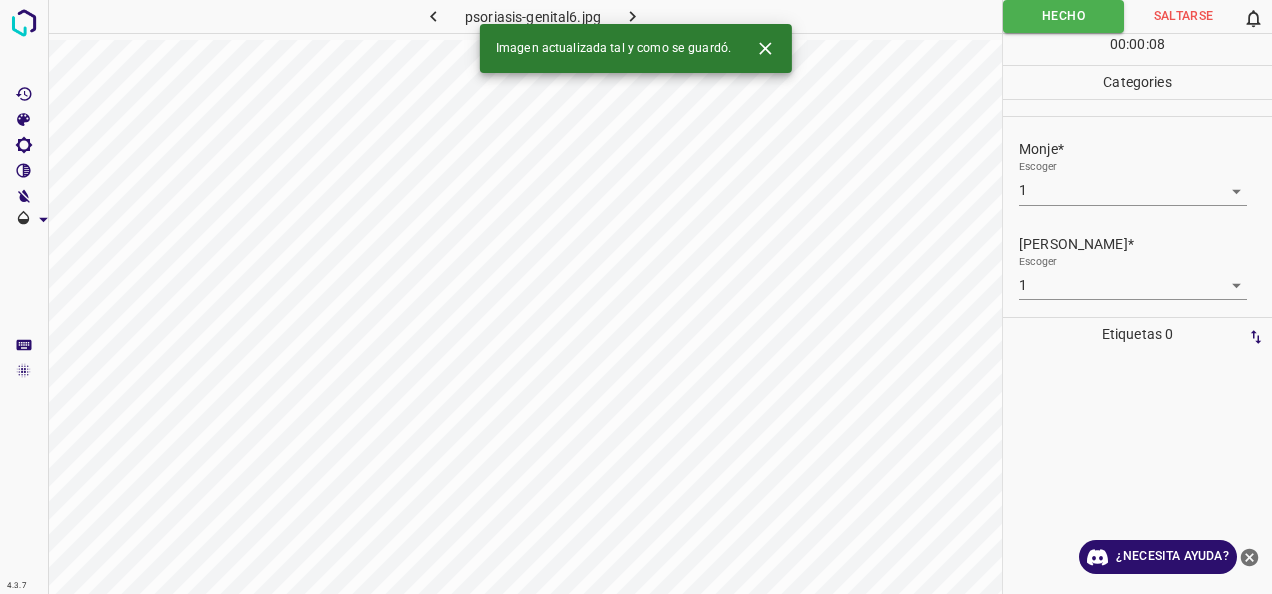 click 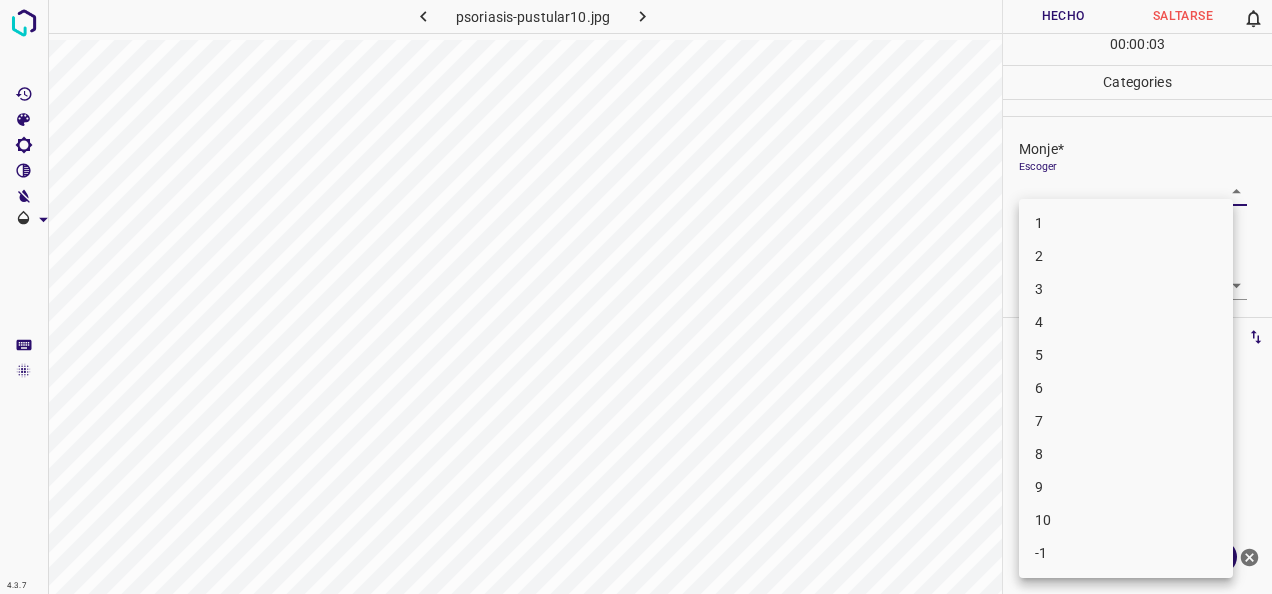 click on "4.3.7 psoriasis-pustular10.jpg Hecho Saltarse 0 00   : 00   : 03   Categories Monje*  Escoger ​  [PERSON_NAME]*  Escoger ​ Etiquetas 0 Categories 1 Monje 2  [PERSON_NAME] Herramientas Espacio Cambiar entre modos (Dibujar y Editar) Yo Etiquetado automático R Restaurar zoom M Acercar N Alejar Borrar Eliminar etiqueta de selección Filtros Z Restaurar filtros X Filtro de saturación C Filtro de brillo V Filtro de contraste B Filtro de escala de grises General O Descargar ¿Necesita ayuda? -Mensaje de texto -Esconder -Borrar 1 2 3 4 5 6 7 8 9 10 -1" at bounding box center [636, 297] 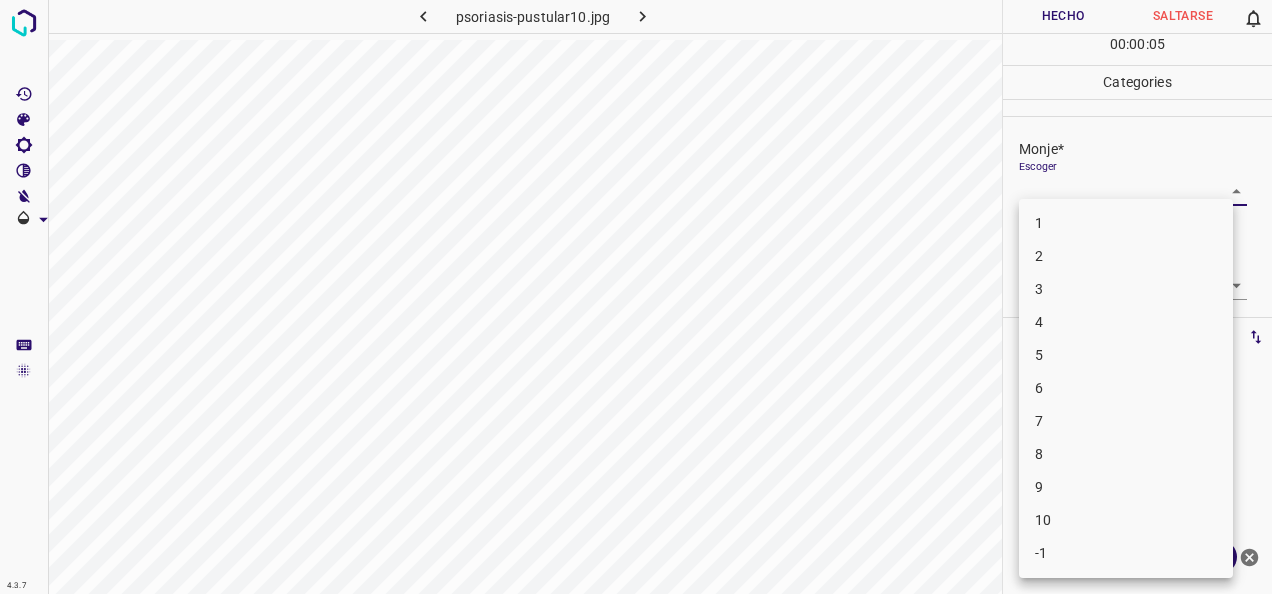 click on "6" at bounding box center [1126, 388] 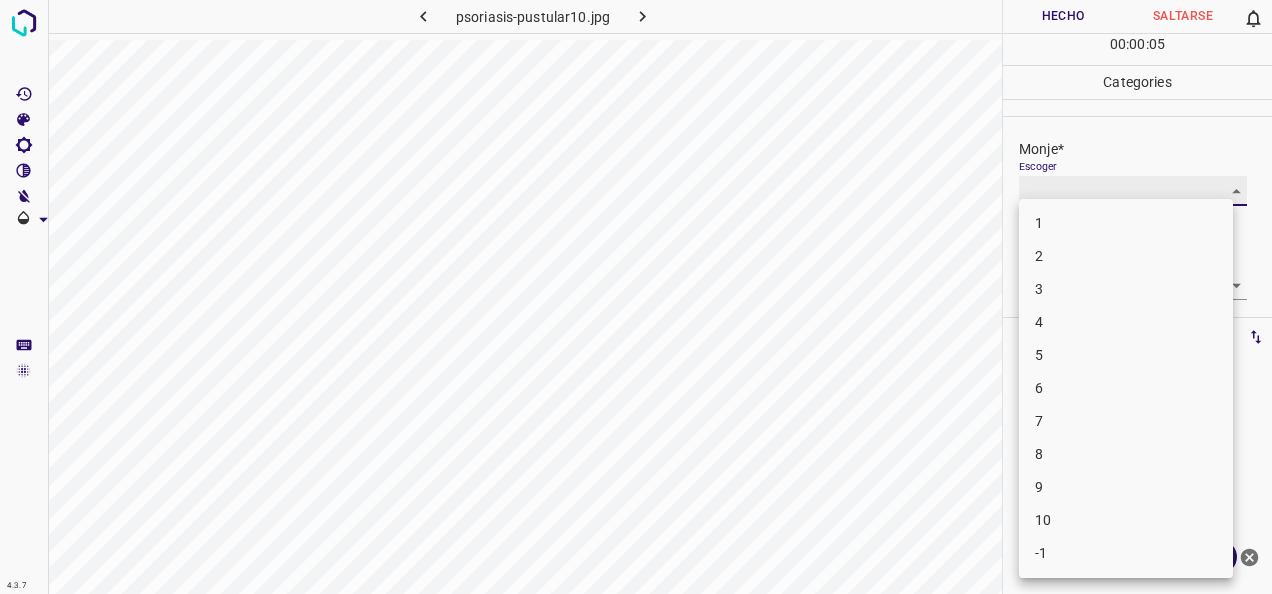 type on "6" 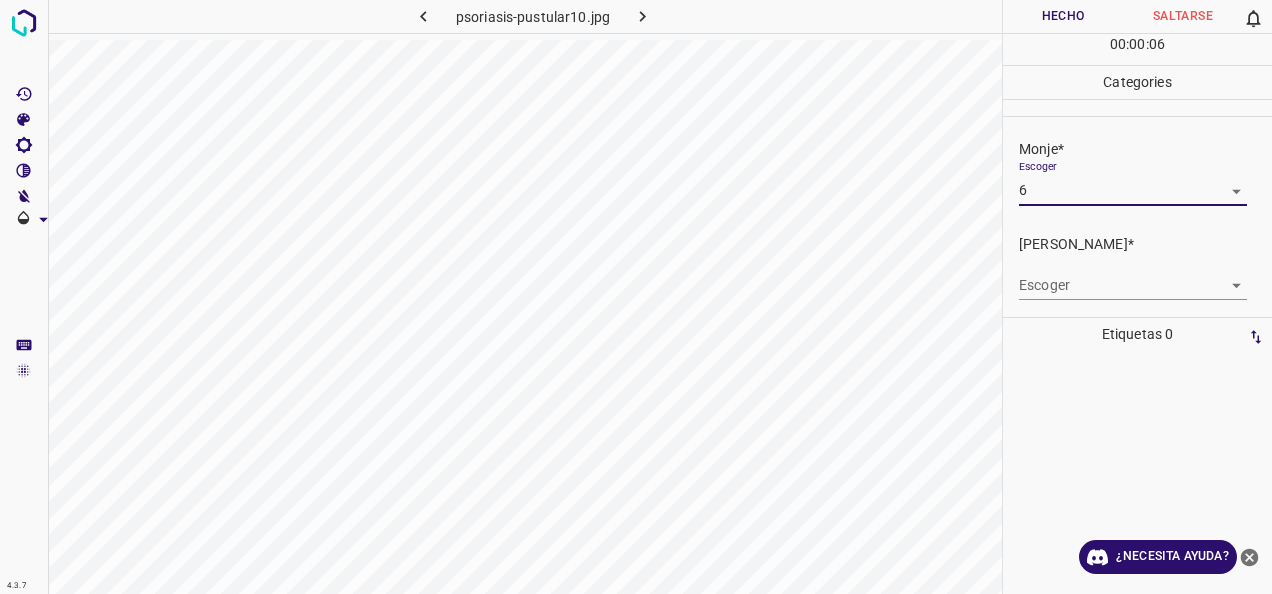 click on "4.3.7 psoriasis-pustular10.jpg Hecho Saltarse 0 00   : 00   : 06   Categories Monje*  Escoger 6 6  [PERSON_NAME]*  Escoger ​ Etiquetas 0 Categories 1 Monje 2  [PERSON_NAME] Herramientas Espacio Cambiar entre modos (Dibujar y Editar) Yo Etiquetado automático R Restaurar zoom M Acercar N Alejar Borrar Eliminar etiqueta de selección Filtros Z Restaurar filtros X Filtro de saturación C Filtro de brillo V Filtro de contraste B Filtro de escala de grises General O Descargar ¿Necesita ayuda? -Mensaje de texto -Esconder -Borrar" at bounding box center (636, 297) 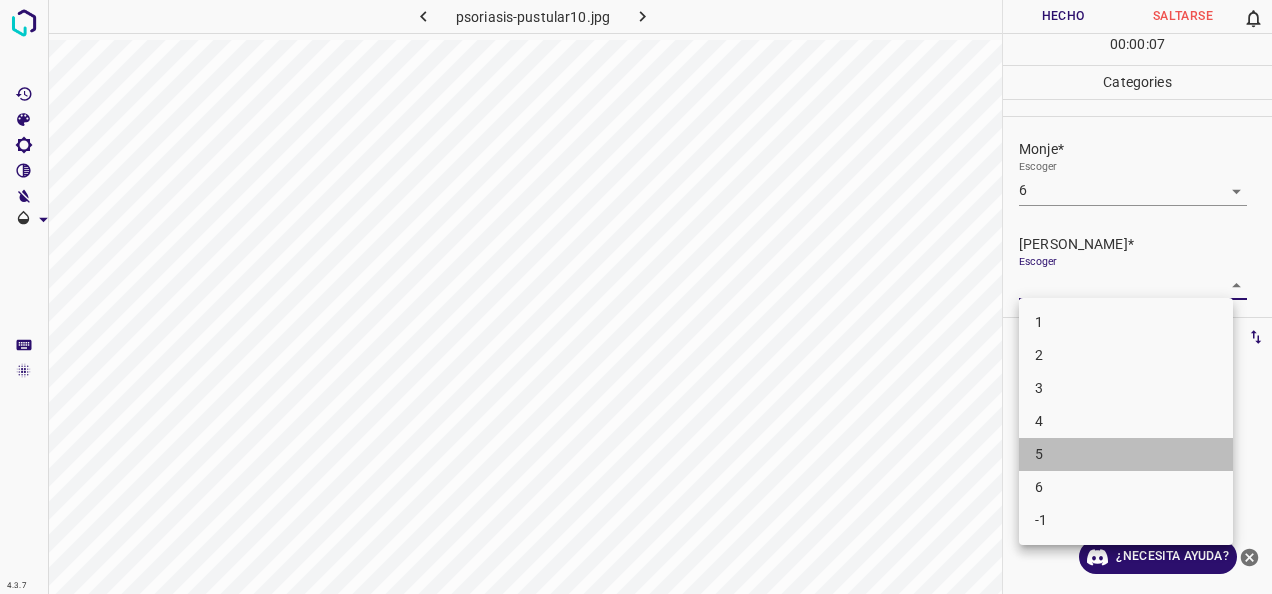 click on "5" at bounding box center (1126, 454) 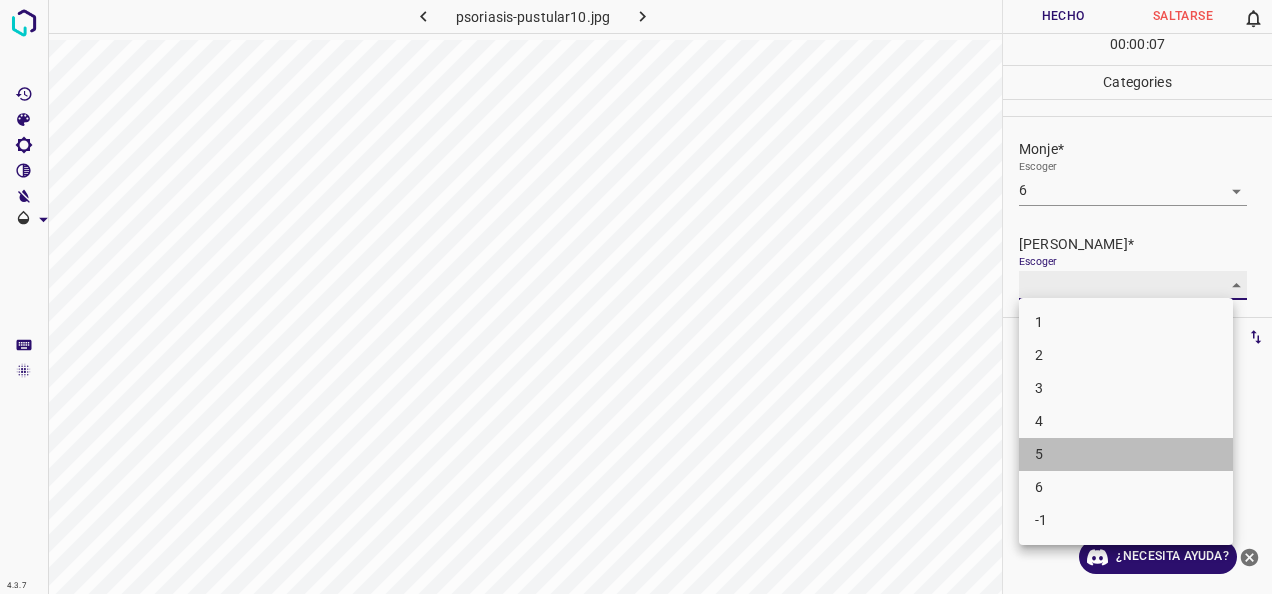 type on "5" 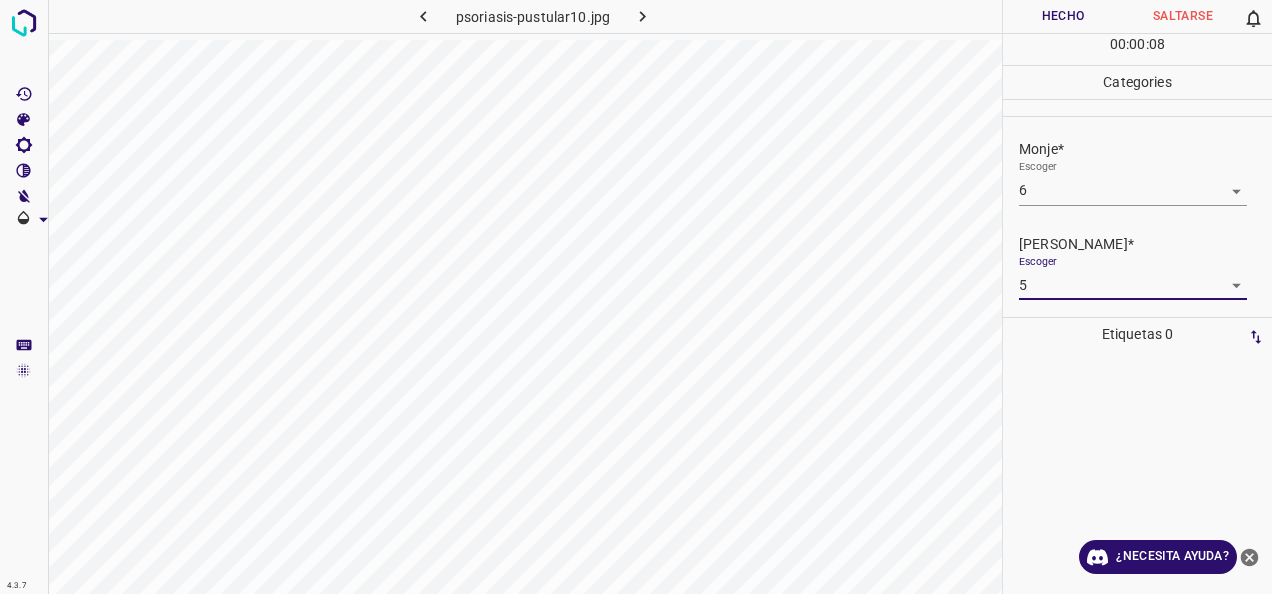 click on "Hecho" at bounding box center (1063, 16) 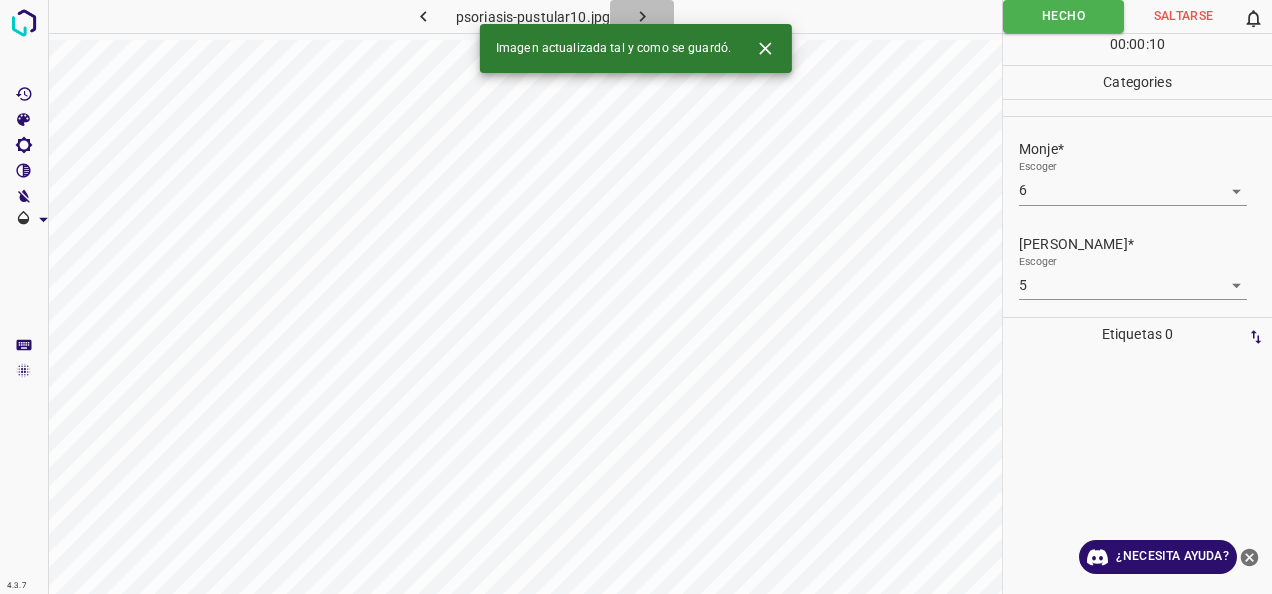 click at bounding box center (642, 16) 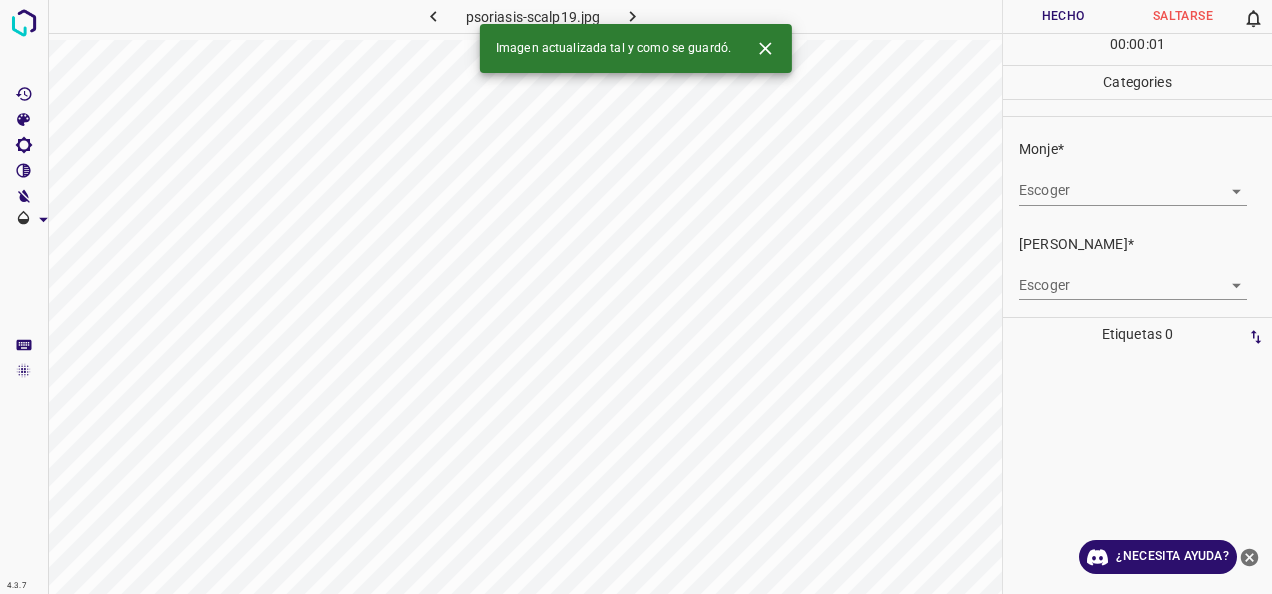 click on "4.3.7 psoriasis-scalp19.jpg Hecho Saltarse 0 00   : 00   : 01   Categories Monje*  Escoger ​  [PERSON_NAME]*  Escoger ​ Etiquetas 0 Categories 1 Monje 2  [PERSON_NAME] Herramientas Espacio Cambiar entre modos (Dibujar y Editar) Yo Etiquetado automático R Restaurar zoom M Acercar N Alejar Borrar Eliminar etiqueta de selección Filtros Z Restaurar filtros X Filtro de saturación C Filtro de brillo V Filtro de contraste B Filtro de escala de grises General O Descargar Imagen actualizada tal y como se guardó. ¿Necesita ayuda? -Mensaje de texto -Esconder -Borrar" at bounding box center [636, 297] 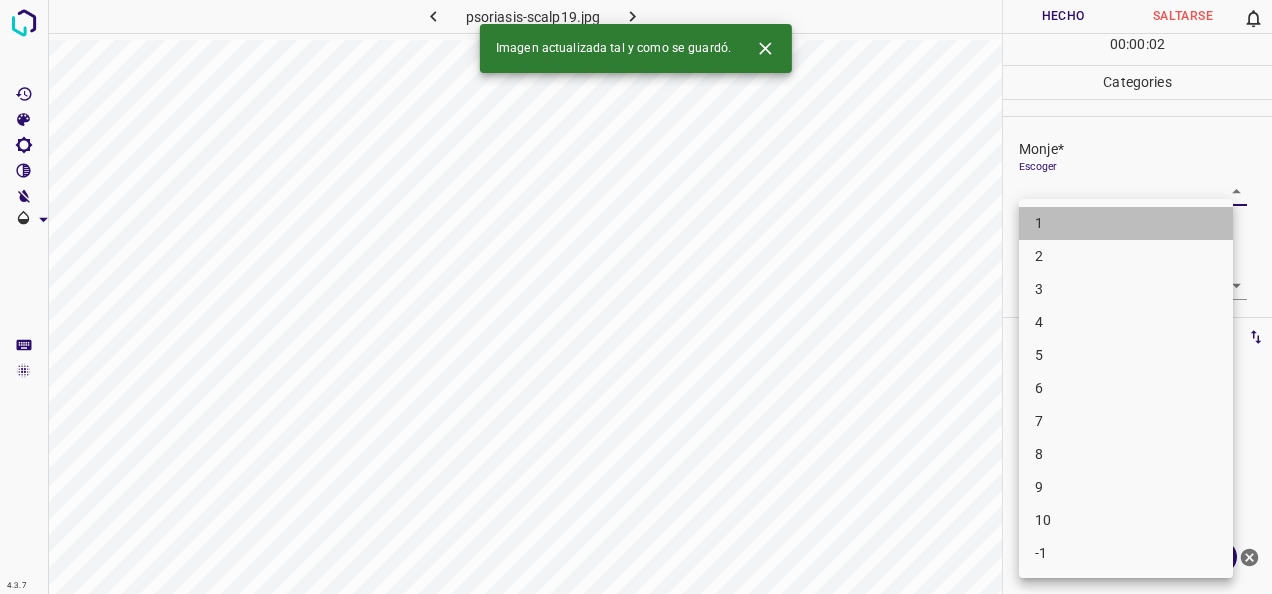 click on "1" at bounding box center (1126, 223) 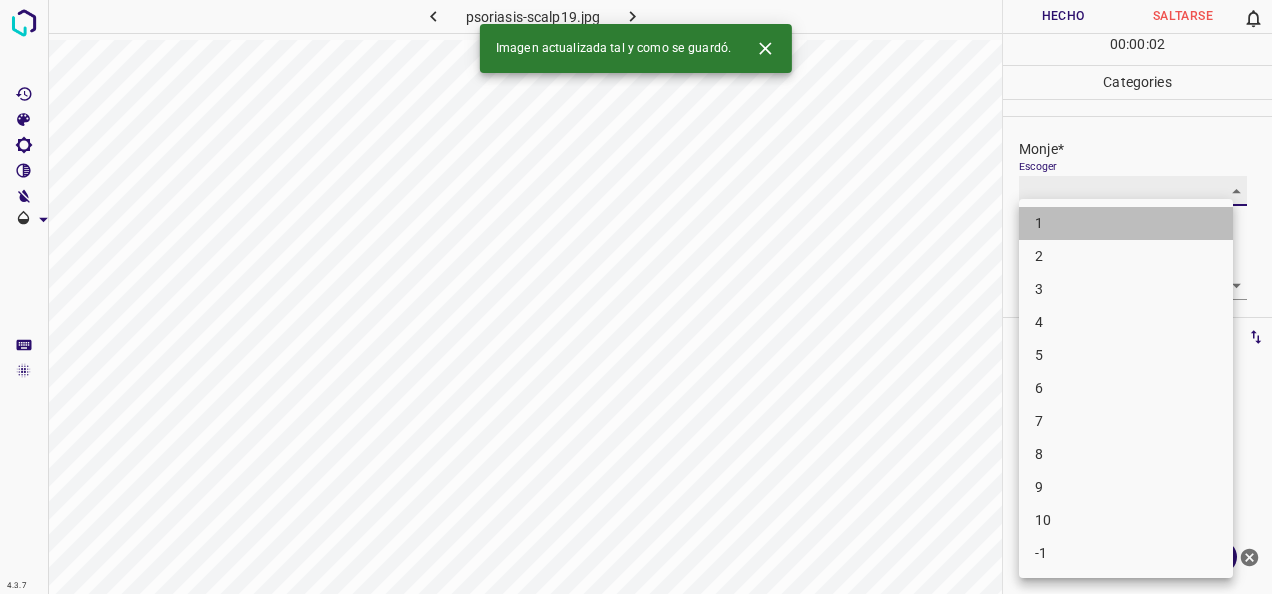 type on "1" 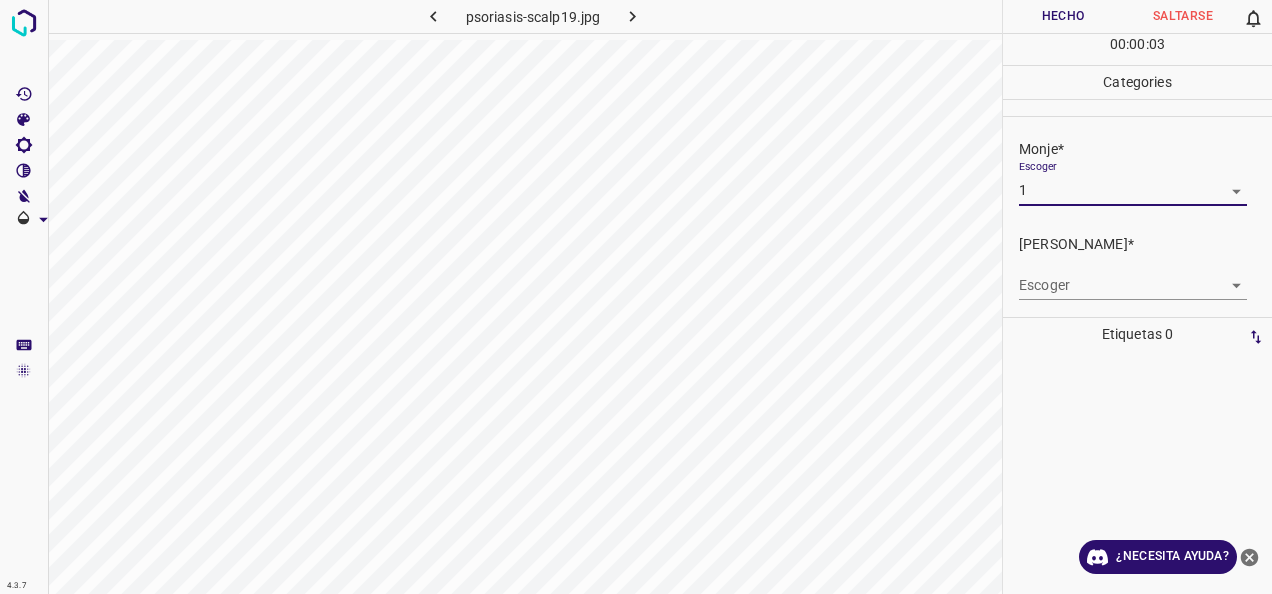 click on "4.3.7 psoriasis-scalp19.jpg Hecho Saltarse 0 00   : 00   : 03   Categories Monje*  Escoger 1 1  [PERSON_NAME]*  Escoger ​ Etiquetas 0 Categories 1 Monje 2  [PERSON_NAME] Herramientas Espacio Cambiar entre modos (Dibujar y Editar) Yo Etiquetado automático R Restaurar zoom M Acercar N Alejar Borrar Eliminar etiqueta de selección Filtros Z Restaurar filtros X Filtro de saturación C Filtro de brillo V Filtro de contraste B Filtro de escala de grises General O Descargar ¿Necesita ayuda? -Mensaje de texto -Esconder -Borrar" at bounding box center [636, 297] 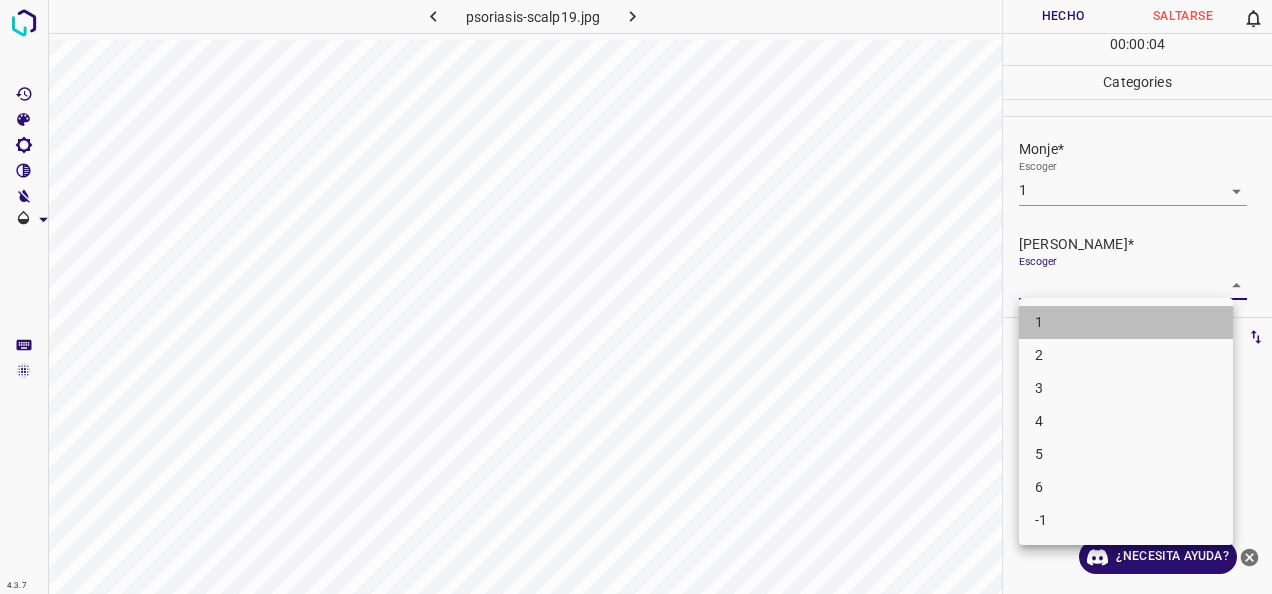 click on "1" at bounding box center (1126, 322) 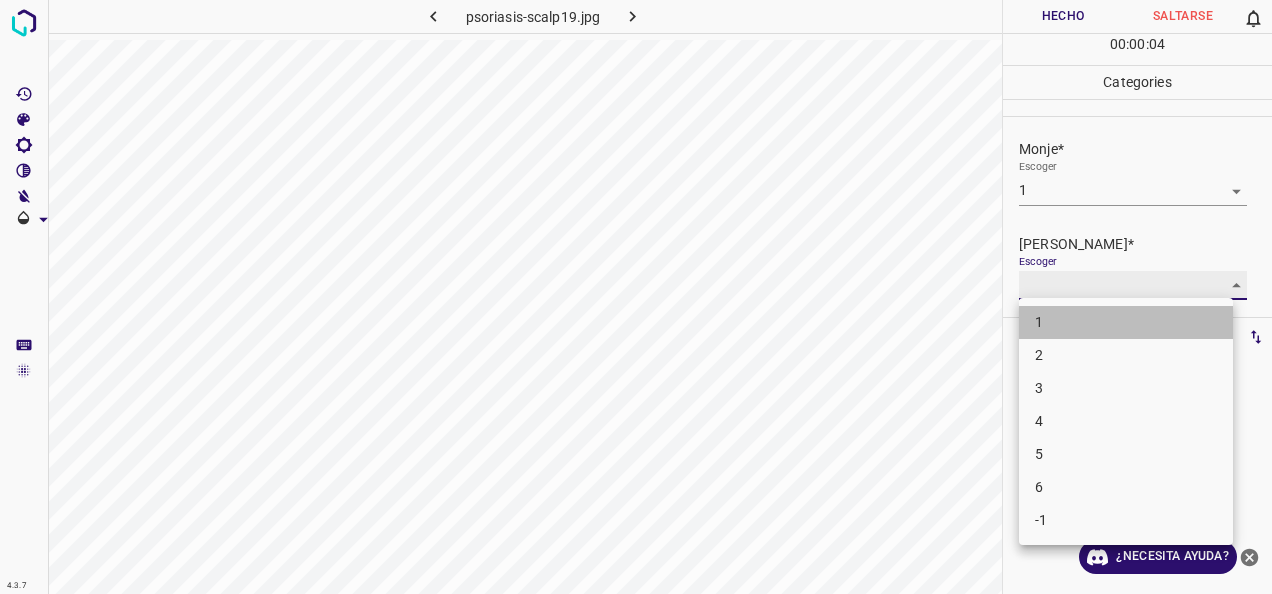type on "1" 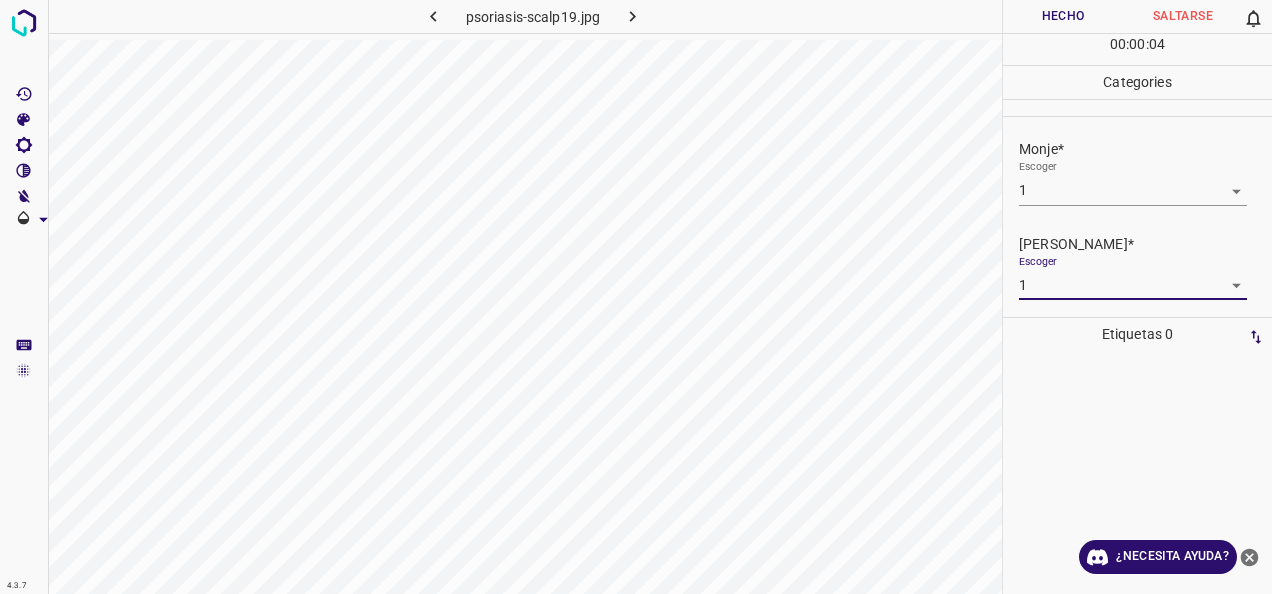 click on "Hecho" at bounding box center (1063, 16) 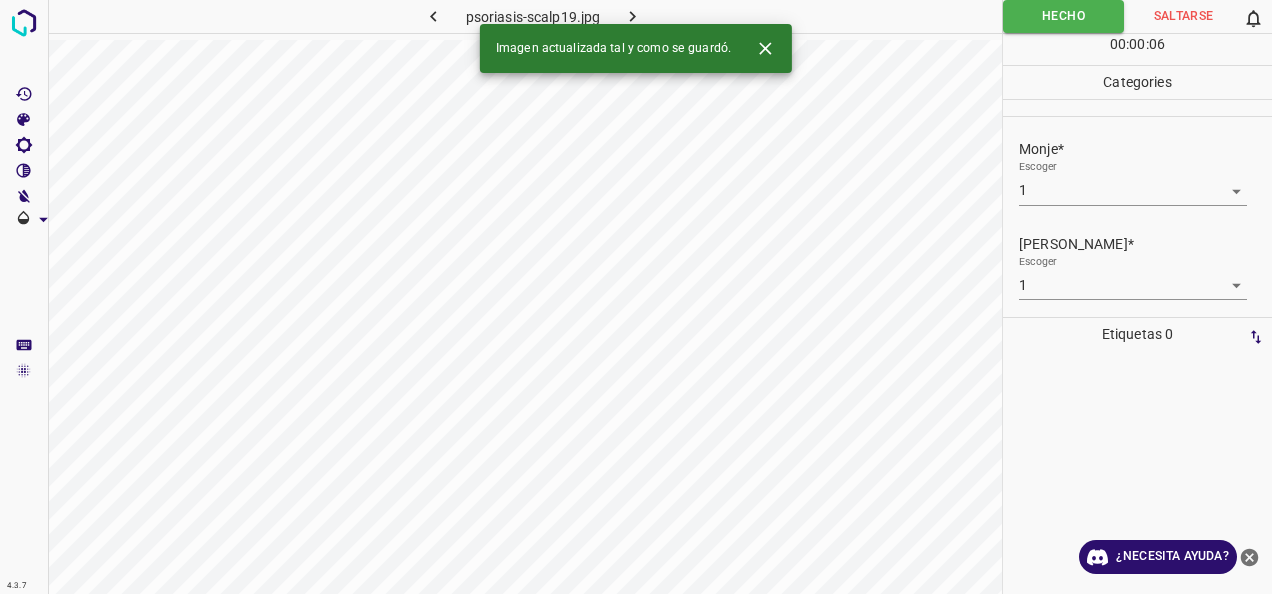 click at bounding box center [632, 16] 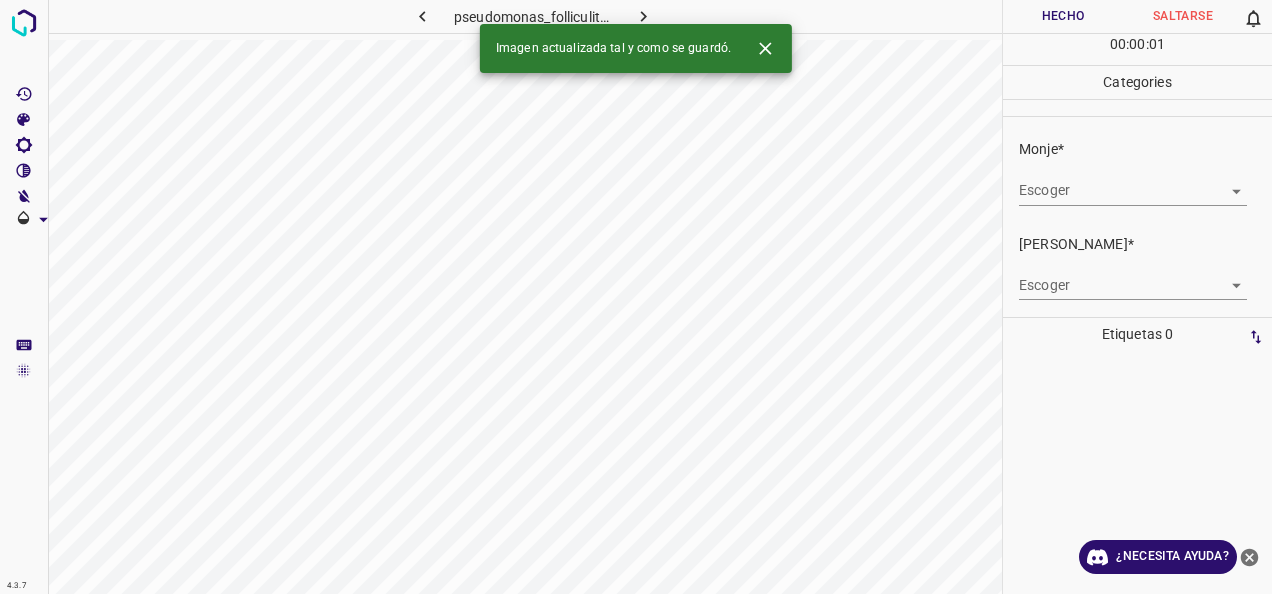 click on "4.3.7 pseudomonas_folliculitis7.jpg Hecho Saltarse 0 00   : 00   : 01   Categories Monje*  Escoger ​  [PERSON_NAME]*  Escoger ​ Etiquetas 0 Categories 1 Monje 2  [PERSON_NAME] Herramientas Espacio Cambiar entre modos (Dibujar y Editar) Yo Etiquetado automático R Restaurar zoom M Acercar N Alejar Borrar Eliminar etiqueta de selección Filtros Z Restaurar filtros X Filtro de saturación C Filtro de brillo V Filtro de contraste B Filtro de escala de grises General O Descargar Imagen actualizada tal y como se guardó. ¿Necesita ayuda? -Mensaje de texto -Esconder -Borrar" at bounding box center [636, 297] 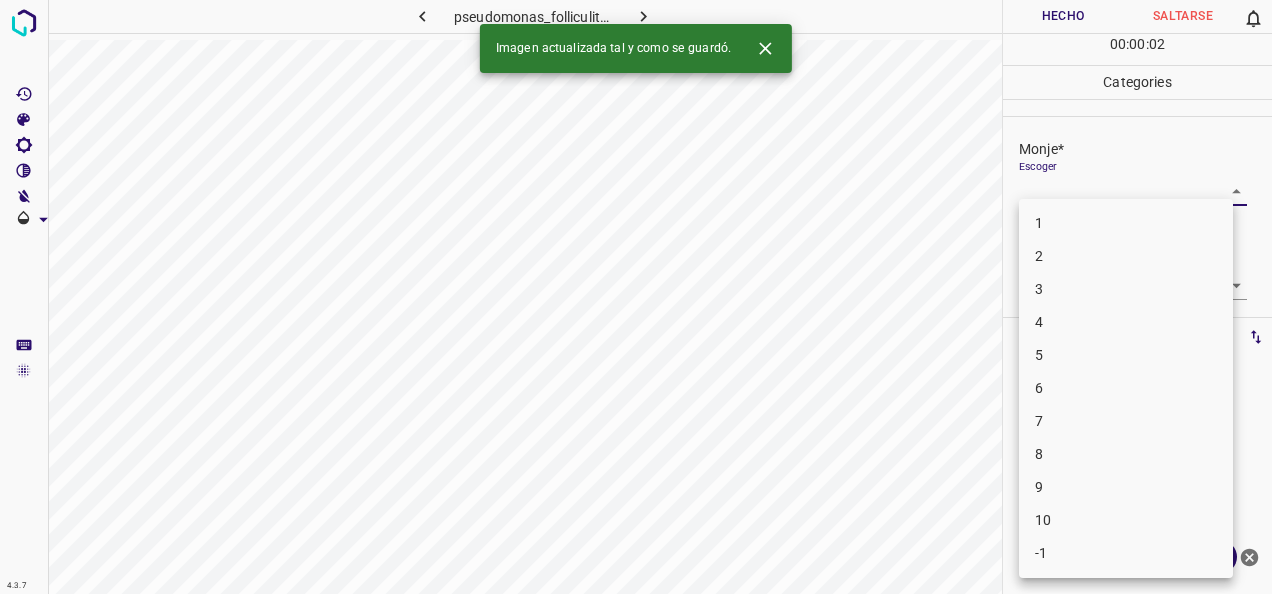 click on "1" at bounding box center [1126, 223] 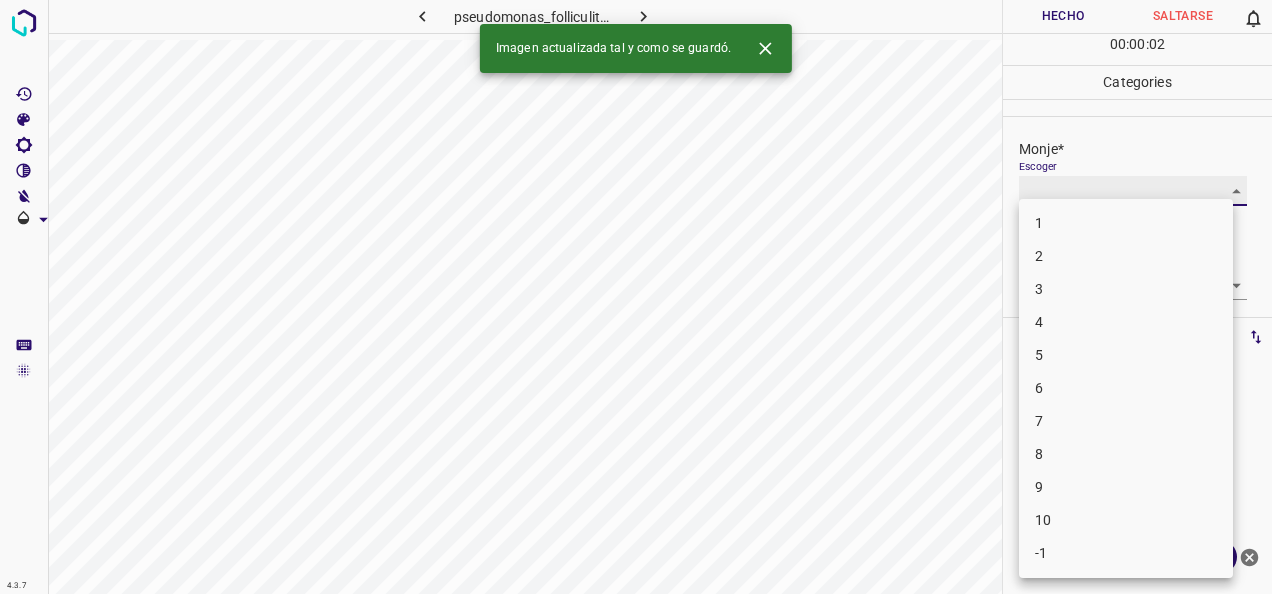 type on "1" 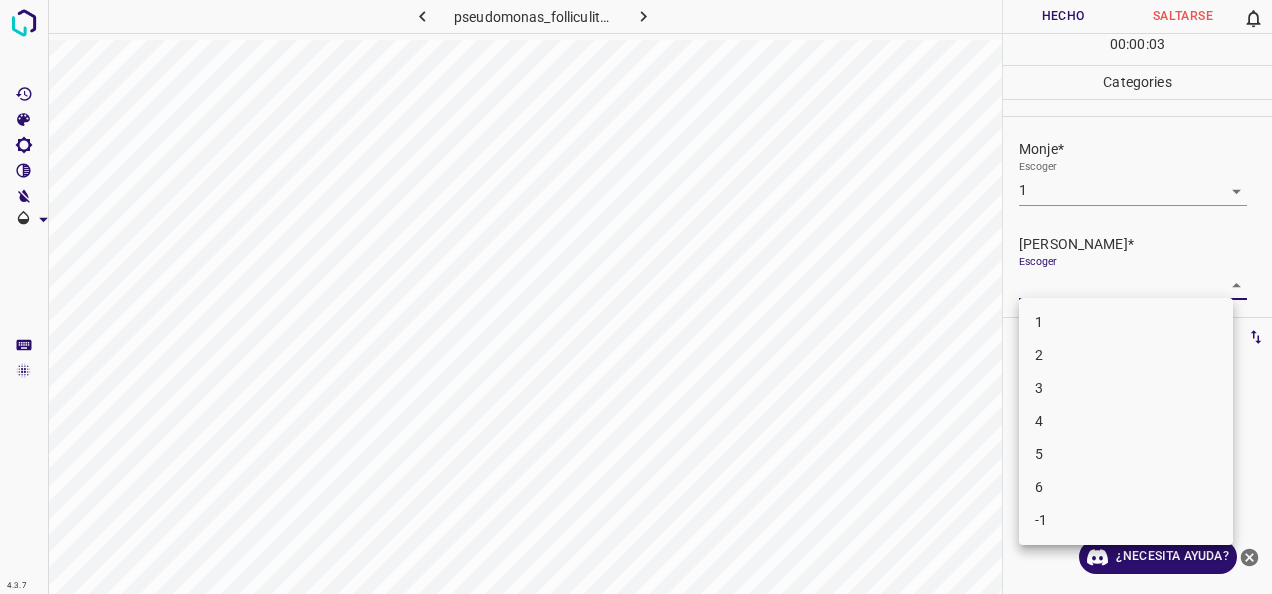 click on "4.3.7 pseudomonas_folliculitis7.jpg Hecho Saltarse 0 00   : 00   : 03   Categories Monje*  Escoger 1 1  [PERSON_NAME]*  Escoger ​ Etiquetas 0 Categories 1 Monje 2  [PERSON_NAME] Herramientas Espacio Cambiar entre modos (Dibujar y Editar) Yo Etiquetado automático R Restaurar zoom M Acercar N Alejar Borrar Eliminar etiqueta de selección Filtros Z Restaurar filtros X Filtro de saturación C Filtro de brillo V Filtro de contraste B Filtro de escala de grises General O Descargar ¿Necesita ayuda? -Mensaje de texto -Esconder -Borrar 1 2 3 4 5 6 -1" at bounding box center [636, 297] 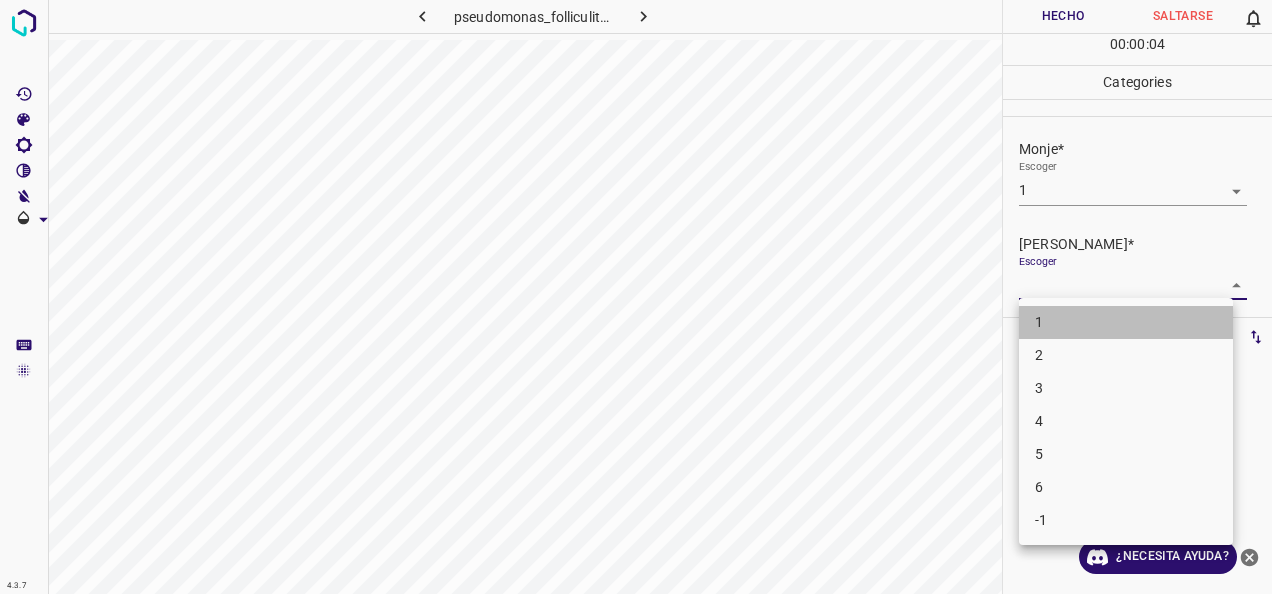 click on "1" at bounding box center [1126, 322] 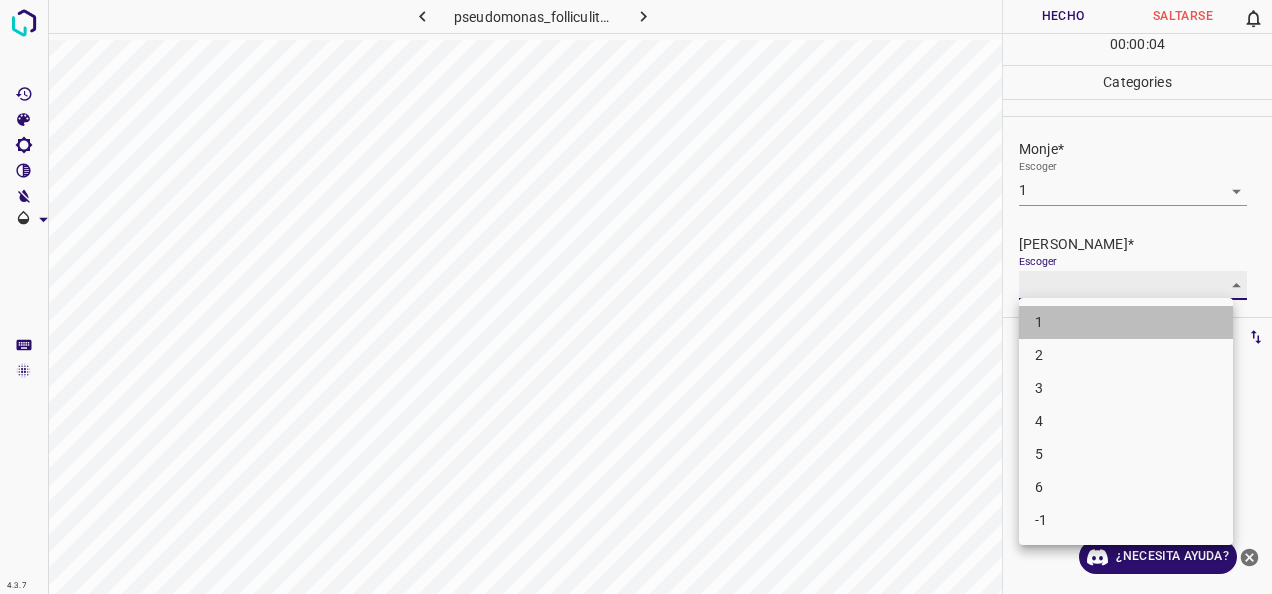 type on "1" 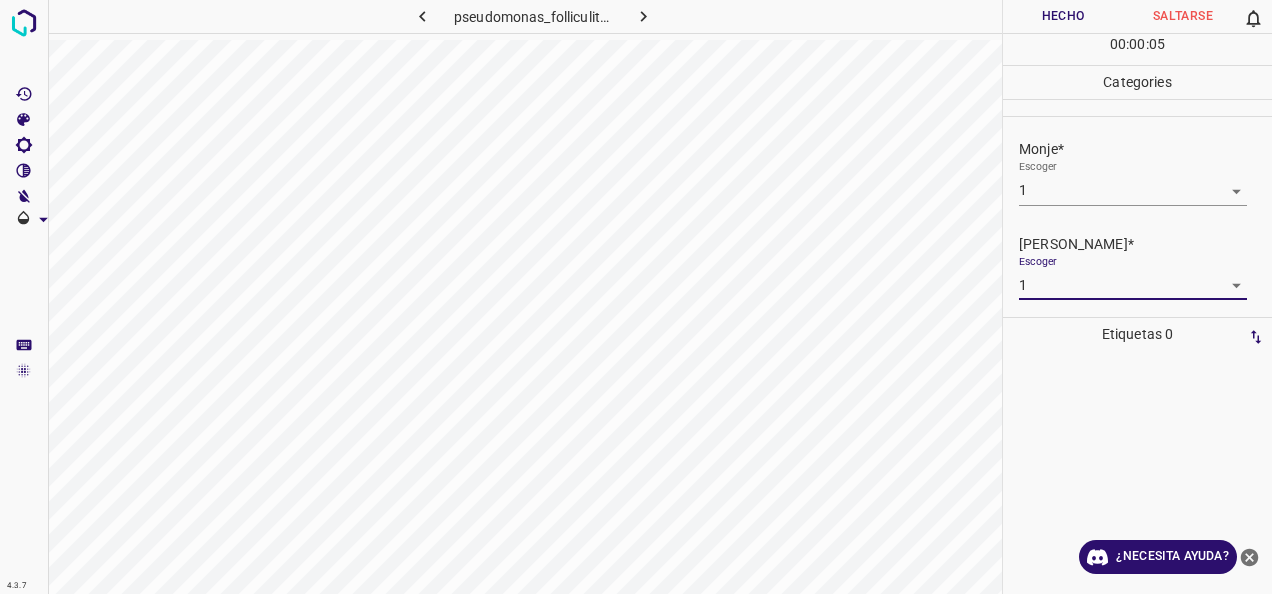 click on "Hecho" at bounding box center [1063, 16] 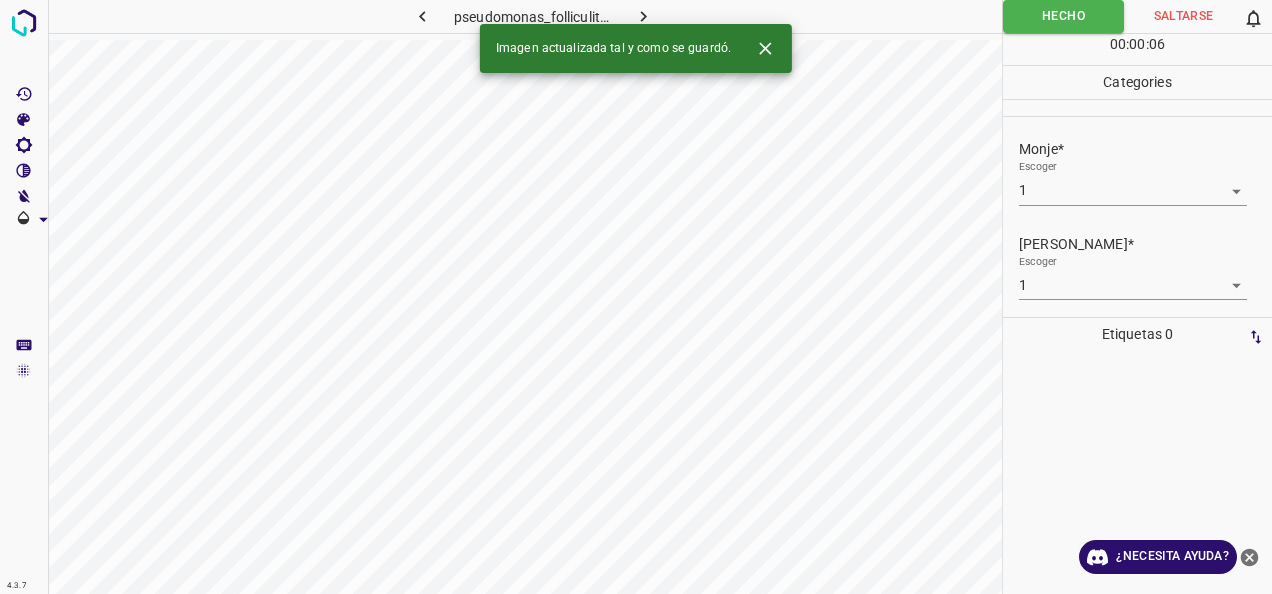 click 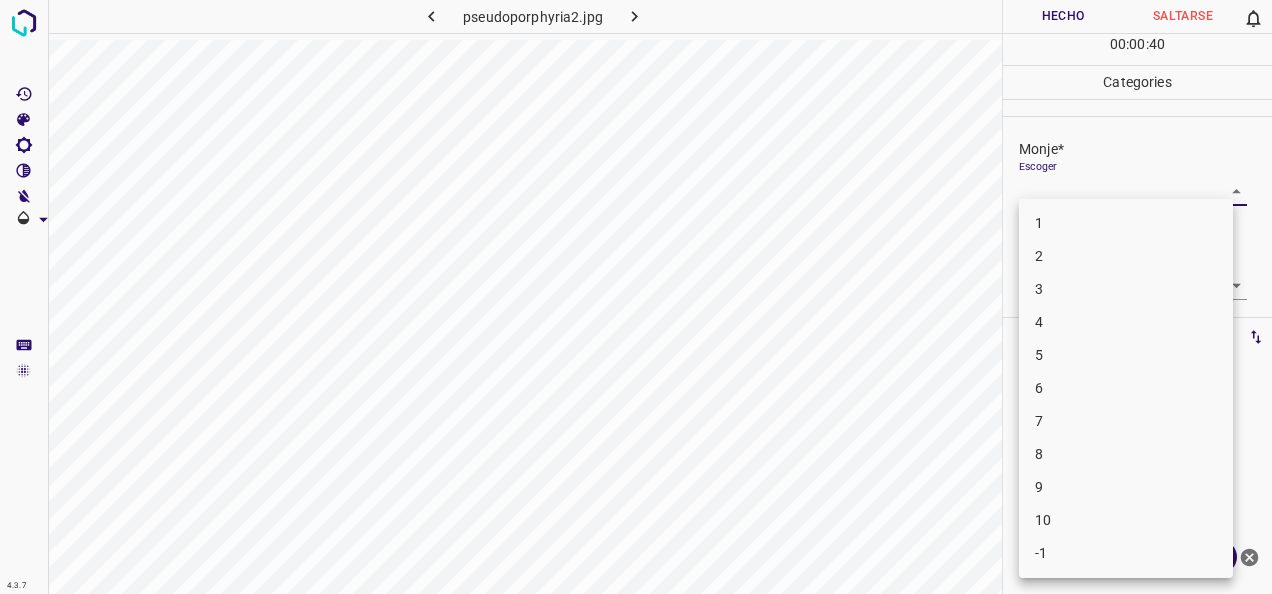 click on "4.3.7 pseudoporphyria2.jpg Hecho Saltarse 0 00   : 00   : 40   Categories Monje*  Escoger ​  [PERSON_NAME]*  Escoger ​ Etiquetas 0 Categories 1 Monje 2  [PERSON_NAME] Herramientas Espacio Cambiar entre modos (Dibujar y Editar) Yo Etiquetado automático R Restaurar zoom M Acercar N Alejar Borrar Eliminar etiqueta de selección Filtros Z Restaurar filtros X Filtro de saturación C Filtro de brillo V Filtro de contraste B Filtro de escala de grises General O Descargar ¿Necesita ayuda? -Mensaje de texto -Esconder -Borrar 1 2 3 4 5 6 7 8 9 10 -1" at bounding box center (636, 297) 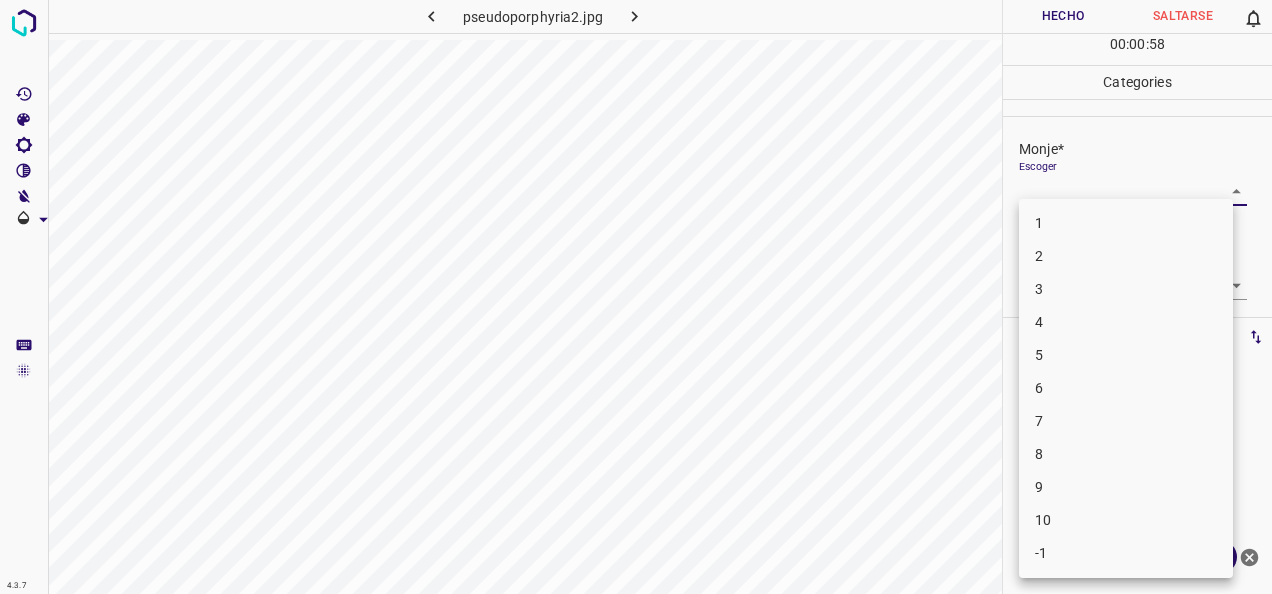 click on "4" at bounding box center (1126, 322) 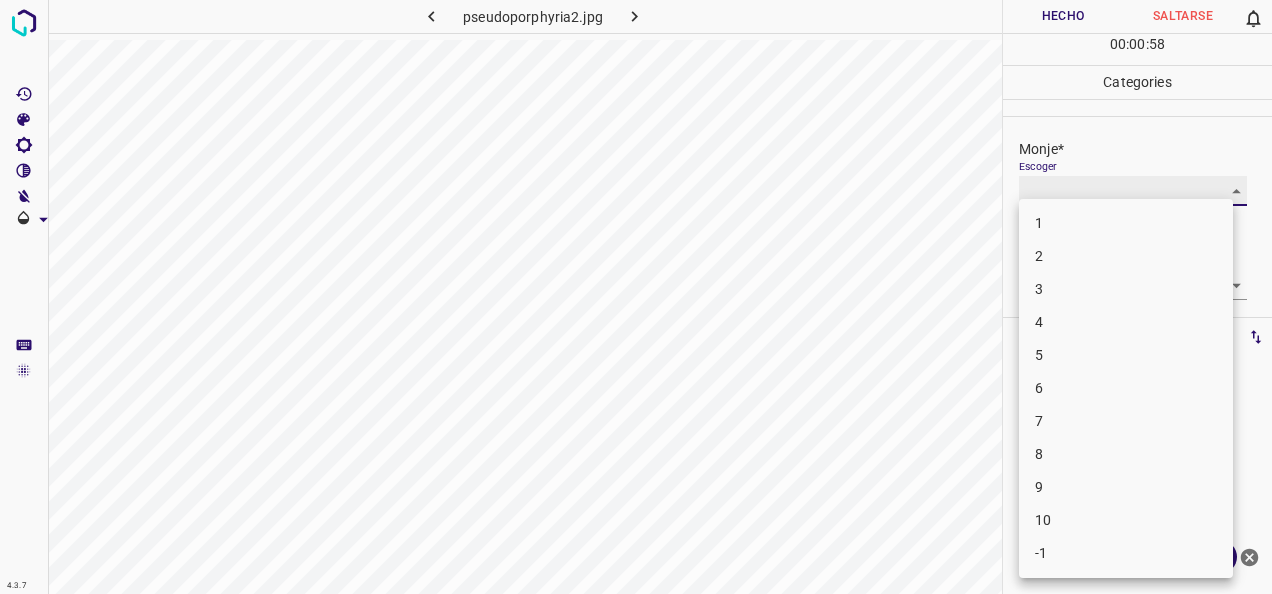 type on "4" 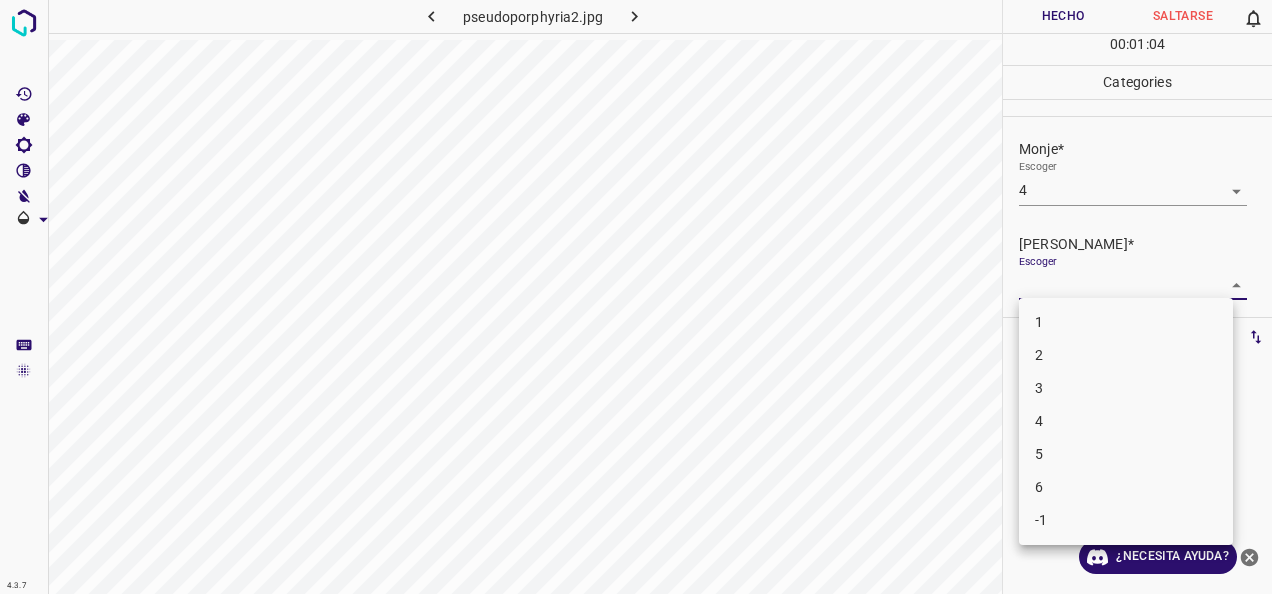 click on "4.3.7 pseudoporphyria2.jpg [PERSON_NAME] 0 00   : 01   : 04   Categories Monje*  Escoger 4 4  [PERSON_NAME]*  Escoger ​ Etiquetas 0 Categories 1 Monje 2  [PERSON_NAME] Herramientas Espacio Cambiar entre modos (Dibujar y Editar) Yo Etiquetado automático R Restaurar zoom M Acercar N Alejar Borrar Eliminar etiqueta de selección Filtros Z Restaurar filtros X Filtro de saturación C Filtro de brillo V Filtro de contraste B Filtro de escala de grises General O Descargar ¿Necesita ayuda? -Mensaje de texto -Esconder -Borrar 1 2 3 4 5 6 -1" at bounding box center [636, 297] 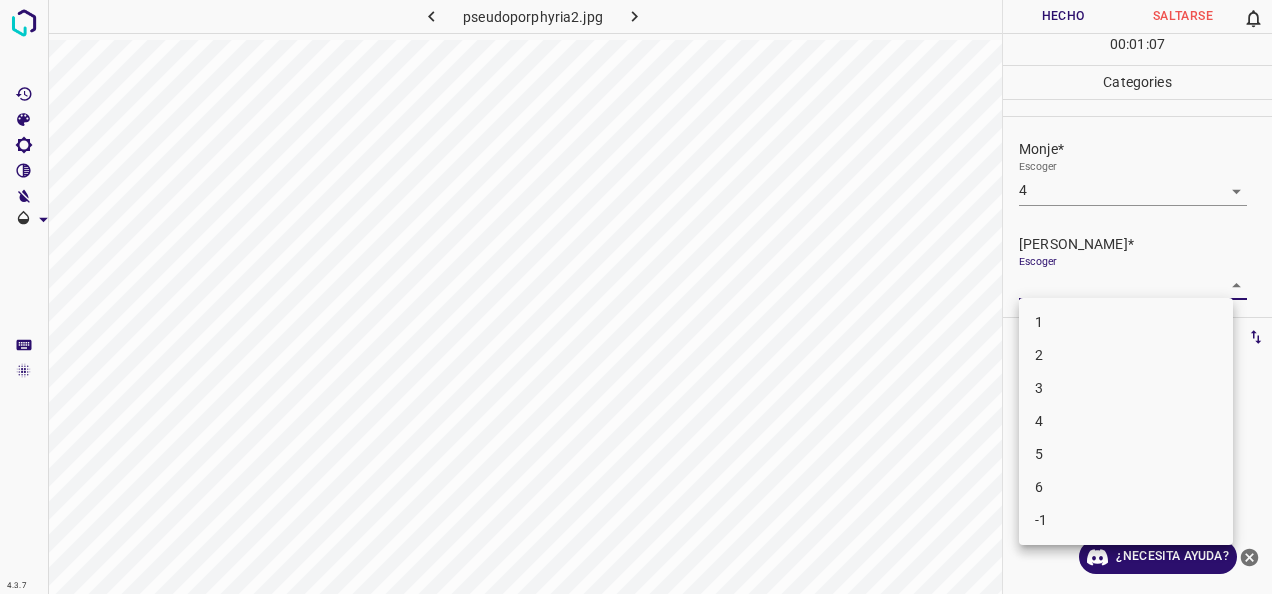 click on "3" at bounding box center (1126, 388) 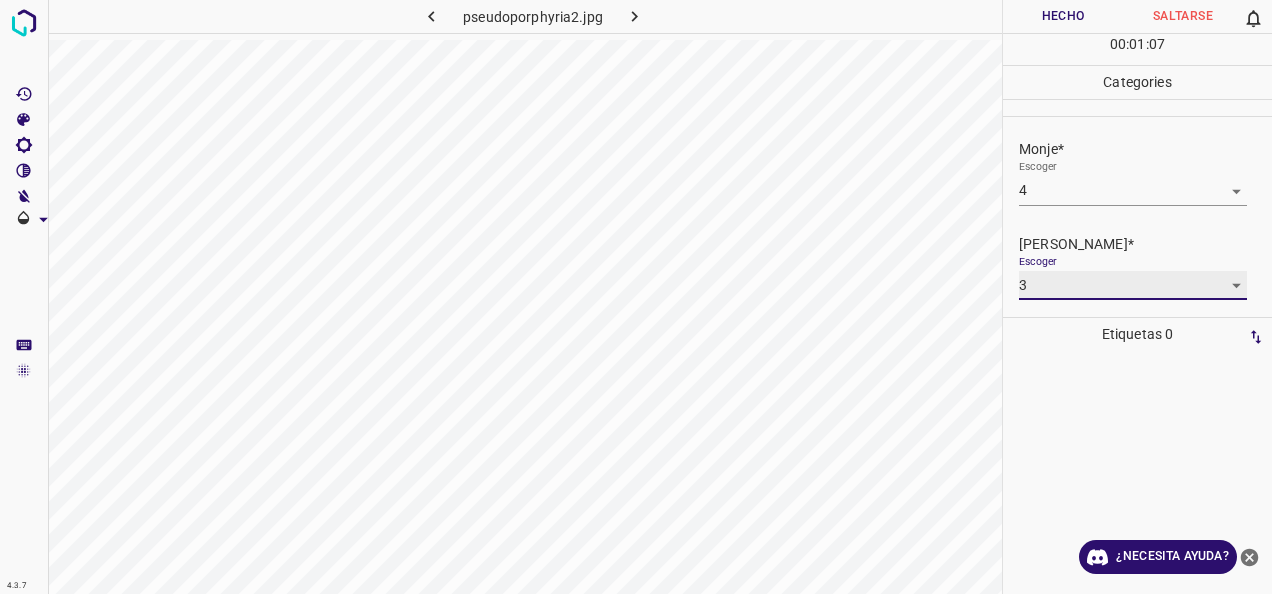 type on "3" 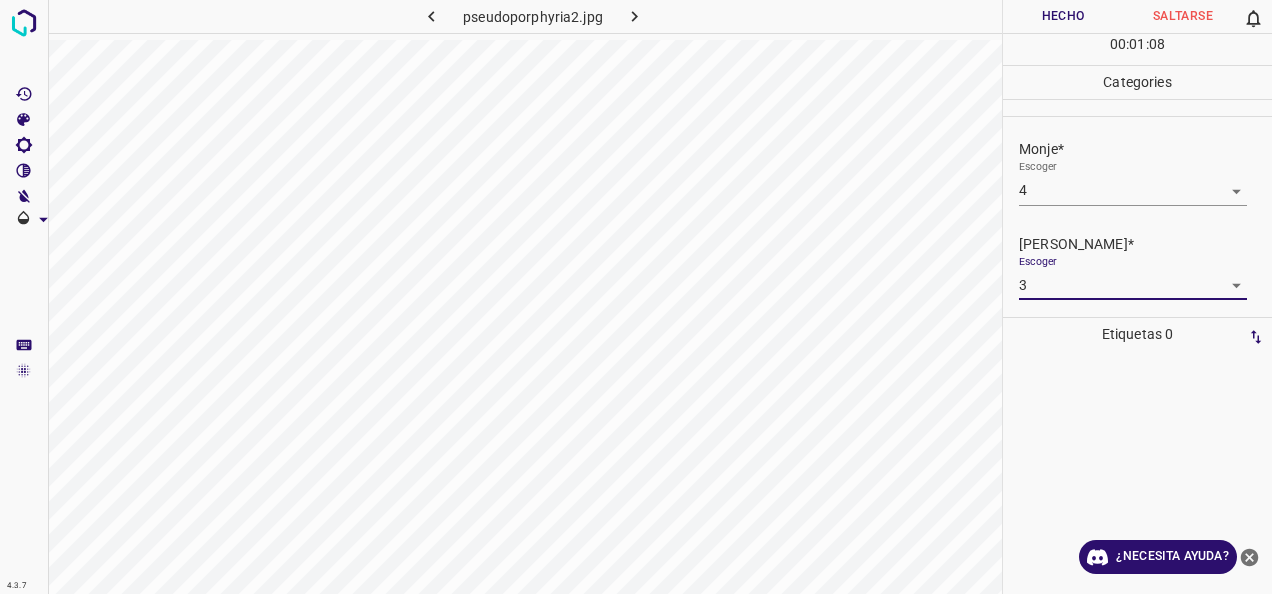 click on "Hecho" at bounding box center [1063, 16] 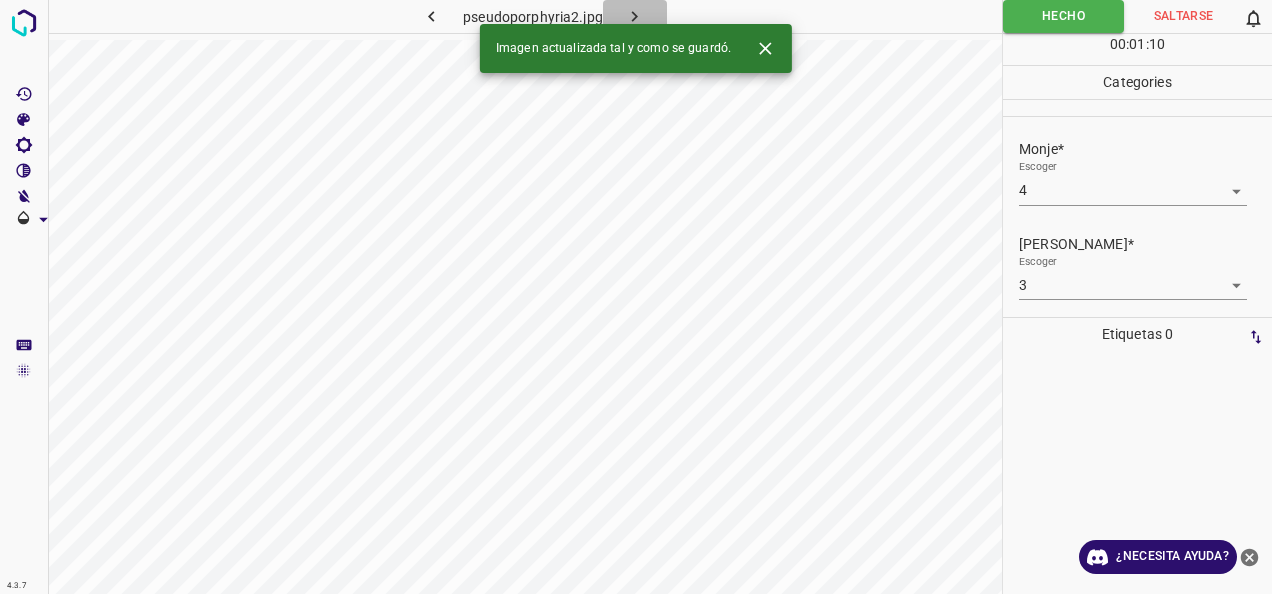click 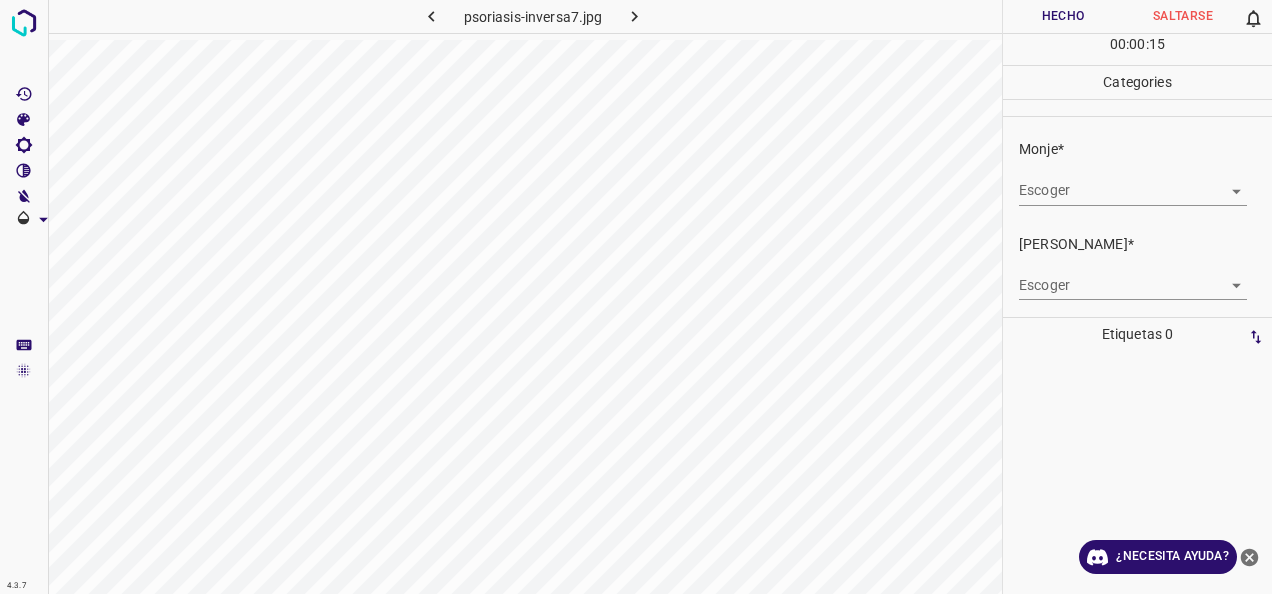 click on "4.3.7 psoriasis-inversa7.jpg Hecho Saltarse 0 00   : 00   : 15   Categories Monje*  Escoger ​  [PERSON_NAME]*  Escoger ​ Etiquetas 0 Categories 1 Monje 2  [PERSON_NAME] Herramientas Espacio Cambiar entre modos (Dibujar y Editar) Yo Etiquetado automático R Restaurar zoom M Acercar N Alejar Borrar Eliminar etiqueta de selección Filtros Z Restaurar filtros X Filtro de saturación C Filtro de brillo V Filtro de contraste B Filtro de escala de grises General O Descargar ¿Necesita ayuda? -Mensaje de texto -Esconder -Borrar" at bounding box center [636, 297] 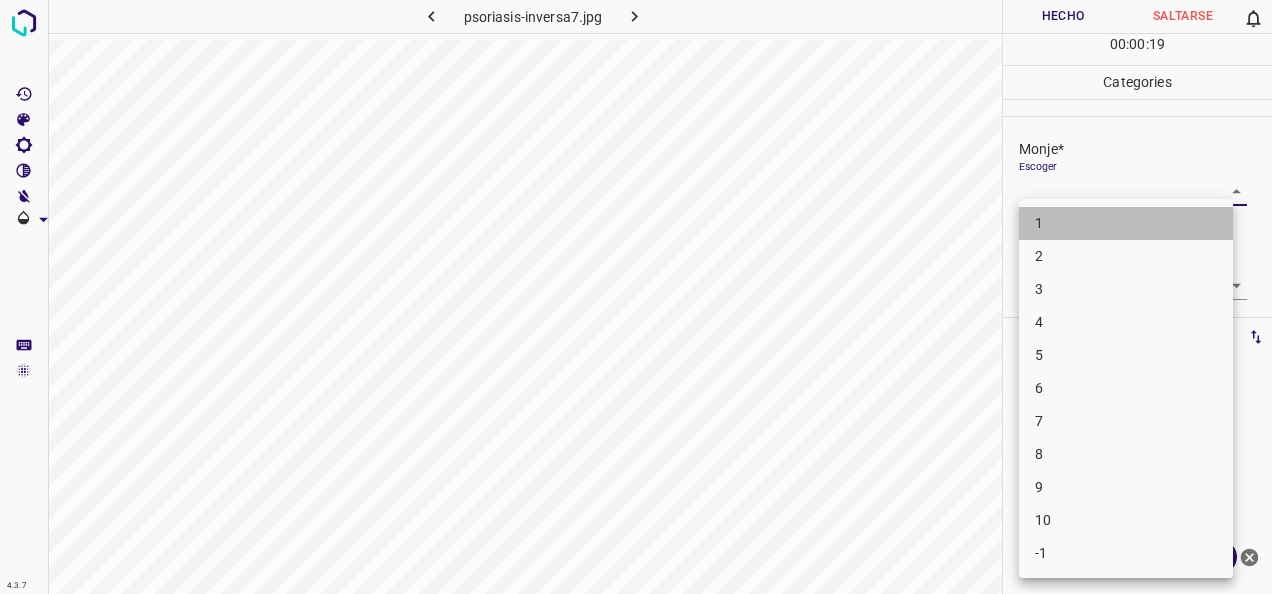 click on "1" at bounding box center [1126, 223] 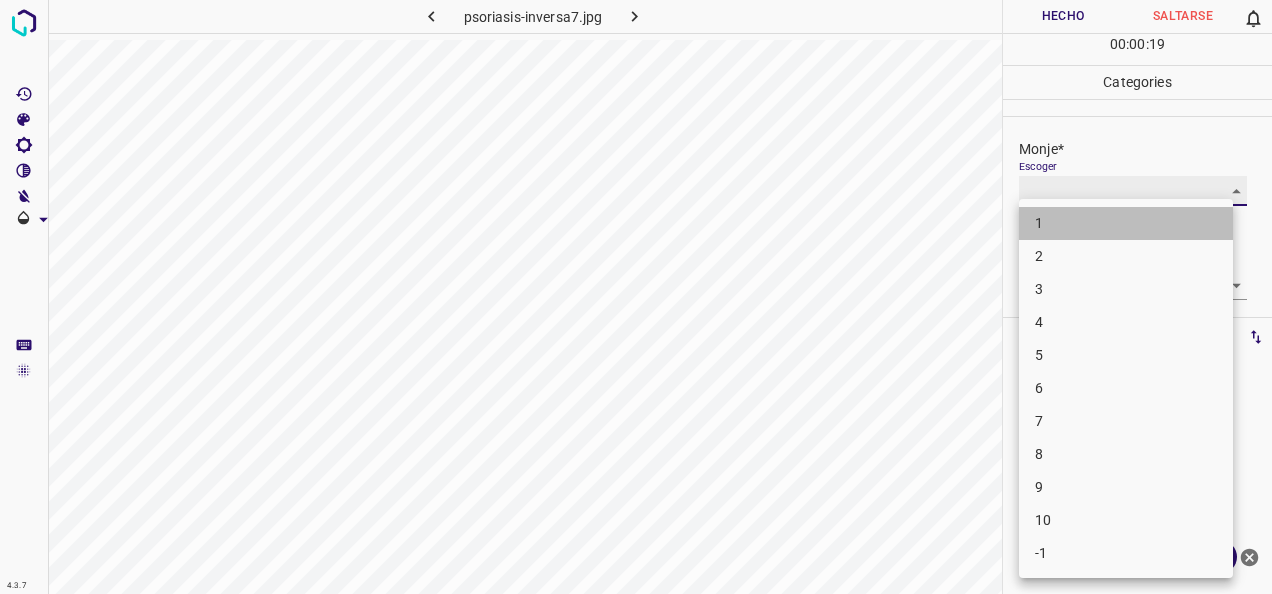 type on "1" 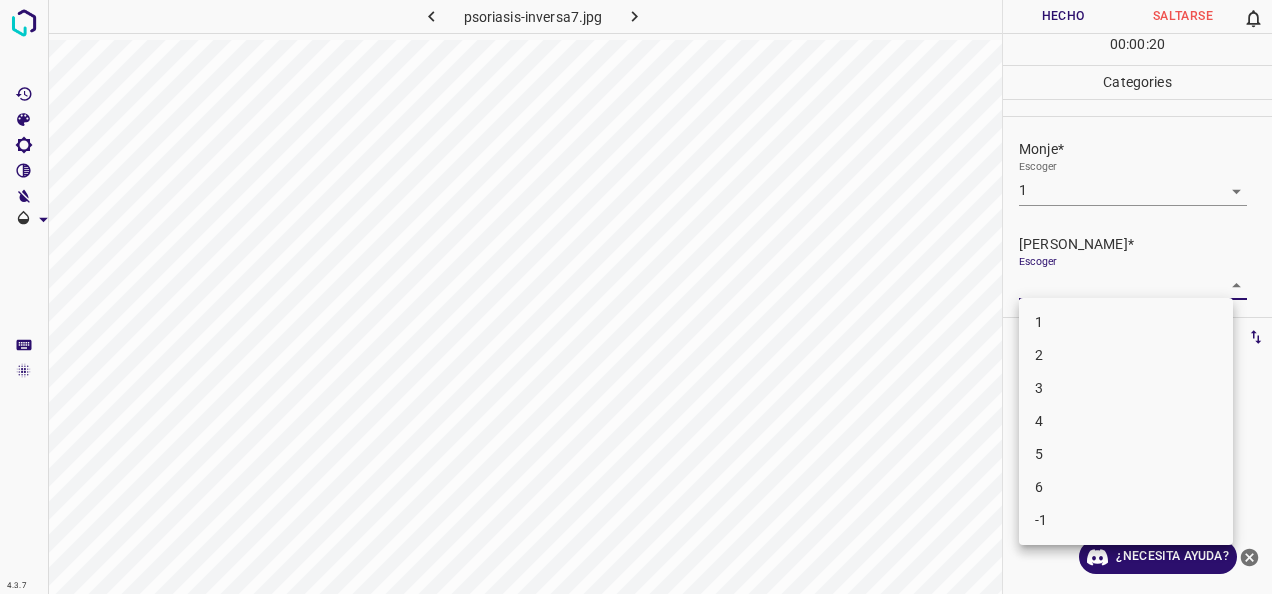 click on "4.3.7 psoriasis-inversa7.jpg Hecho Saltarse 0 00   : 00   : 20   Categories Monje*  Escoger 1 1  [PERSON_NAME]*  Escoger ​ Etiquetas 0 Categories 1 Monje 2  [PERSON_NAME] Herramientas Espacio Cambiar entre modos (Dibujar y Editar) Yo Etiquetado automático R Restaurar zoom M Acercar N Alejar Borrar Eliminar etiqueta de selección Filtros Z Restaurar filtros X Filtro de saturación C Filtro de brillo V Filtro de contraste B Filtro de escala de grises General O Descargar ¿Necesita ayuda? -Mensaje de texto -Esconder -Borrar 1 2 3 4 5 6 -1" at bounding box center [636, 297] 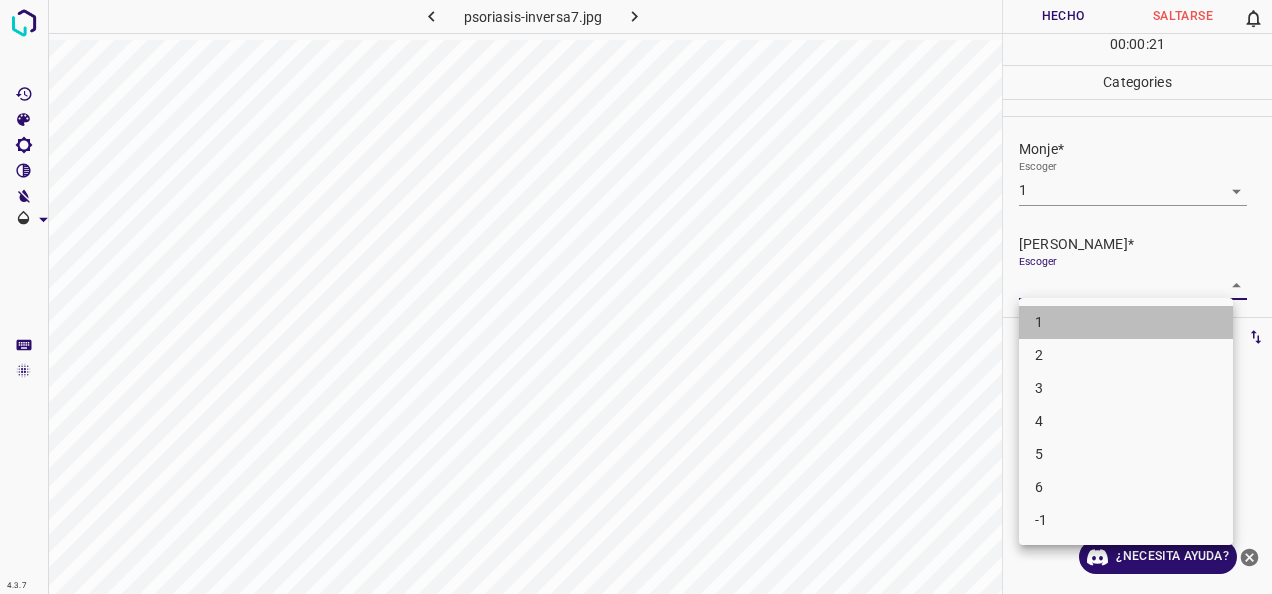 click on "1" at bounding box center (1126, 322) 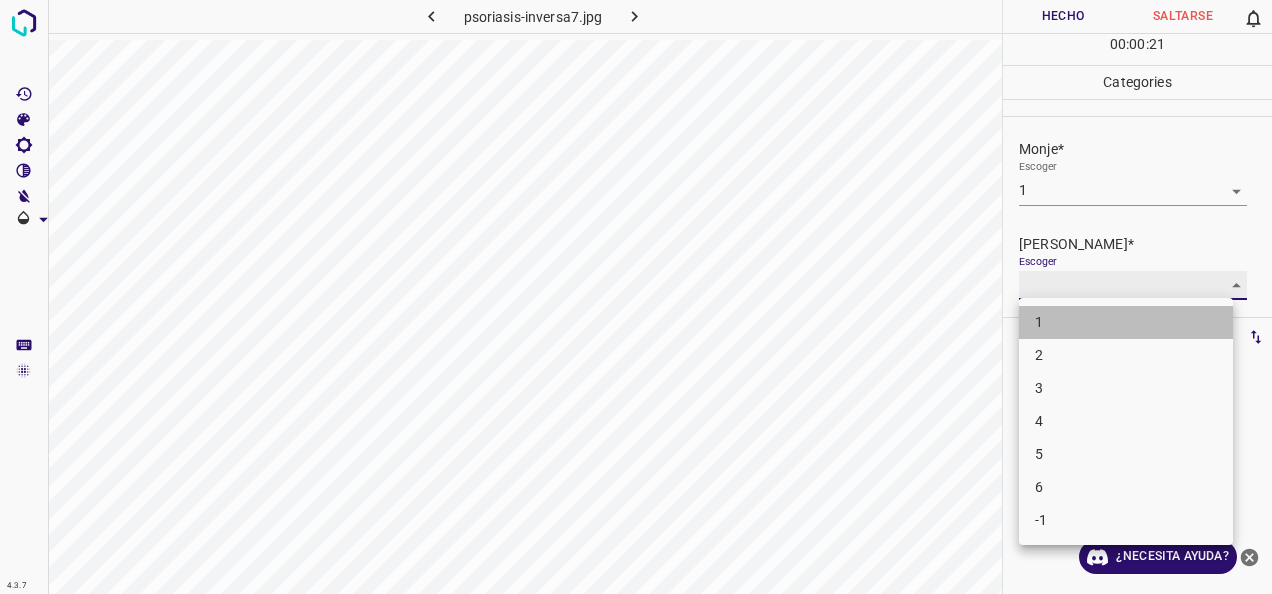 type on "1" 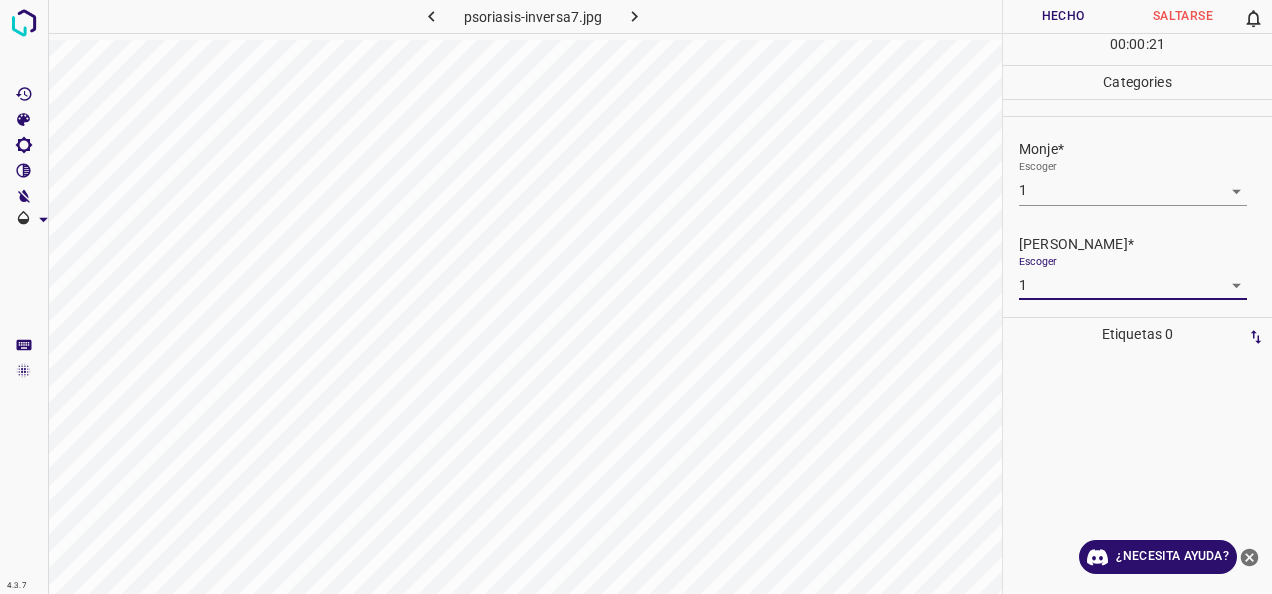 click on "Hecho" at bounding box center (1063, 16) 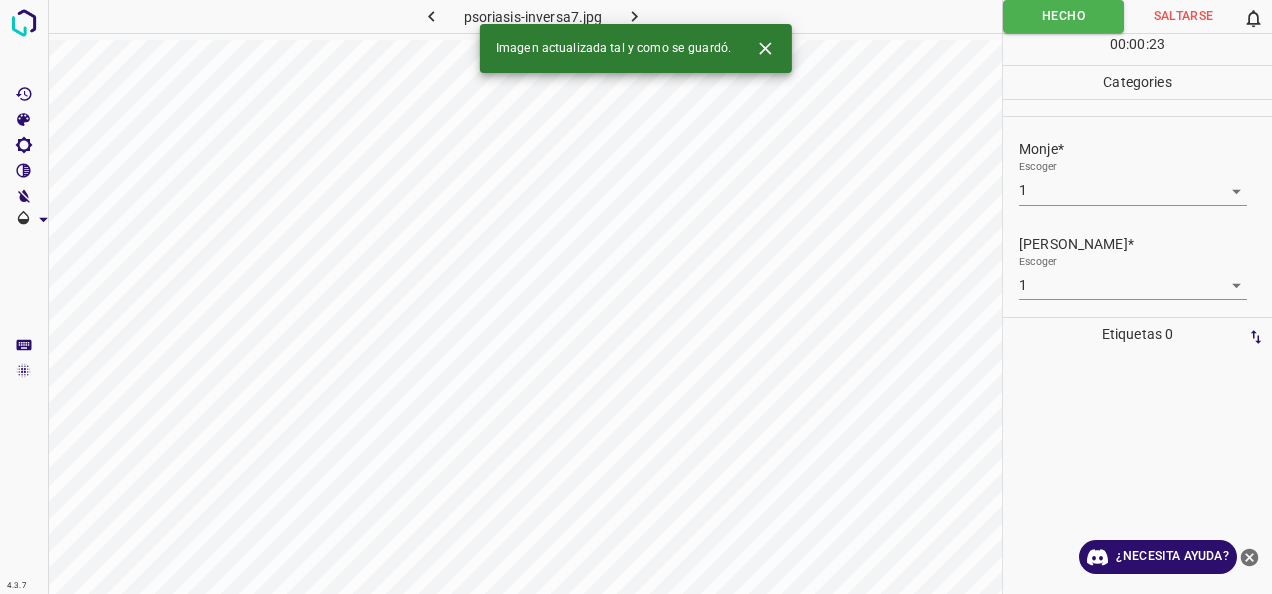 click 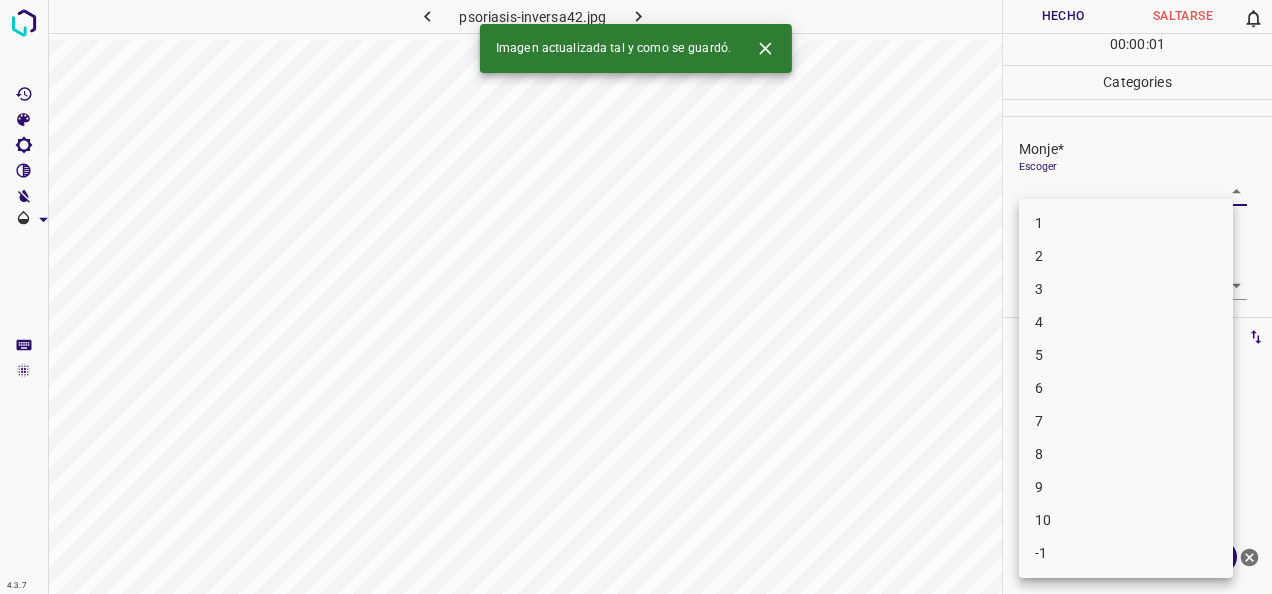 click on "4.3.7 psoriasis-inversa42.jpg Hecho Saltarse 0 00   : 00   : 01   Categories Monje*  Escoger ​  [PERSON_NAME]*  Escoger ​ Etiquetas 0 Categories 1 Monje 2  [PERSON_NAME] Herramientas Espacio Cambiar entre modos (Dibujar y Editar) Yo Etiquetado automático R Restaurar zoom M Acercar N Alejar Borrar Eliminar etiqueta de selección Filtros Z Restaurar filtros X Filtro de saturación C Filtro de brillo V Filtro de contraste B Filtro de escala de grises General O Descargar Imagen actualizada tal y como se guardó. ¿Necesita ayuda? -Mensaje de texto -Esconder -Borrar 1 2 3 4 5 6 7 8 9 10 -1" at bounding box center [636, 297] 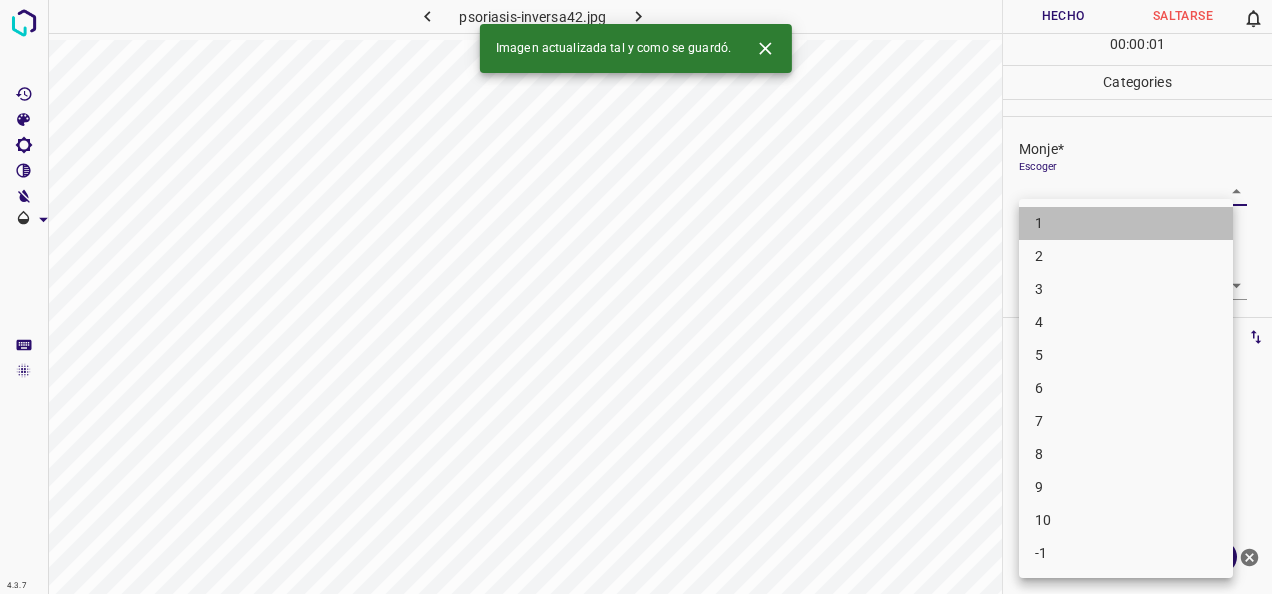 click on "1" at bounding box center [1126, 223] 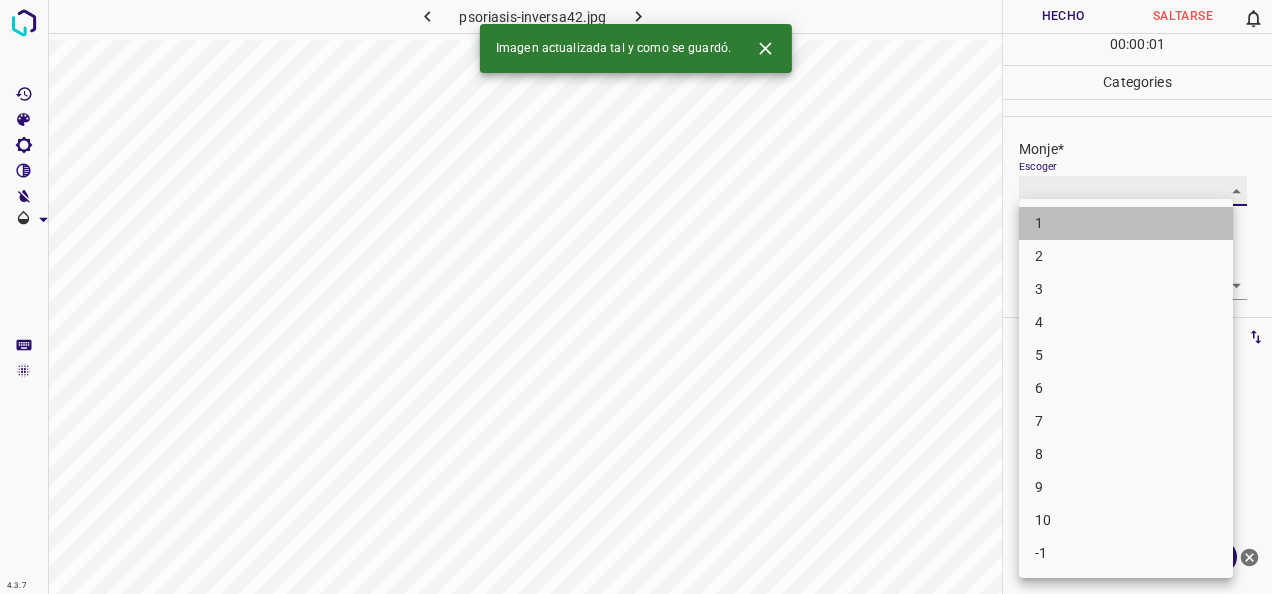 type on "1" 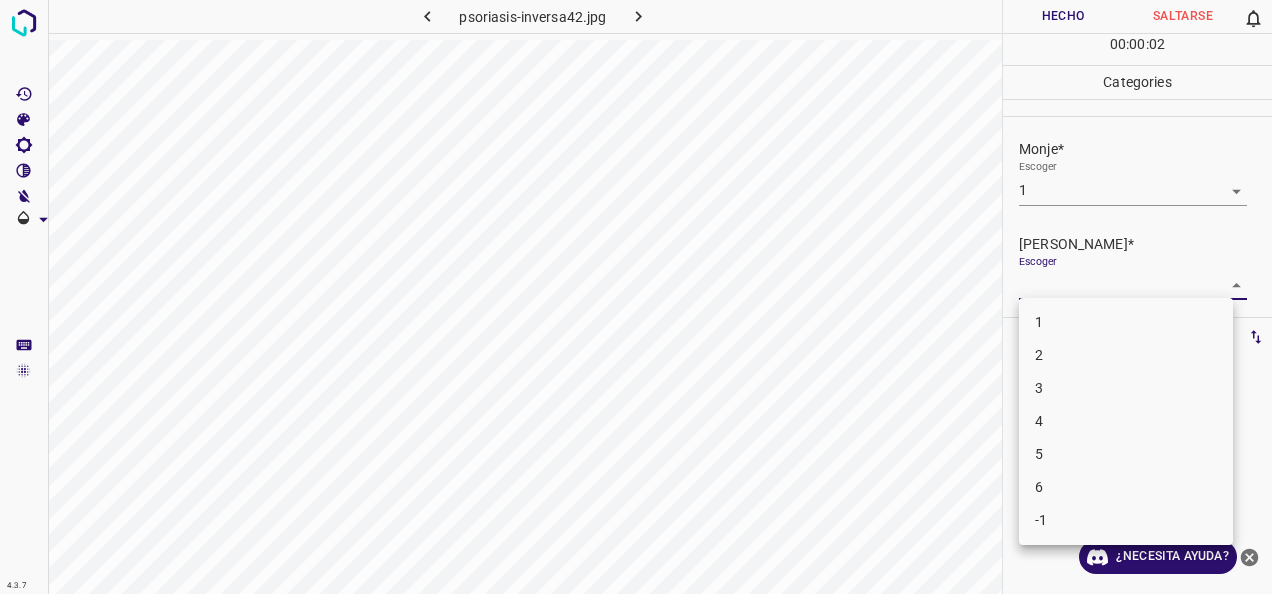 click on "4.3.7 psoriasis-inversa42.jpg Hecho Saltarse 0 00   : 00   : 02   Categories Monje*  Escoger 1 1  [PERSON_NAME]*  Escoger ​ Etiquetas 0 Categories 1 Monje 2  [PERSON_NAME] Herramientas Espacio Cambiar entre modos (Dibujar y Editar) Yo Etiquetado automático R Restaurar zoom M Acercar N Alejar Borrar Eliminar etiqueta de selección Filtros Z Restaurar filtros X Filtro de saturación C Filtro de brillo V Filtro de contraste B Filtro de escala de grises General O Descargar ¿Necesita ayuda? -Mensaje de texto -Esconder -Borrar 1 2 3 4 5 6 -1" at bounding box center (636, 297) 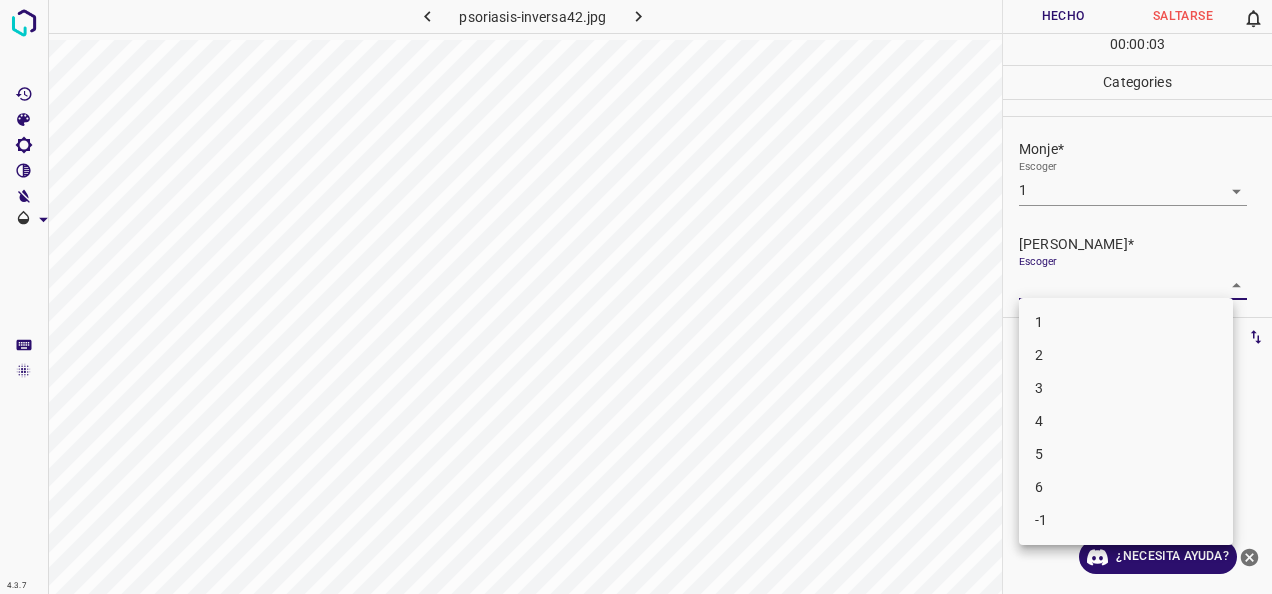 click on "1" at bounding box center (1126, 322) 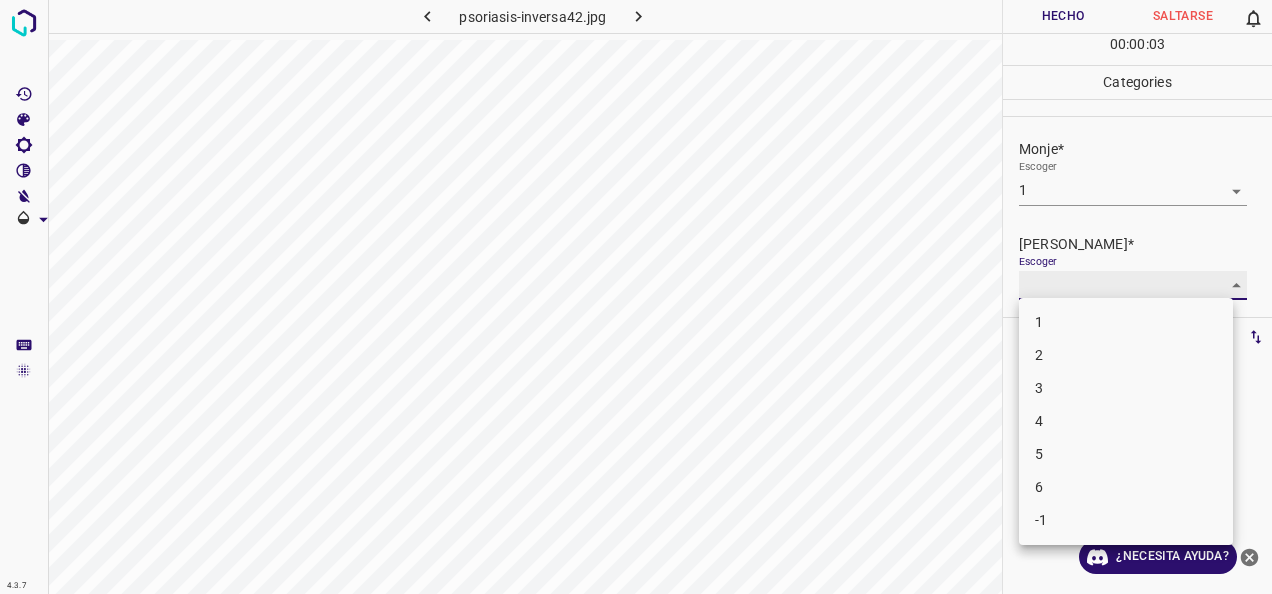 type on "1" 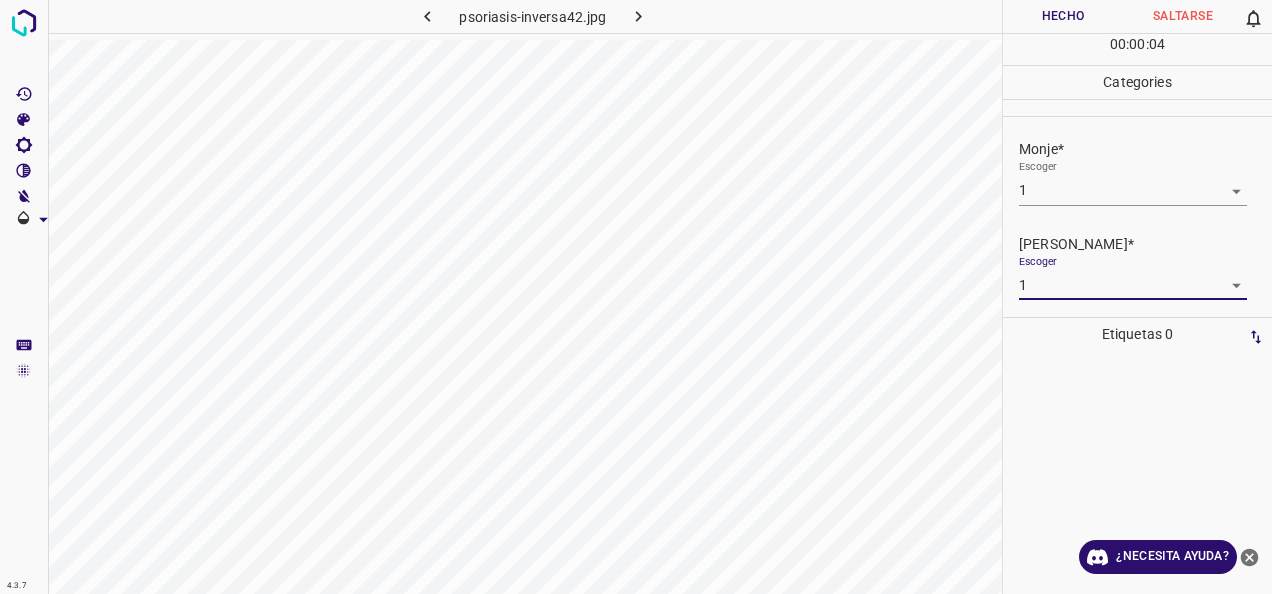 click on "Hecho" at bounding box center [1063, 16] 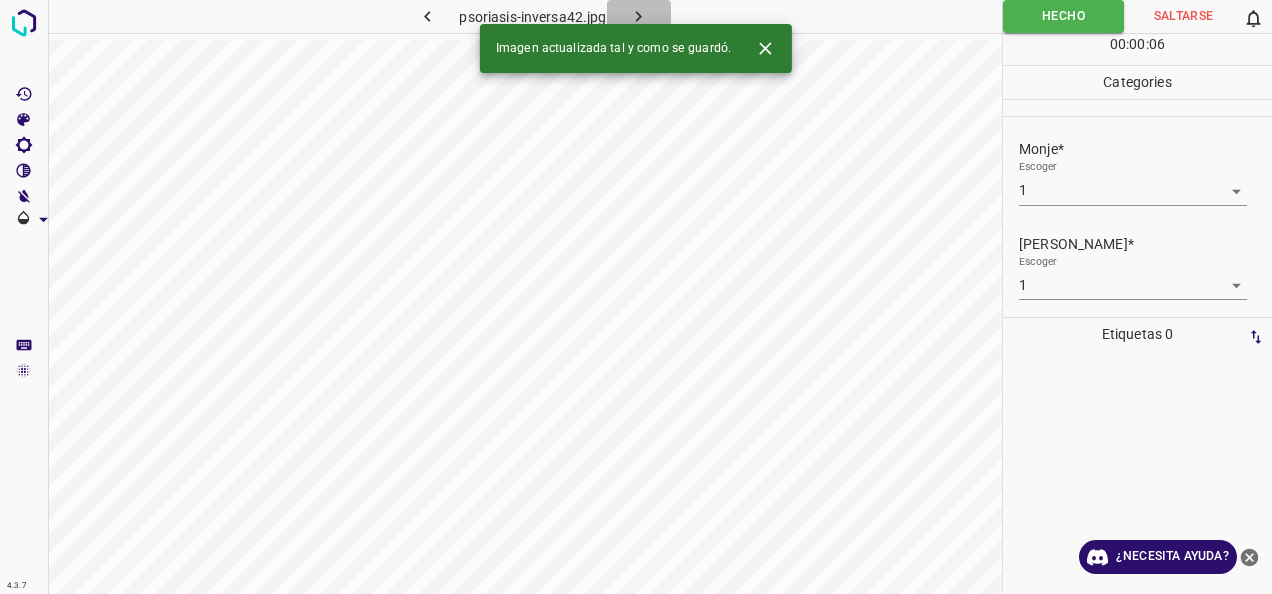 click 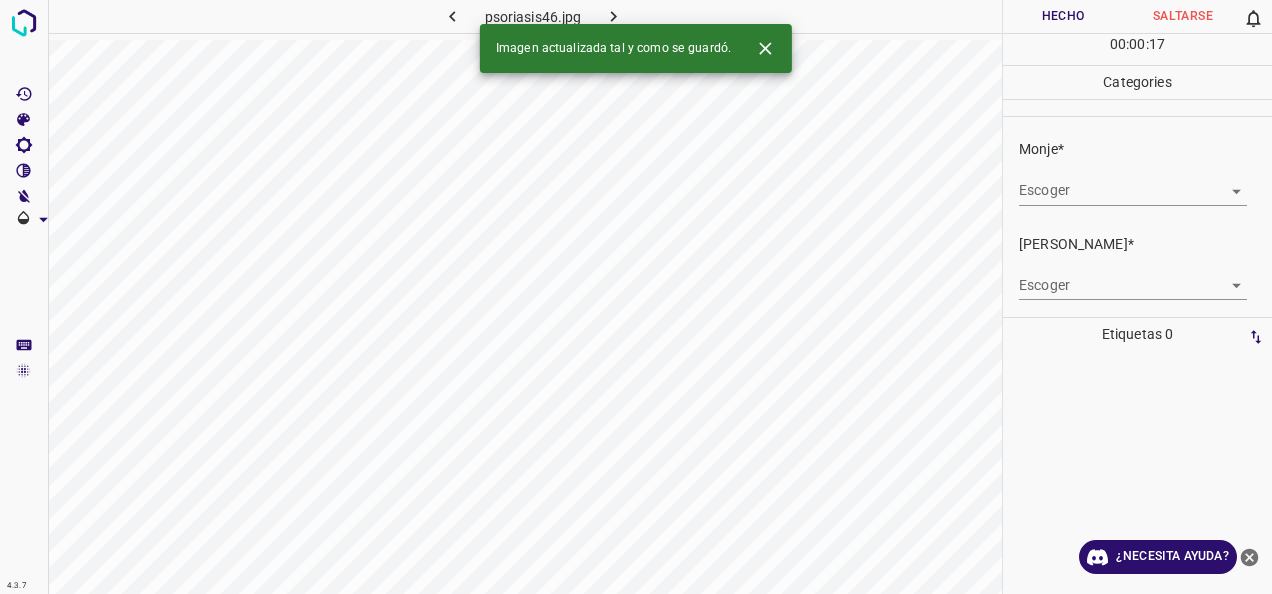 click on "4.3.7 psoriasis46.jpg Hecho Saltarse 0 00   : 00   : 17   Categories Monje*  Escoger ​  [PERSON_NAME]*  Escoger ​ Etiquetas 0 Categories 1 Monje 2  [PERSON_NAME] Herramientas Espacio Cambiar entre modos (Dibujar y Editar) Yo Etiquetado automático R Restaurar zoom M Acercar N Alejar Borrar Eliminar etiqueta de selección Filtros Z Restaurar filtros X Filtro de saturación C Filtro de brillo V Filtro de contraste B Filtro de escala de grises General O Descargar Imagen actualizada tal y como se guardó. ¿Necesita ayuda? -Mensaje de texto -Esconder -Borrar" at bounding box center (636, 297) 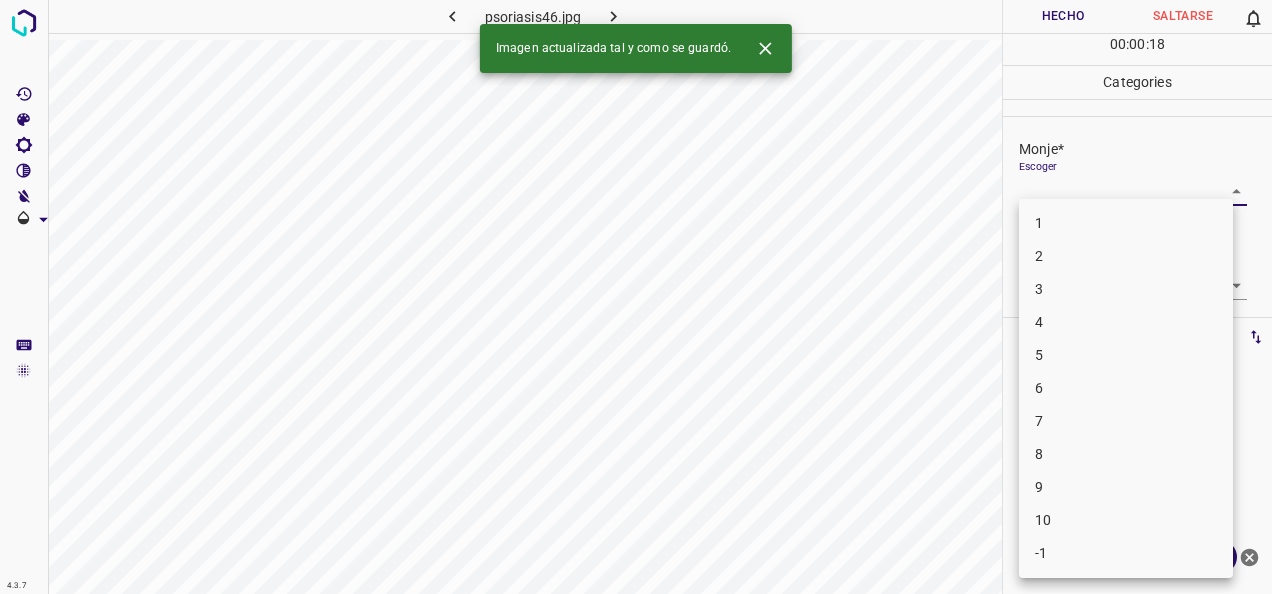 click on "1" at bounding box center [1126, 223] 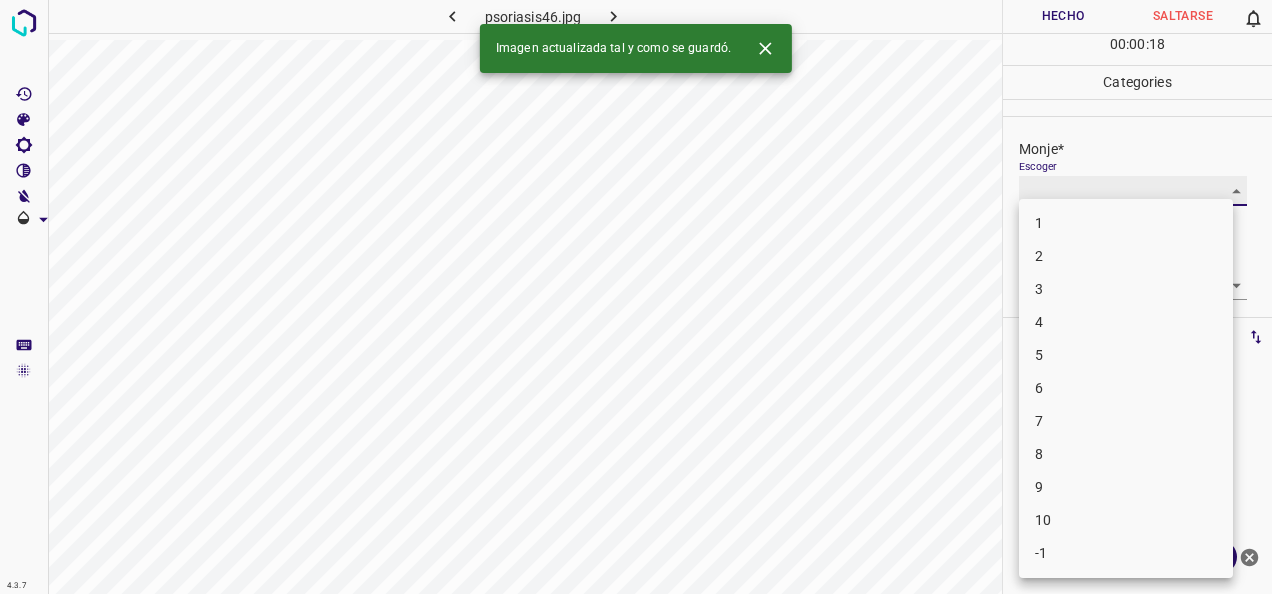 type on "1" 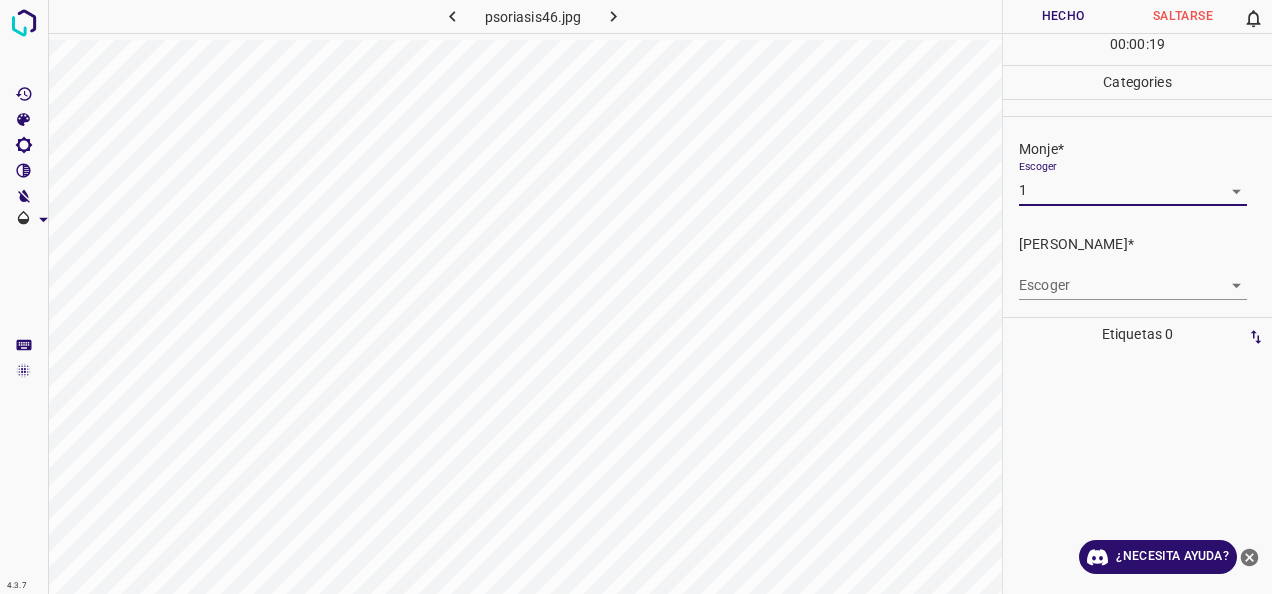 click on "Escoger ​" at bounding box center [1145, 277] 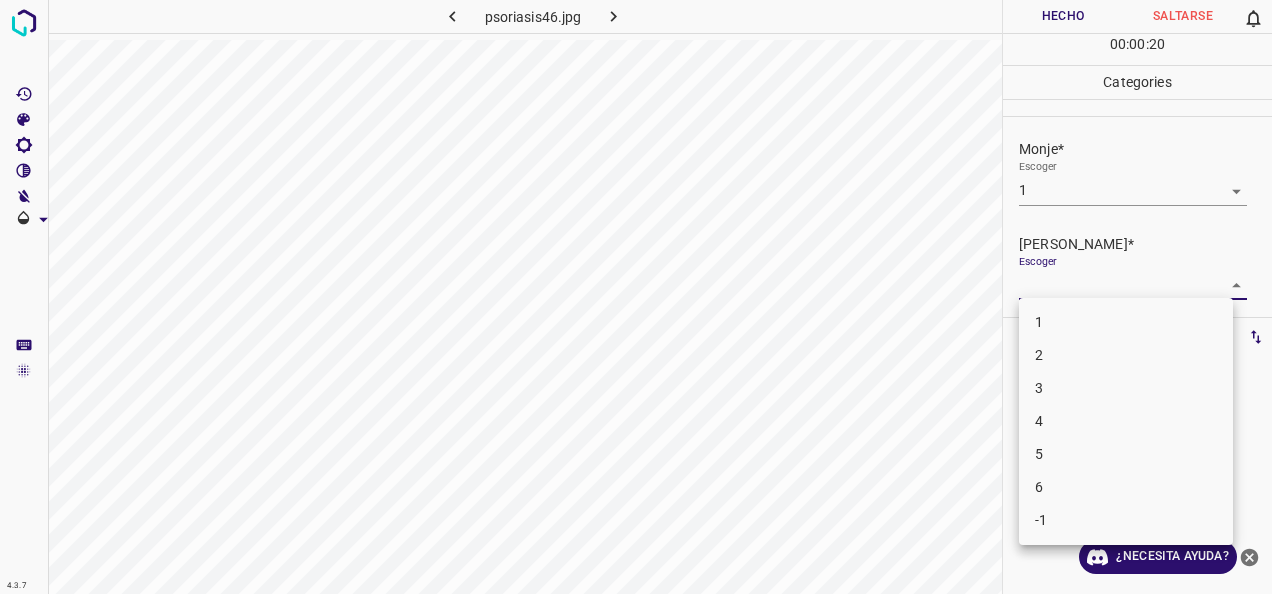 click on "4.3.7 psoriasis46.jpg Hecho Saltarse 0 00   : 00   : 20   Categories Monje*  Escoger 1 1  [PERSON_NAME]*  Escoger ​ Etiquetas 0 Categories 1 Monje 2  [PERSON_NAME] Herramientas Espacio Cambiar entre modos (Dibujar y Editar) Yo Etiquetado automático R Restaurar zoom M Acercar N Alejar Borrar Eliminar etiqueta de selección Filtros Z Restaurar filtros X Filtro de saturación C Filtro de brillo V Filtro de contraste B Filtro de escala de grises General O Descargar ¿Necesita ayuda? -Mensaje de texto -Esconder -Borrar 1 2 3 4 5 6 -1" at bounding box center (636, 297) 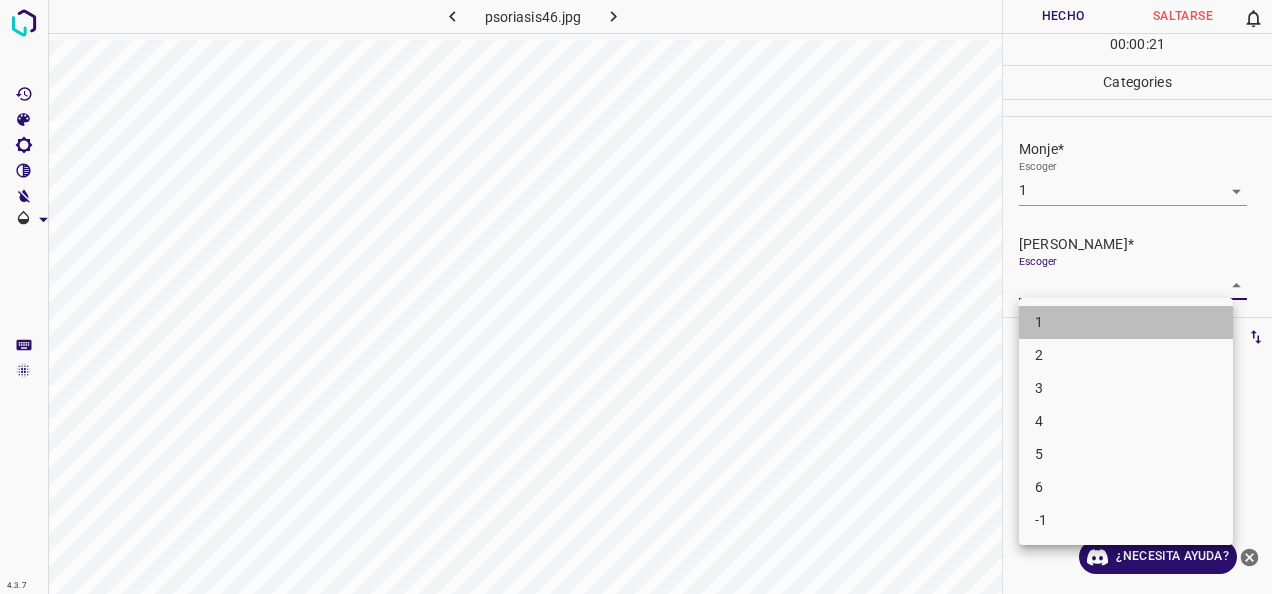 click on "1" at bounding box center (1126, 322) 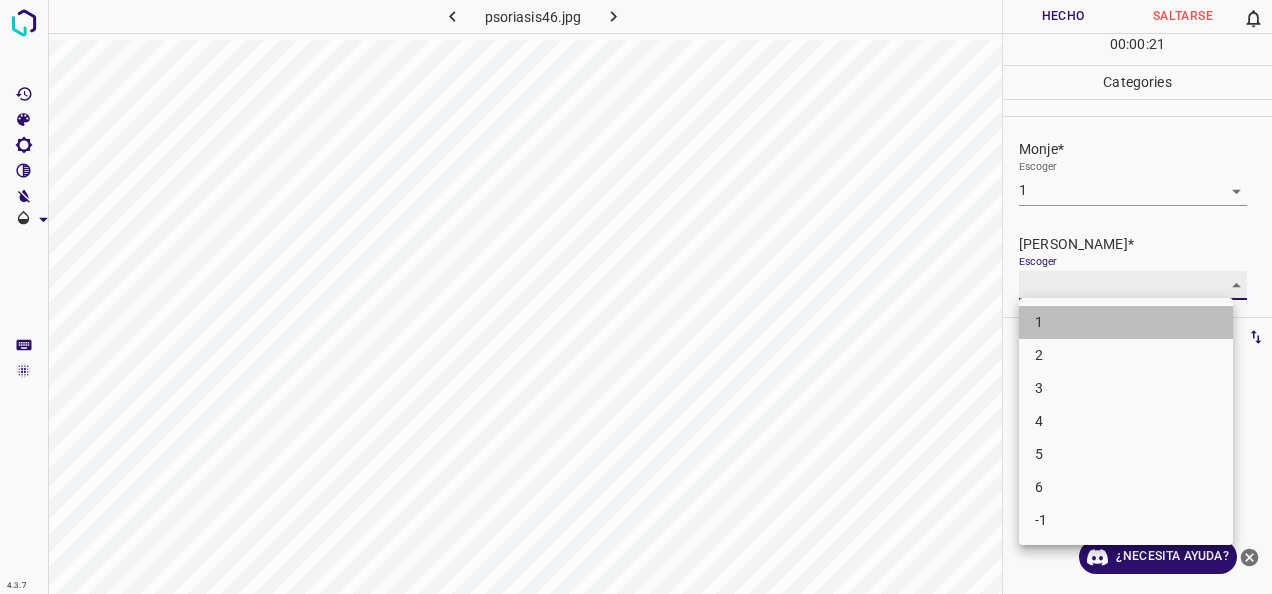 type on "1" 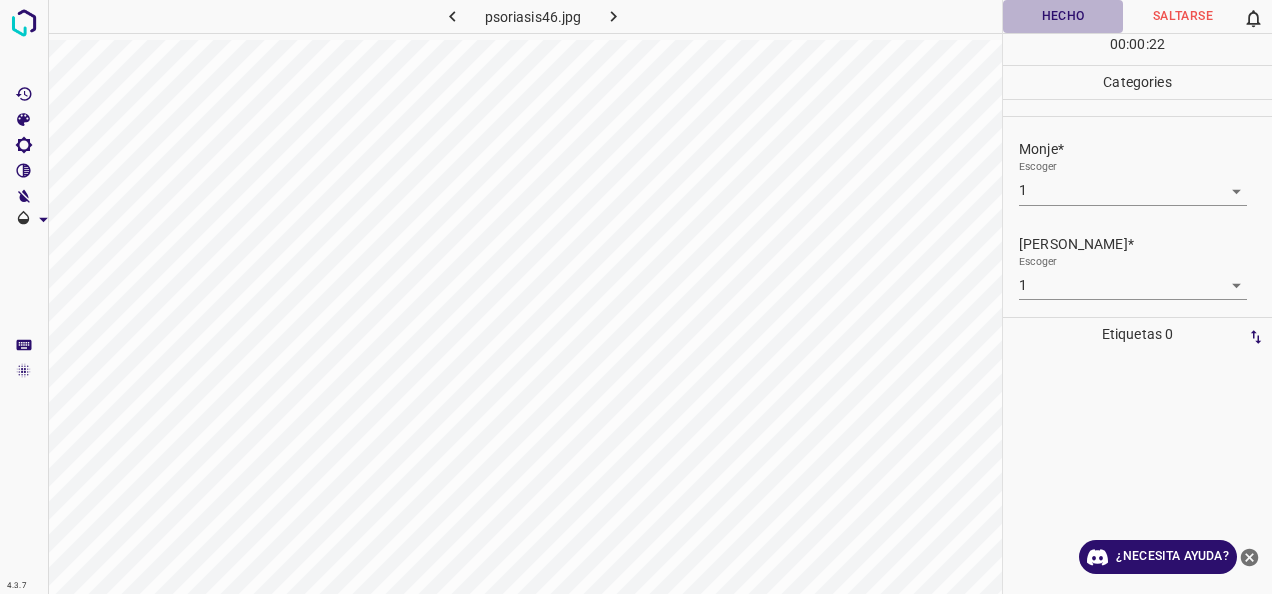 click on "Hecho" at bounding box center [1063, 16] 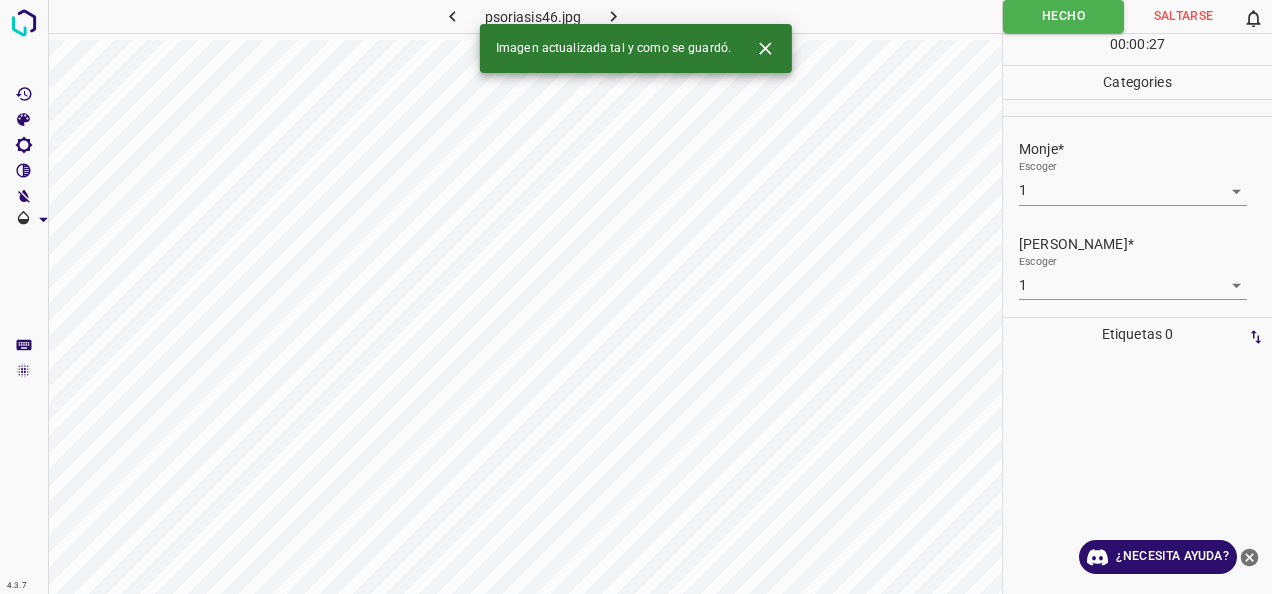 click 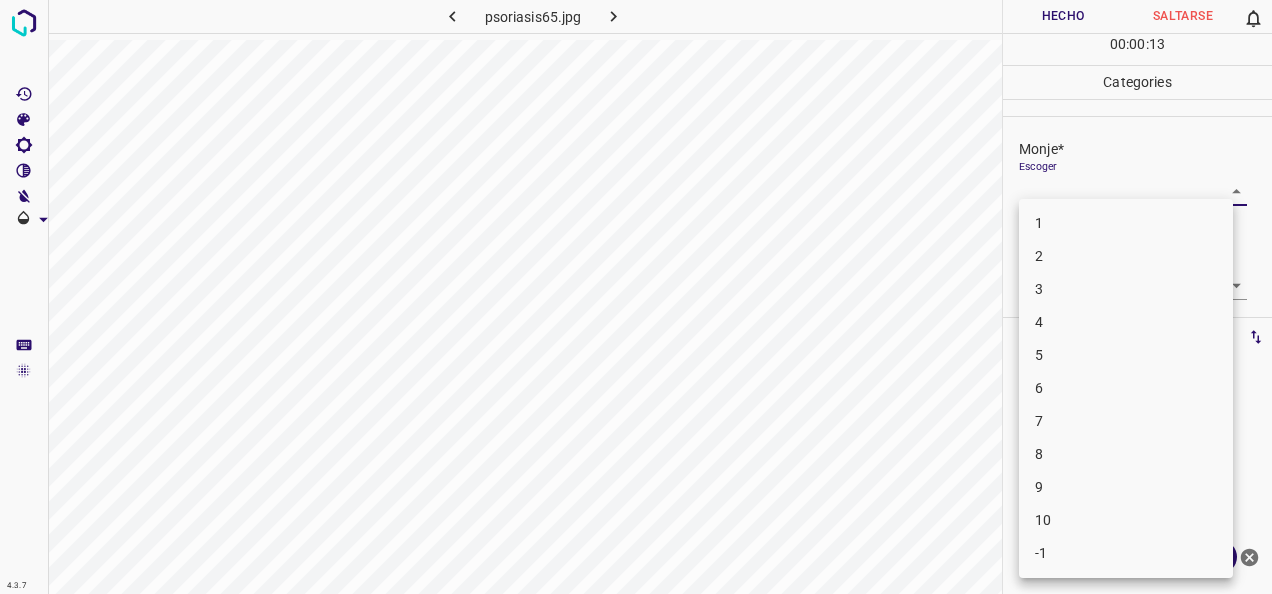 click on "4.3.7 psoriasis65.jpg Hecho Saltarse 0 00   : 00   : 13   Categories Monje*  Escoger ​  [PERSON_NAME]*  Escoger ​ Etiquetas 0 Categories 1 Monje 2  [PERSON_NAME] Herramientas Espacio Cambiar entre modos (Dibujar y Editar) Yo Etiquetado automático R Restaurar zoom M Acercar N Alejar Borrar Eliminar etiqueta de selección Filtros Z Restaurar filtros X Filtro de saturación C Filtro de brillo V Filtro de contraste B Filtro de escala de grises General O Descargar ¿Necesita ayuda? -Mensaje de texto -Esconder -Borrar 1 2 3 4 5 6 7 8 9 10 -1" at bounding box center (636, 297) 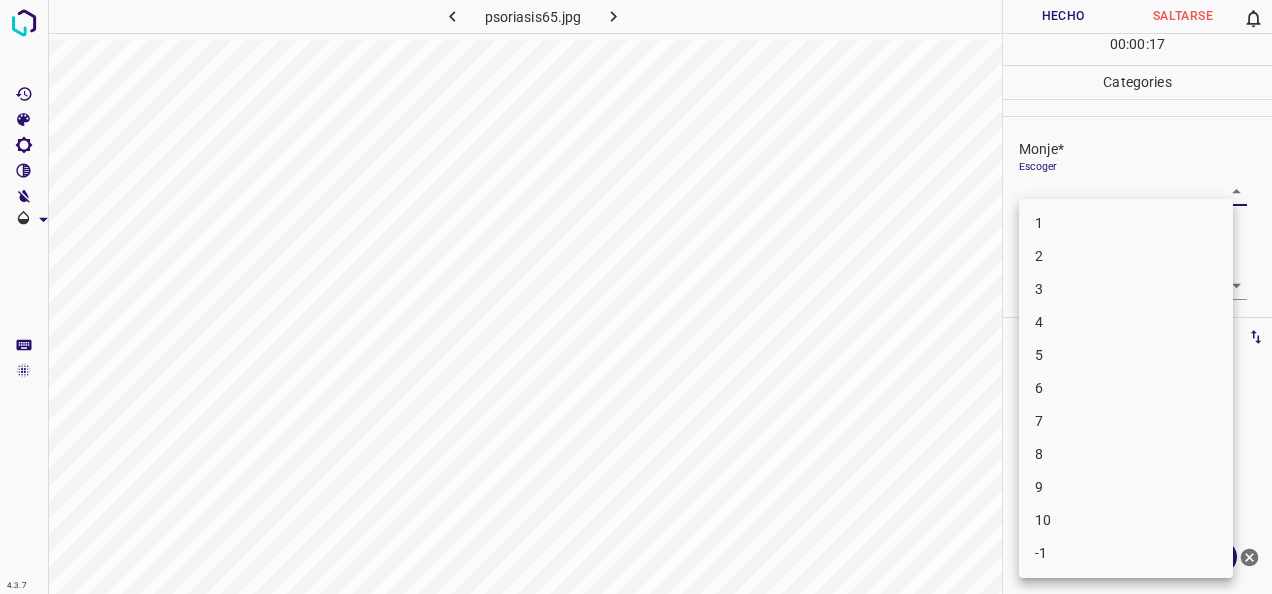click on "5" at bounding box center [1126, 355] 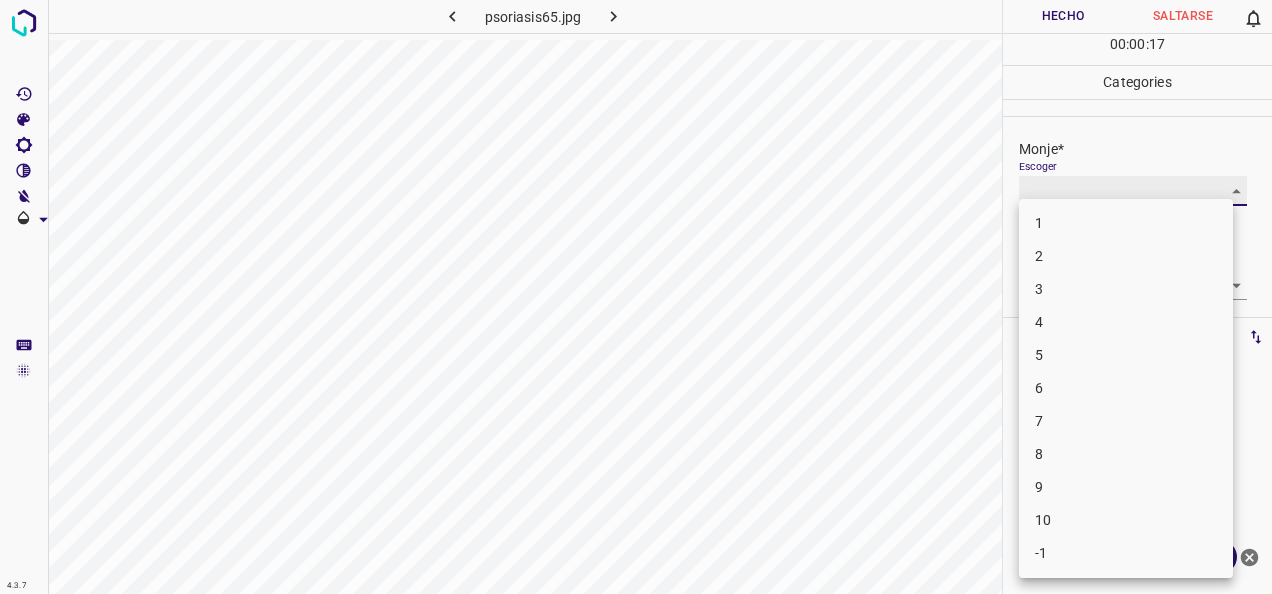 type on "5" 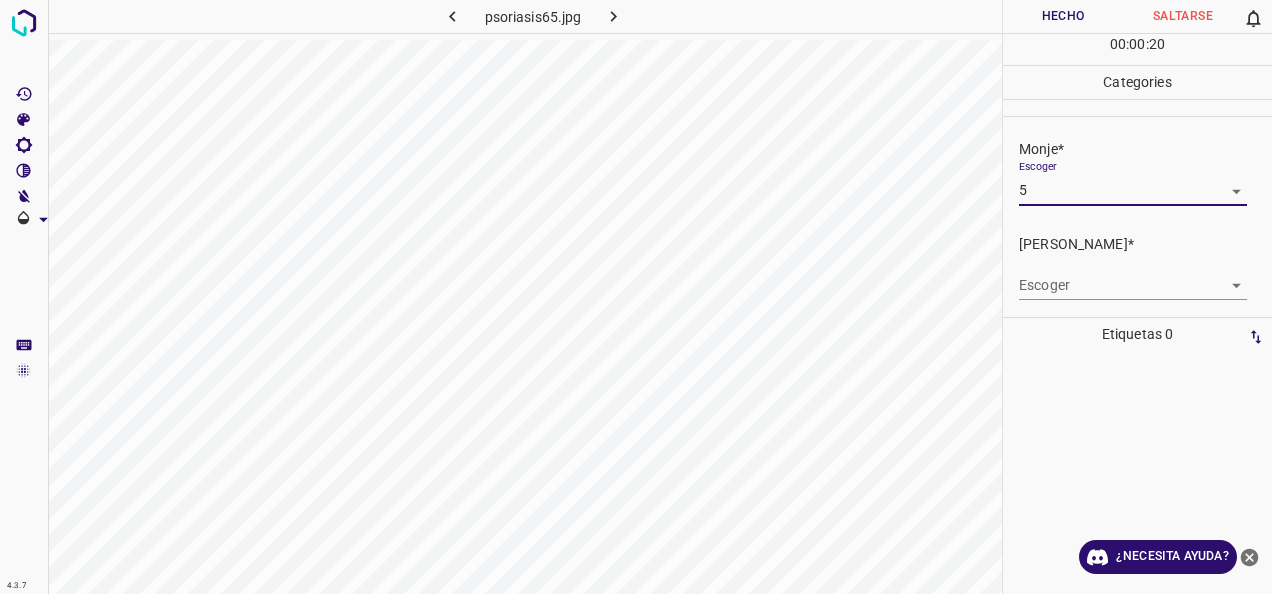 click on "4.3.7 psoriasis65.jpg [PERSON_NAME] 0 00   : 00   : 20   Categories Monje*  Escoger 5 5  [PERSON_NAME]*  Escoger ​ Etiquetas 0 Categories 1 Monje 2  [PERSON_NAME] Herramientas Espacio Cambiar entre modos (Dibujar y Editar) Yo Etiquetado automático R Restaurar zoom M Acercar N Alejar Borrar Eliminar etiqueta de selección Filtros Z Restaurar filtros X Filtro de saturación C Filtro de brillo V Filtro de contraste B Filtro de escala de grises General O Descargar ¿Necesita ayuda? -Mensaje de texto -Esconder -Borrar" at bounding box center [636, 297] 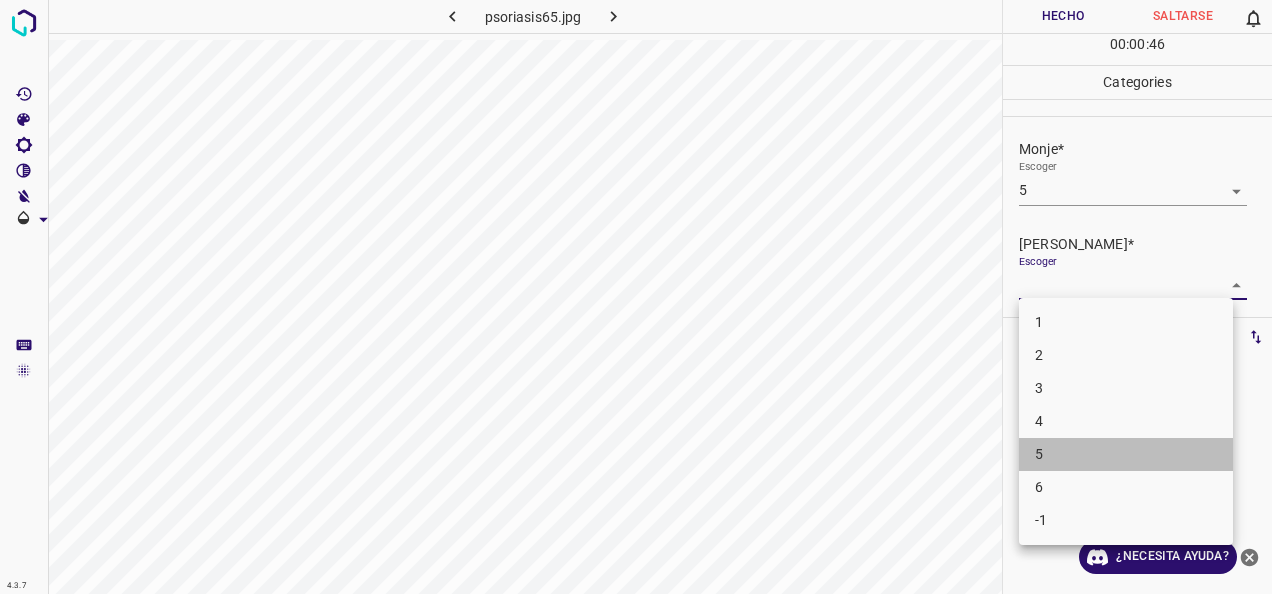 click on "5" at bounding box center [1126, 454] 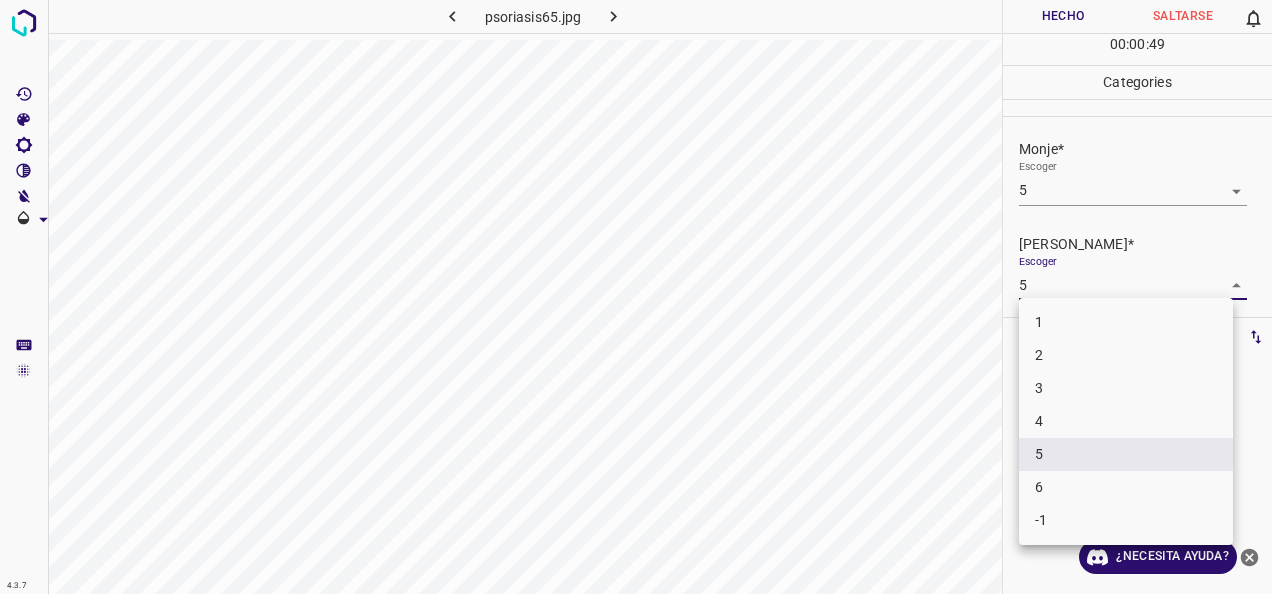 click on "4.3.7 psoriasis65.jpg Hecho Saltarse 0 00   : 00   : 49   Categories Monje*  Escoger 5 5  [PERSON_NAME]*  Escoger 5 5 Etiquetas 0 Categories 1 Monje 2  [PERSON_NAME] Herramientas Espacio Cambiar entre modos (Dibujar y Editar) Yo Etiquetado automático R Restaurar zoom M Acercar N Alejar Borrar Eliminar etiqueta de selección Filtros Z Restaurar filtros X Filtro de saturación C Filtro de brillo V Filtro de contraste B Filtro de escala de grises General O Descargar ¿Necesita ayuda? -Mensaje de texto -Esconder -Borrar 1 2 3 4 5 6 -1" at bounding box center [636, 297] 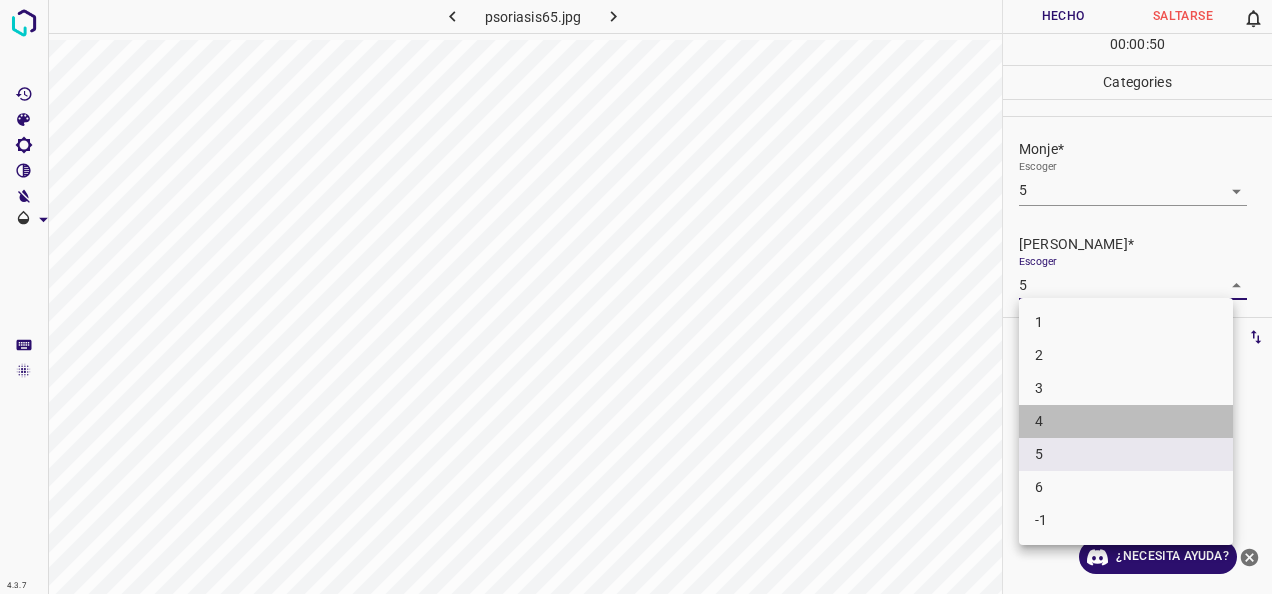 click on "4" at bounding box center [1126, 421] 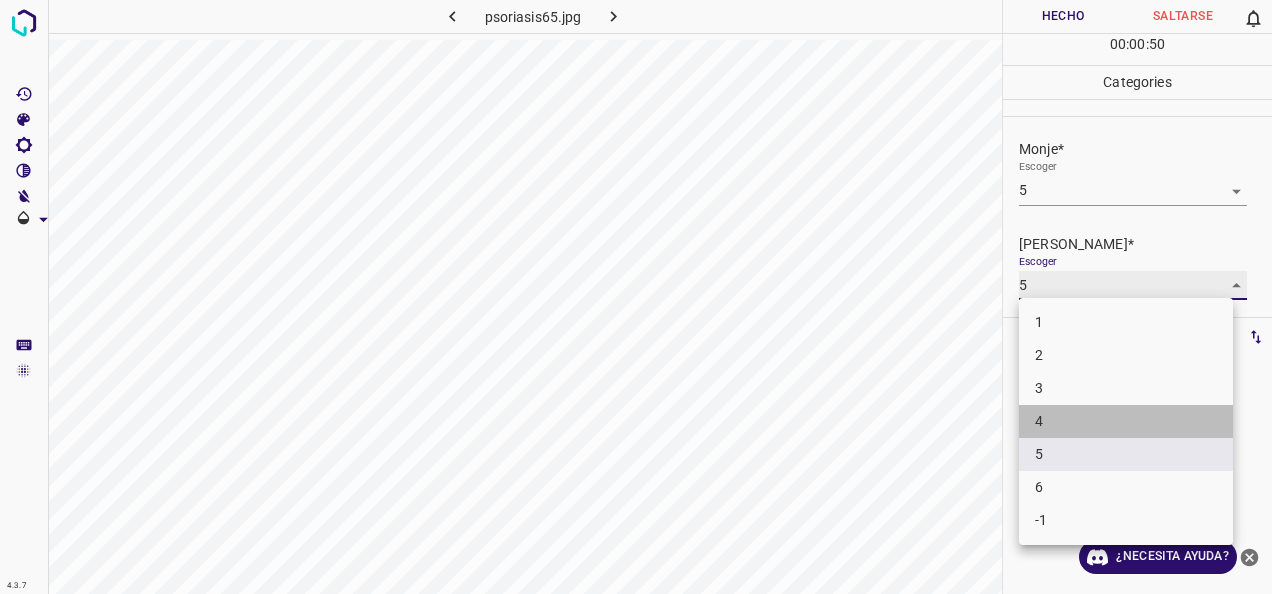 type on "4" 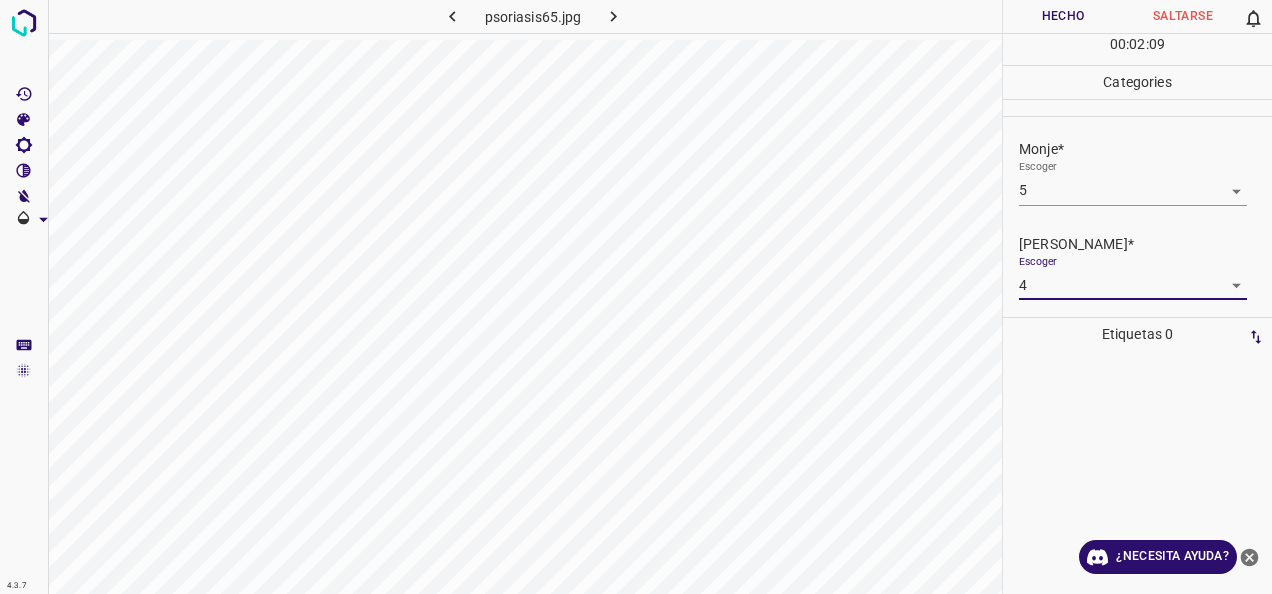 click on "Hecho" at bounding box center [1063, 16] 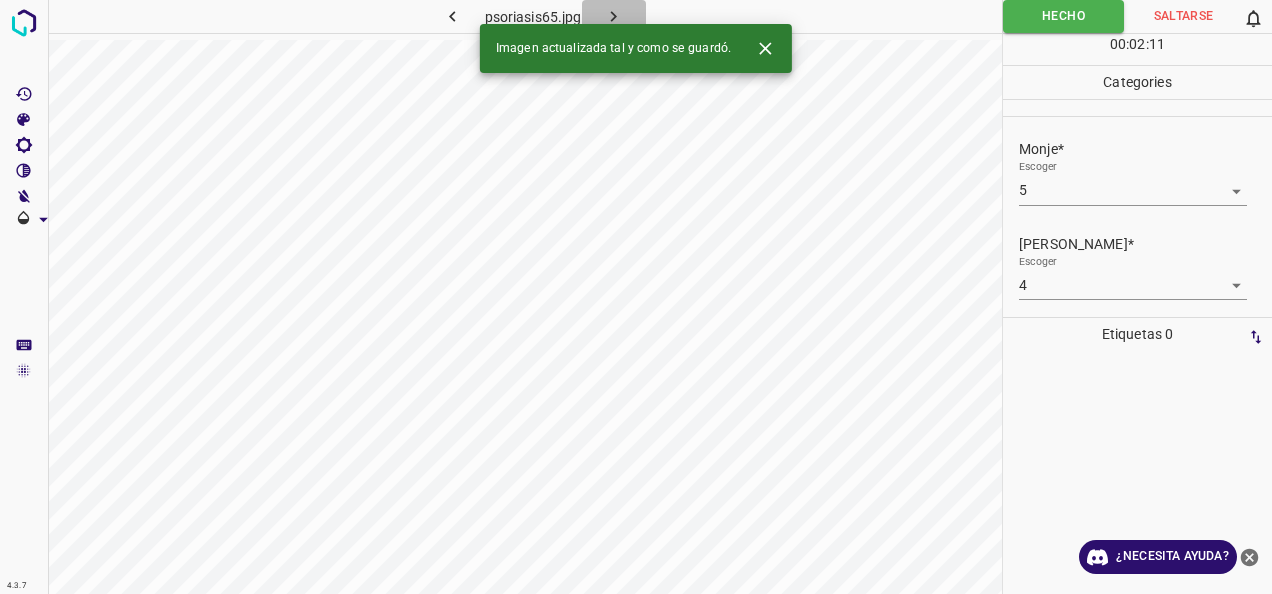 click 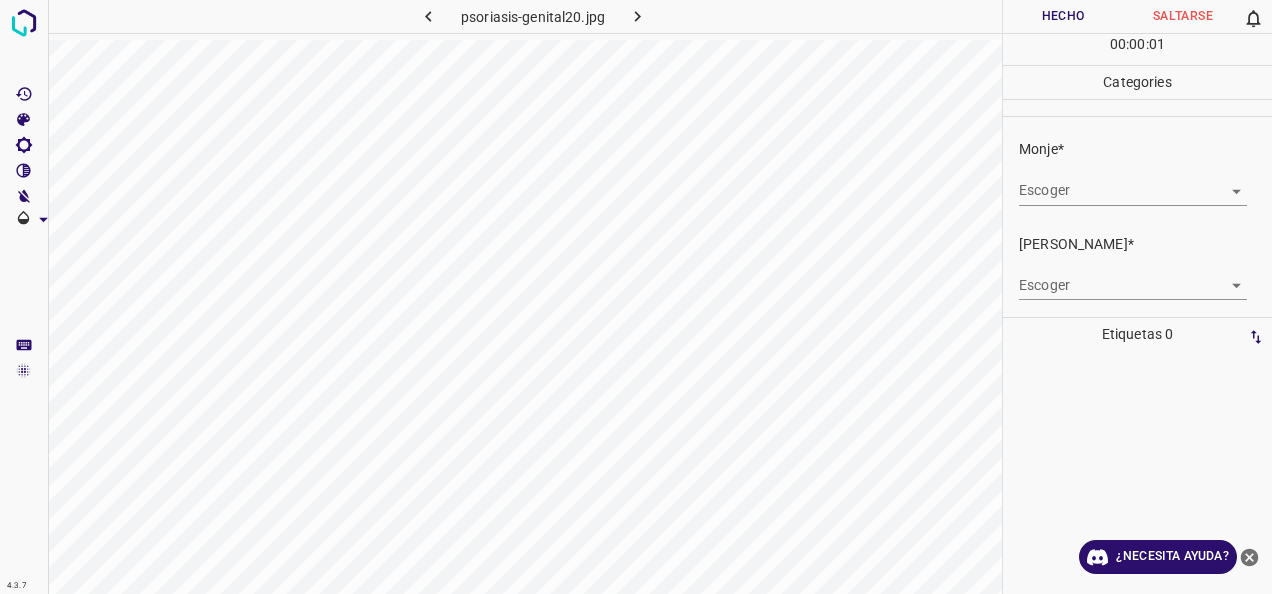 click on "4.3.7 psoriasis-genital20.jpg Hecho Saltarse 0 00   : 00   : 01   Categories Monje*  Escoger ​  [PERSON_NAME]*  Escoger ​ Etiquetas 0 Categories 1 Monje 2  [PERSON_NAME] Herramientas Espacio Cambiar entre modos (Dibujar y Editar) Yo Etiquetado automático R Restaurar zoom M Acercar N Alejar Borrar Eliminar etiqueta de selección Filtros Z Restaurar filtros X Filtro de saturación C Filtro de brillo V Filtro de contraste B Filtro de escala de grises General O Descargar ¿Necesita ayuda? -Mensaje de texto -Esconder -Borrar" at bounding box center (636, 297) 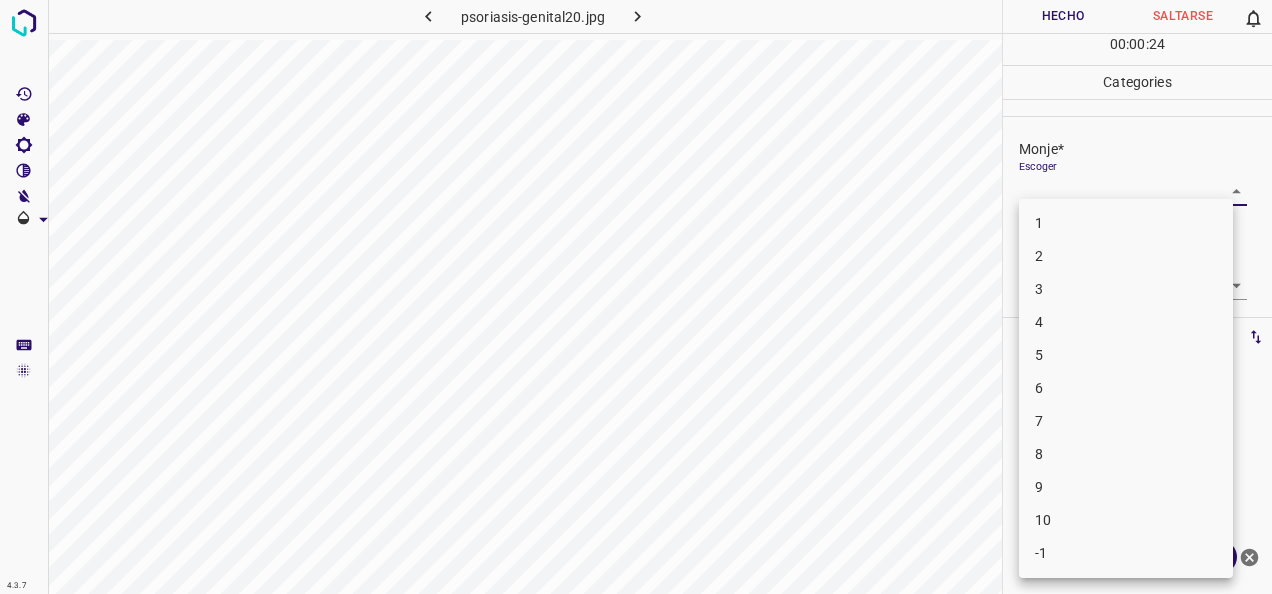 click on "6" at bounding box center [1126, 388] 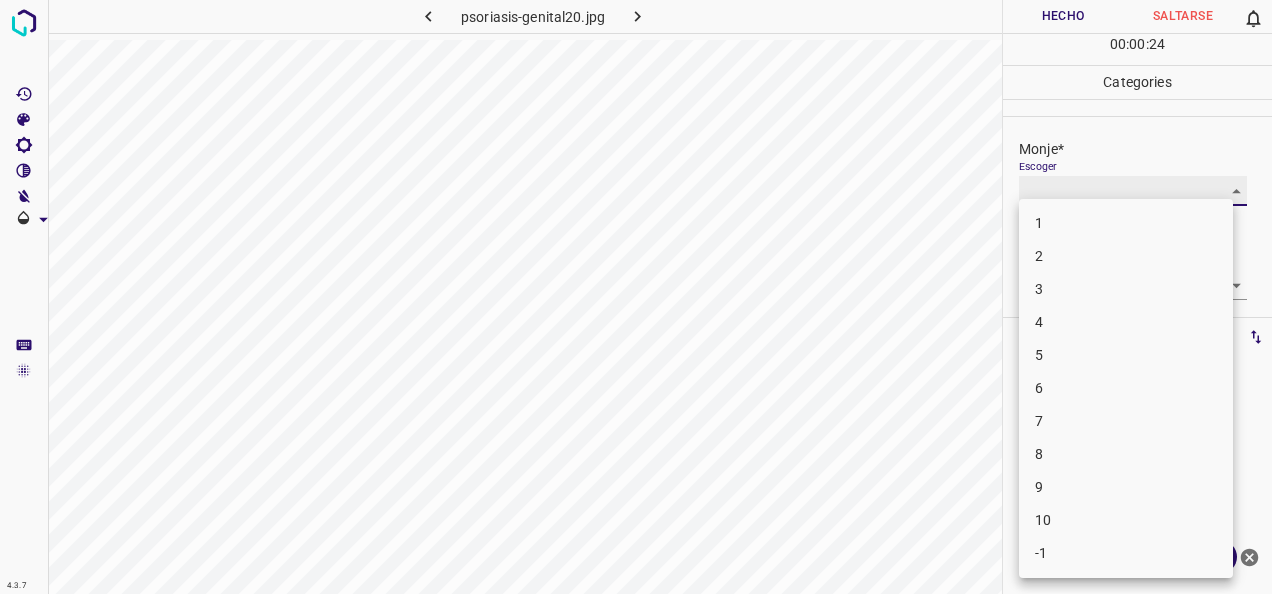 type on "6" 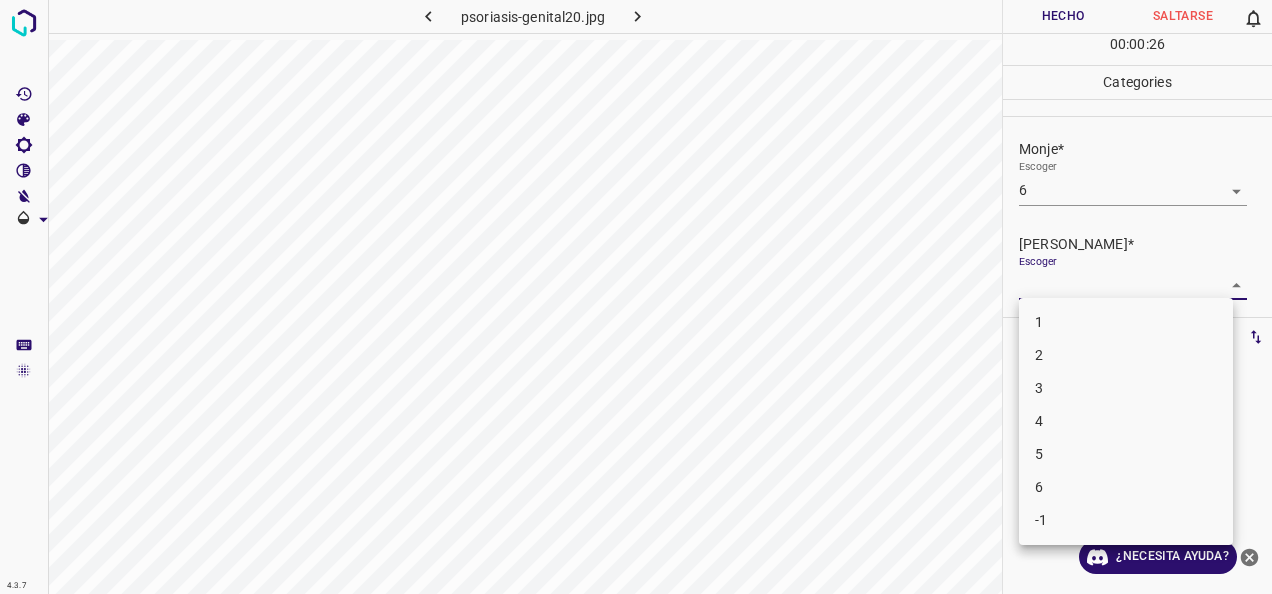 click on "4.3.7 psoriasis-genital20.jpg Hecho Saltarse 0 00   : 00   : 26   Categories Monje*  Escoger 6 6  [PERSON_NAME]*  Escoger ​ Etiquetas 0 Categories 1 Monje 2  [PERSON_NAME] Herramientas Espacio Cambiar entre modos (Dibujar y Editar) Yo Etiquetado automático R Restaurar zoom M Acercar N Alejar Borrar Eliminar etiqueta de selección Filtros Z Restaurar filtros X Filtro de saturación C Filtro de brillo V Filtro de contraste B Filtro de escala de grises General O Descargar ¿Necesita ayuda? -Mensaje de texto -Esconder -Borrar 1 2 3 4 5 6 -1" at bounding box center [636, 297] 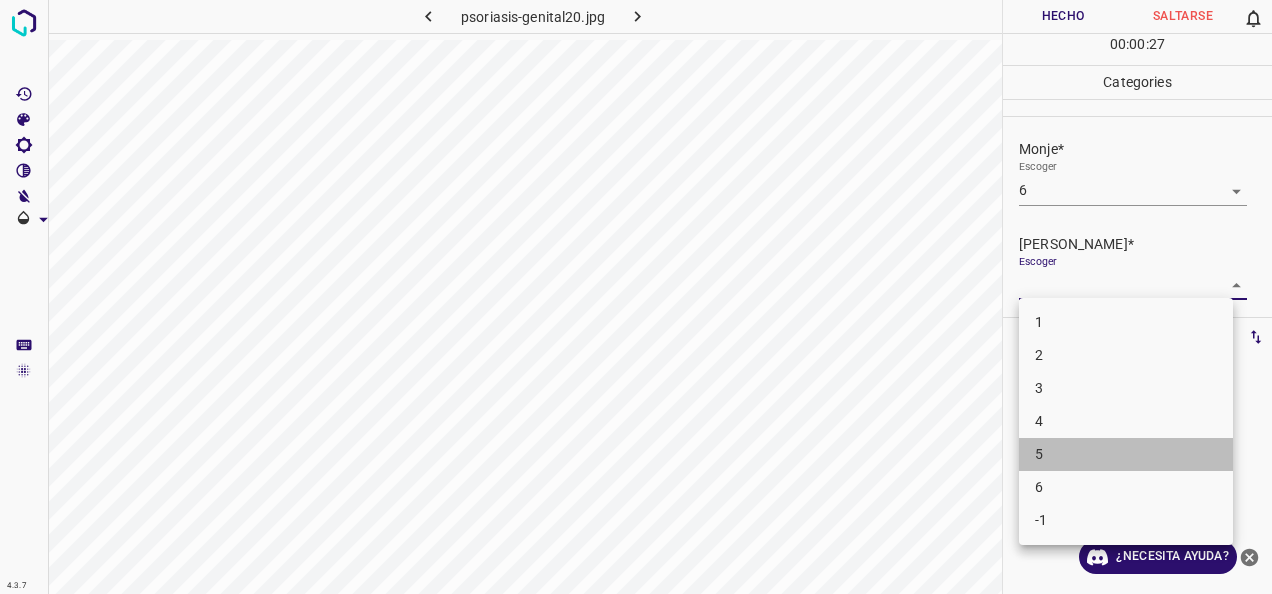 click on "5" at bounding box center (1126, 454) 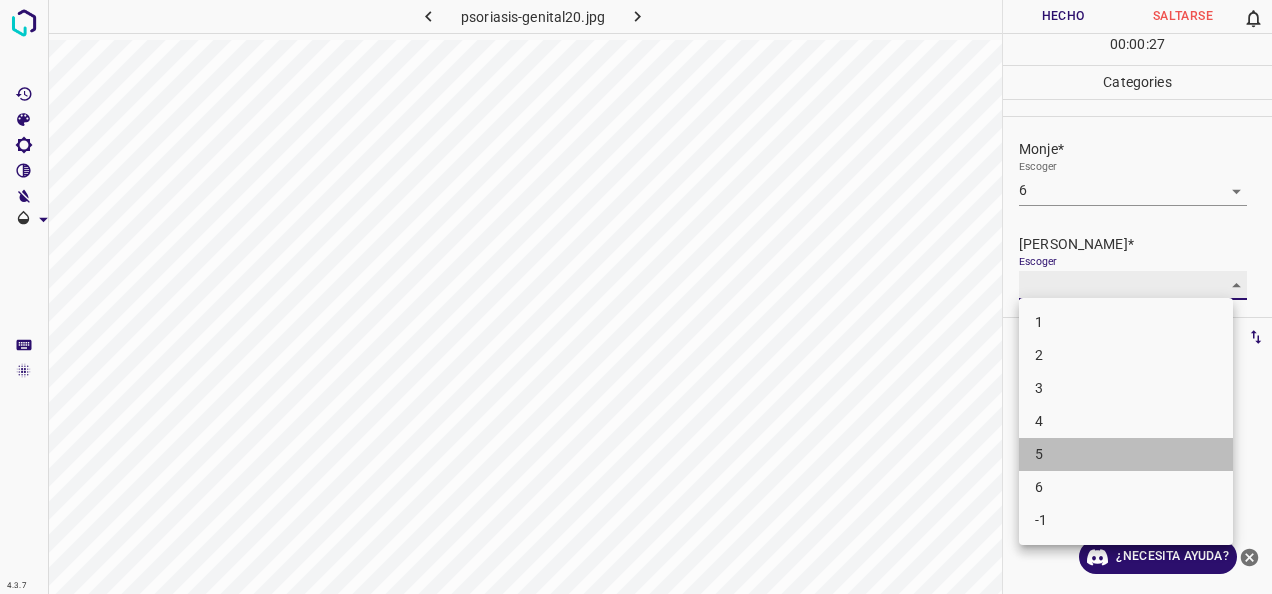 type on "5" 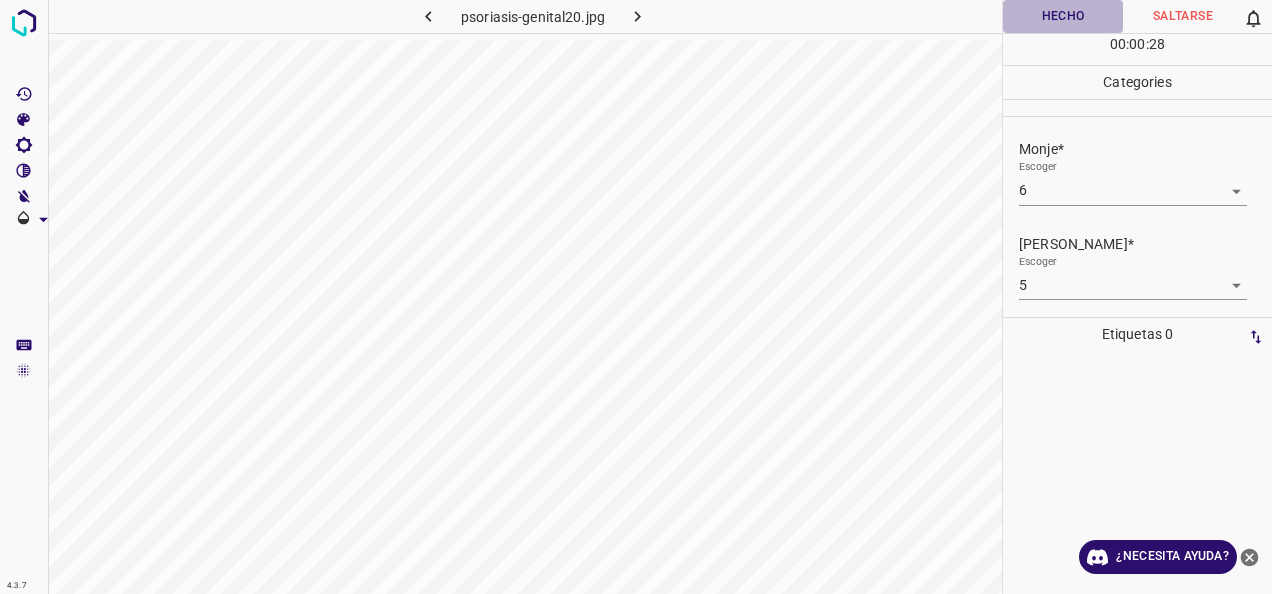 click on "Hecho" at bounding box center (1063, 16) 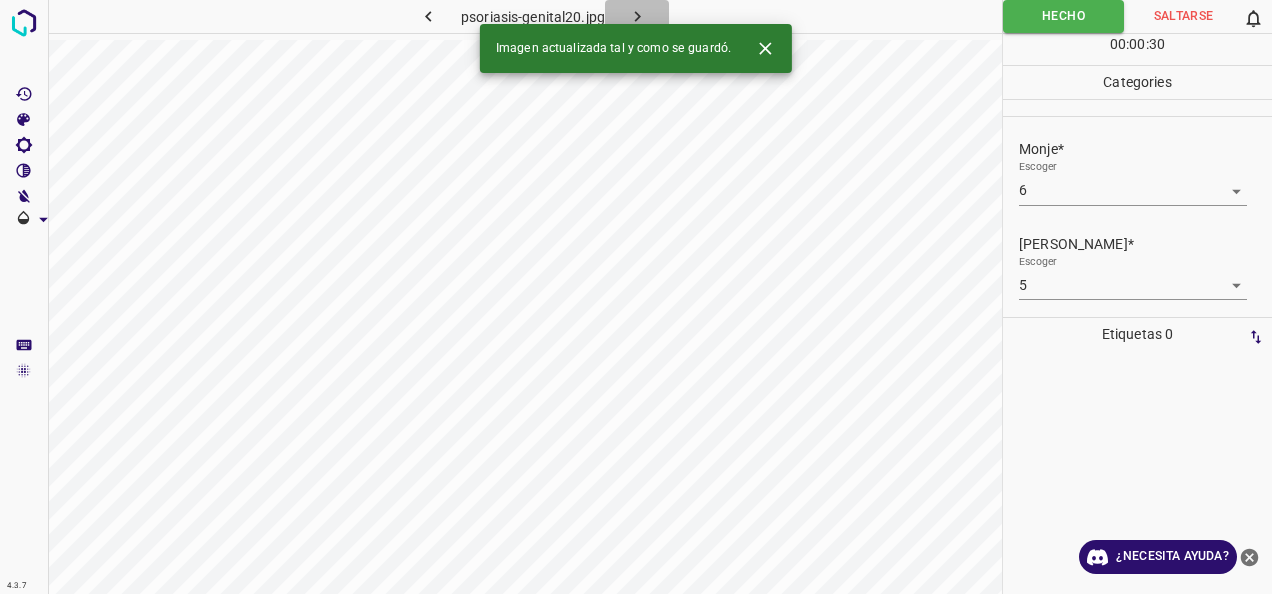 click 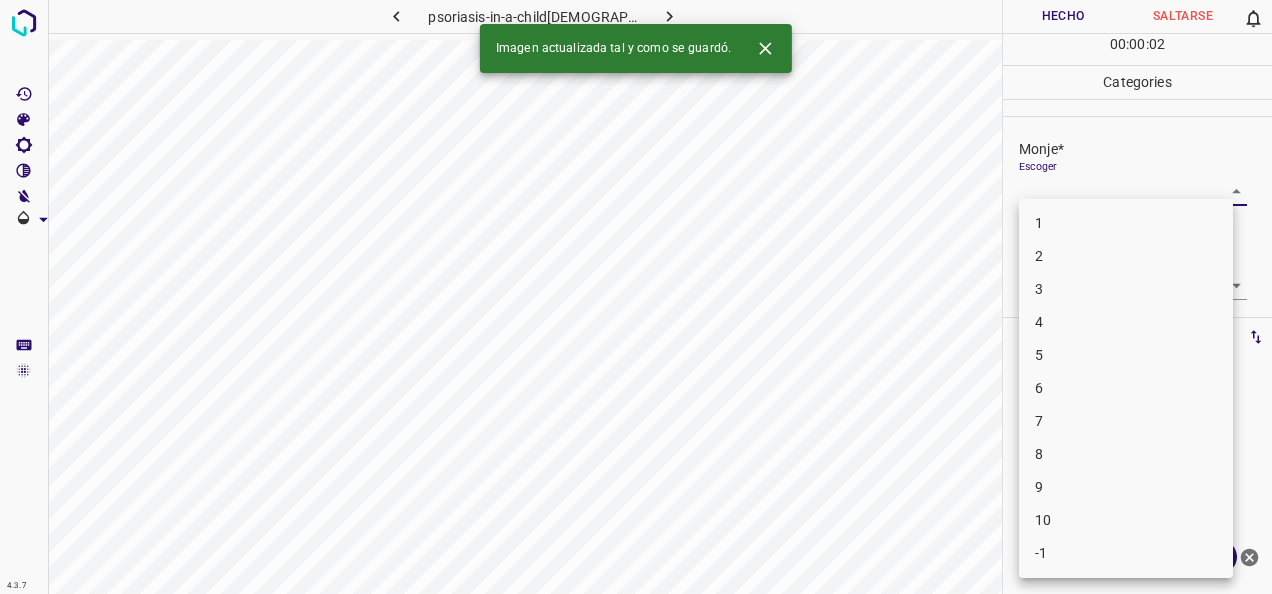 click on "4.3.7 psoriasis-in-a-child[DEMOGRAPHIC_DATA].jpg Hecho Saltarse 0 00   : 00   : 02   Categories Monje*  Escoger ​  [PERSON_NAME]*  Escoger ​ Etiquetas 0 Categories 1 Monje 2  [PERSON_NAME] Herramientas Espacio Cambiar entre modos (Dibujar y Editar) Yo Etiquetado automático R Restaurar zoom M Acercar N Alejar Borrar Eliminar etiqueta de selección Filtros Z Restaurar filtros X Filtro de saturación C Filtro de brillo V Filtro de contraste B Filtro de escala de grises General O Descargar Imagen actualizada tal y como se guardó. ¿Necesita ayuda? -Mensaje de texto -Esconder -Borrar 1 2 3 4 5 6 7 8 9 10 -1" at bounding box center (636, 297) 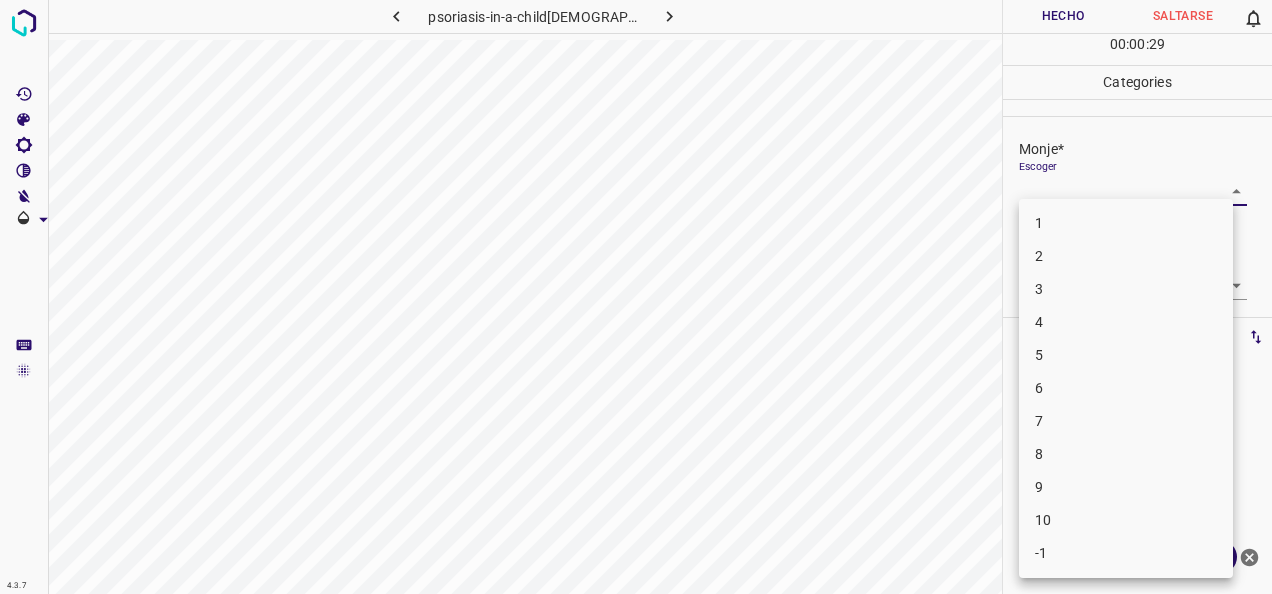 click on "3" at bounding box center (1126, 289) 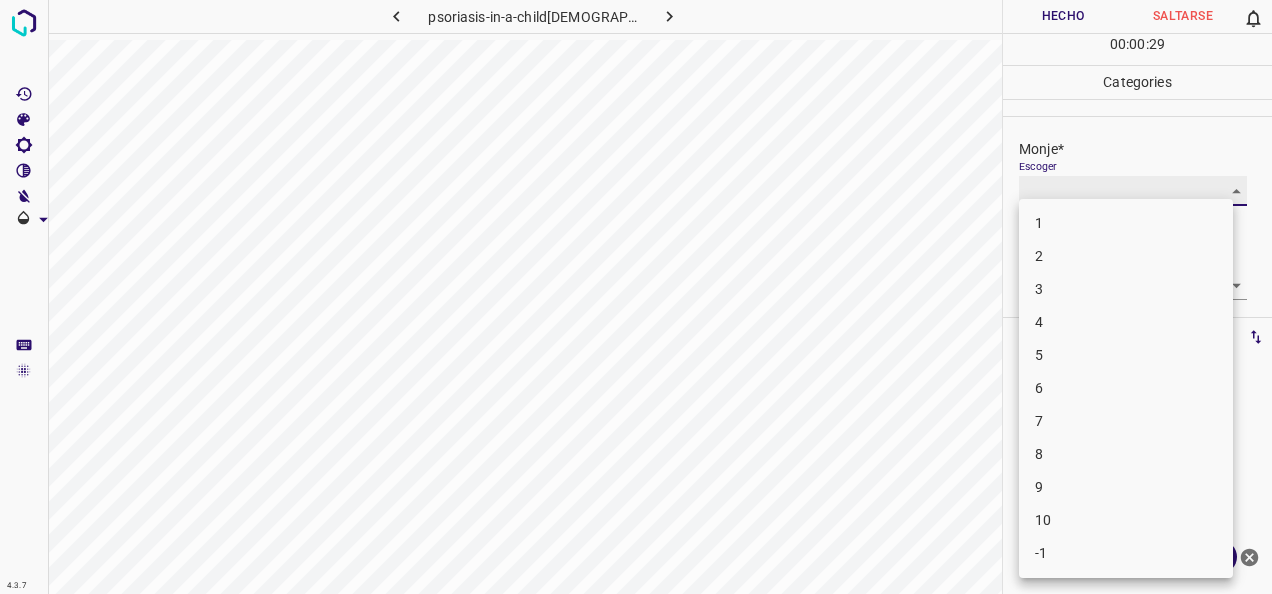 type on "3" 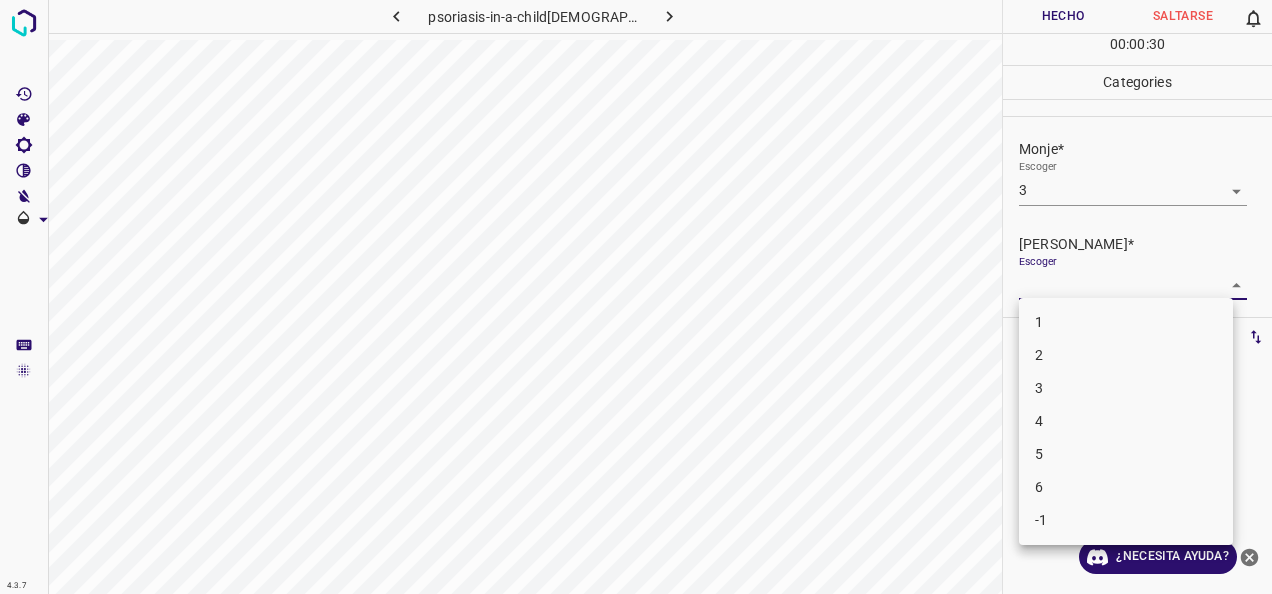 click on "4.3.7 psoriasis-in-a-child[DEMOGRAPHIC_DATA].jpg Hecho Saltarse 0 00   : 00   : 30   Categories Monje*  Escoger 3 3  [PERSON_NAME]*  Escoger ​ Etiquetas 0 Categories 1 Monje 2  [PERSON_NAME] Herramientas Espacio Cambiar entre modos (Dibujar y Editar) Yo Etiquetado automático R Restaurar zoom M Acercar N Alejar Borrar Eliminar etiqueta de selección Filtros Z Restaurar filtros X Filtro de saturación C Filtro de brillo V Filtro de contraste B Filtro de escala de grises General O Descargar ¿Necesita ayuda? -Mensaje de texto -Esconder -Borrar 1 2 3 4 5 6 -1" at bounding box center [636, 297] 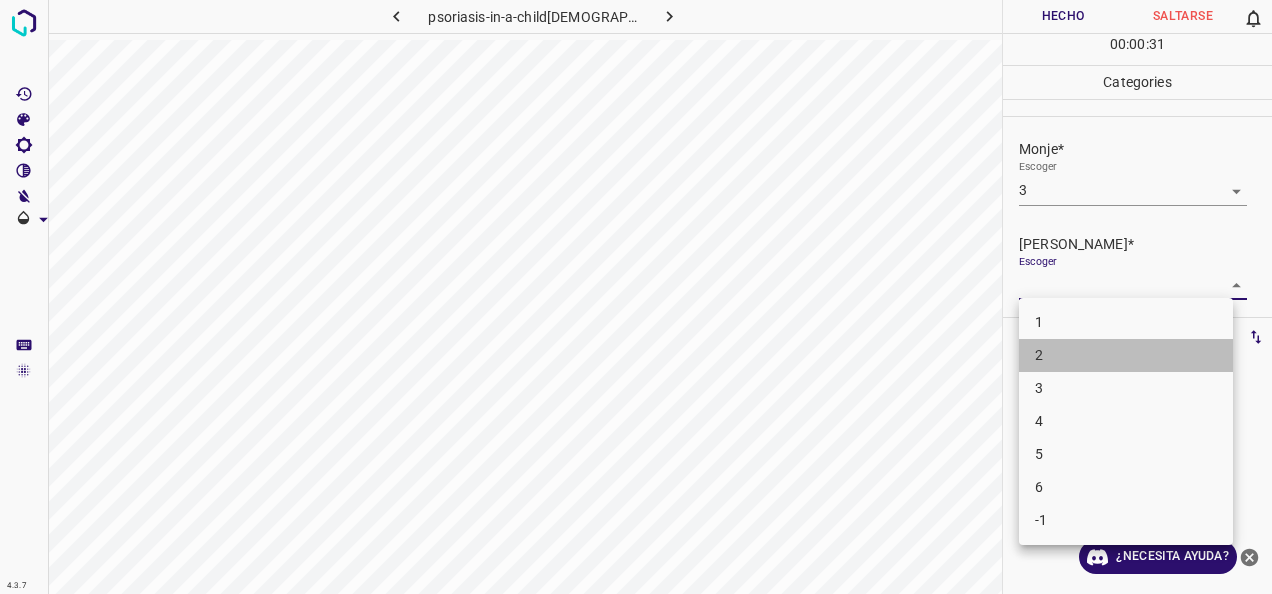 click on "2" at bounding box center [1126, 355] 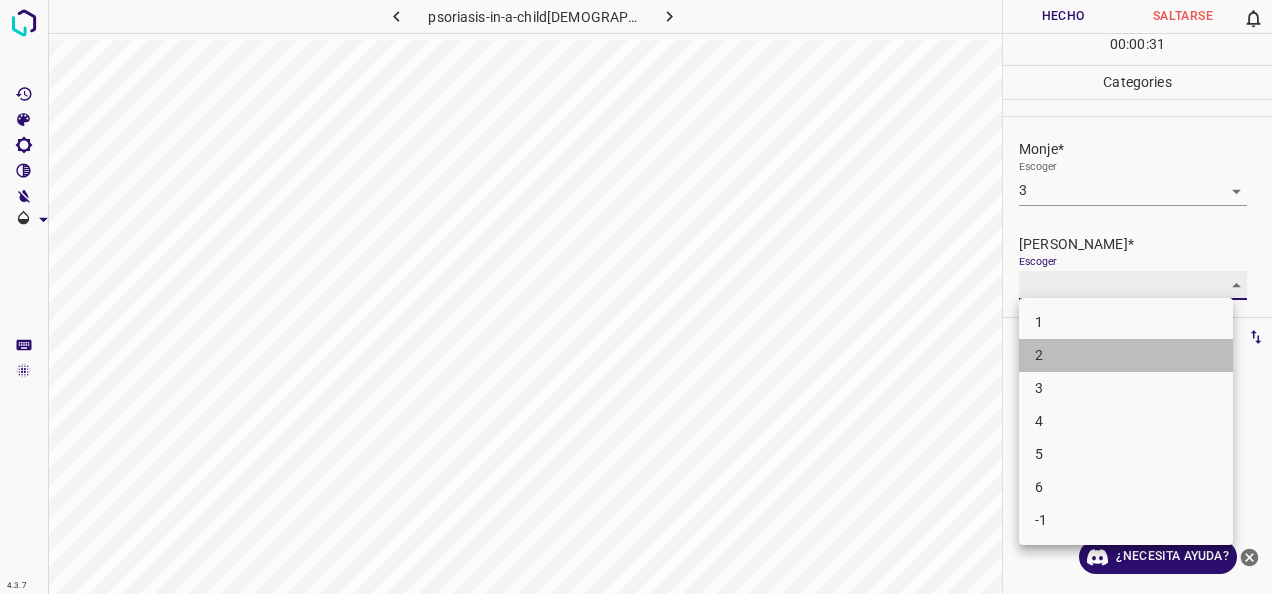 type on "2" 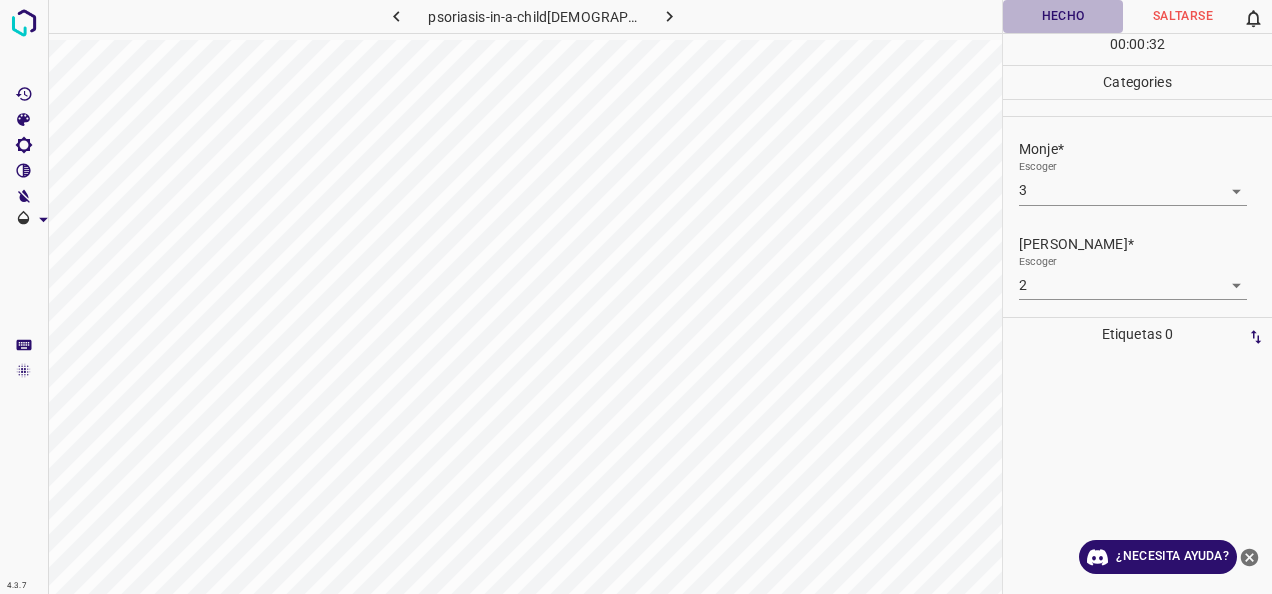 click on "Hecho" at bounding box center [1063, 16] 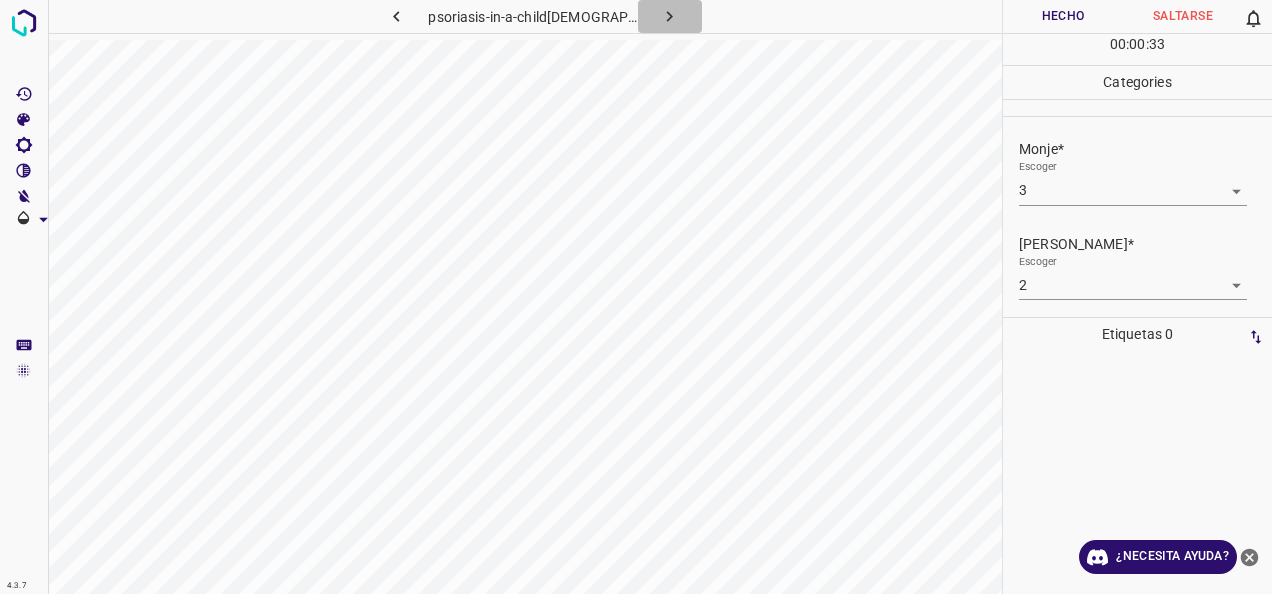 click at bounding box center (670, 16) 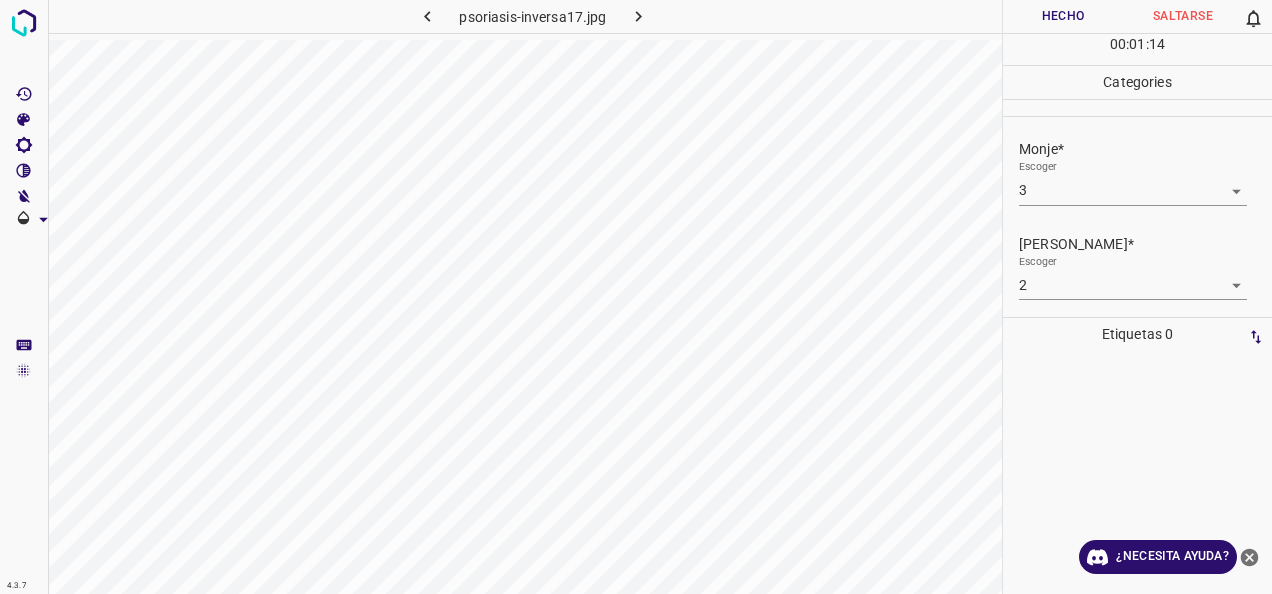 click on "Hecho" at bounding box center [1063, 16] 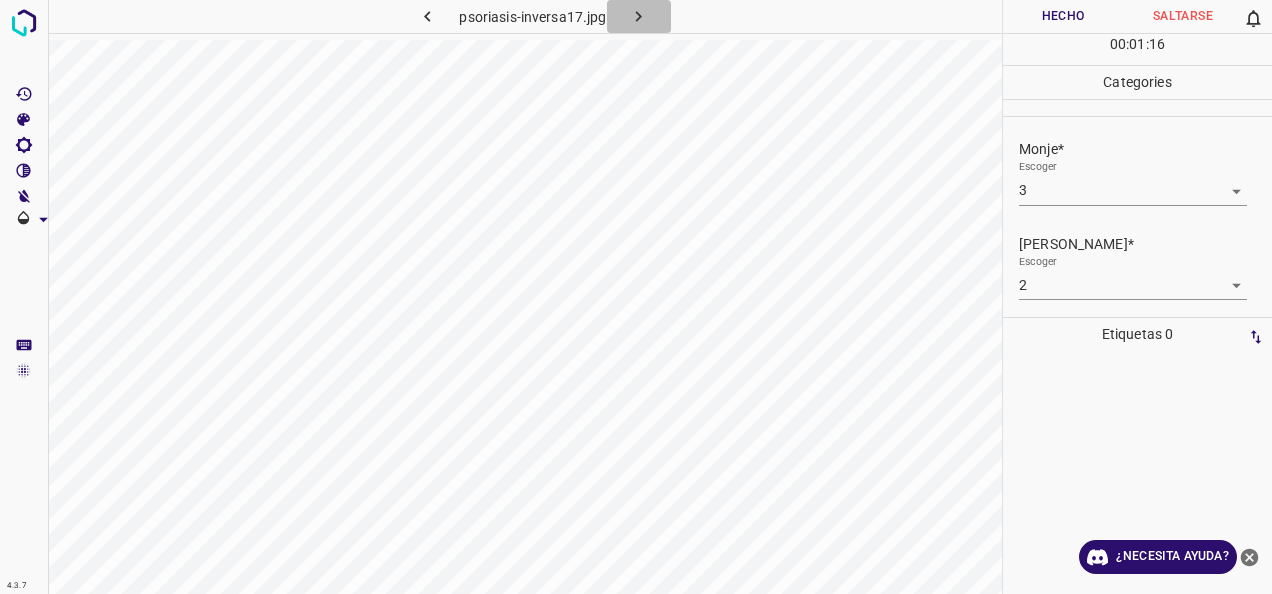 click 